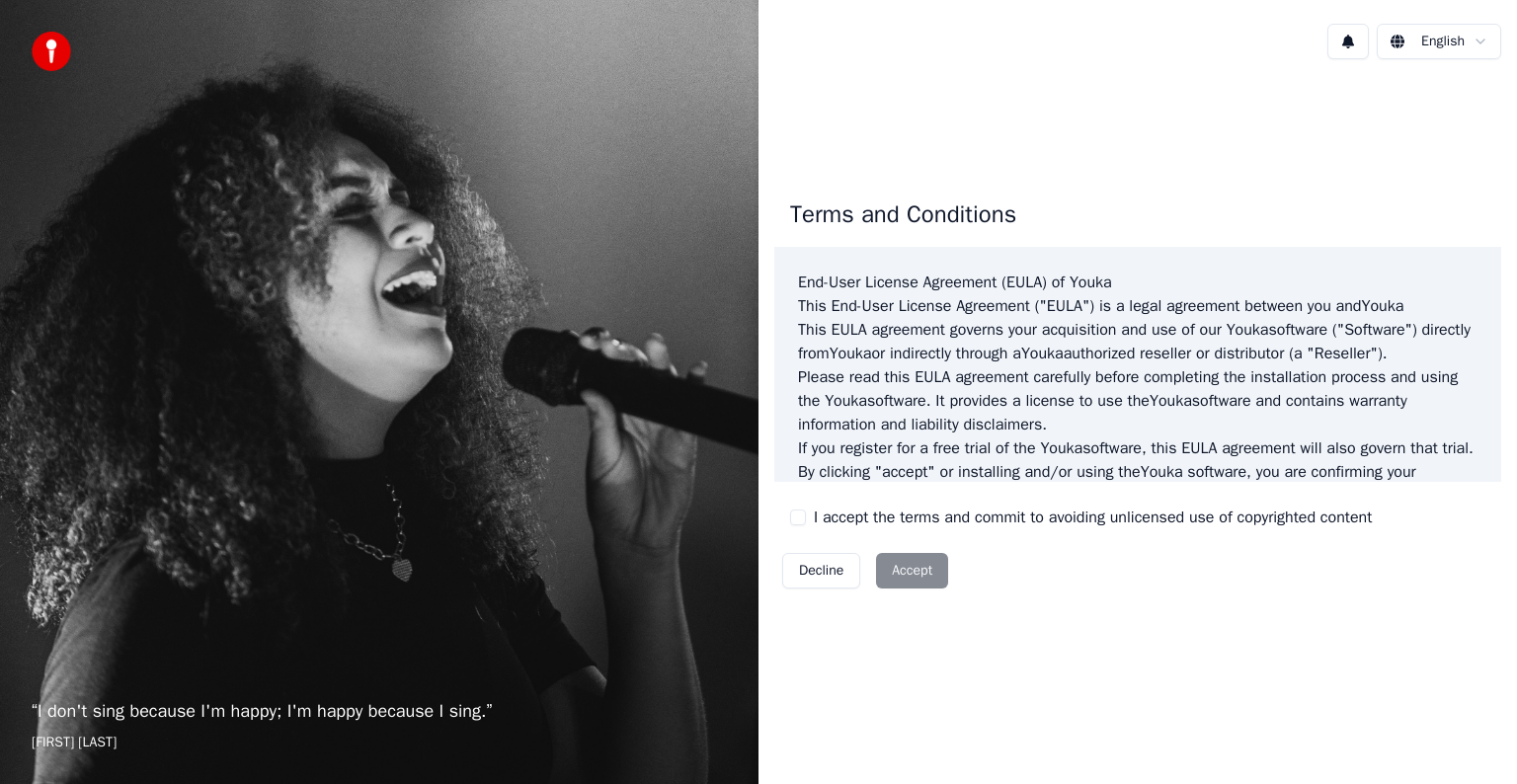 scroll, scrollTop: 0, scrollLeft: 0, axis: both 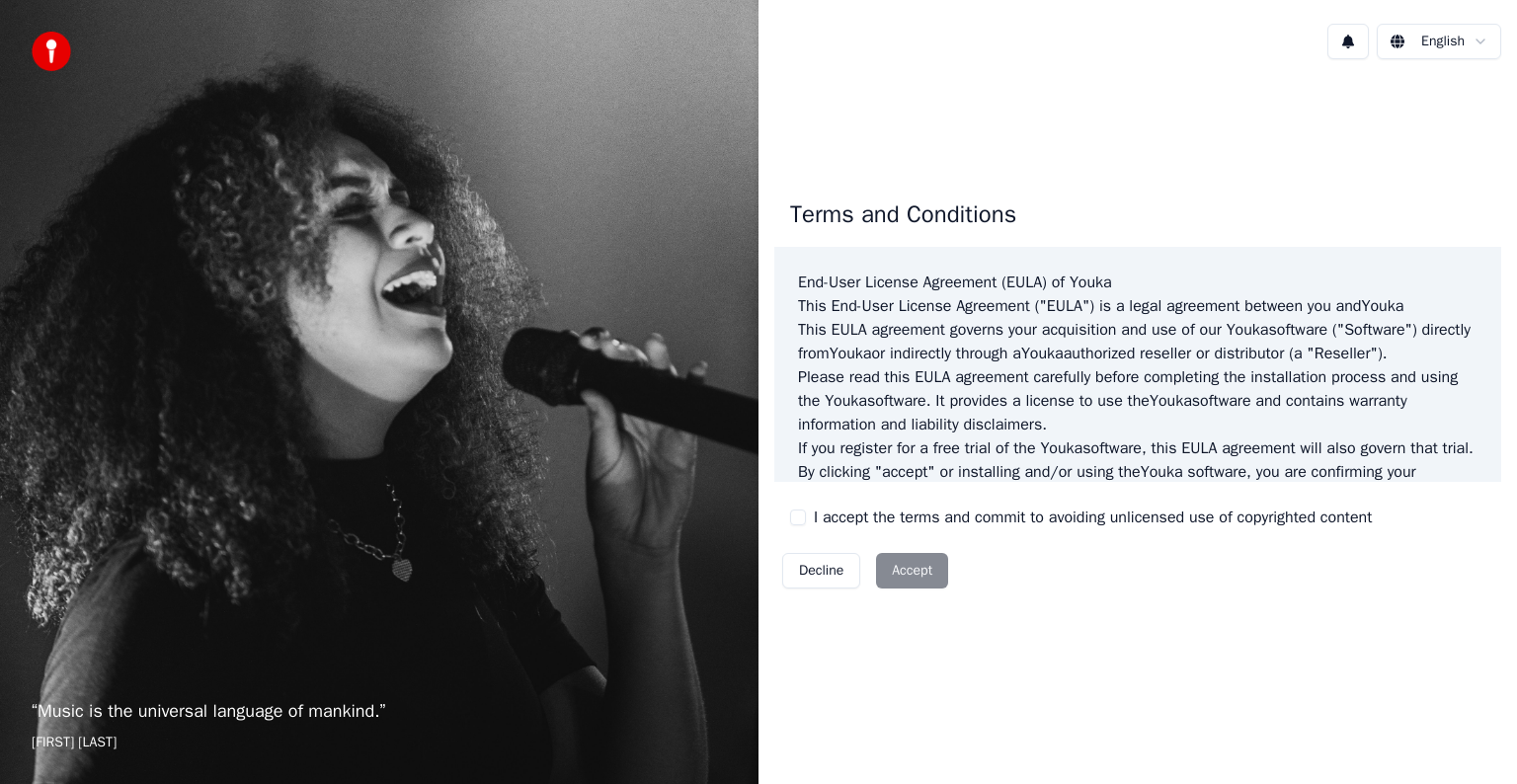 click on "Decline Accept" at bounding box center [865, 571] 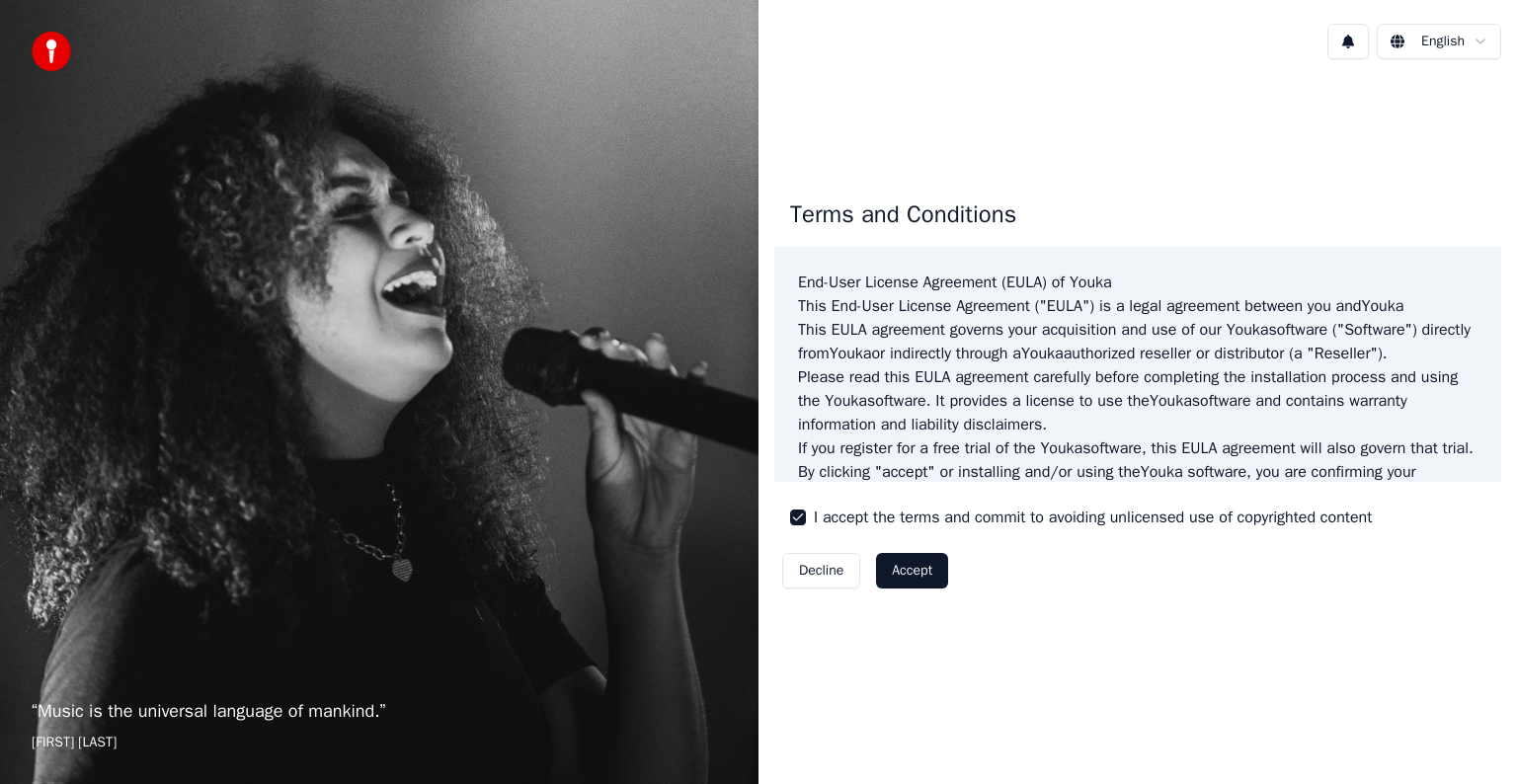 click on "Accept" at bounding box center (912, 571) 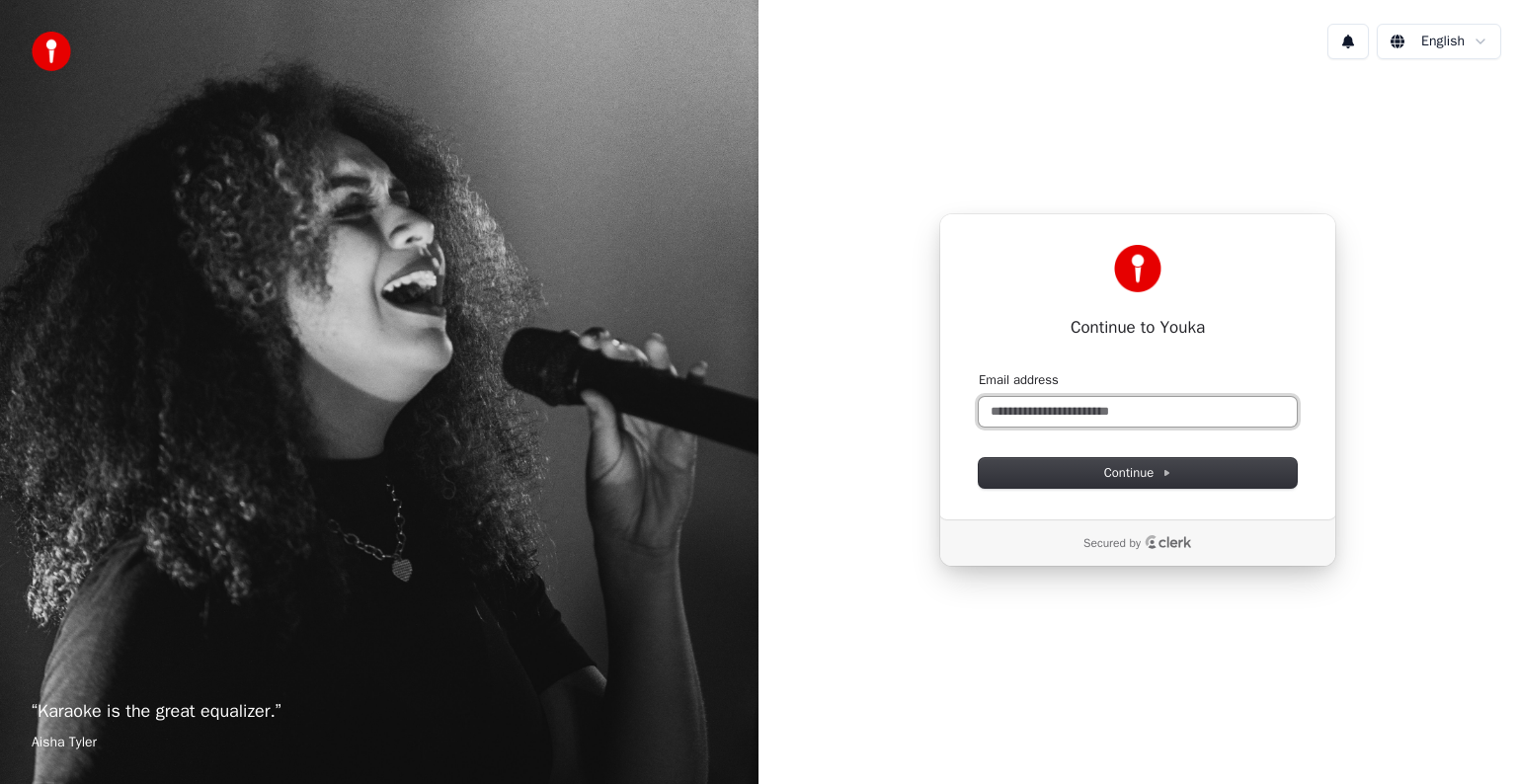 click on "Email address" at bounding box center [1138, 412] 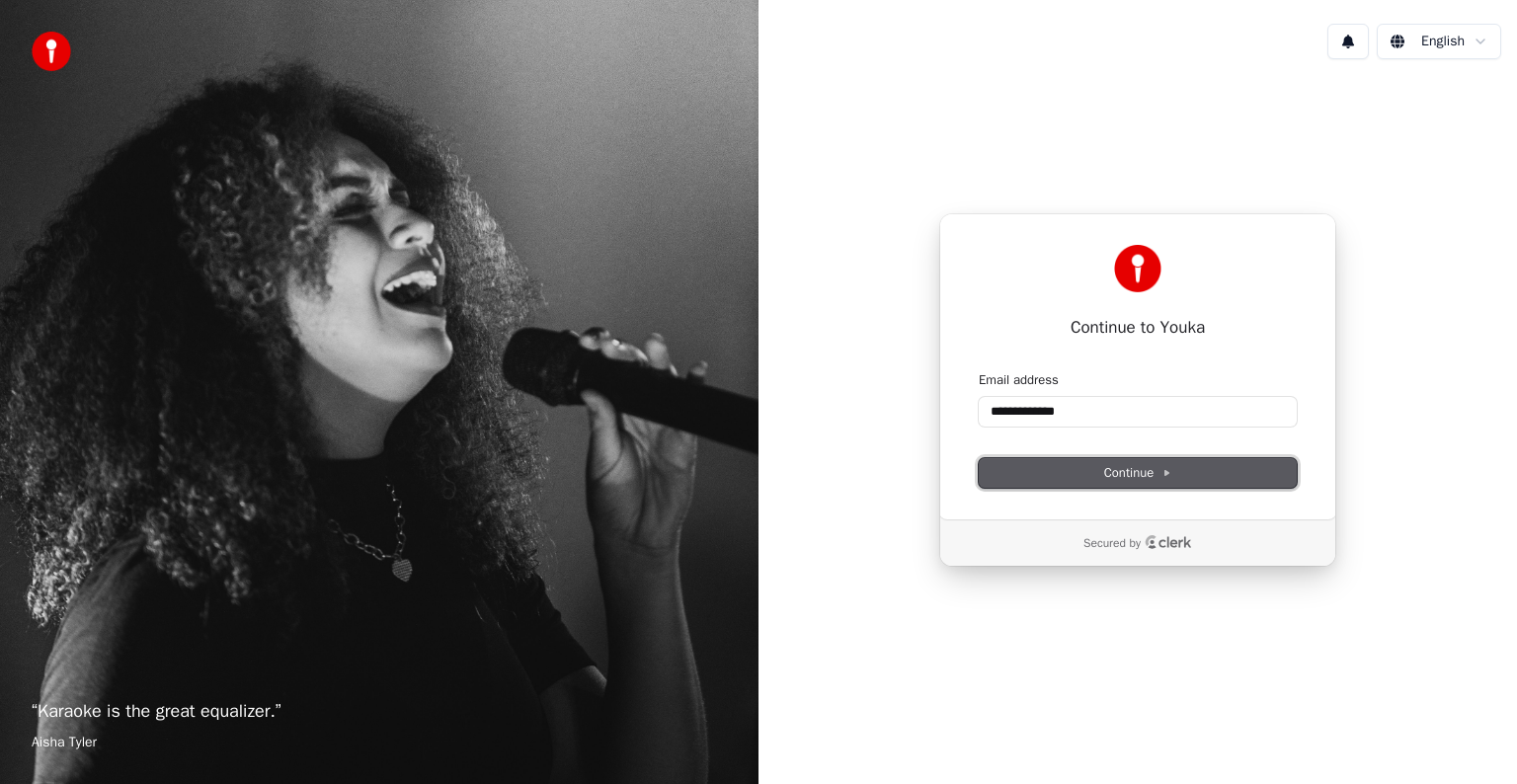 click on "Continue" at bounding box center [1138, 473] 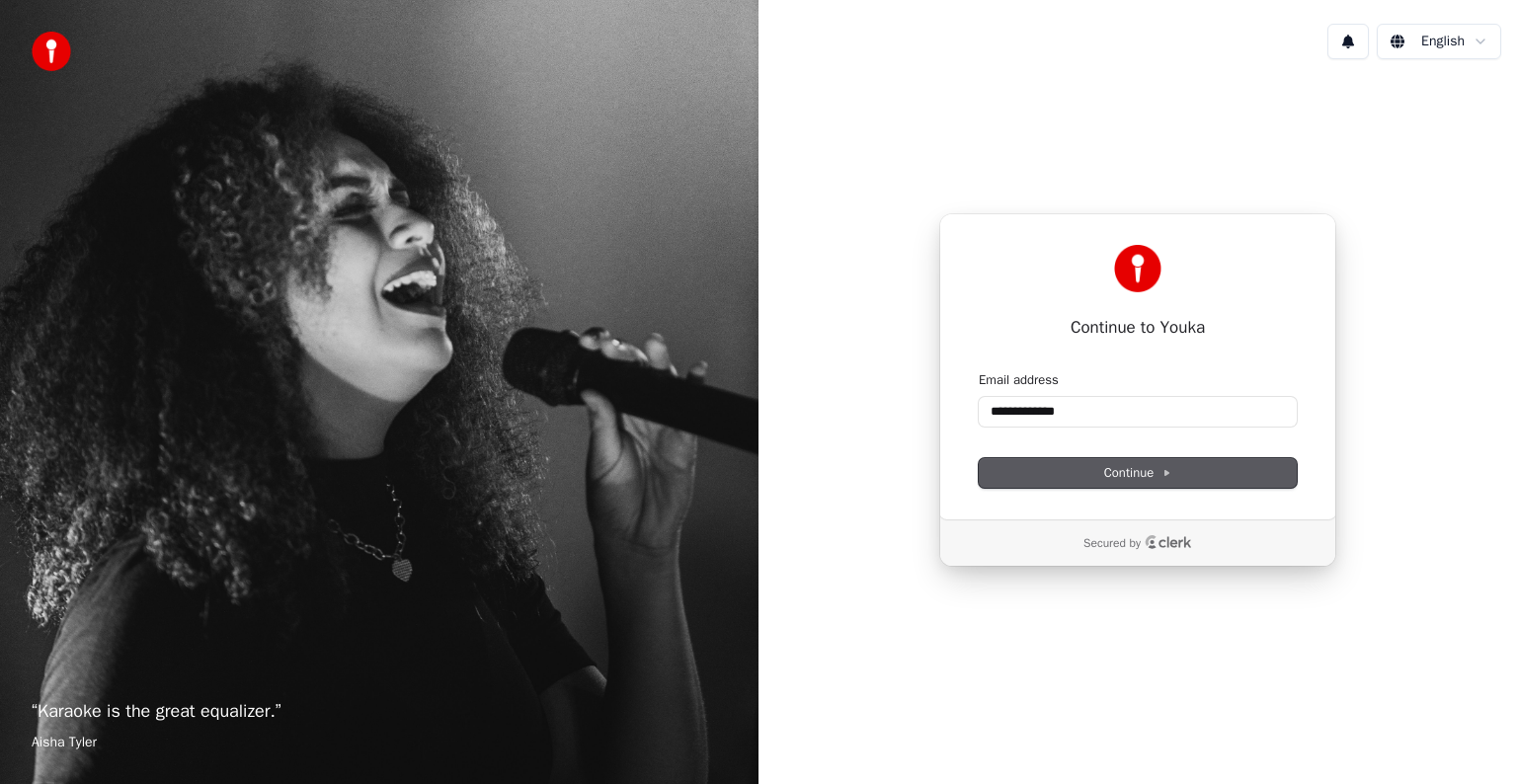 type on "**********" 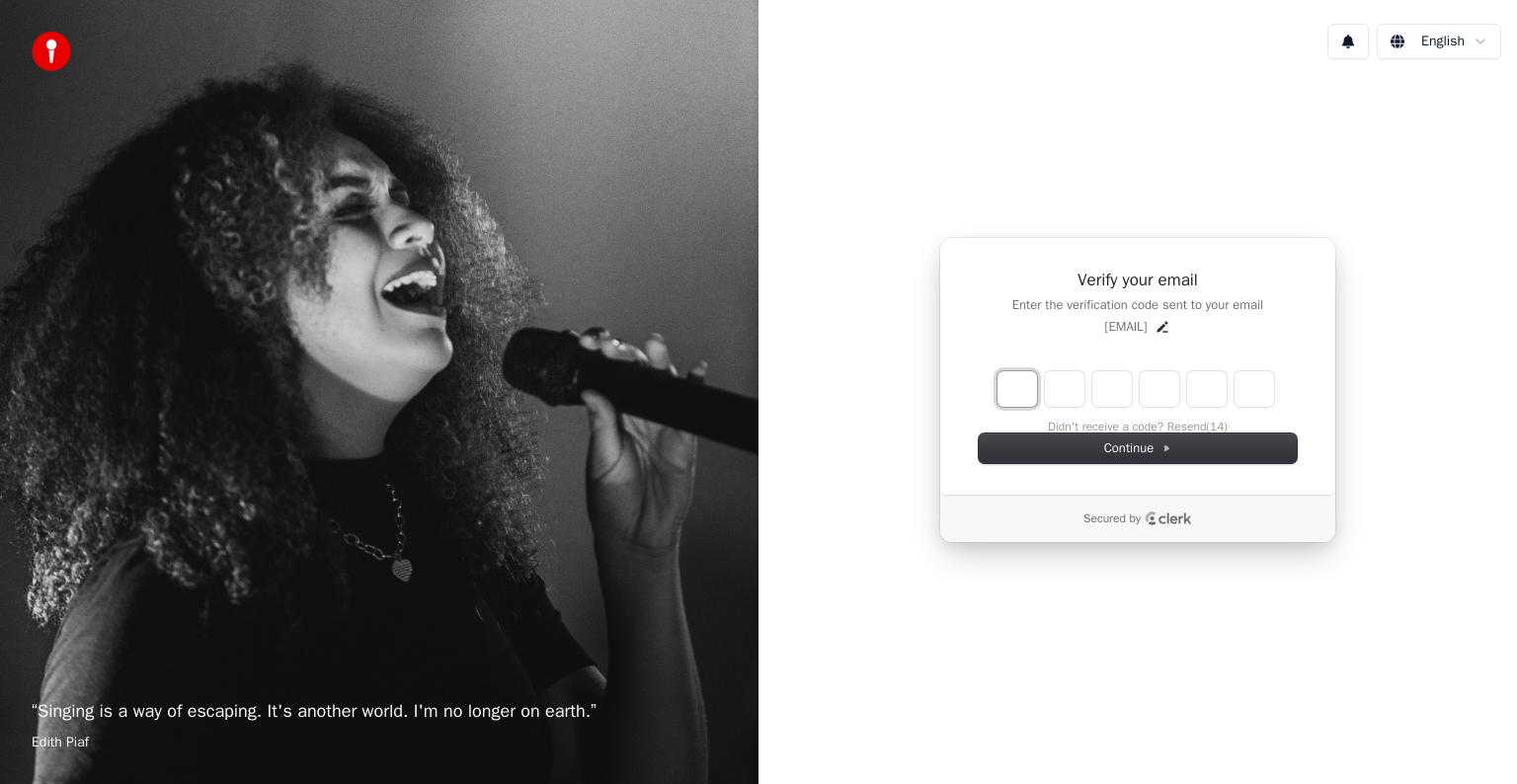 type on "*" 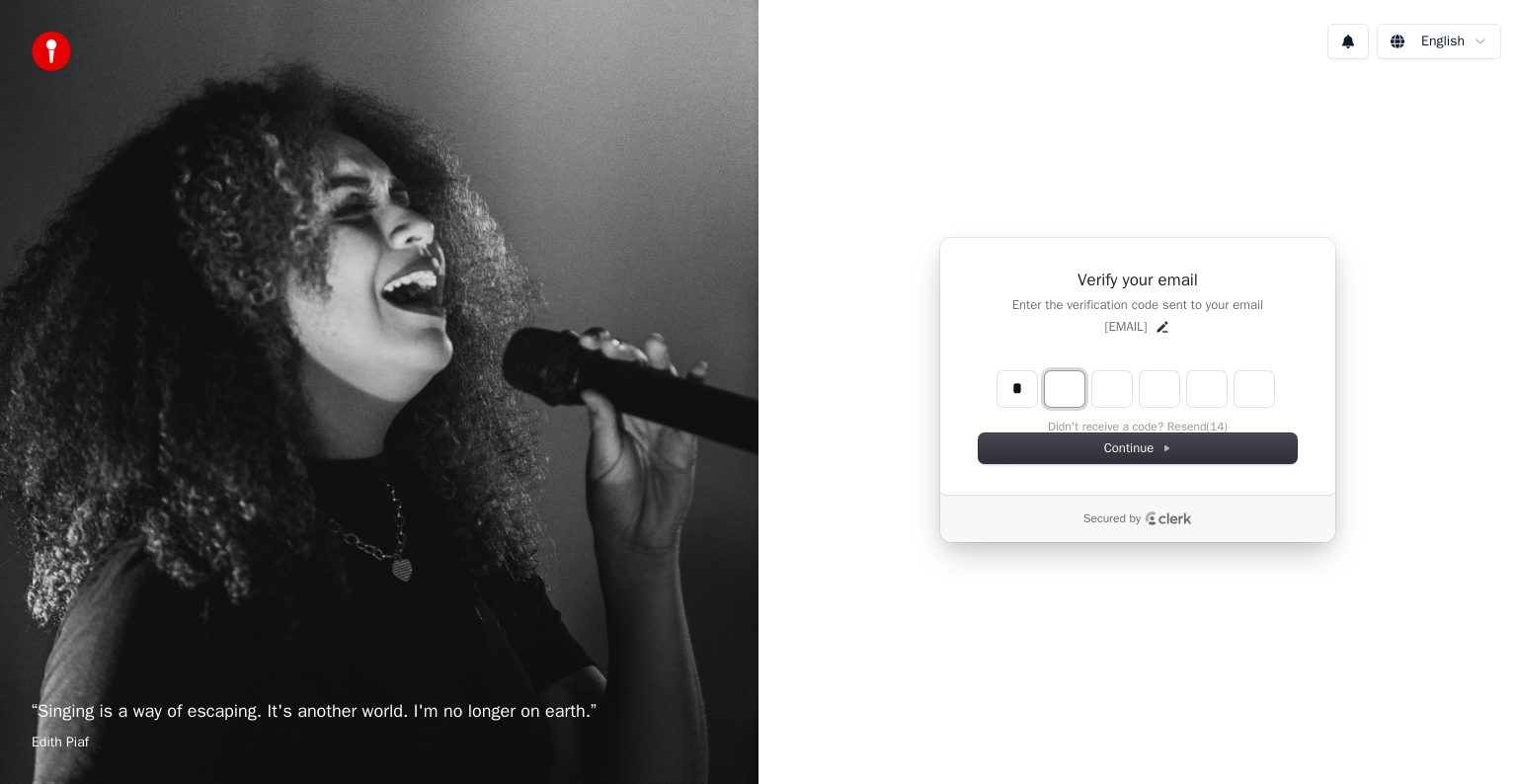 type on "*" 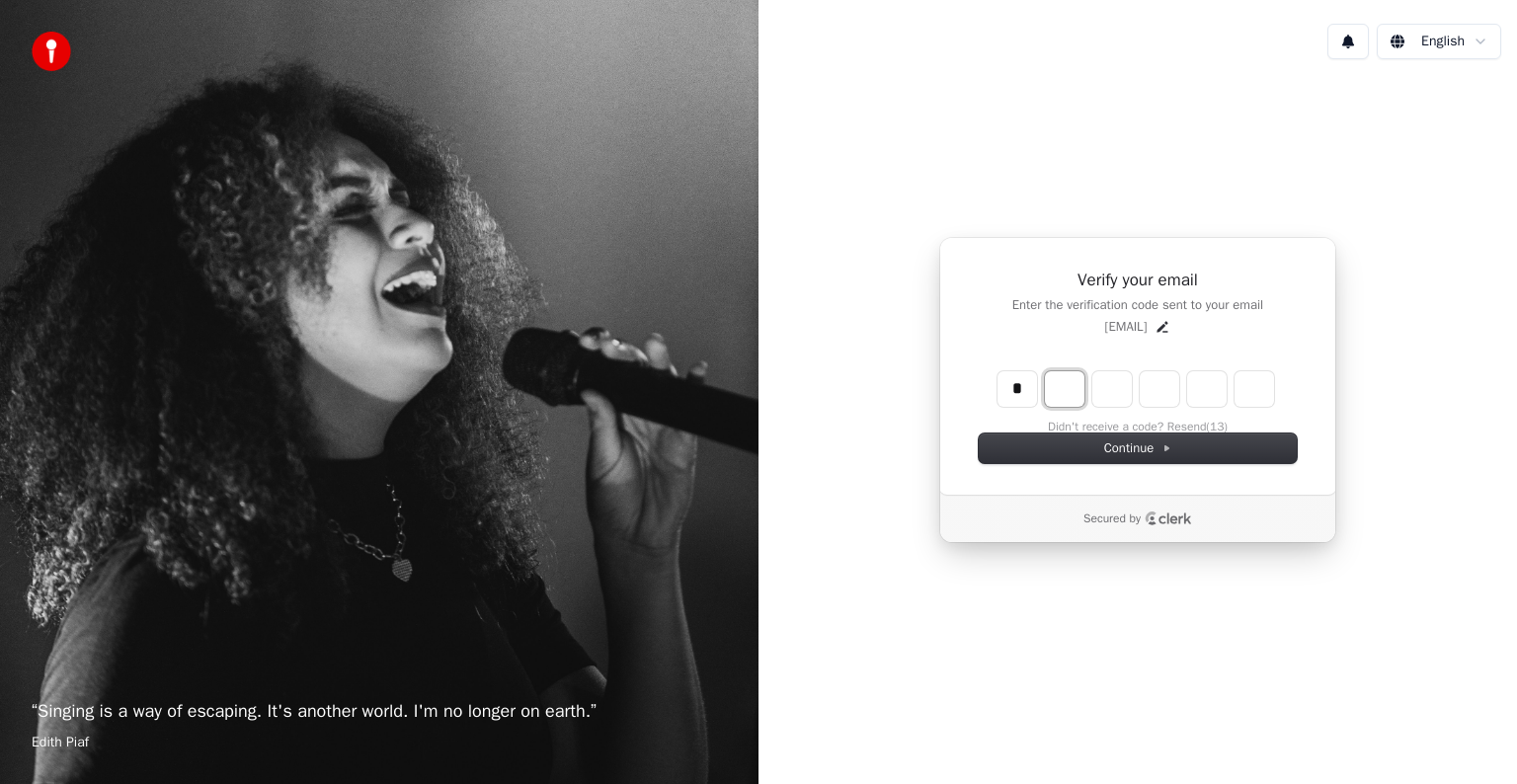 type on "*" 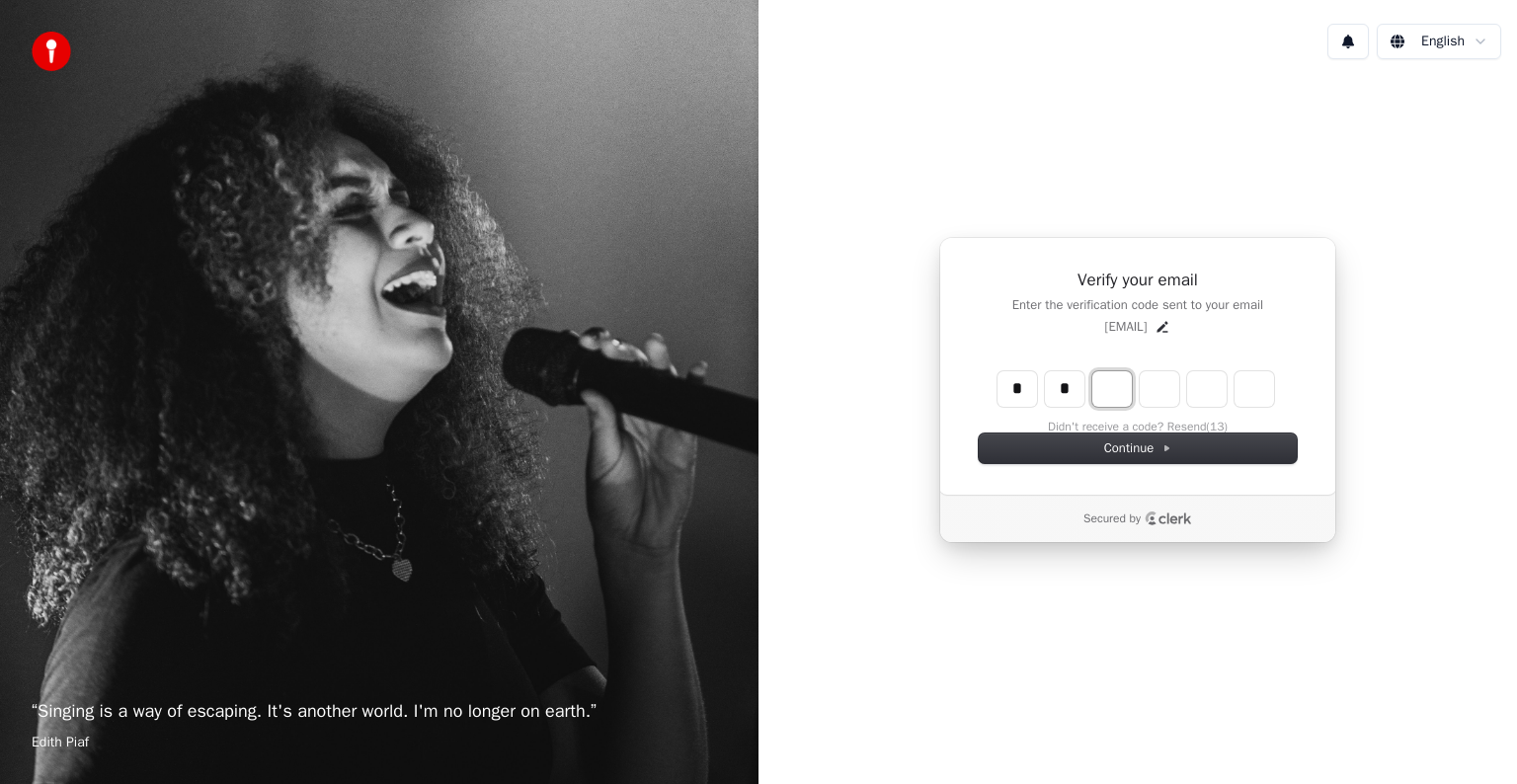 type on "**" 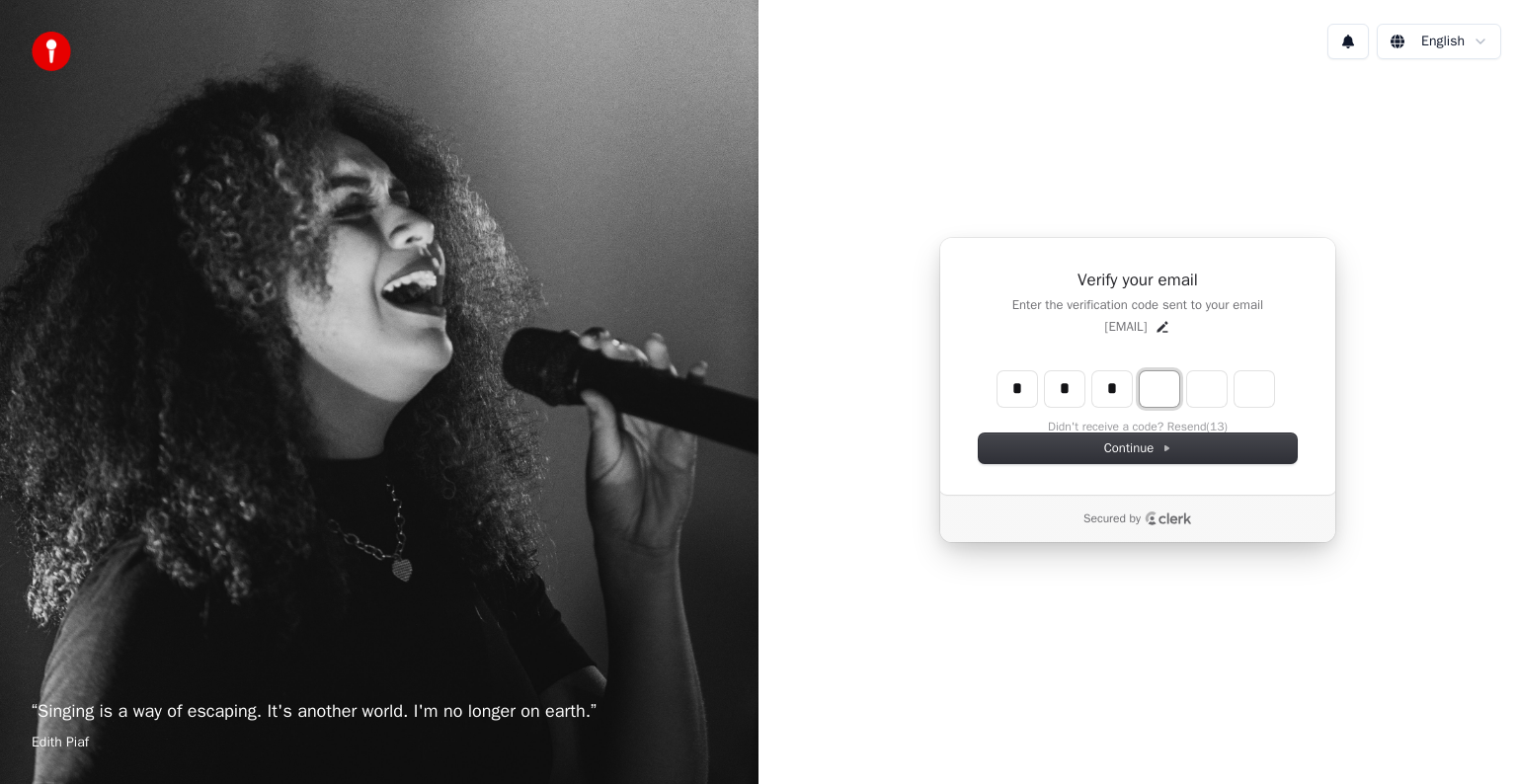 type on "***" 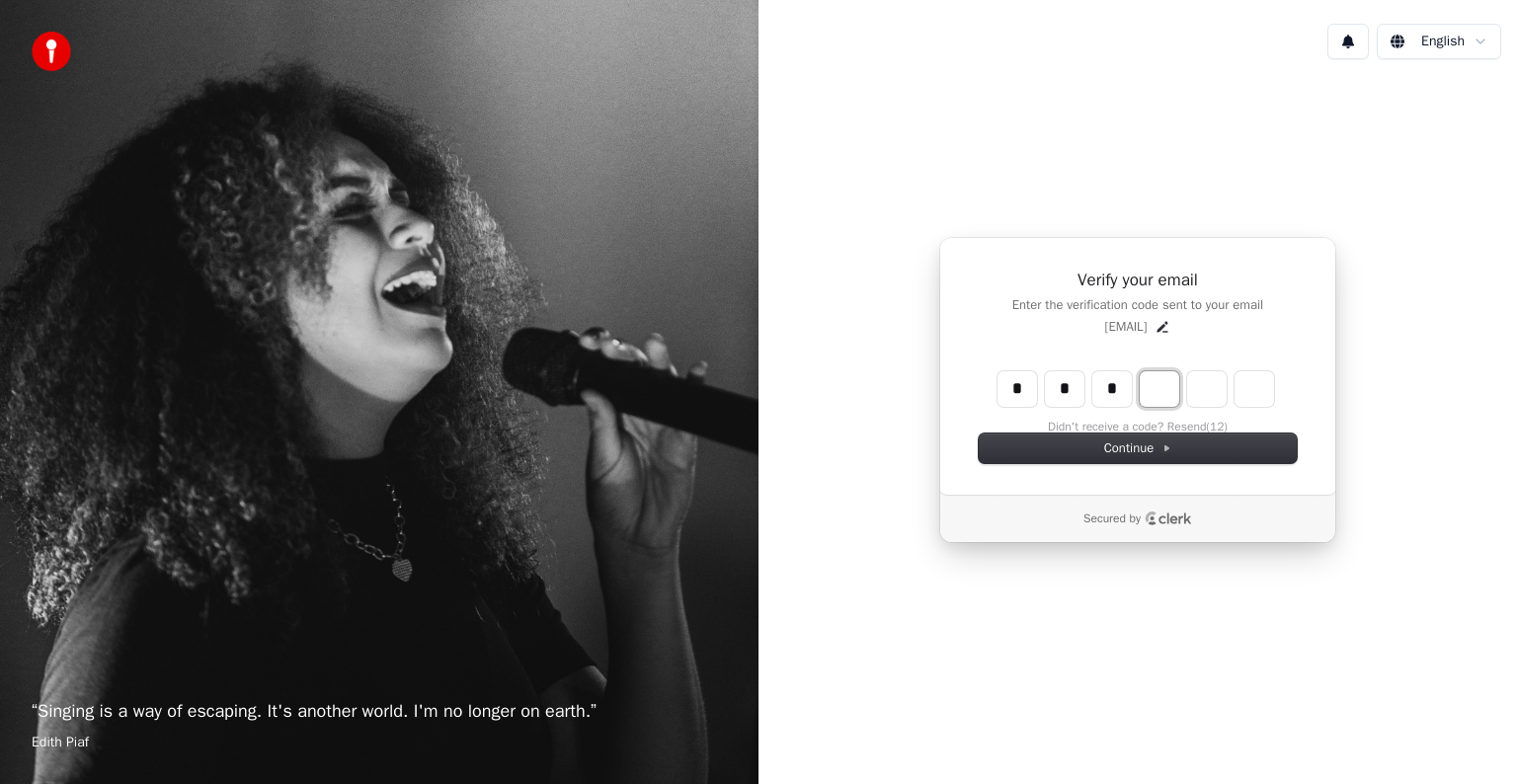 type on "*" 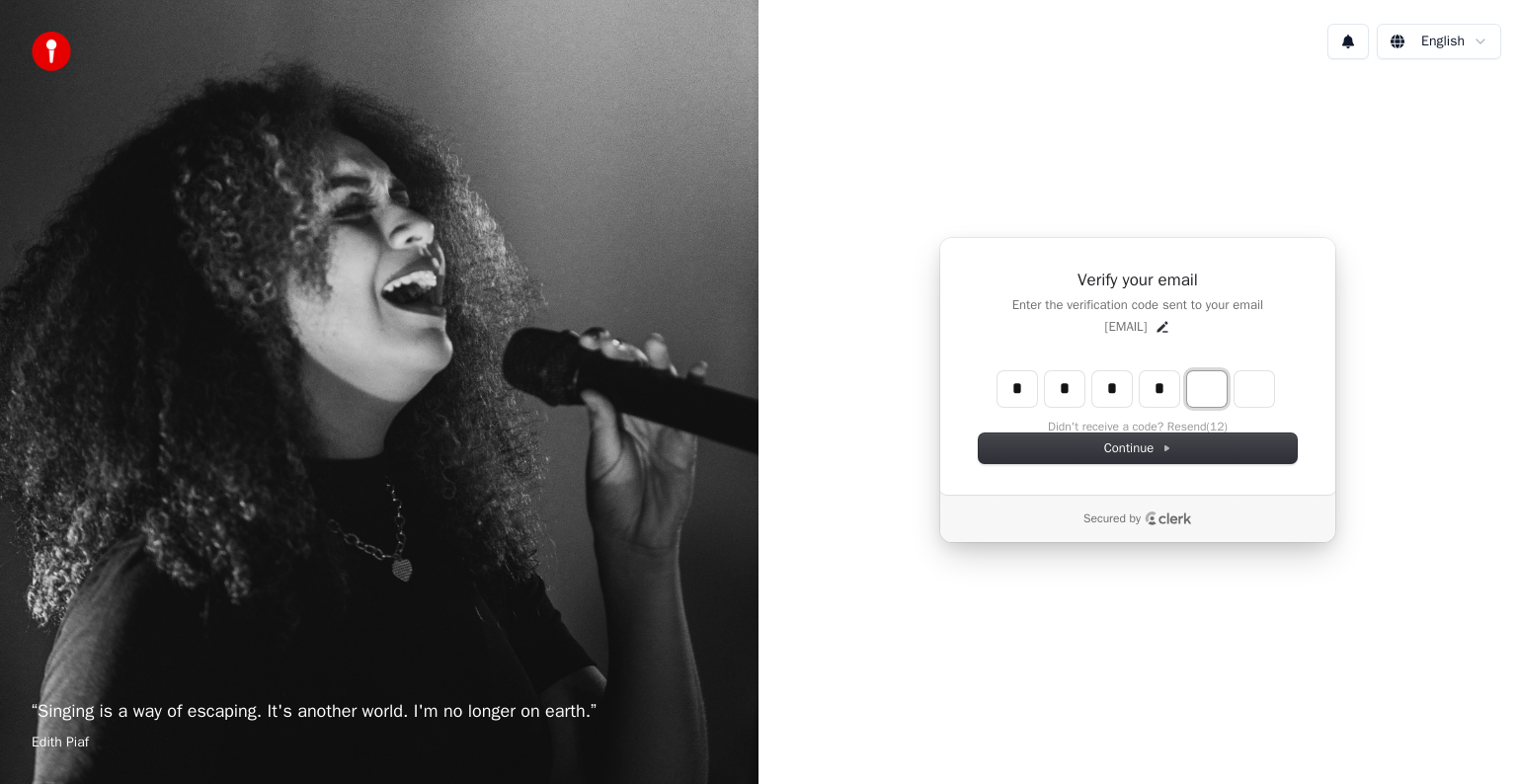 type on "****" 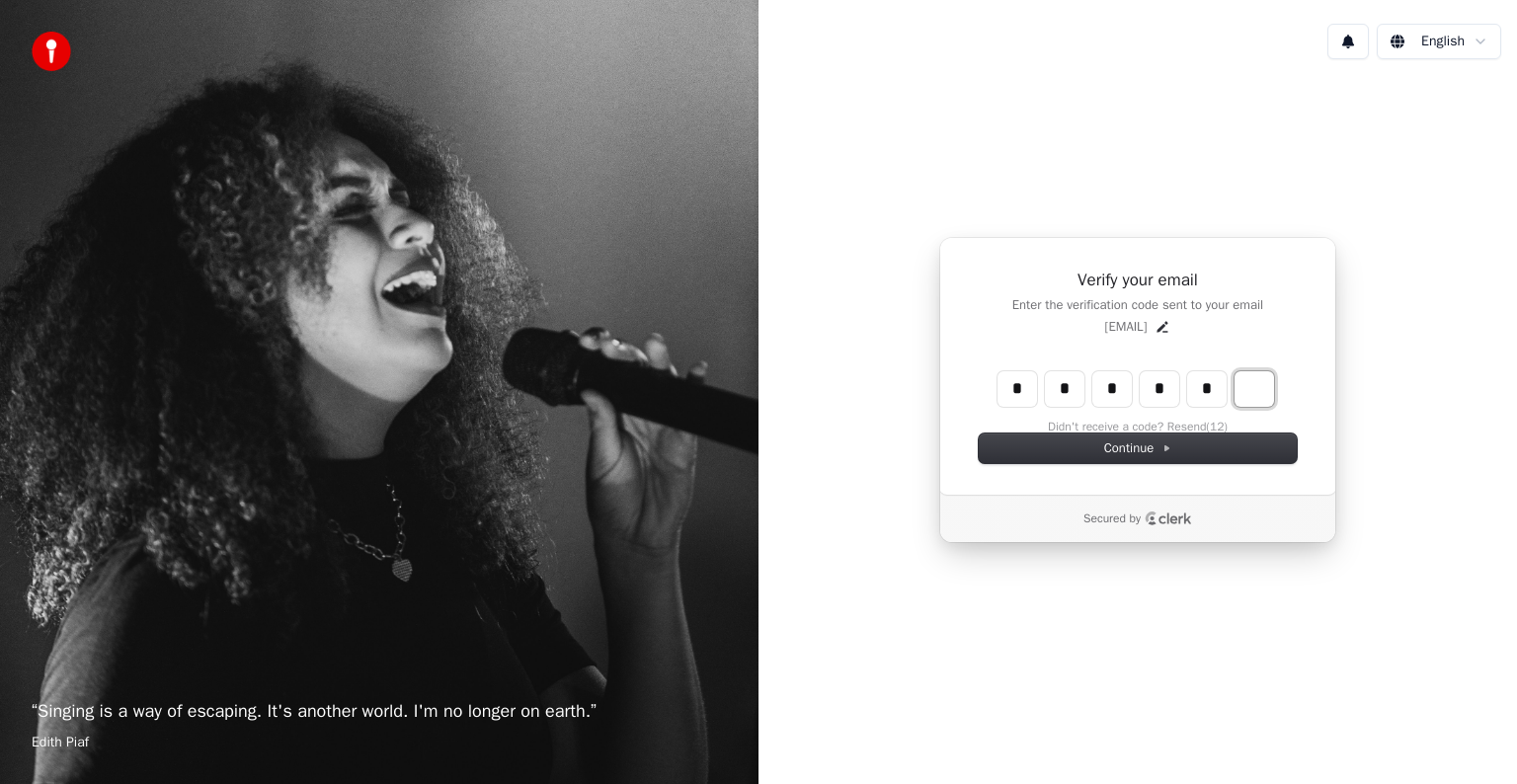 type on "*****" 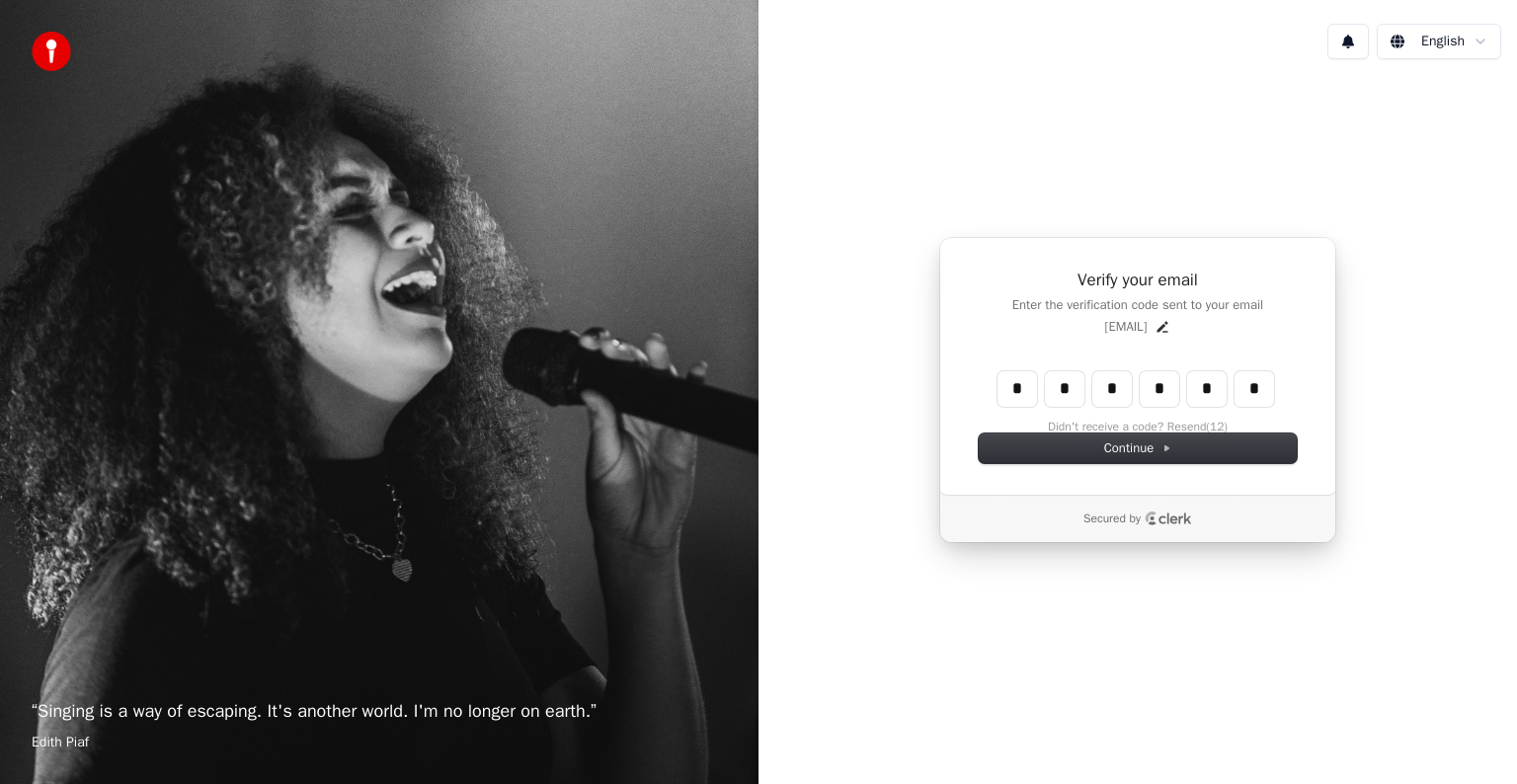 type on "******" 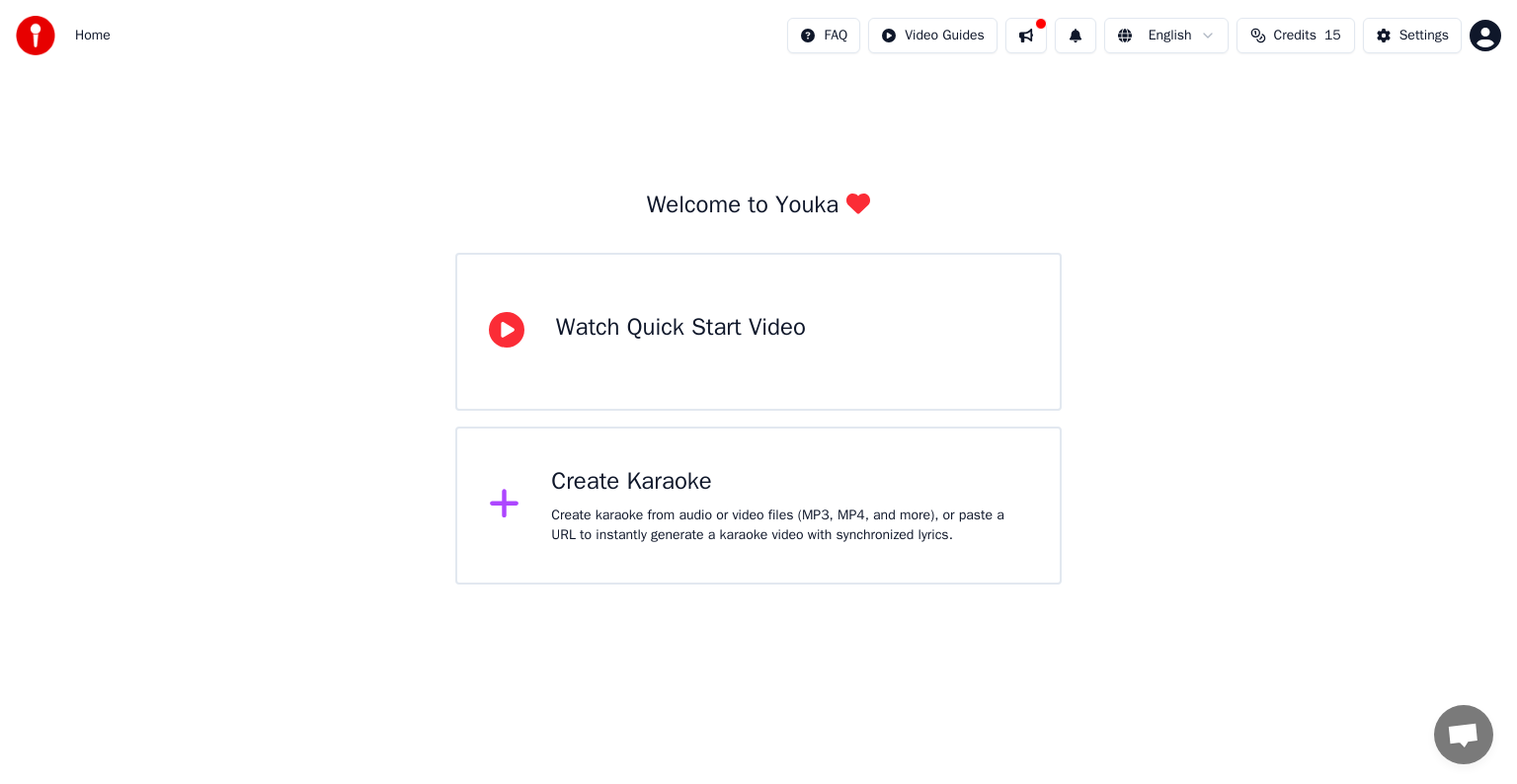 click on "Create karaoke from audio or video files (MP3, MP4, and more), or paste a URL to instantly generate a karaoke video with synchronized lyrics." at bounding box center (789, 525) 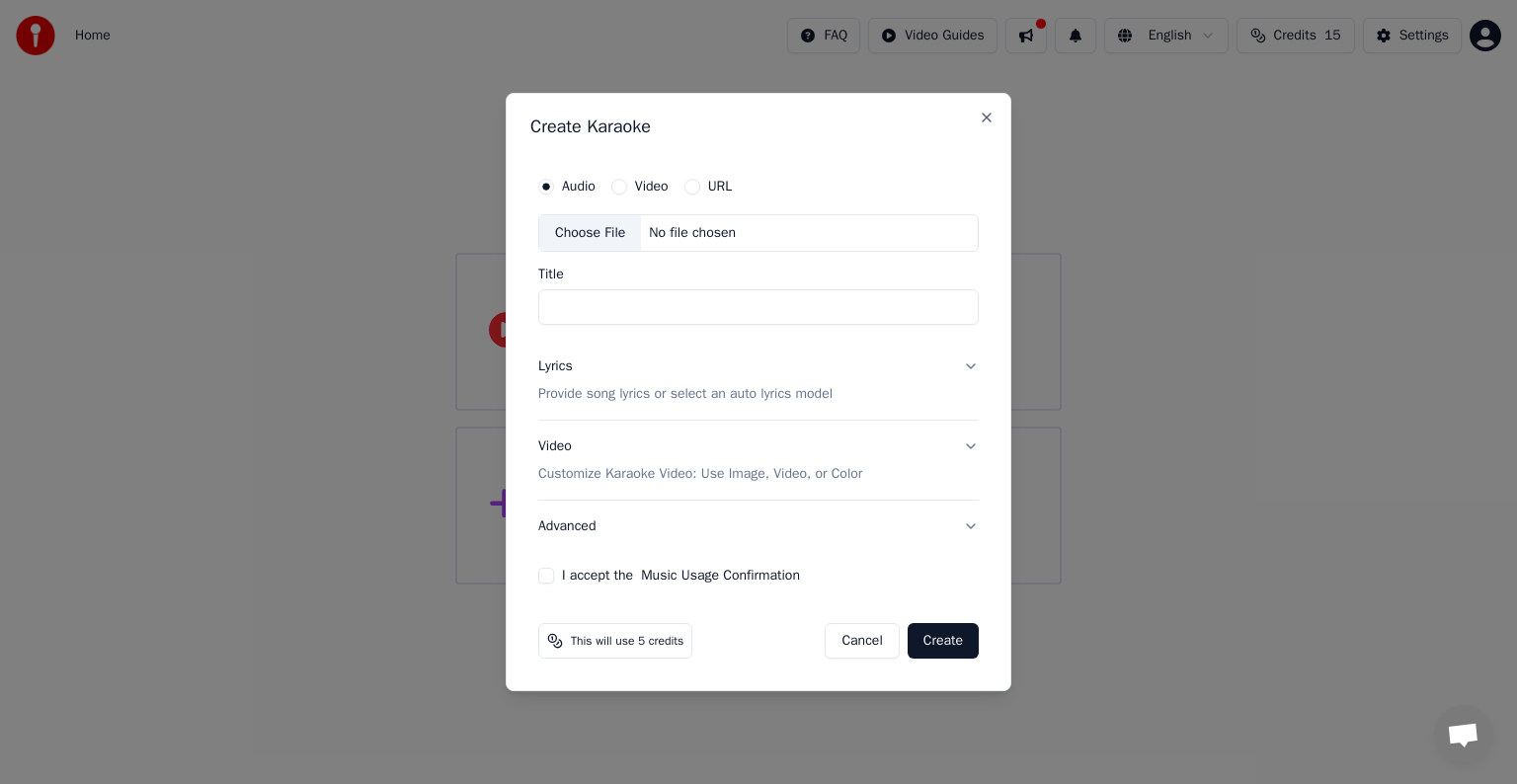 click on "Title" at bounding box center (758, 307) 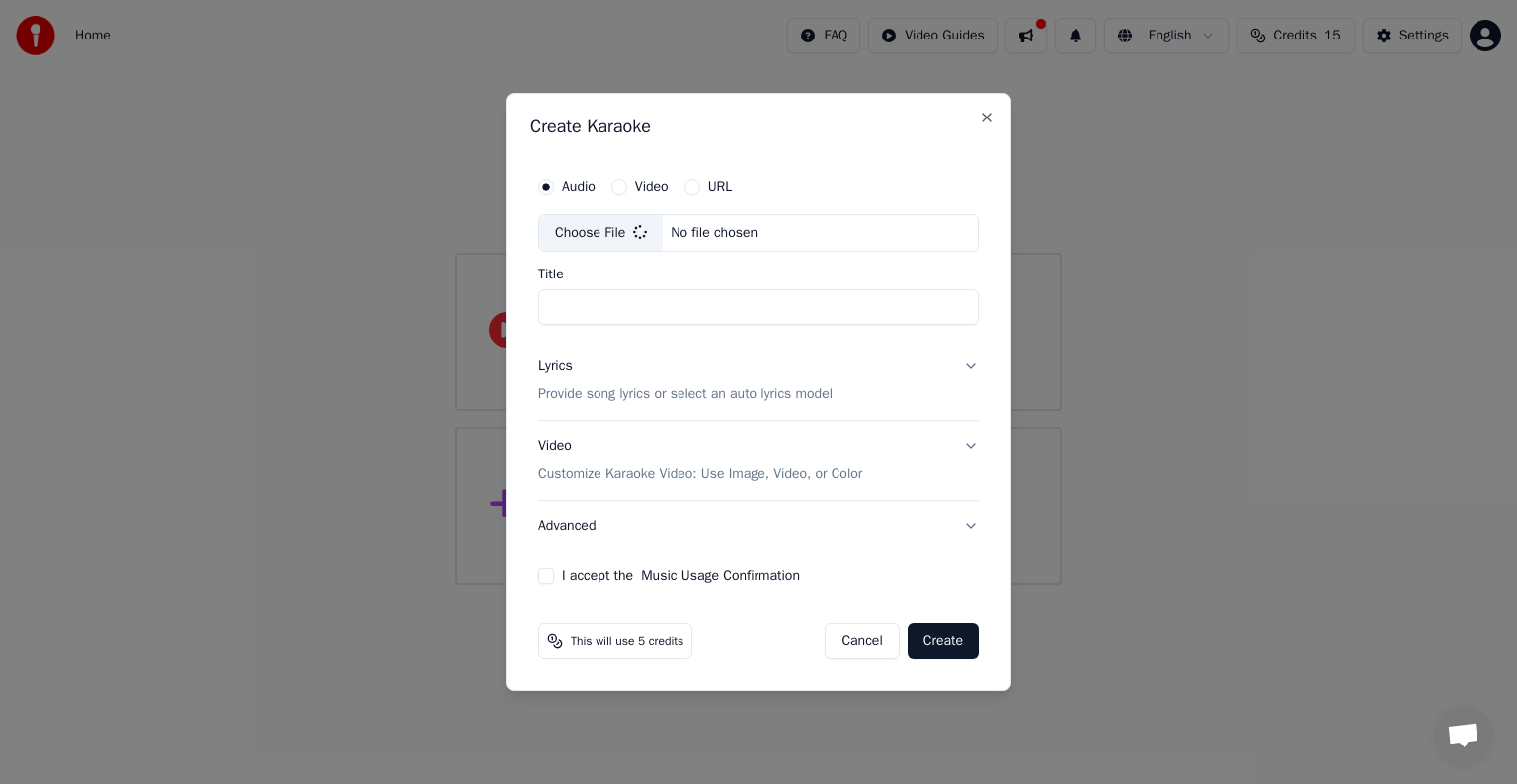 type on "**********" 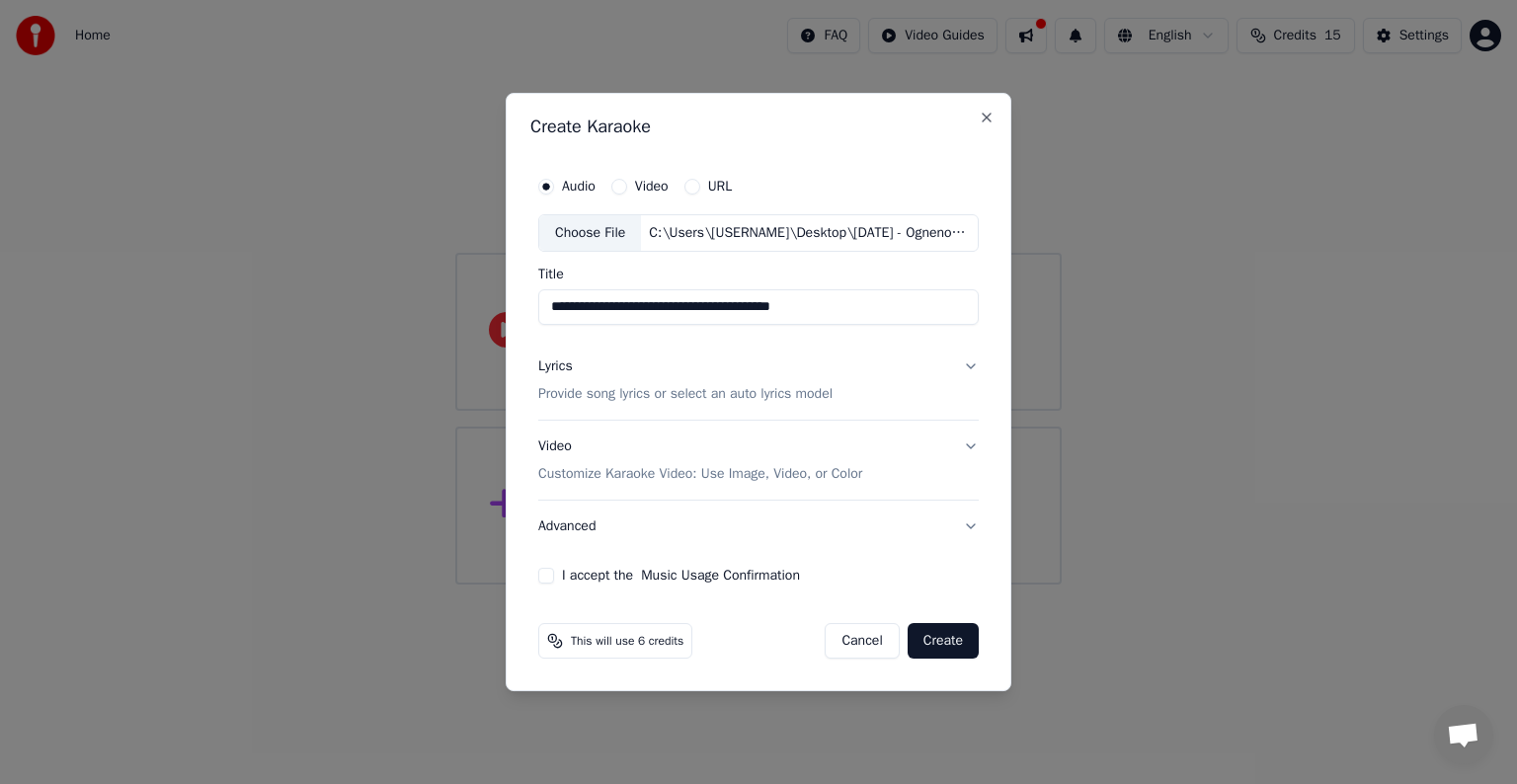 click on "Provide song lyrics or select an auto lyrics model" at bounding box center [685, 394] 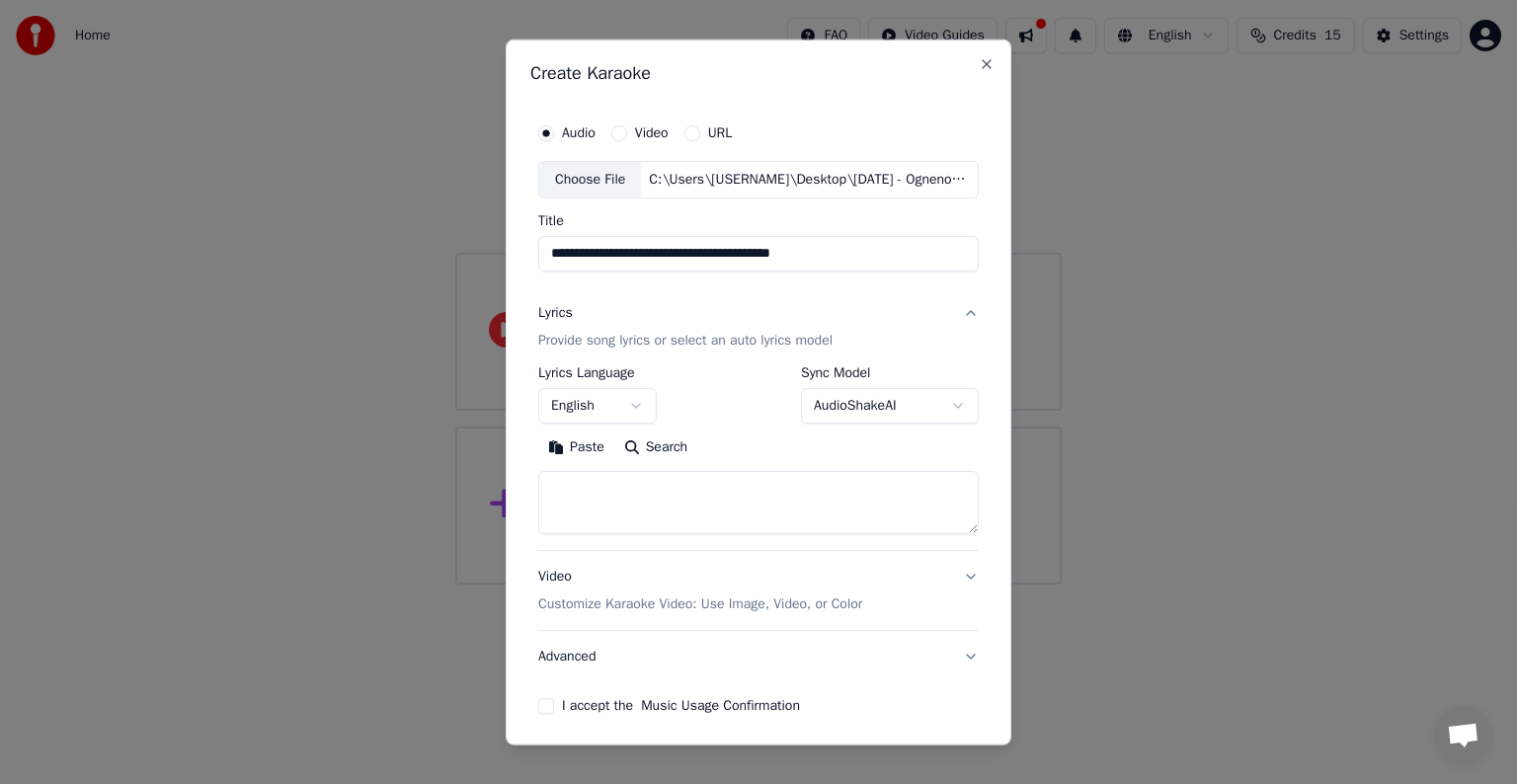 click on "English" at bounding box center (598, 406) 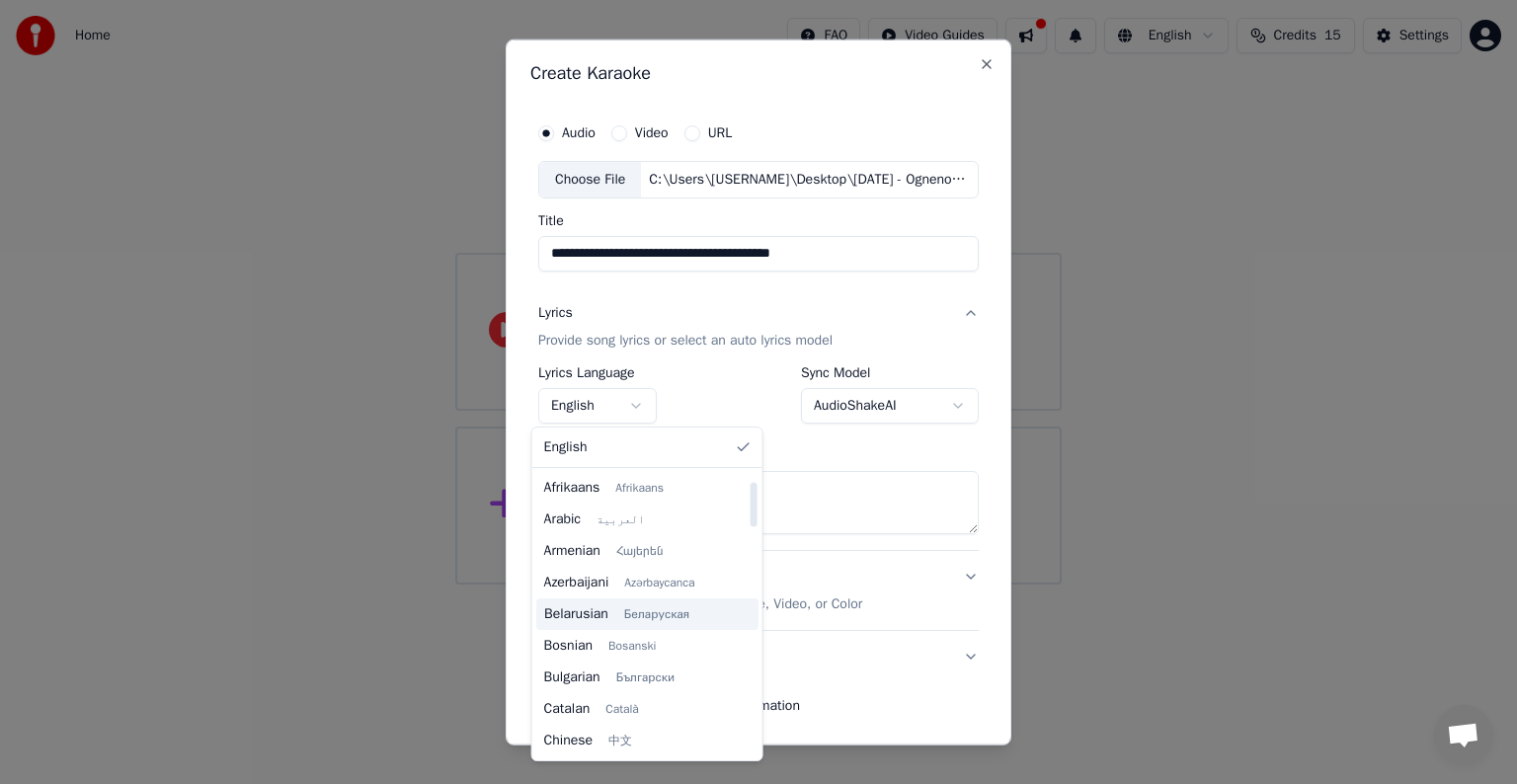 scroll, scrollTop: 99, scrollLeft: 0, axis: vertical 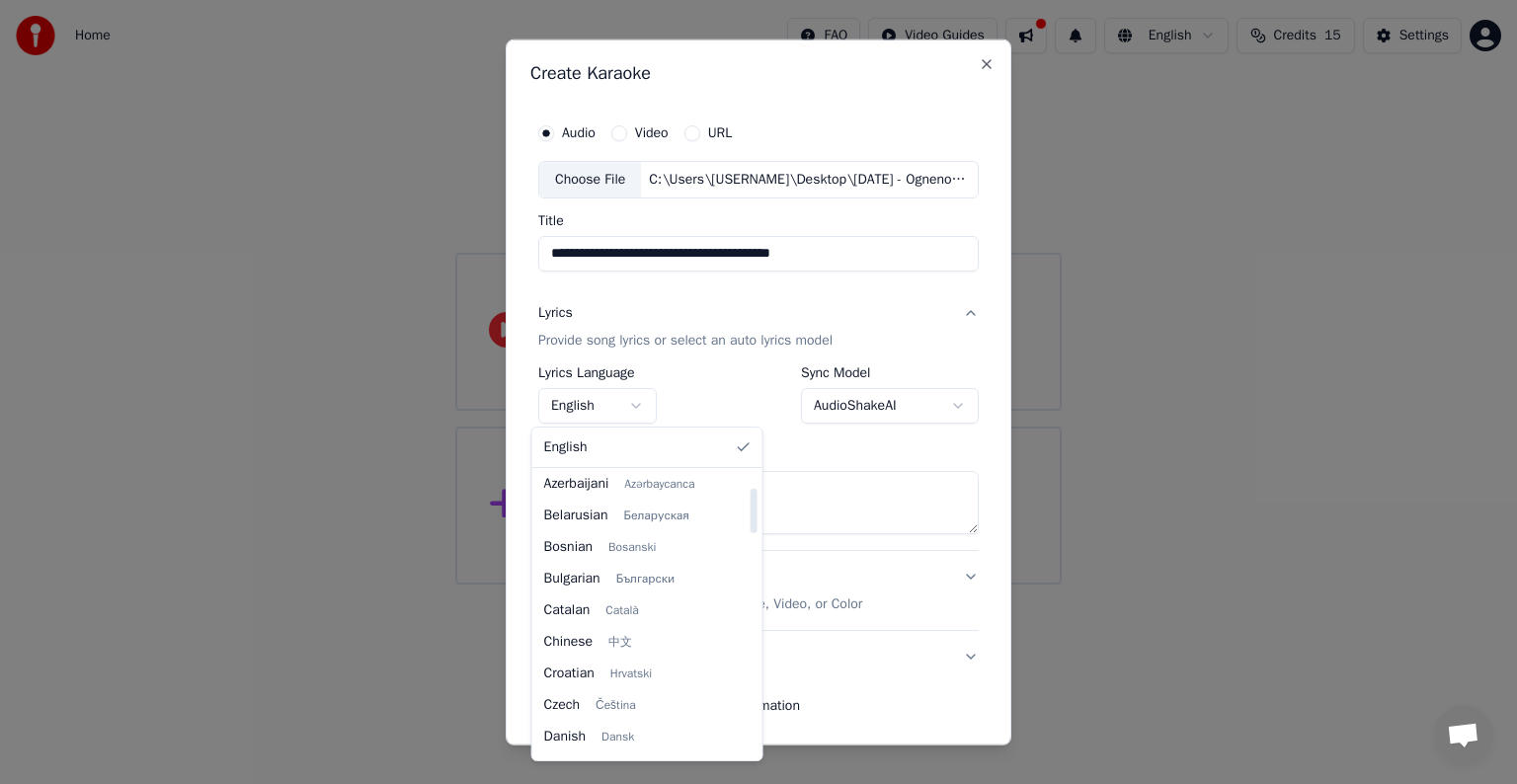 select on "**" 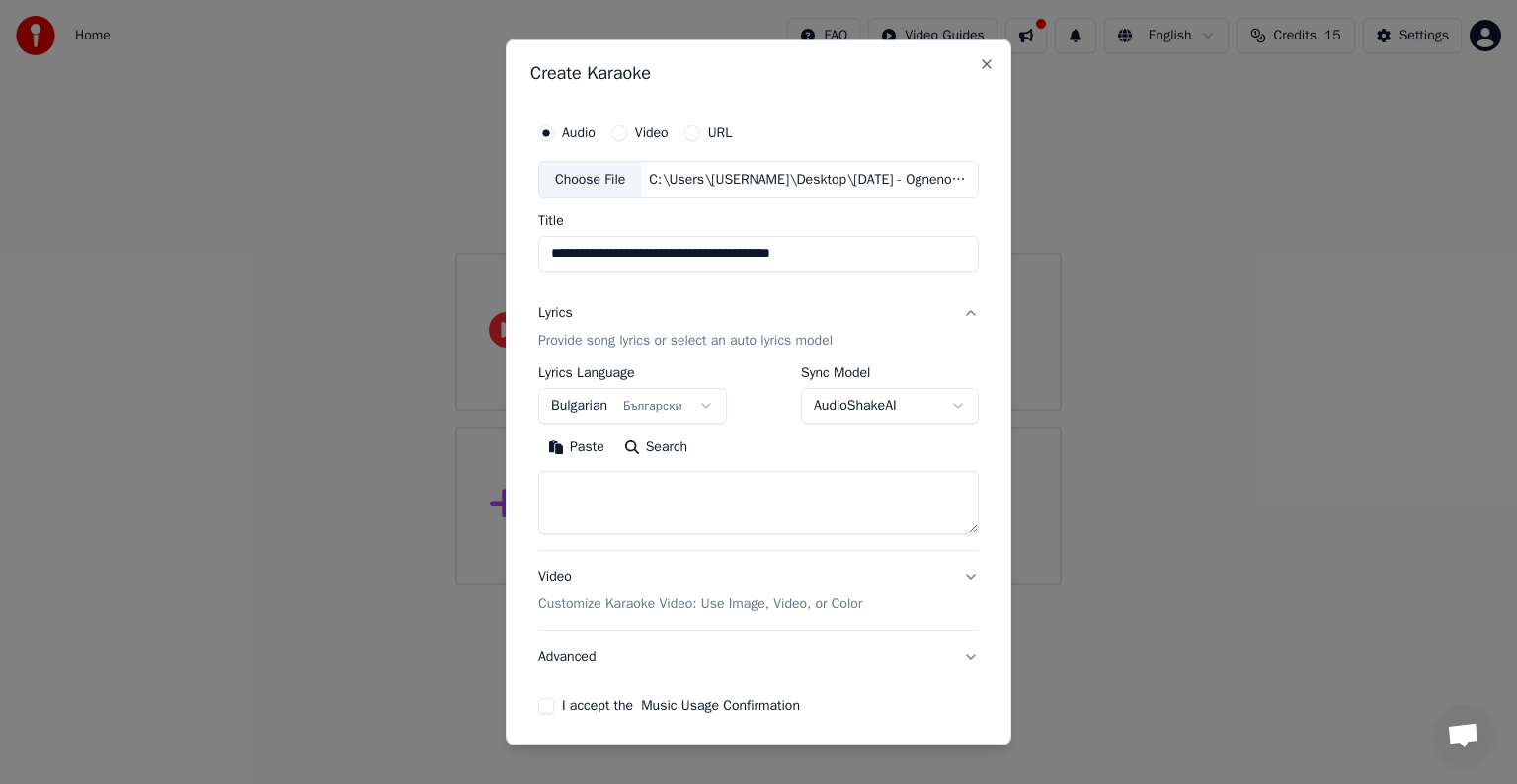 click at bounding box center [758, 503] 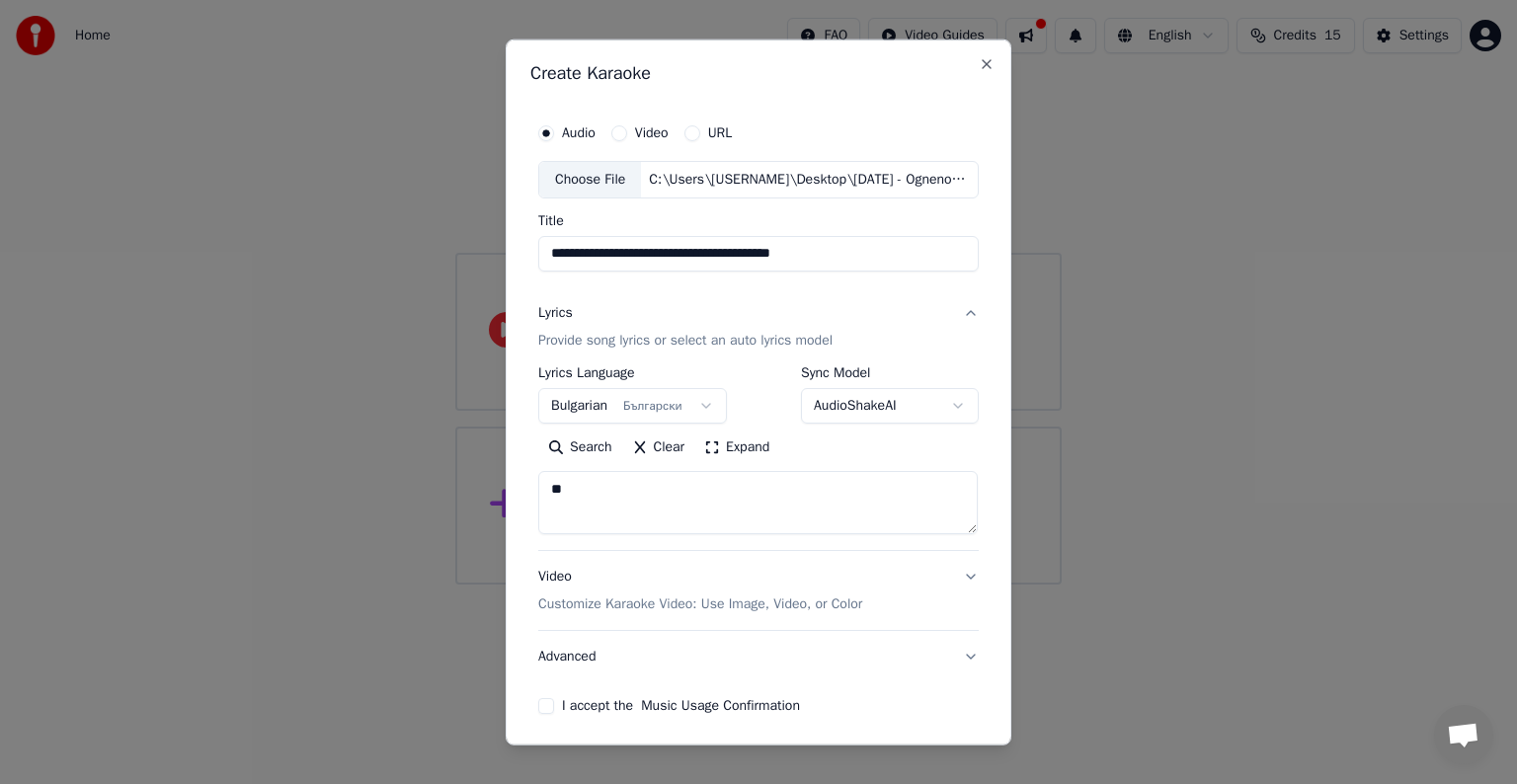 type on "*" 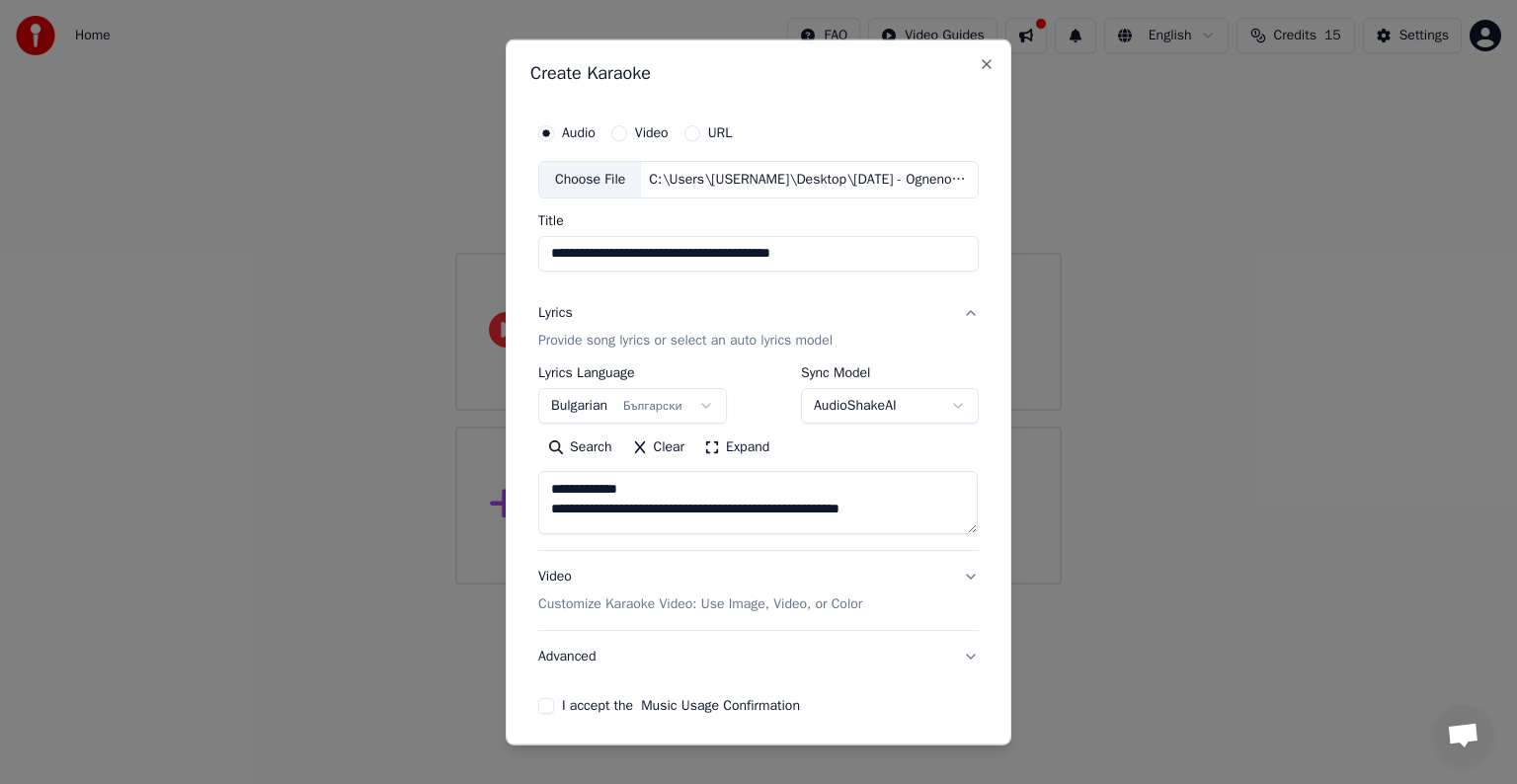 scroll, scrollTop: 4, scrollLeft: 0, axis: vertical 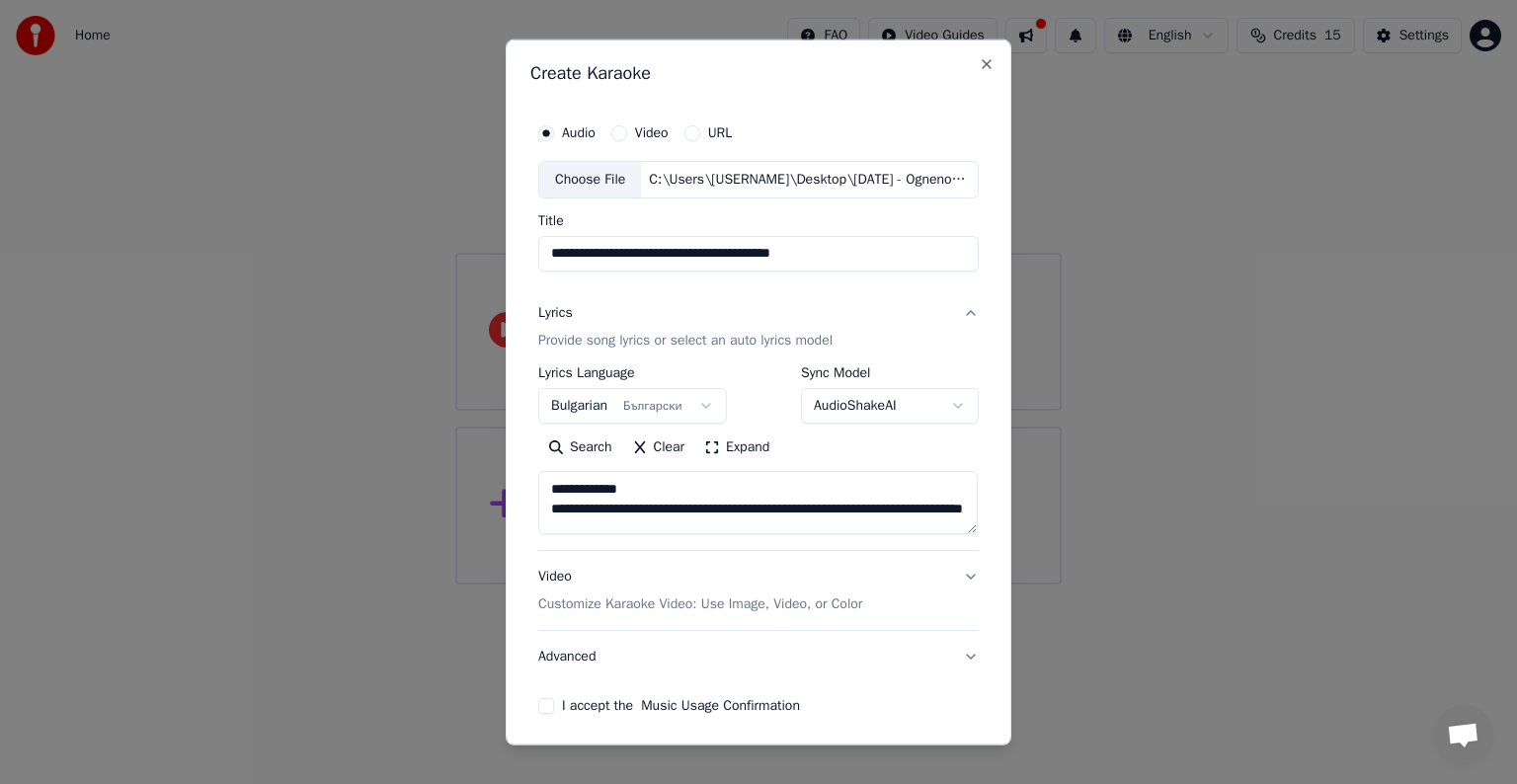 type on "**********" 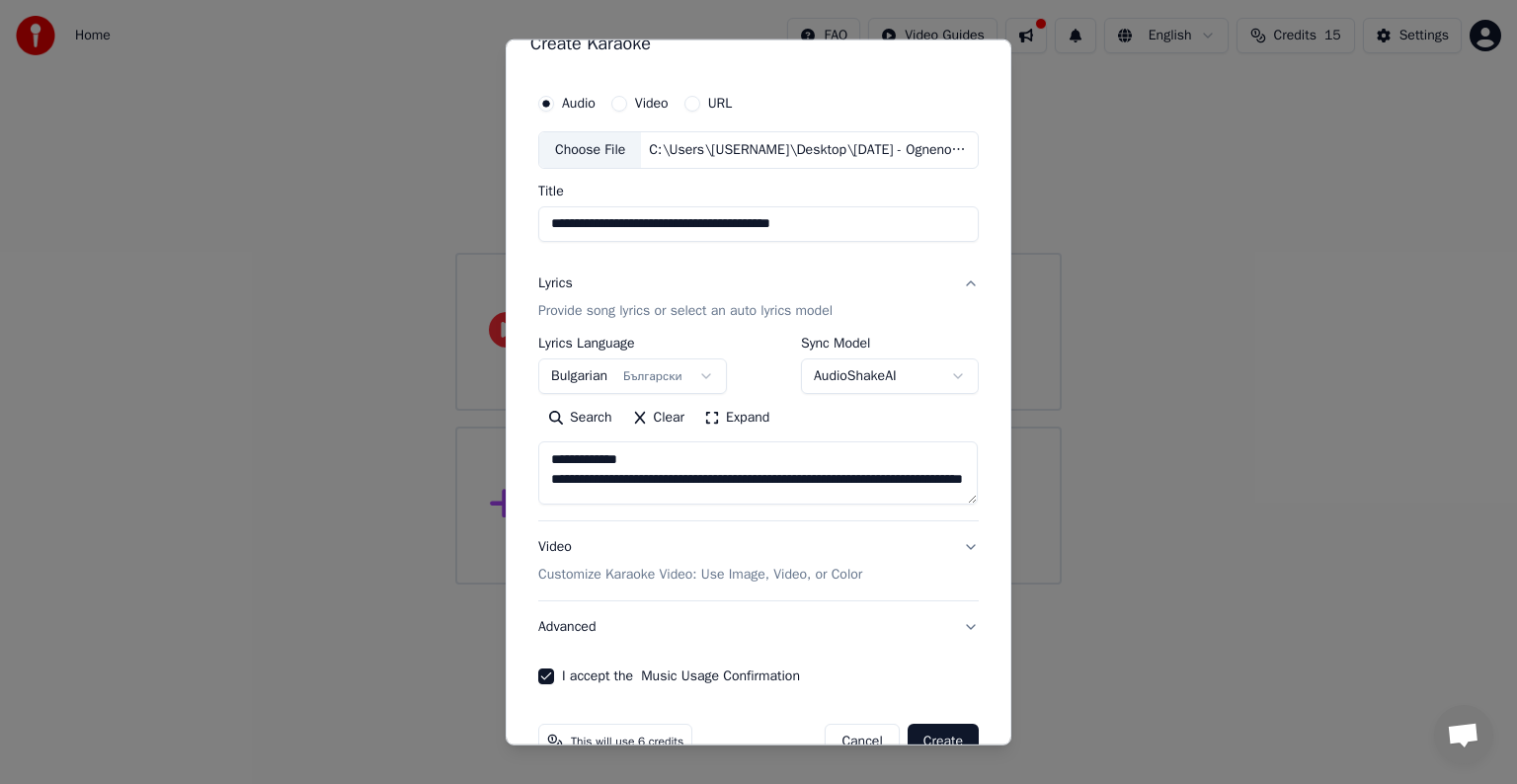 scroll, scrollTop: 75, scrollLeft: 0, axis: vertical 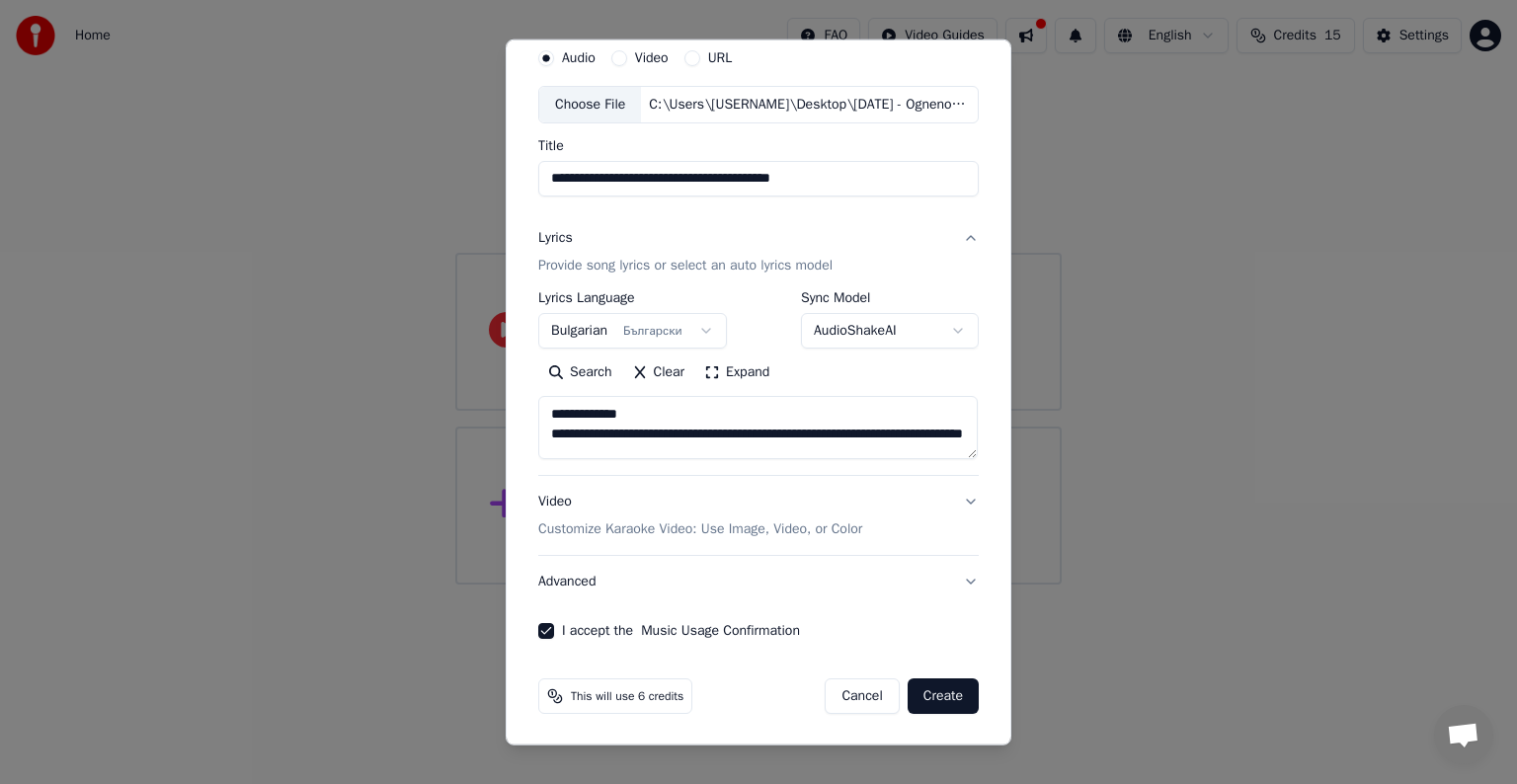 click on "Create" at bounding box center (943, 696) 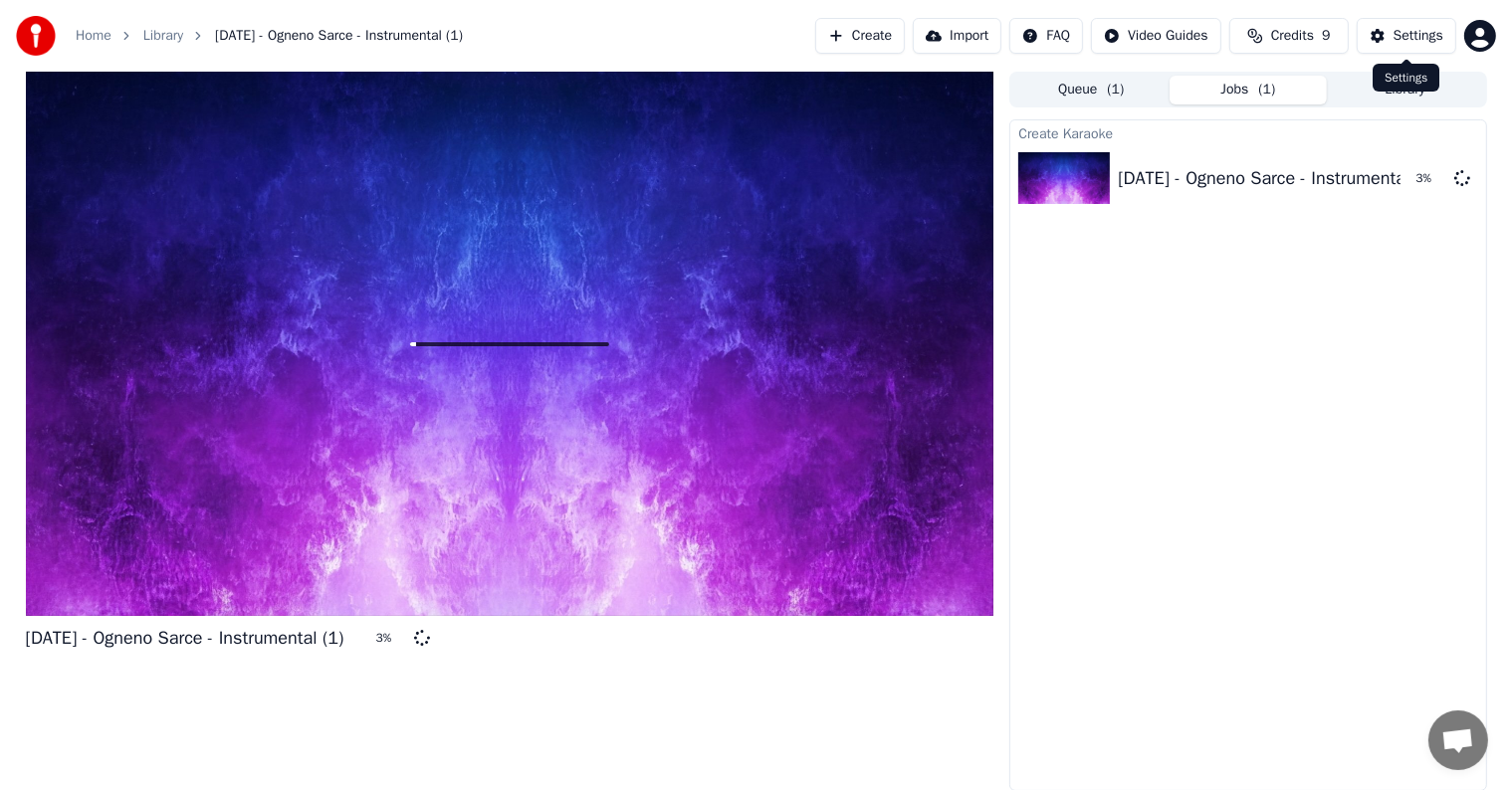 click on "Settings" at bounding box center [1418, 36] 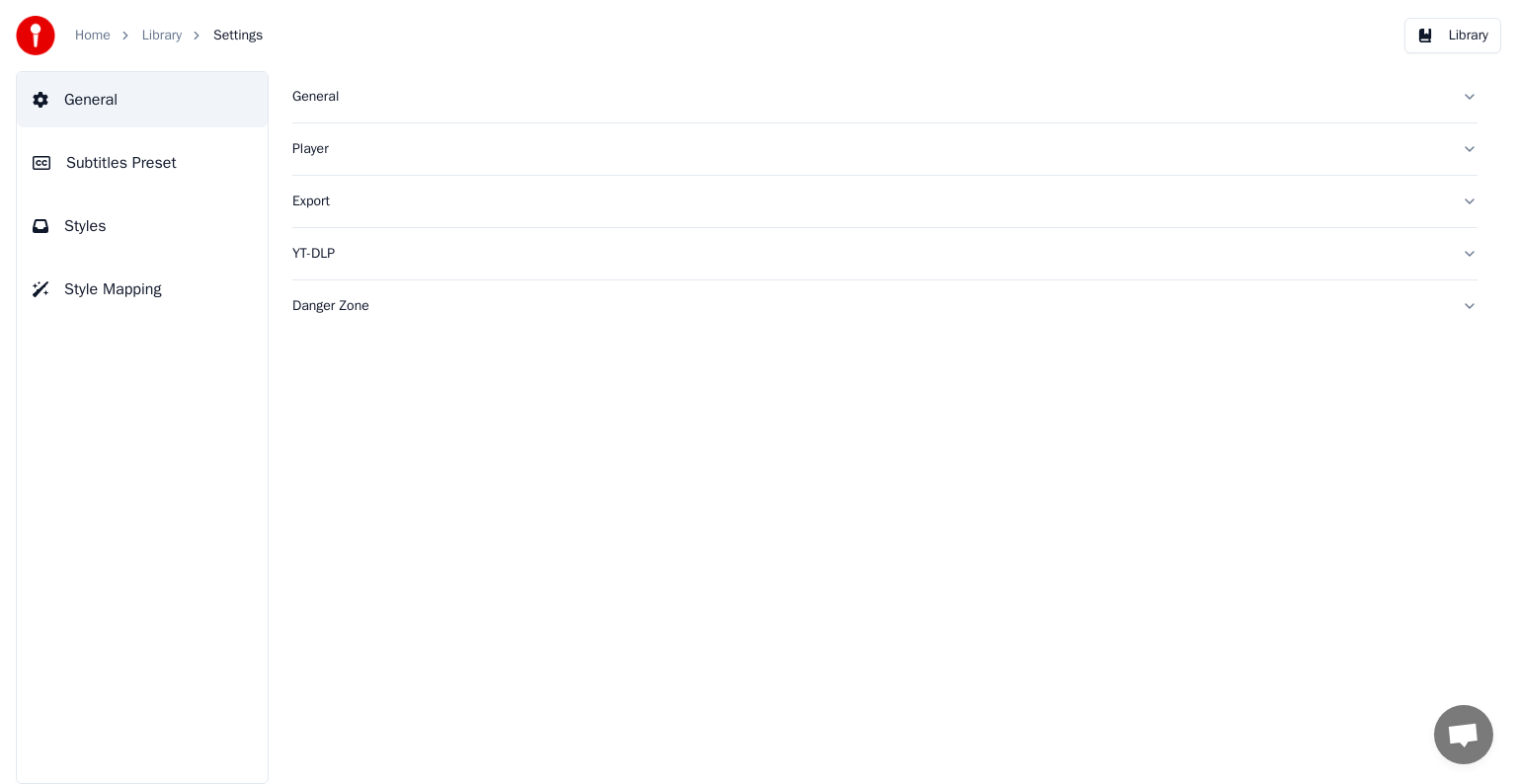 click on "Styles" at bounding box center (142, 226) 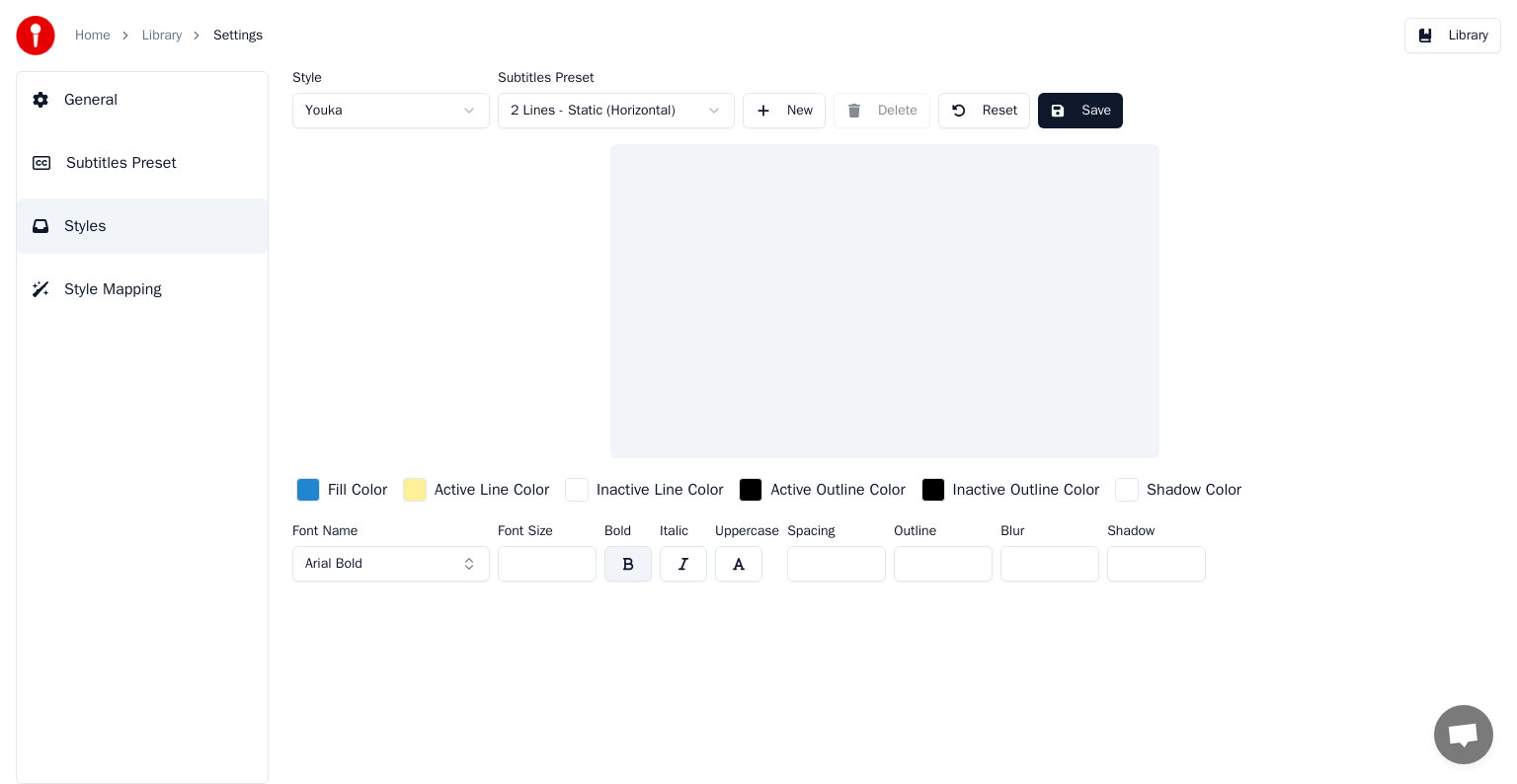 click on "General" at bounding box center [142, 100] 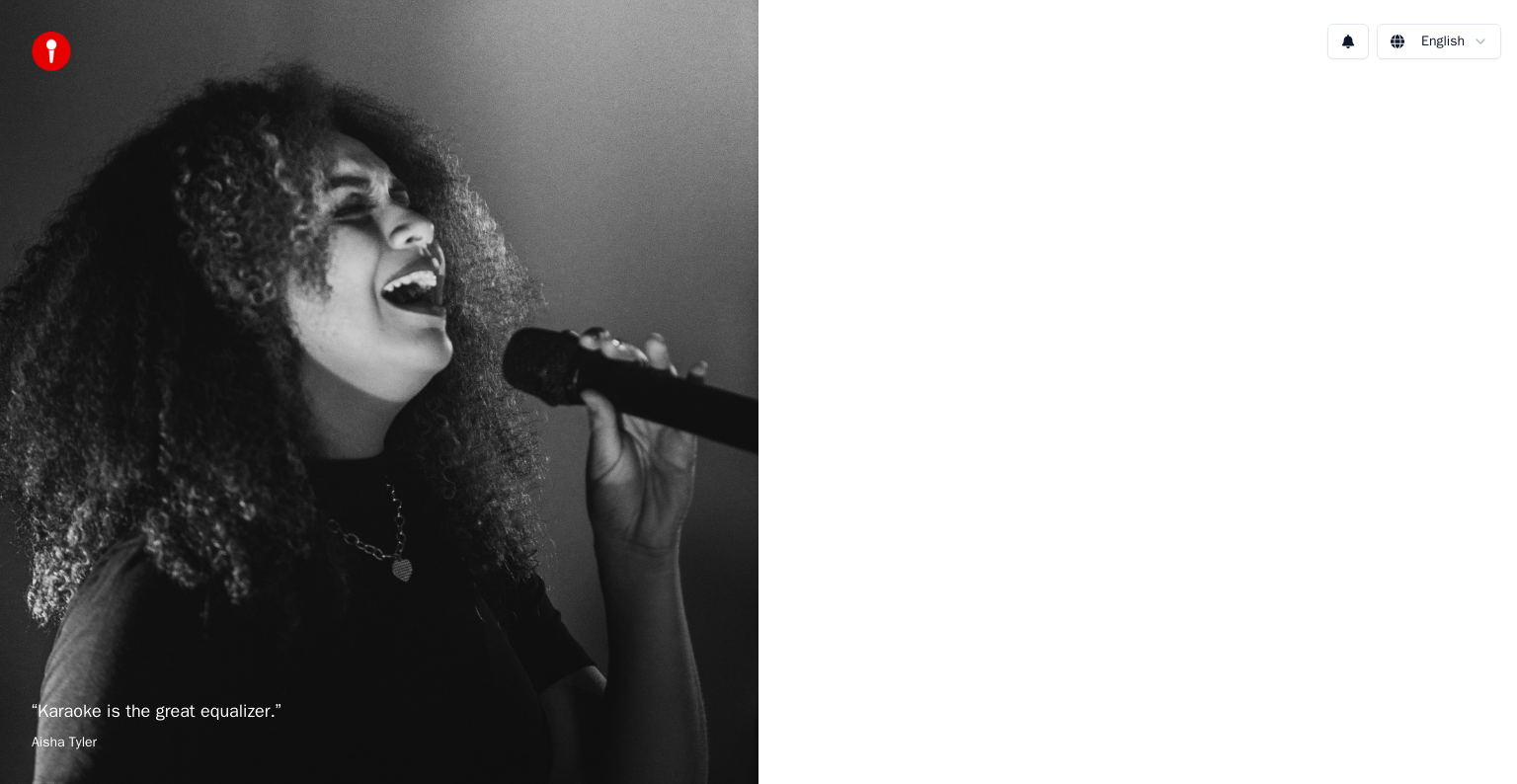 scroll, scrollTop: 0, scrollLeft: 0, axis: both 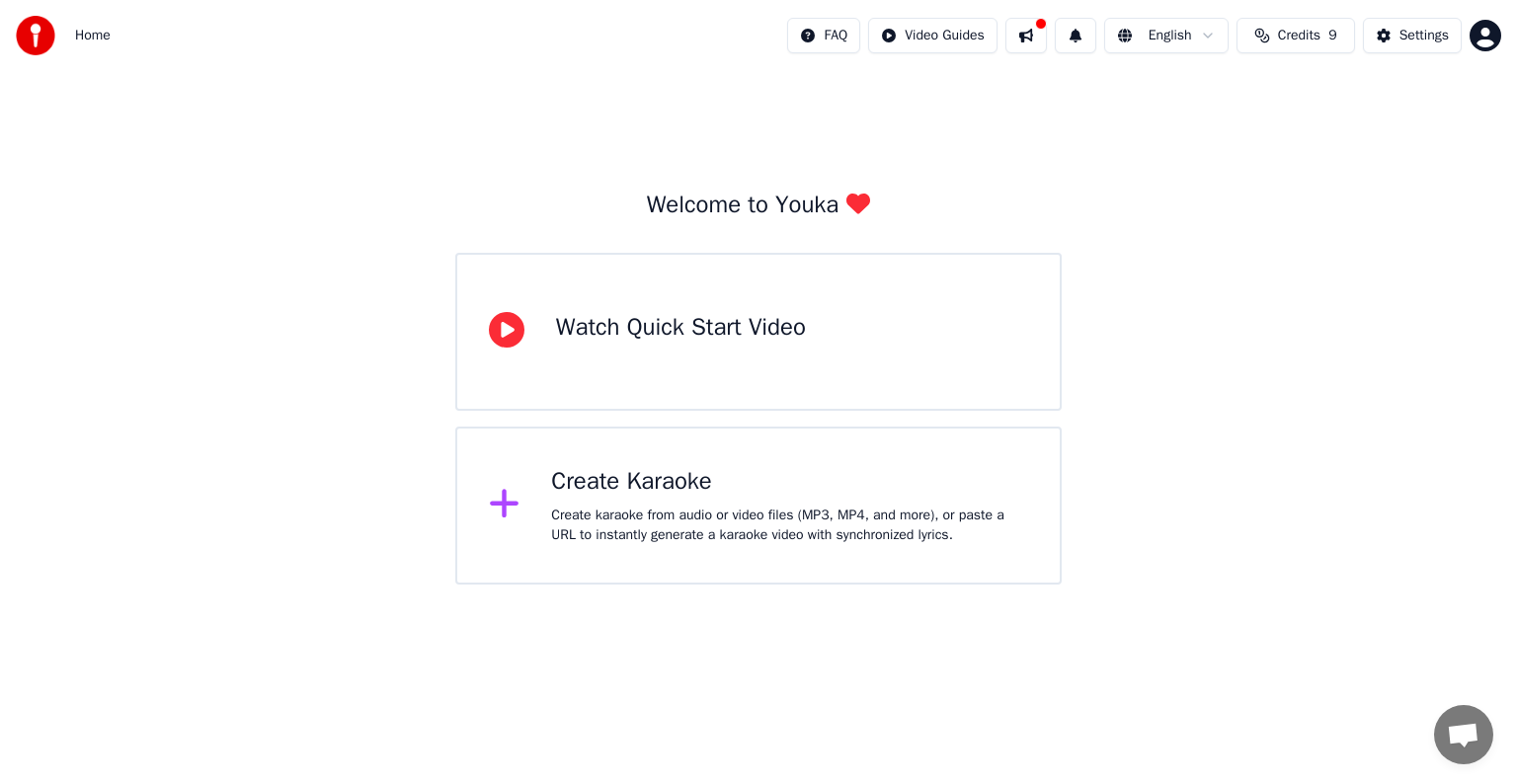 click on "Create Karaoke" at bounding box center (789, 482) 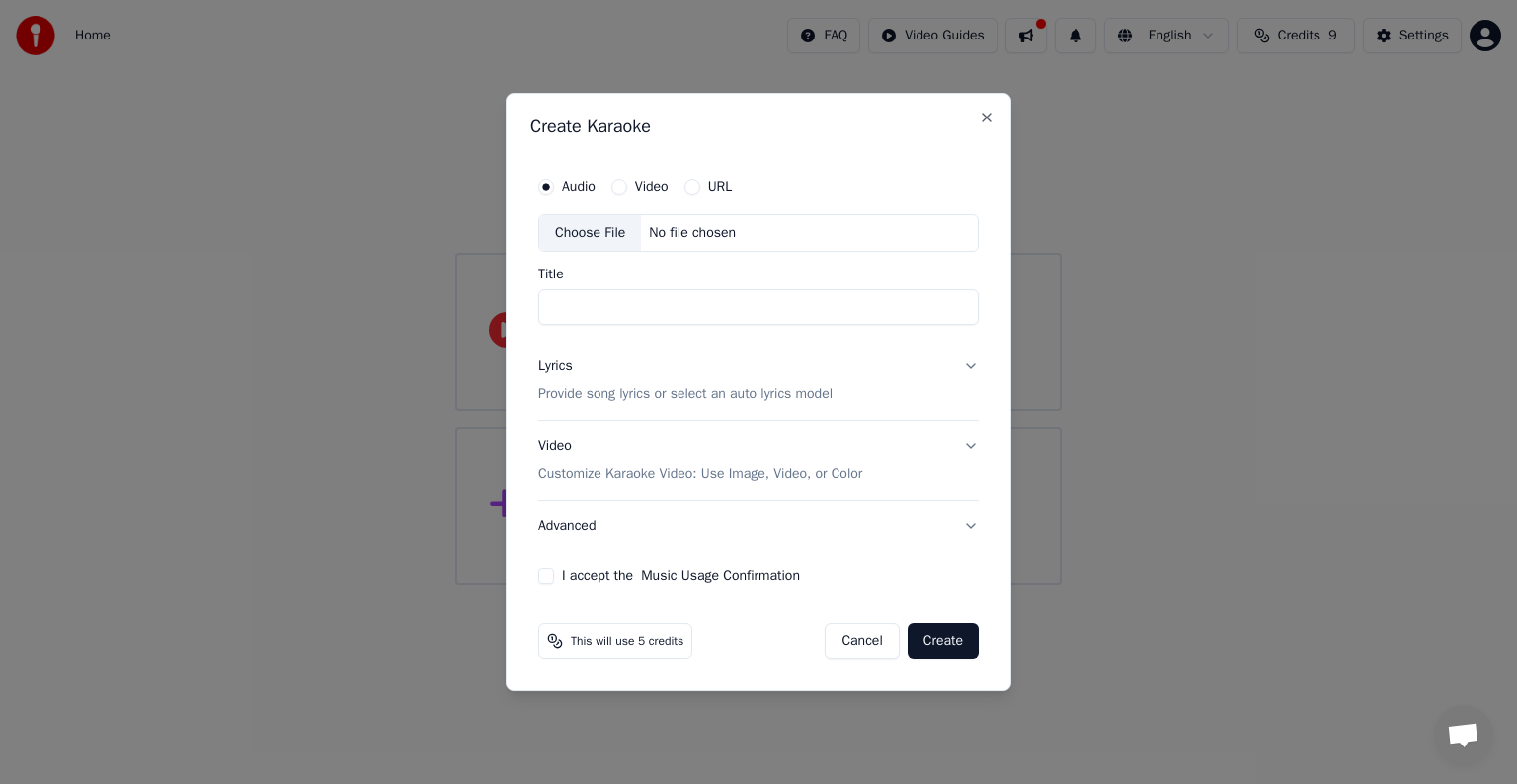 click on "Choose File" at bounding box center [590, 233] 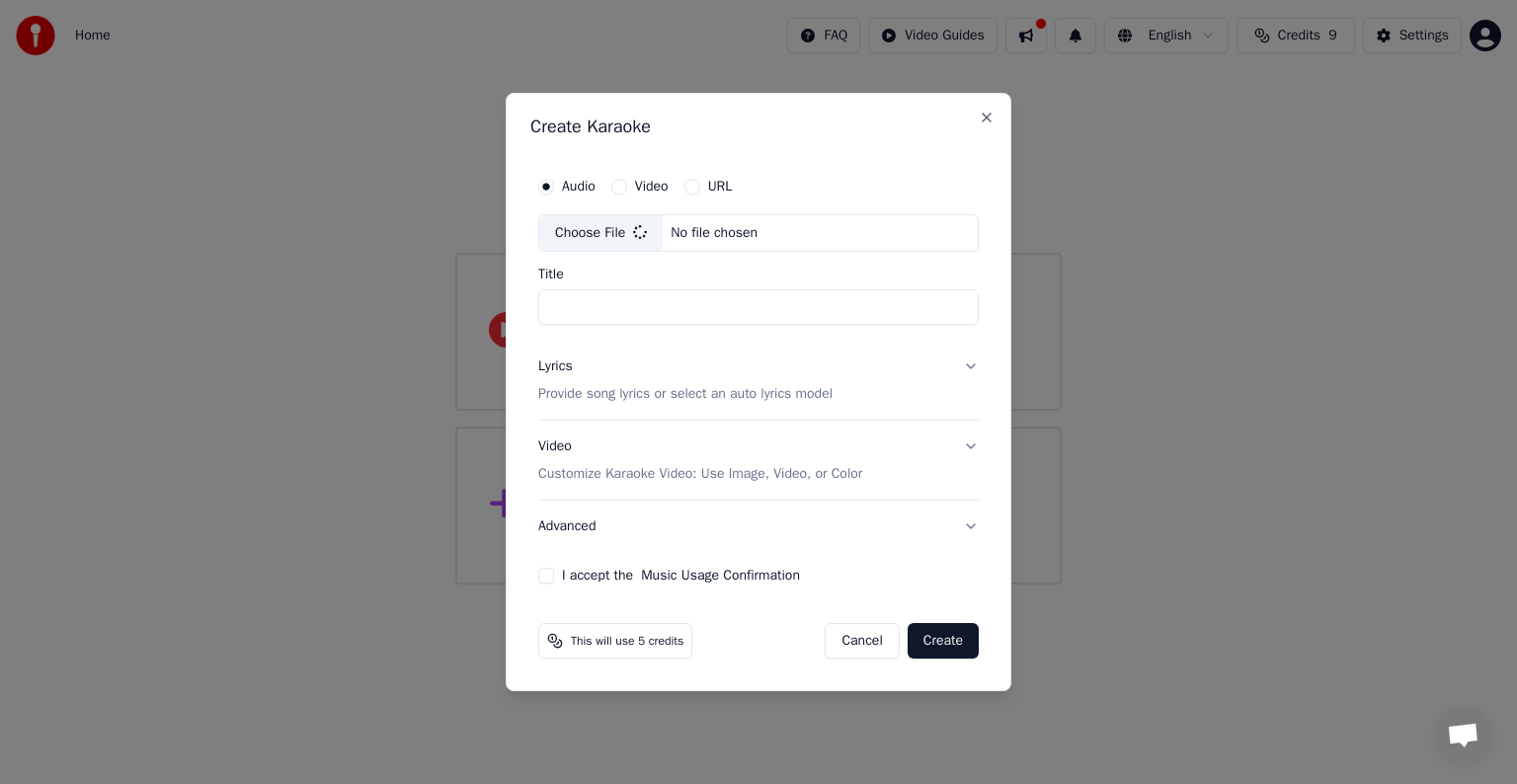 type on "**********" 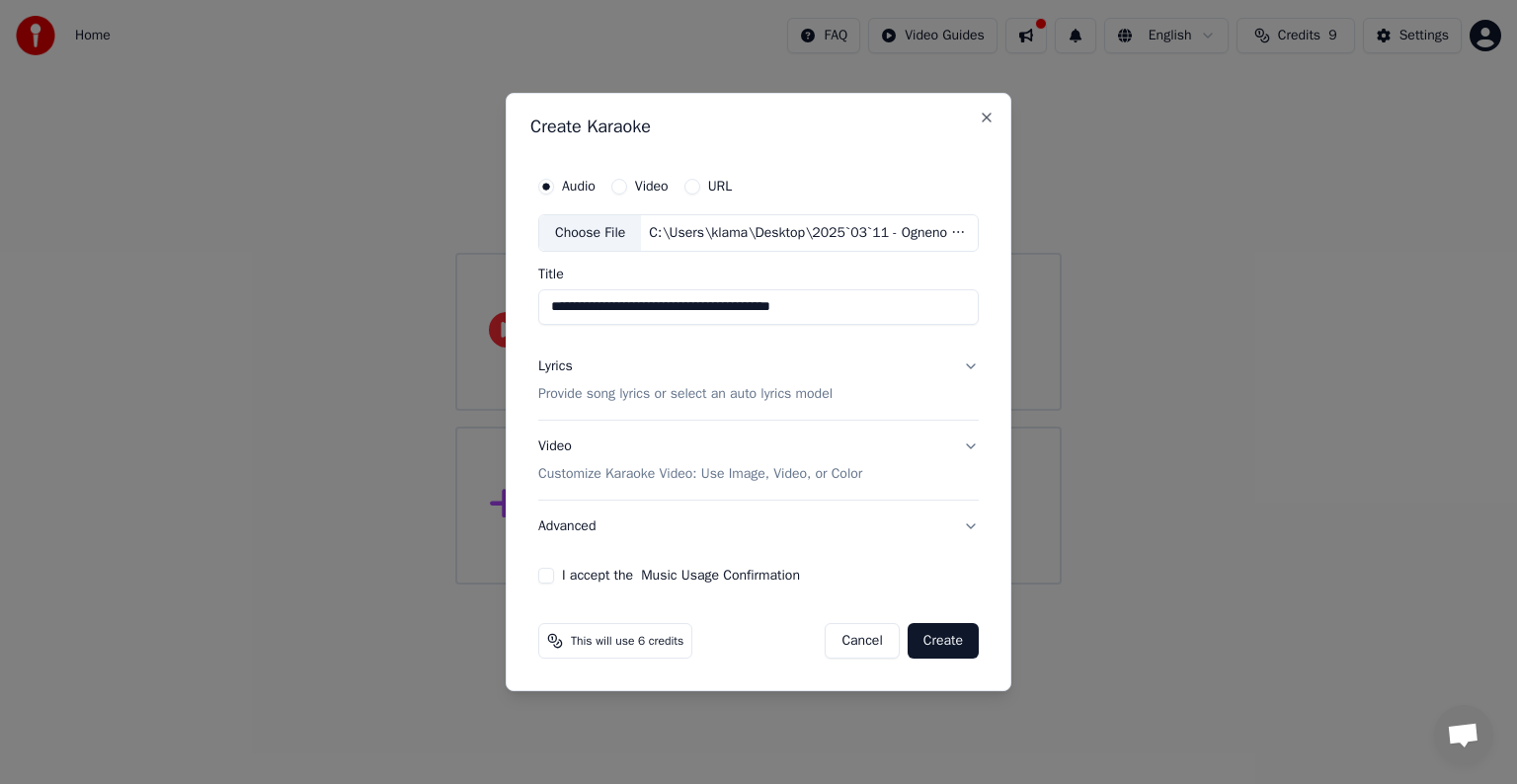 click on "Provide song lyrics or select an auto lyrics model" at bounding box center (685, 394) 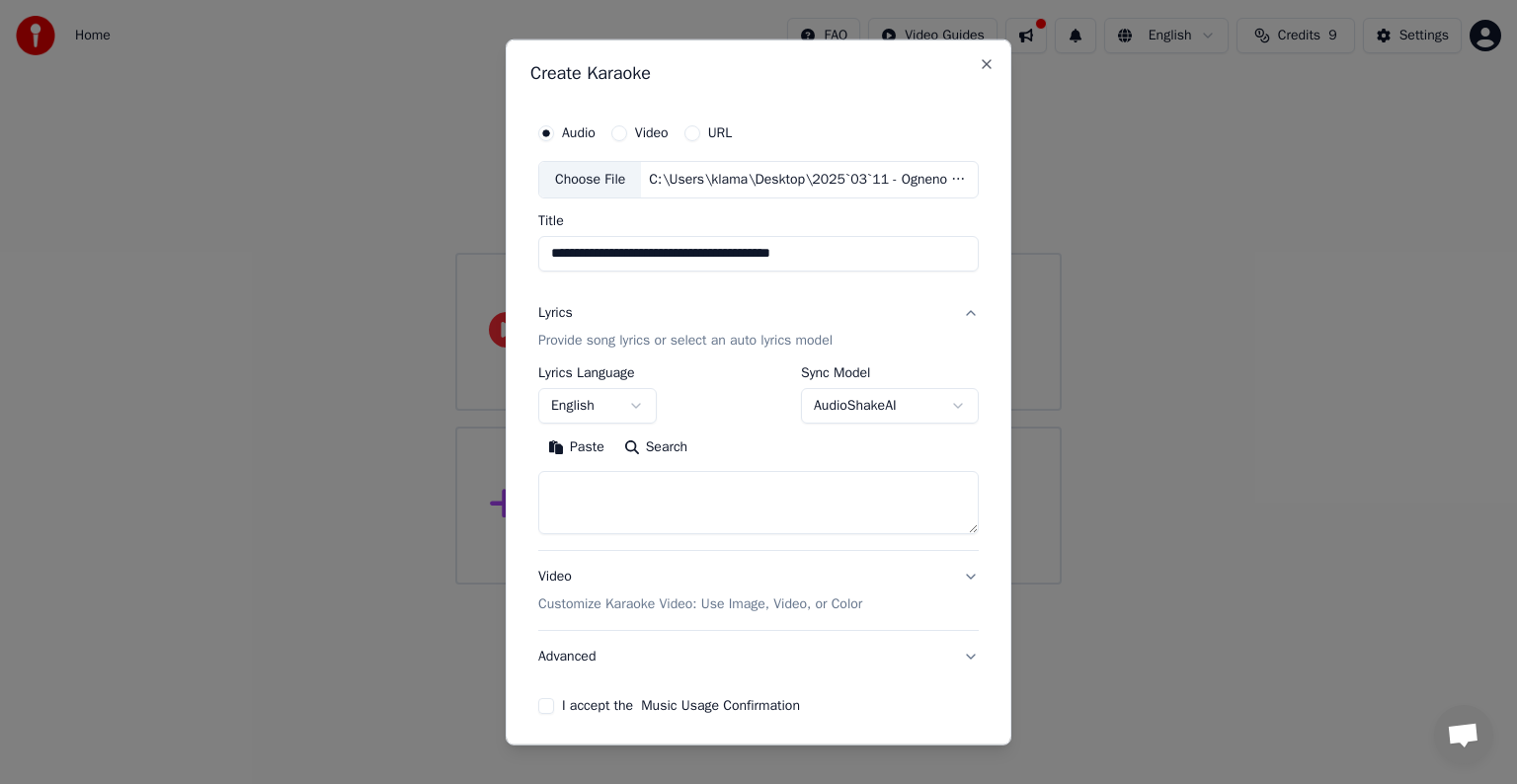 click at bounding box center (758, 503) 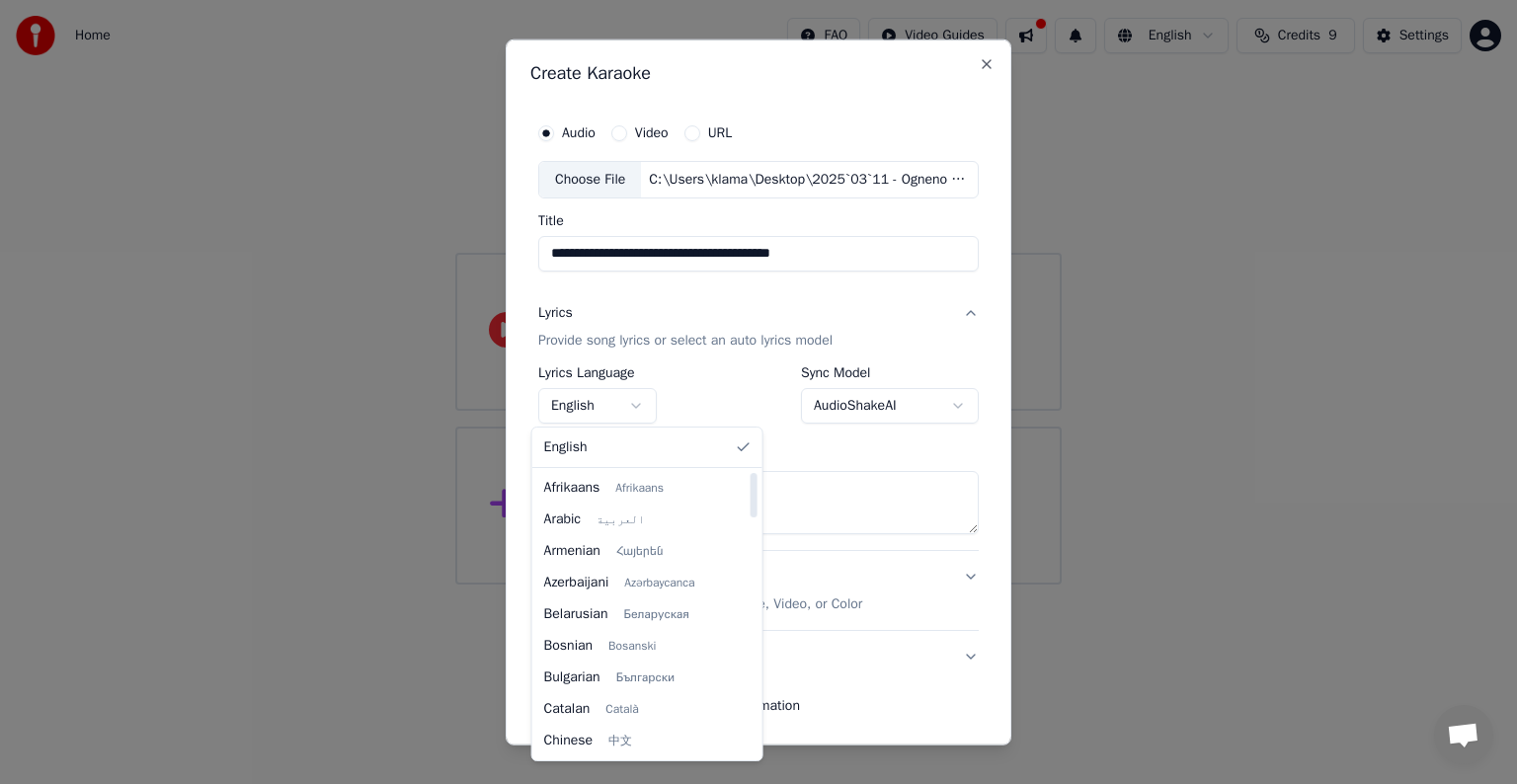 select on "**" 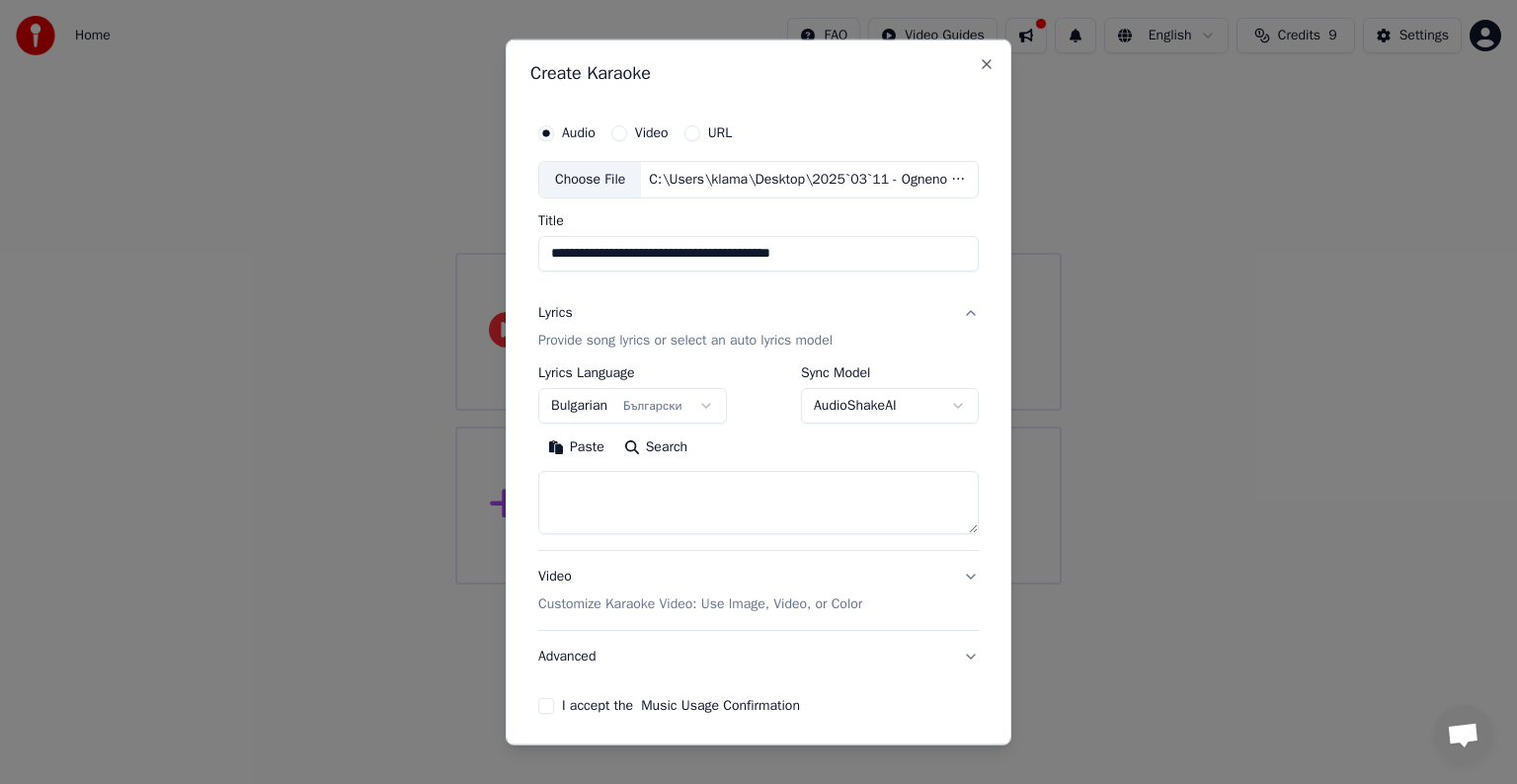 click at bounding box center (758, 503) 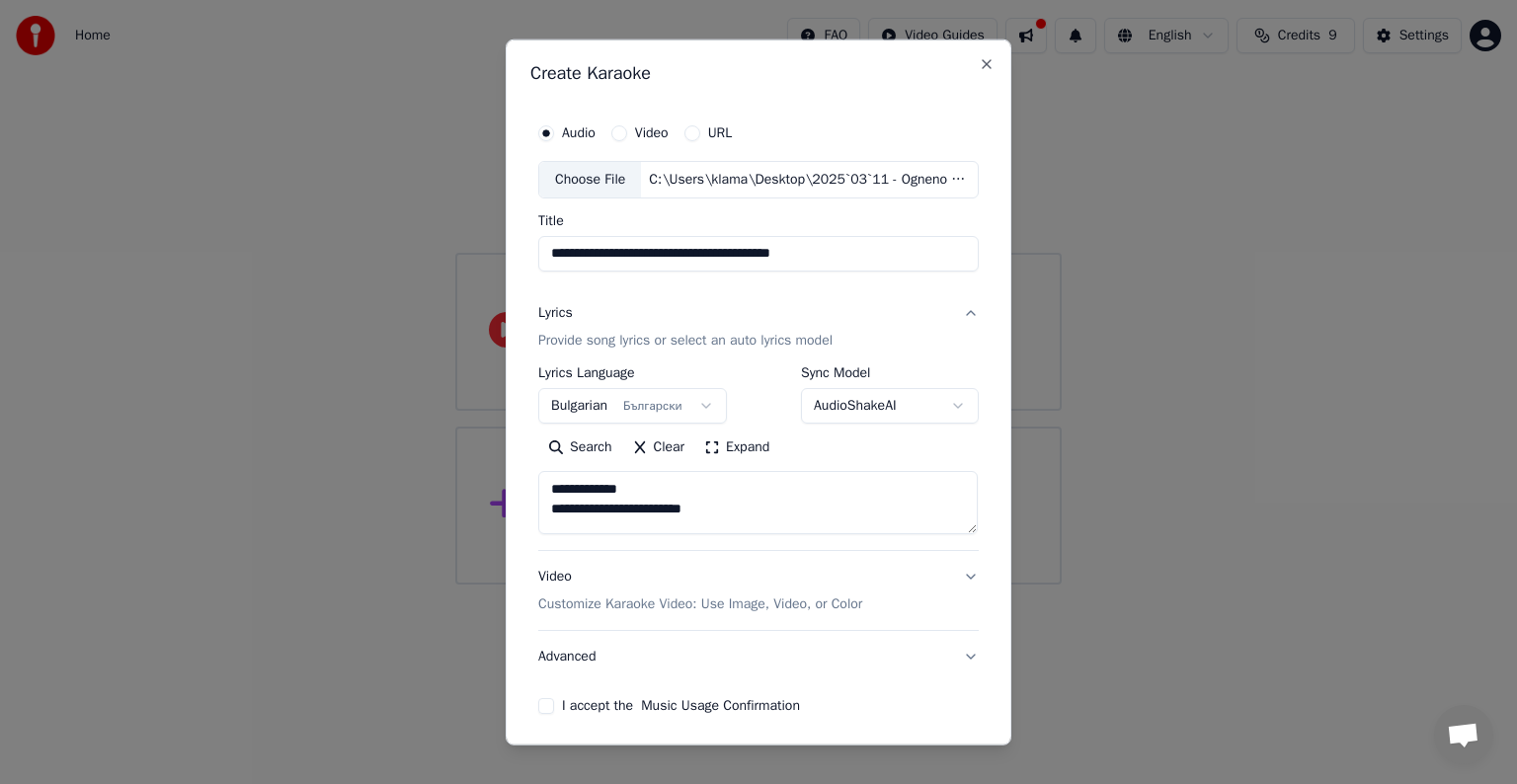 scroll, scrollTop: 4, scrollLeft: 0, axis: vertical 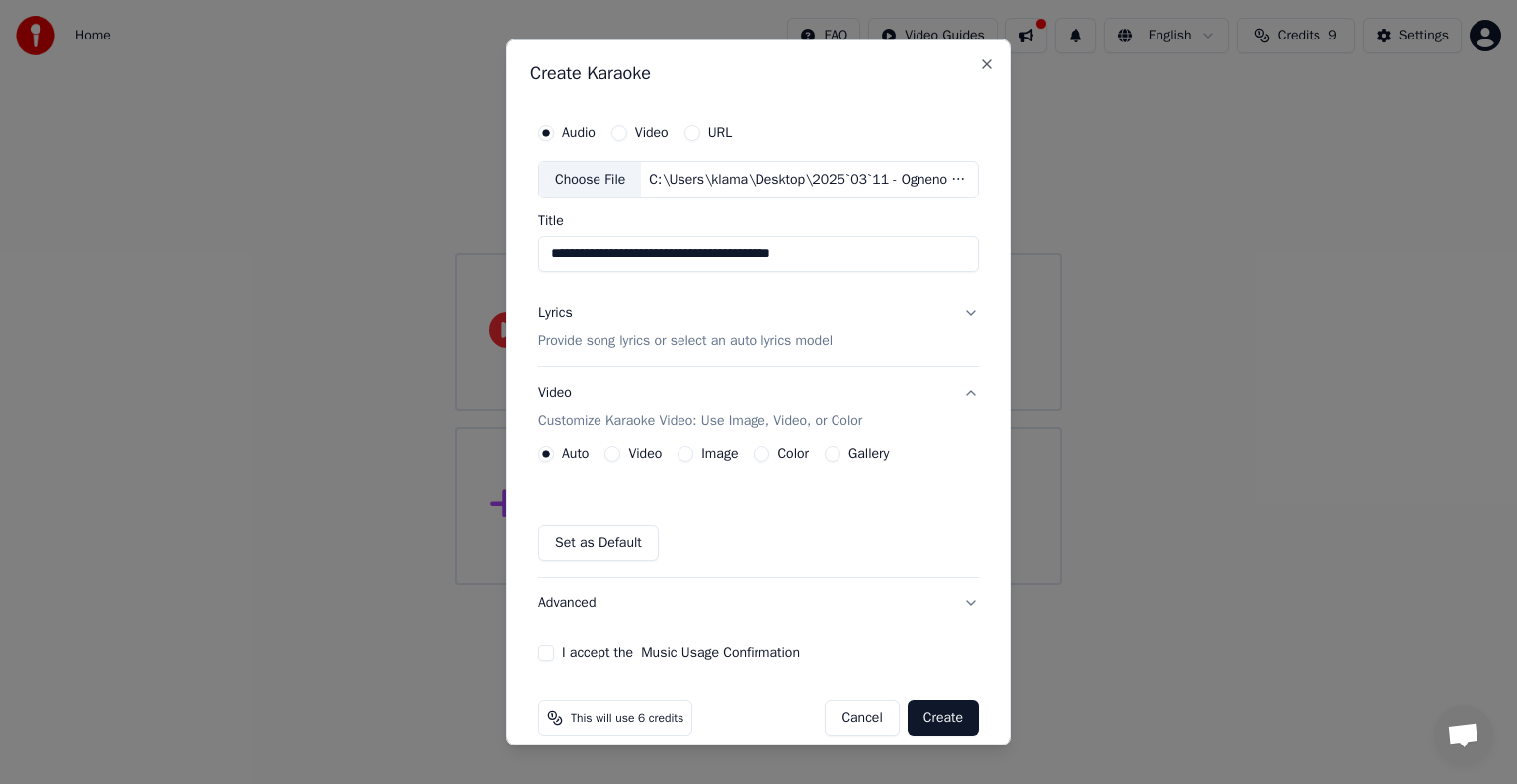 click on "Set as Default" at bounding box center [599, 543] 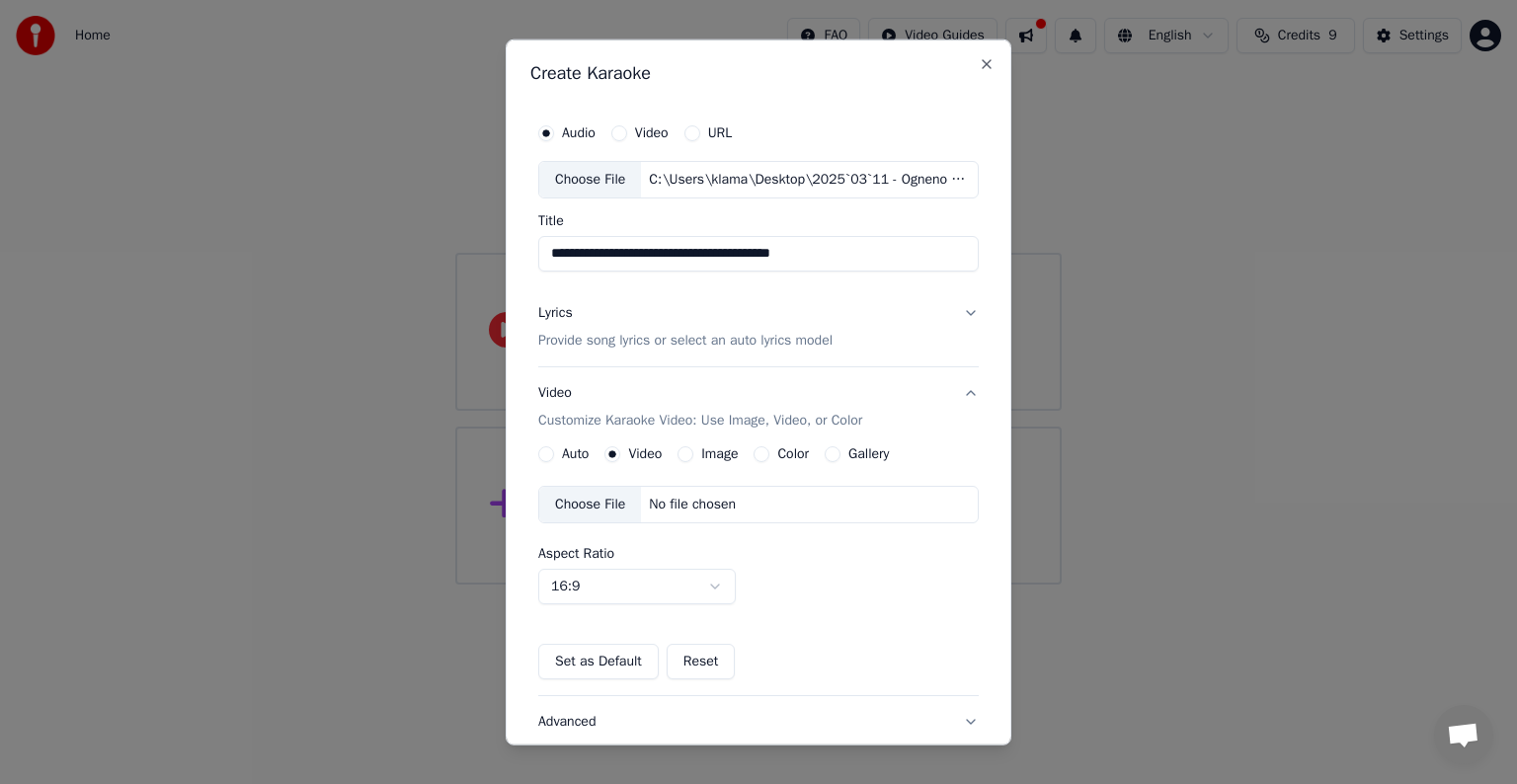 click on "Choose File" at bounding box center [590, 505] 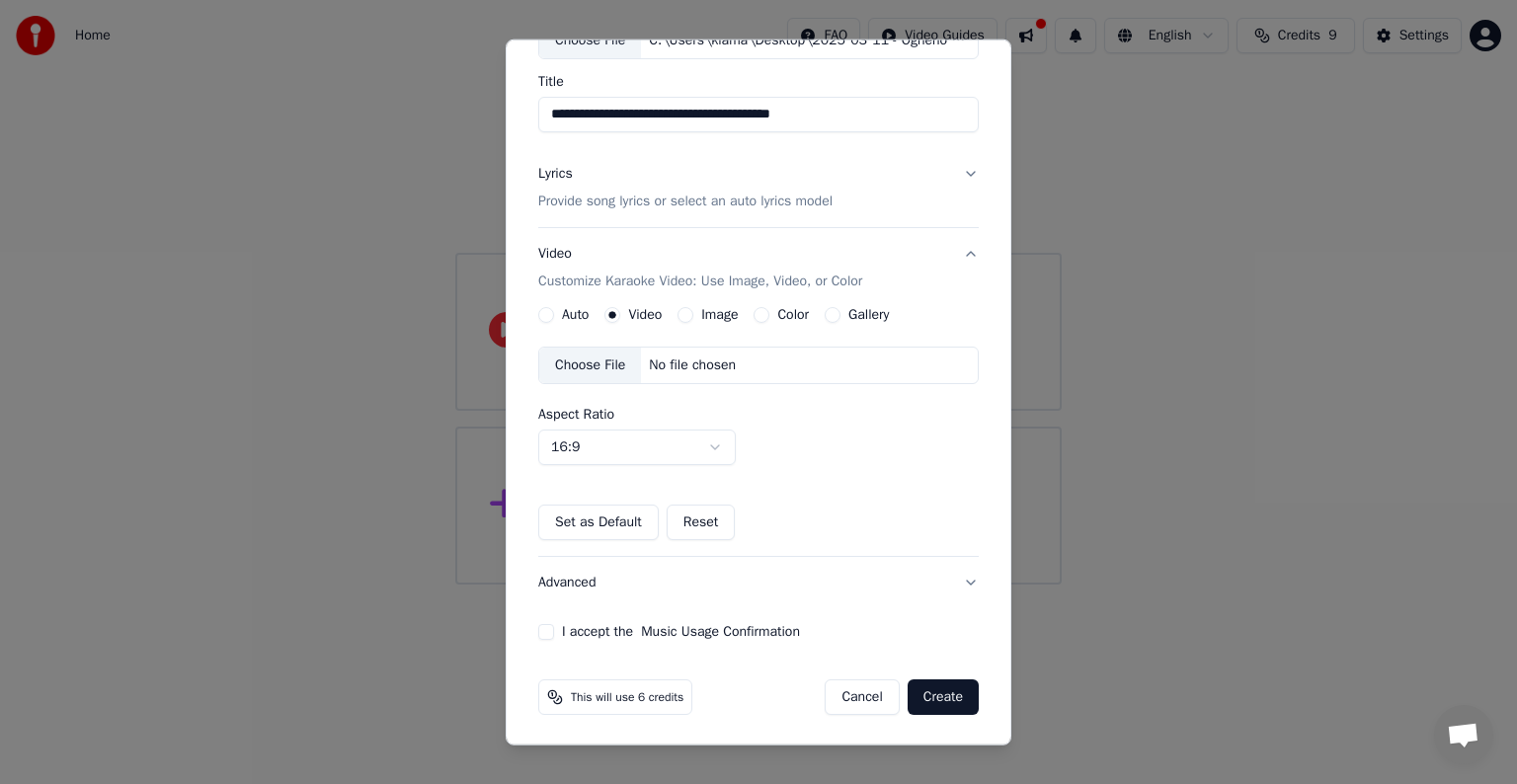 click on "**********" at bounding box center (758, 307) 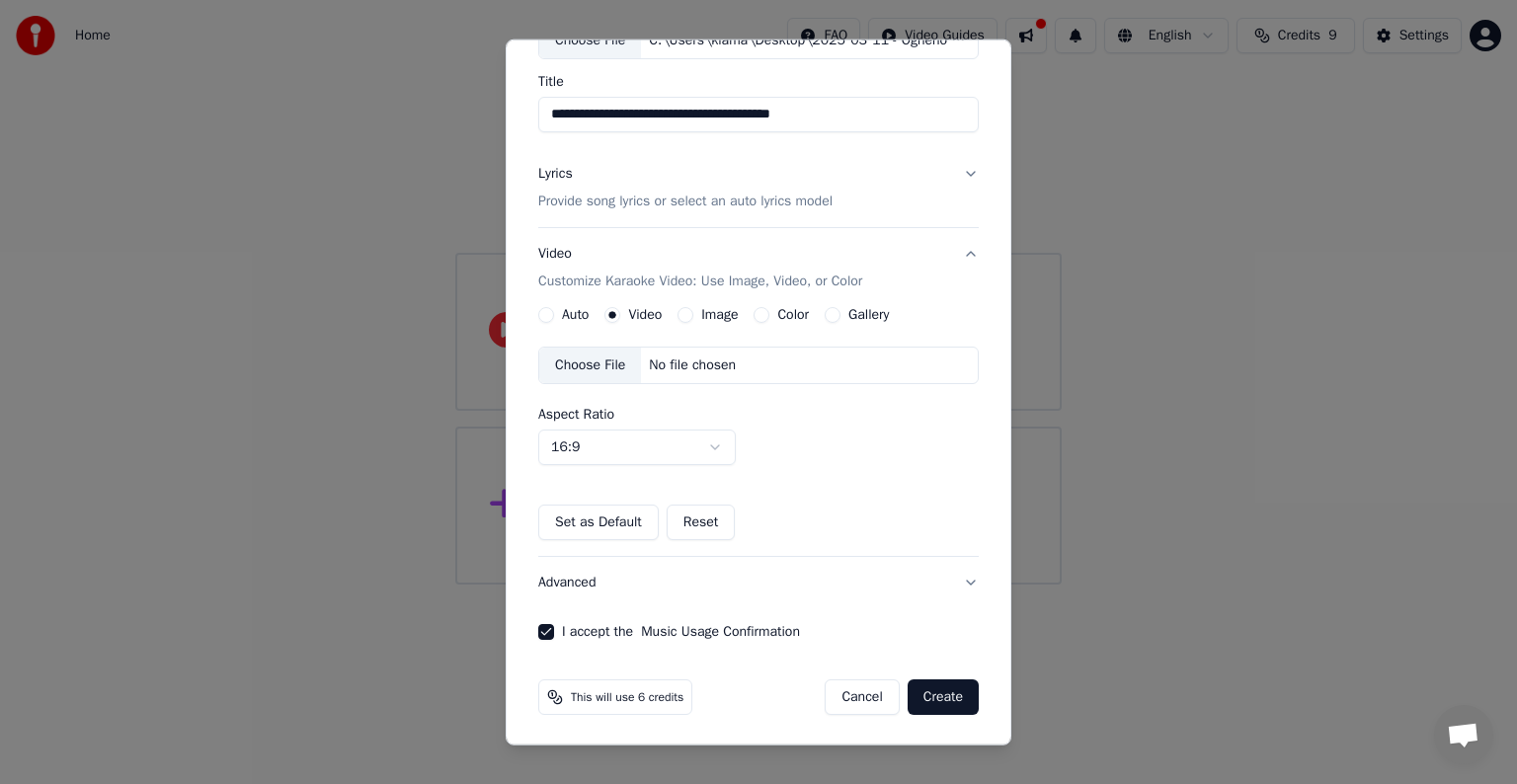 click on "Create" at bounding box center (943, 697) 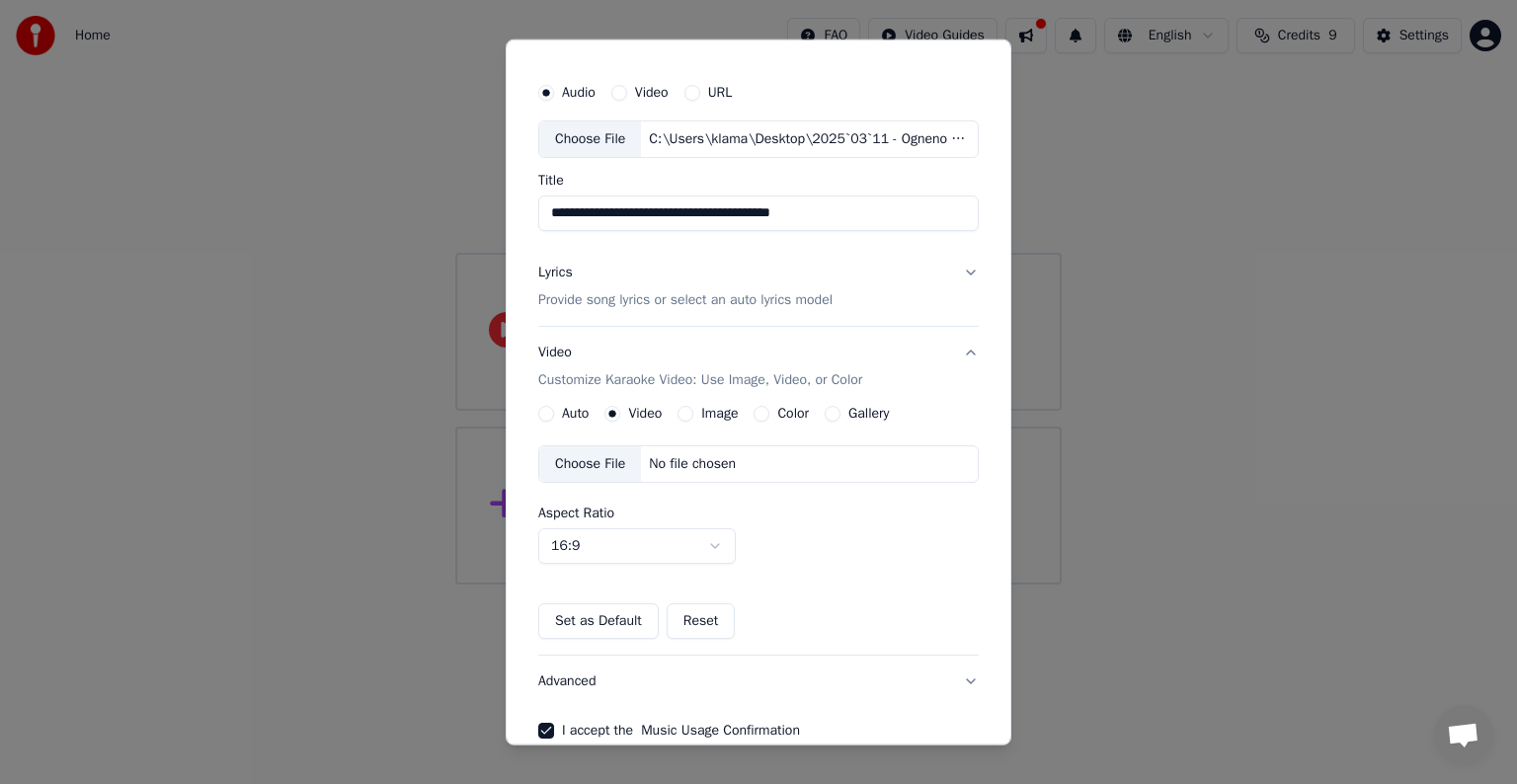 click on "No file chosen" at bounding box center (692, 464) 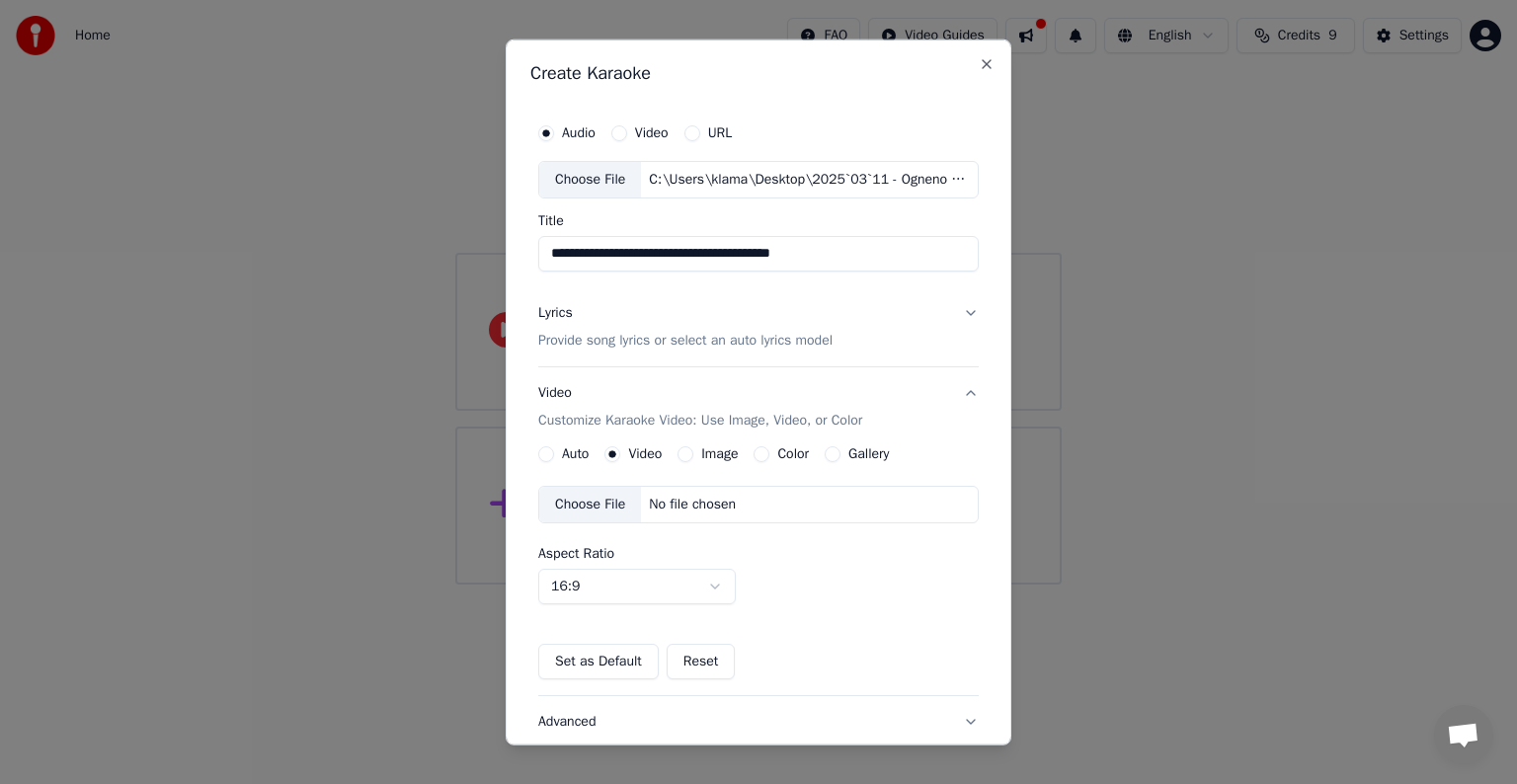 click on "Provide song lyrics or select an auto lyrics model" at bounding box center [685, 341] 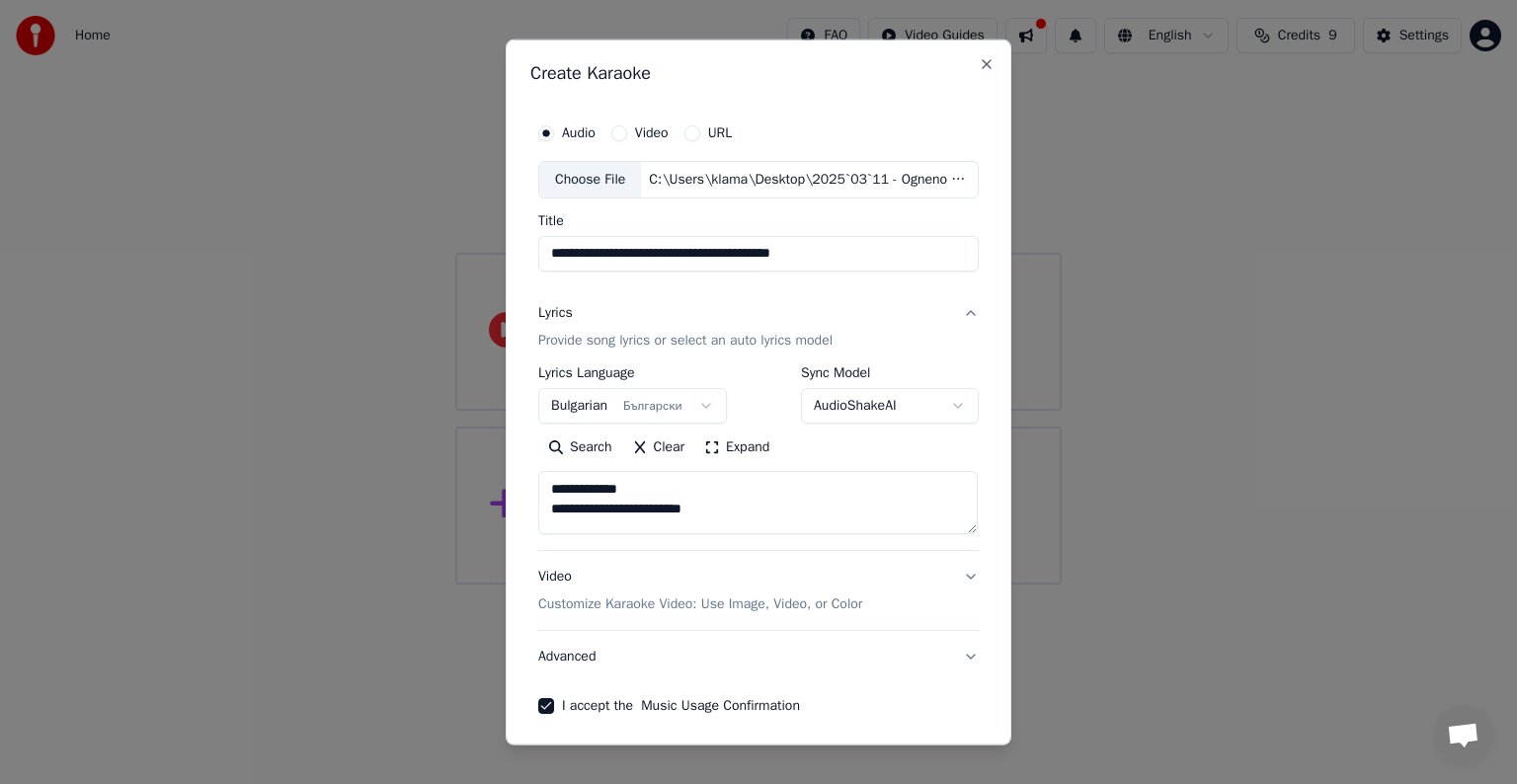click on "Customize Karaoke Video: Use Image, Video, or Color" at bounding box center [700, 604] 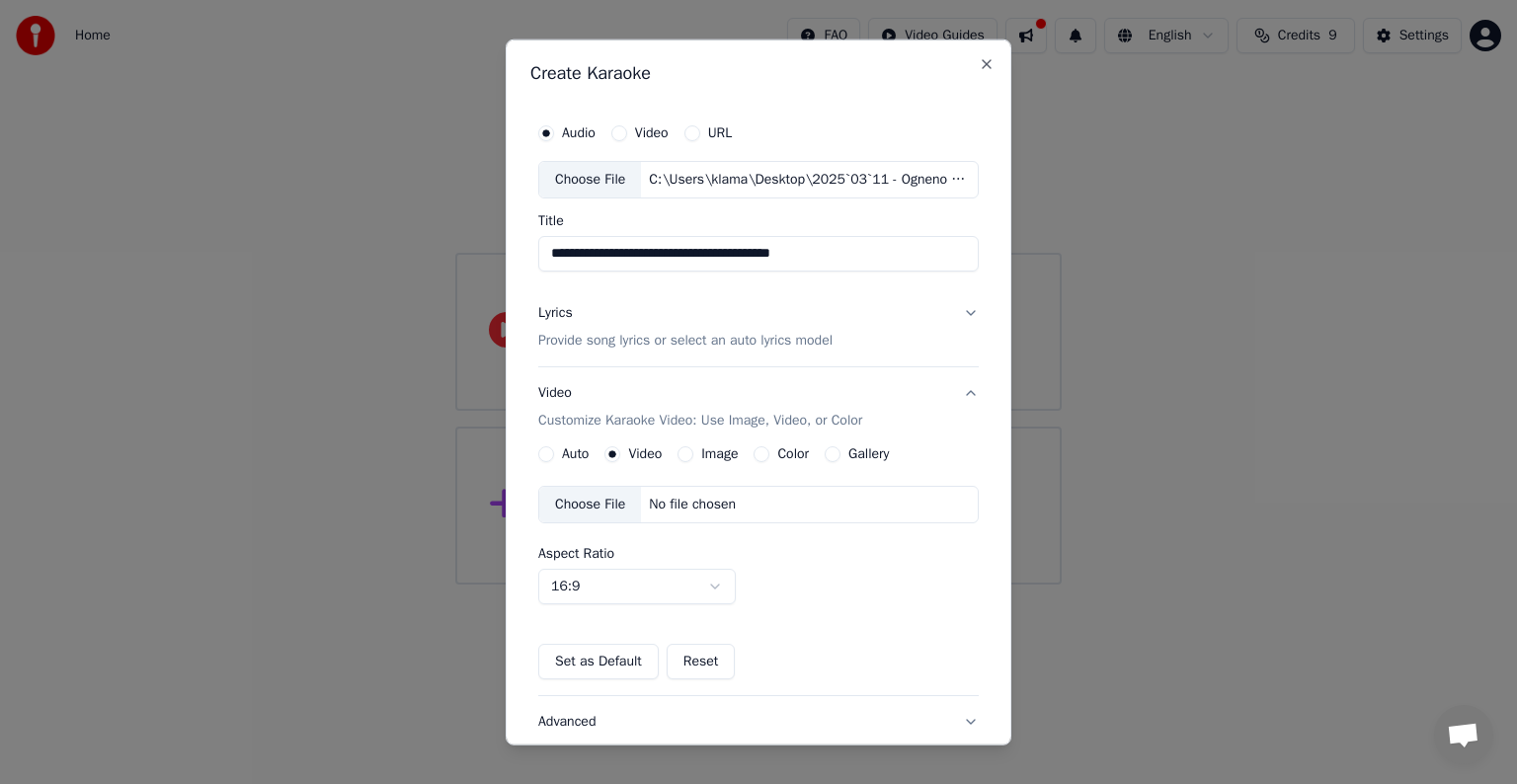 click on "Choose File" at bounding box center [590, 505] 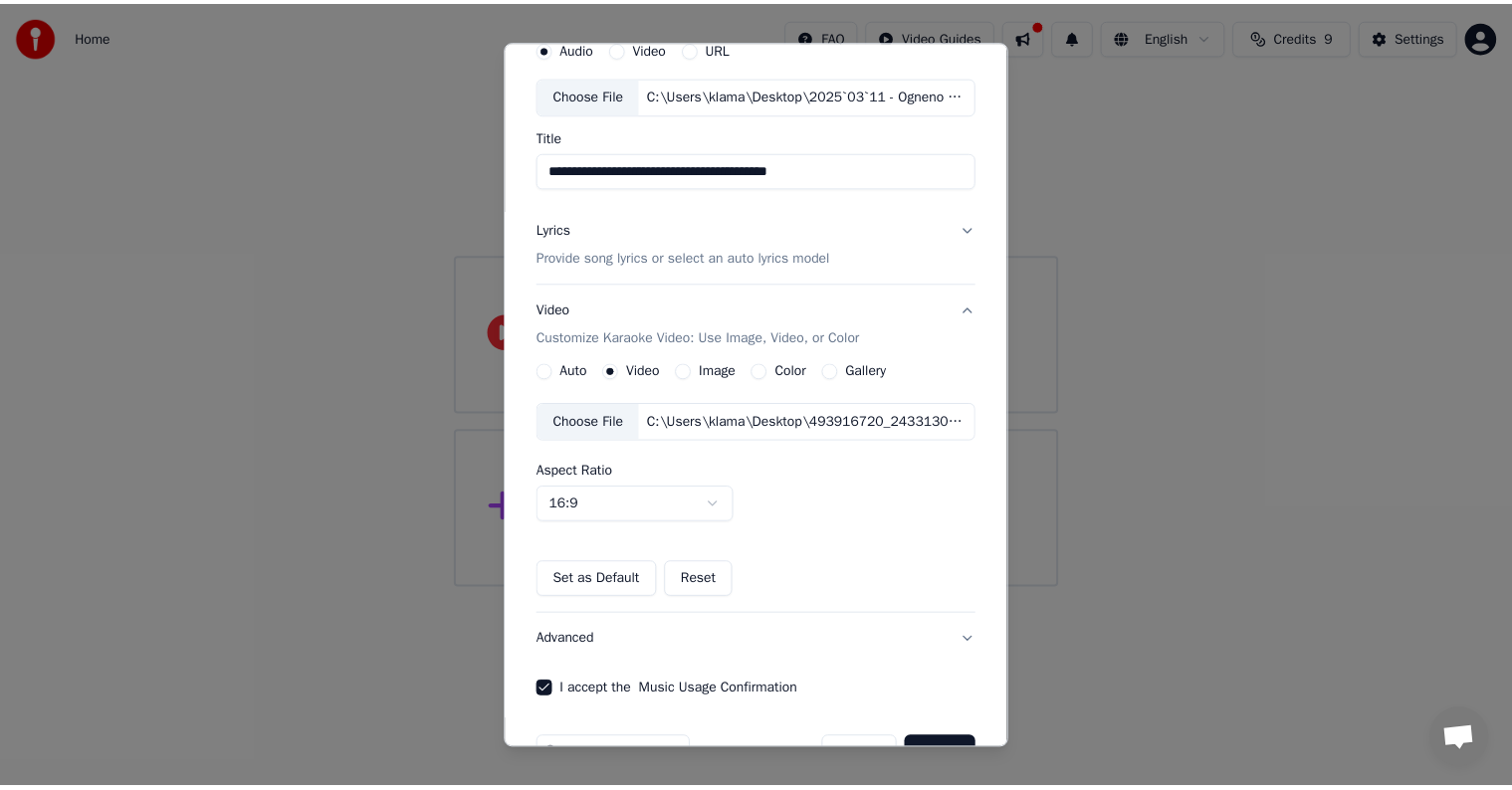 scroll, scrollTop: 140, scrollLeft: 0, axis: vertical 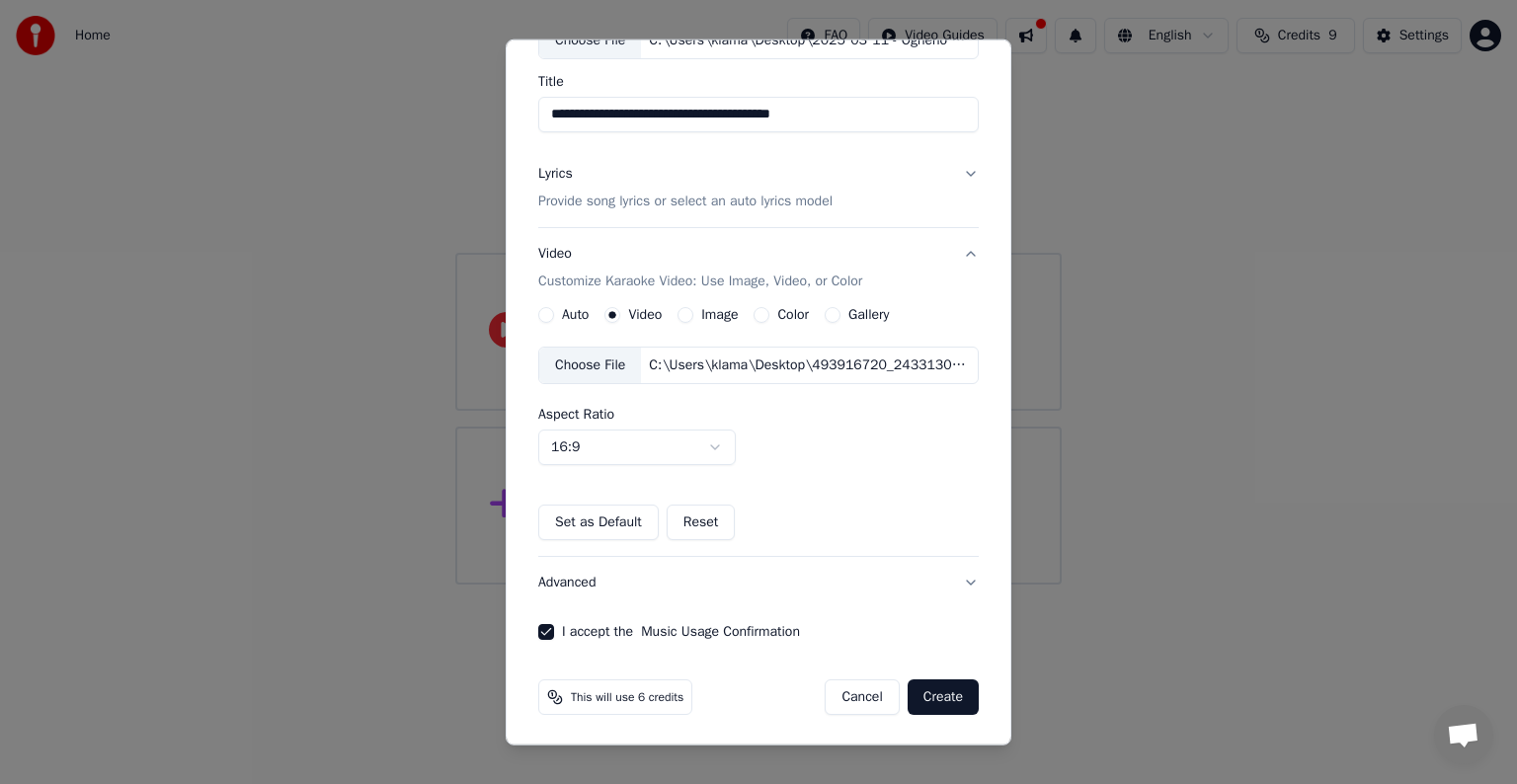 click on "Create" at bounding box center (943, 697) 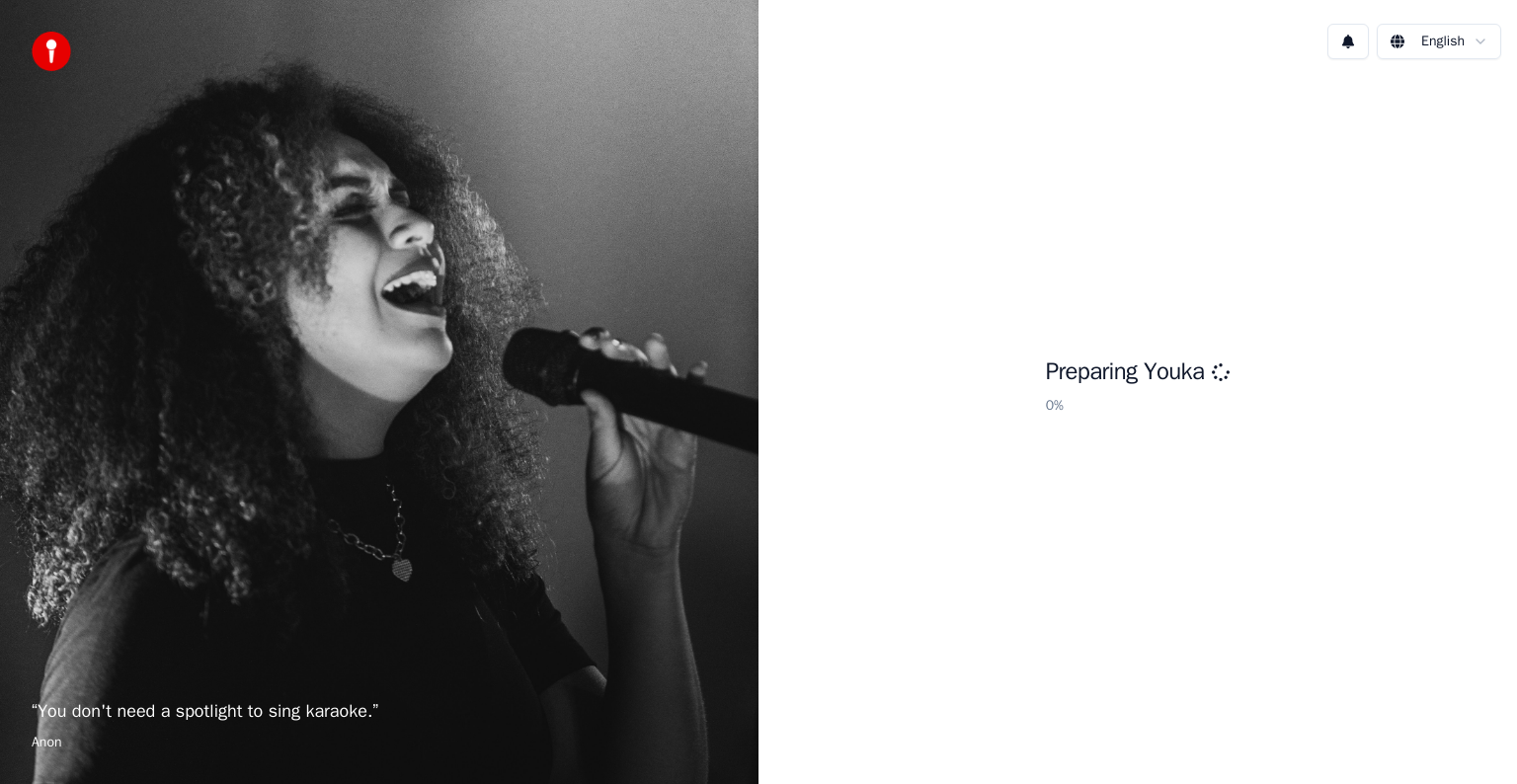scroll, scrollTop: 0, scrollLeft: 0, axis: both 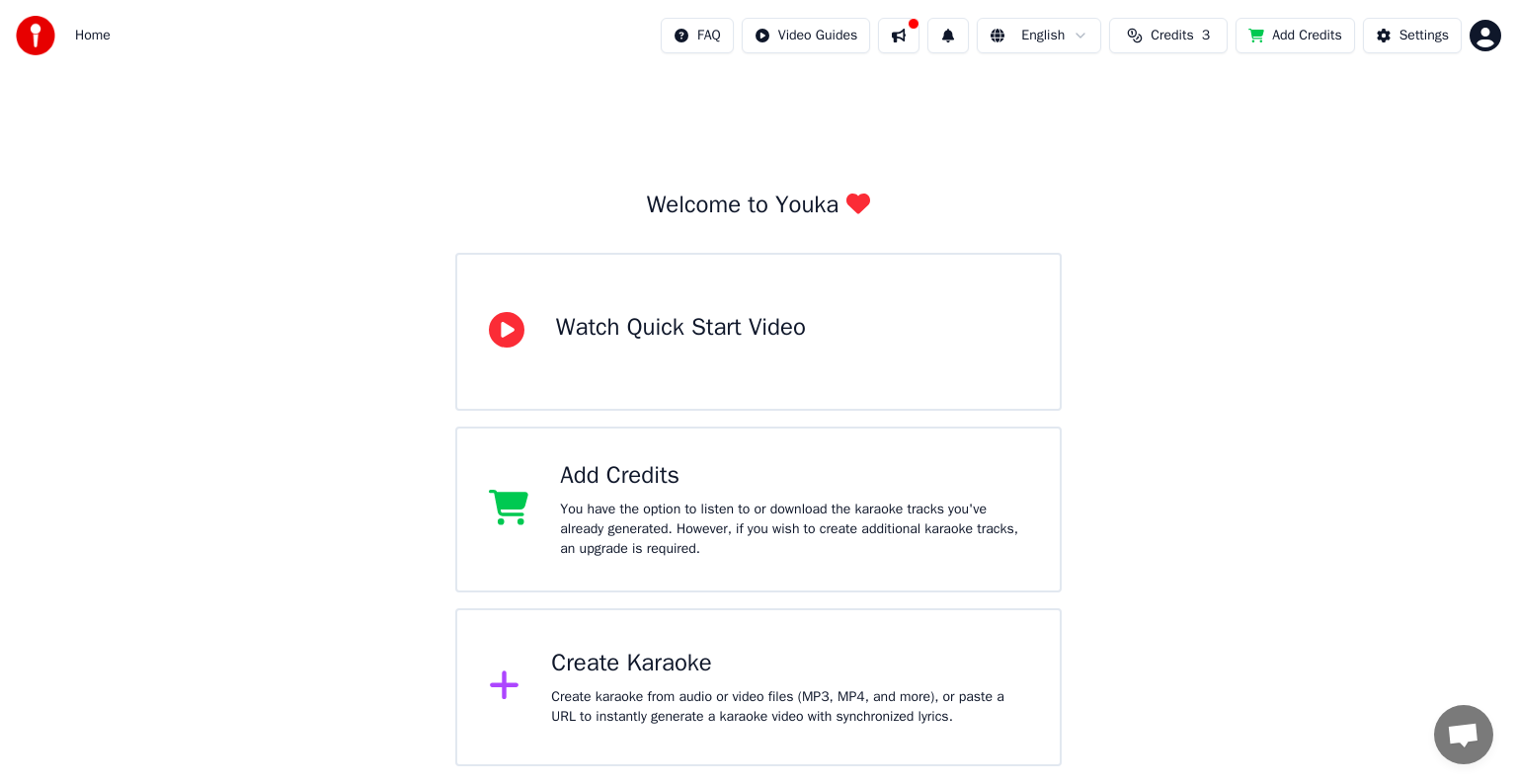 click on "Create Karaoke Create karaoke from audio or video files (MP3, MP4, and more), or paste a URL to instantly generate a karaoke video with synchronized lyrics." at bounding box center [758, 687] 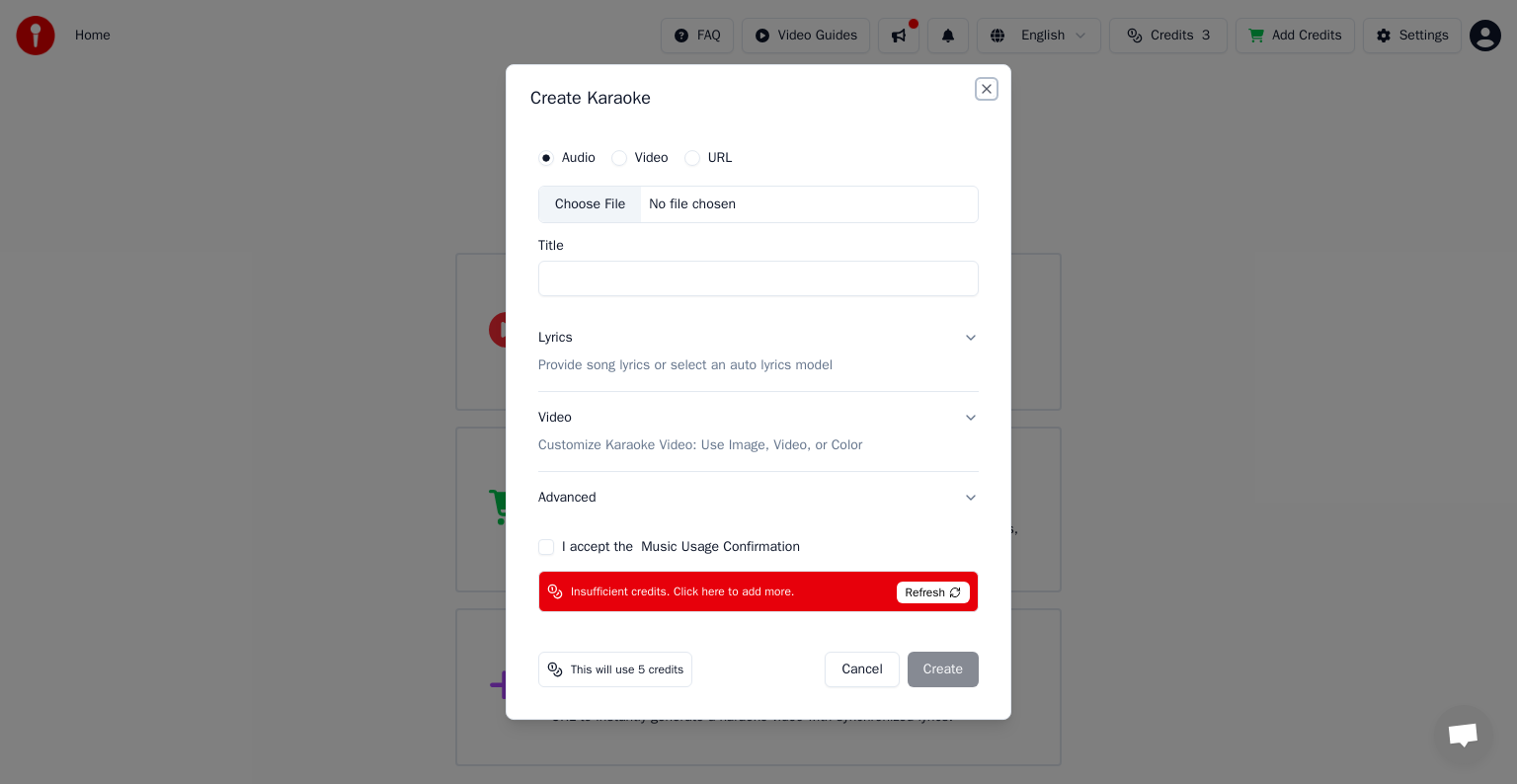 click on "Close" at bounding box center [987, 89] 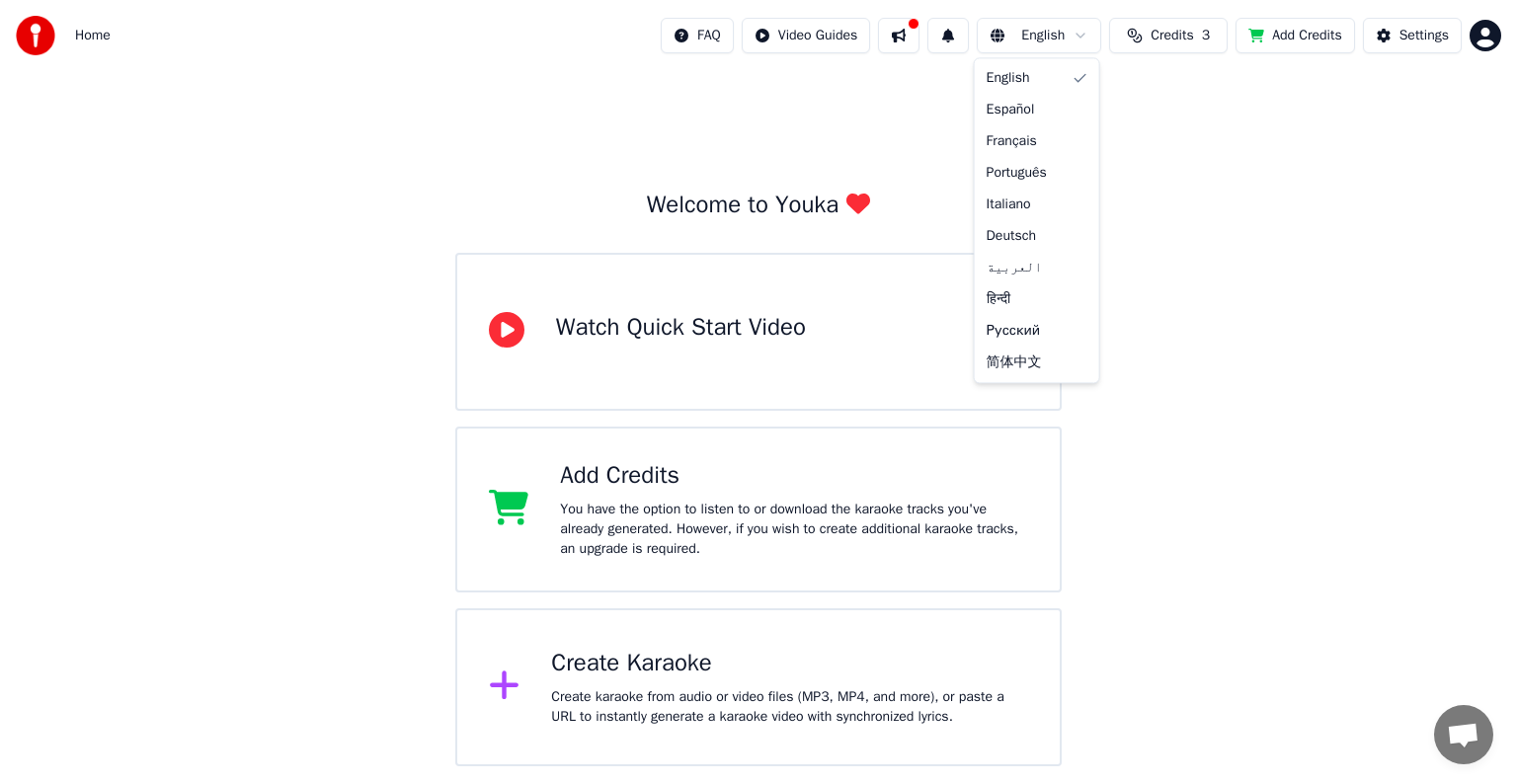 click on "Home FAQ Video Guides English Credits 3 Add Credits Settings Welcome to Youka Watch Quick Start Video Add Credits You have the option to listen to or download the karaoke tracks you've already generated. However, if you wish to create additional karaoke tracks, an upgrade is required. Create Karaoke Create karaoke from audio or video files (MP3, MP4, and more), or paste a URL to instantly generate a karaoke video with synchronized lyrics. English Español Français Português Italiano Deutsch العربية हिन्दी Русский 简体中文" at bounding box center [758, 383] 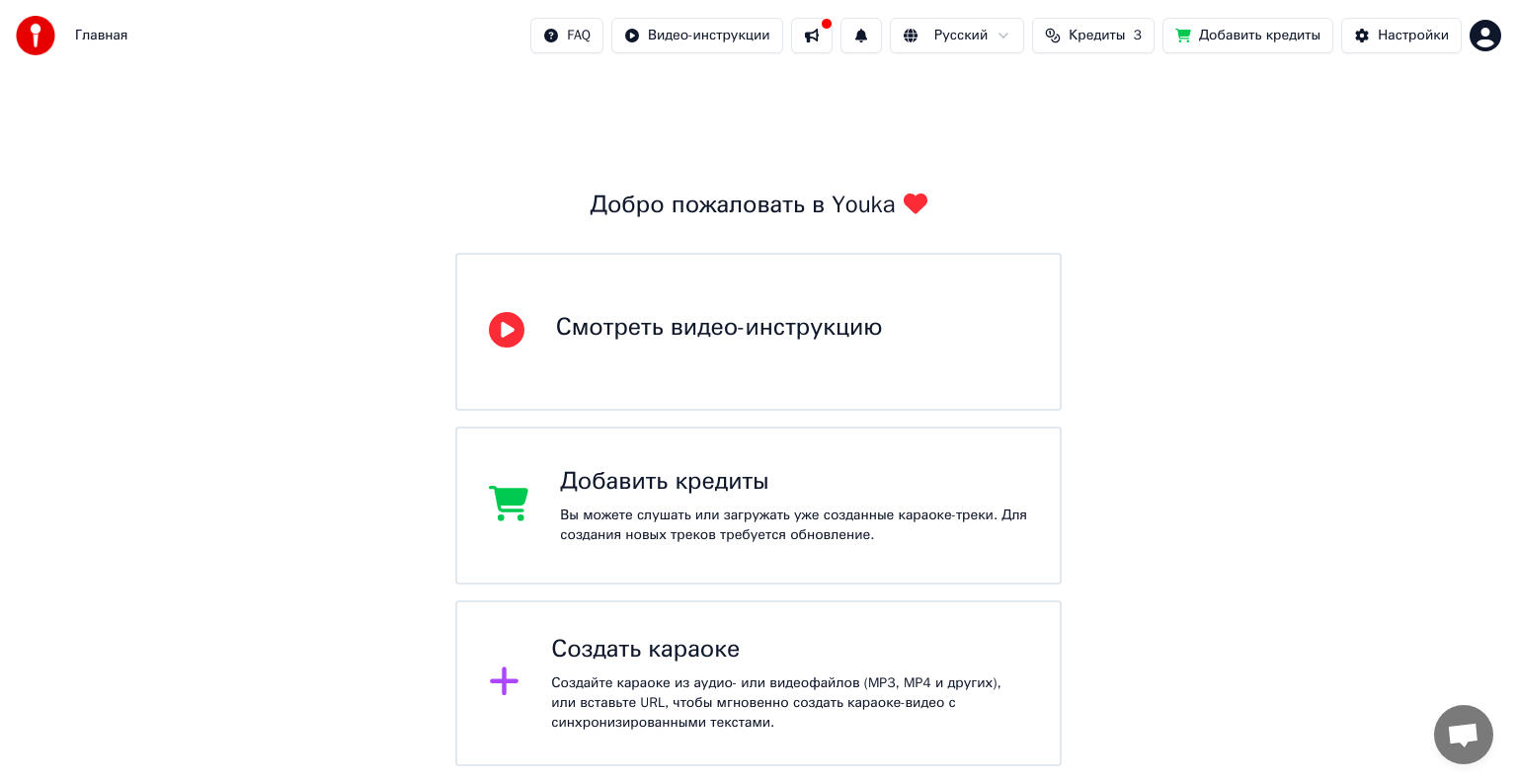 click on "Создать караоке" at bounding box center (789, 650) 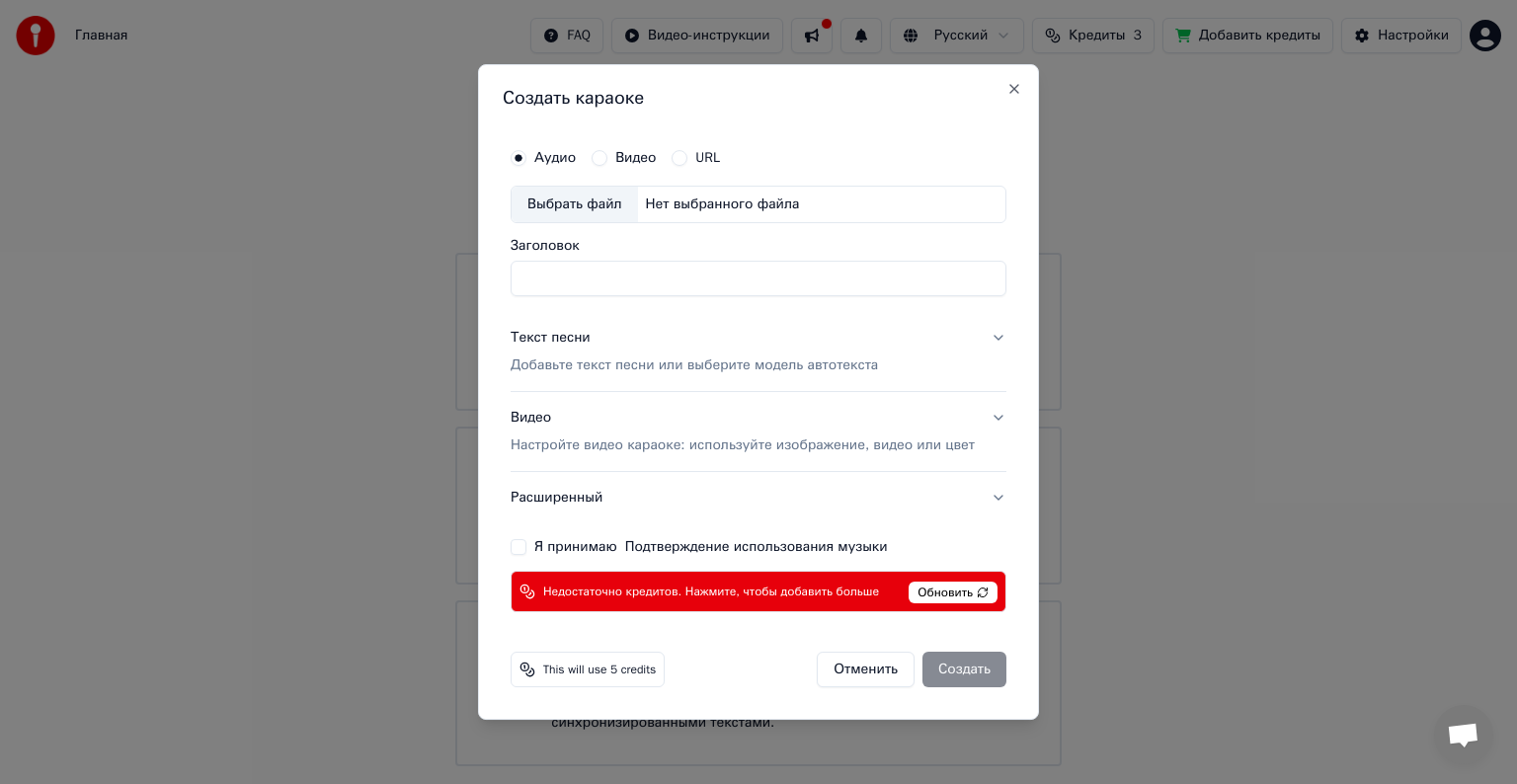 click on "Видео" at bounding box center (599, 158) 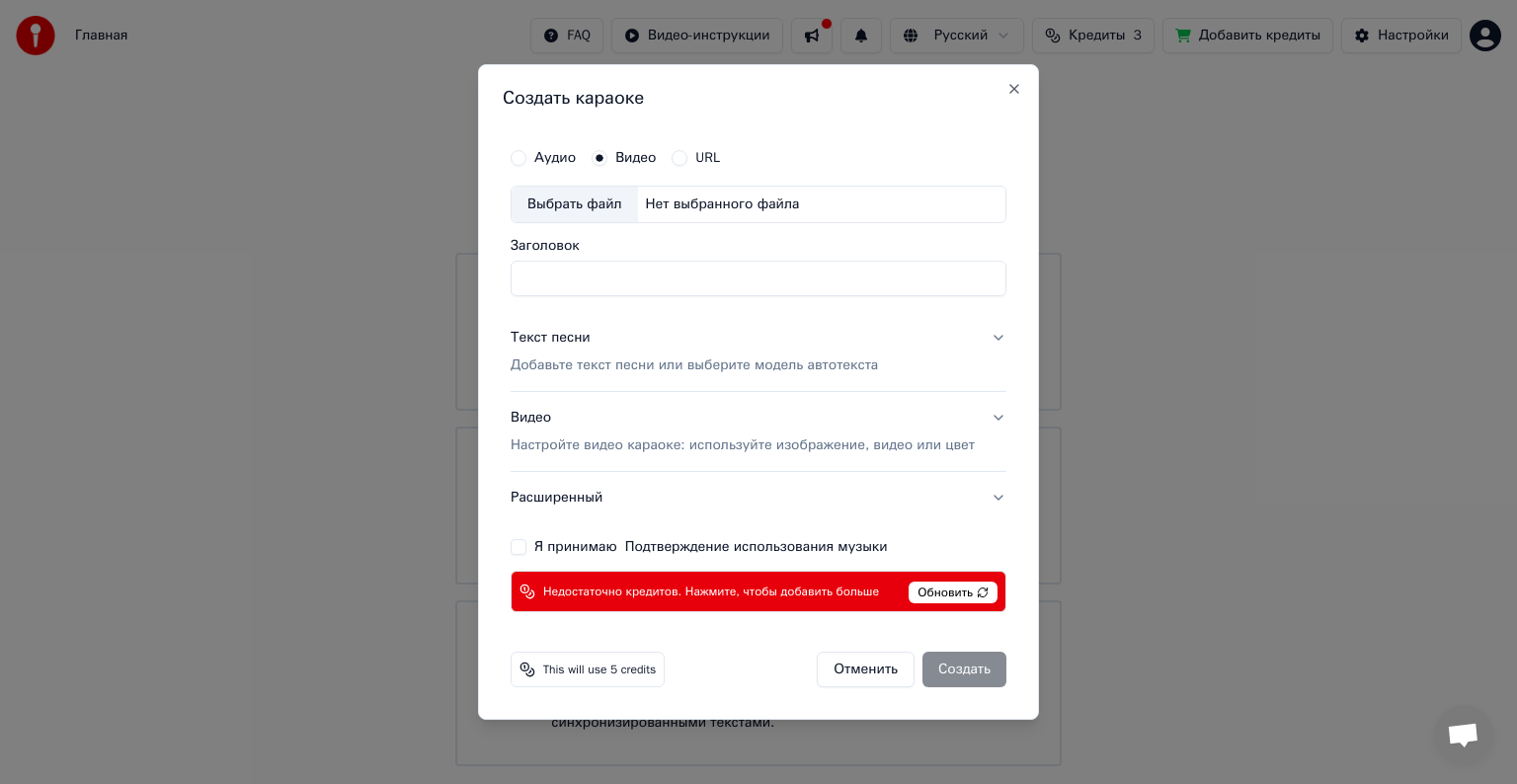 click on "Аудио" at bounding box center (519, 158) 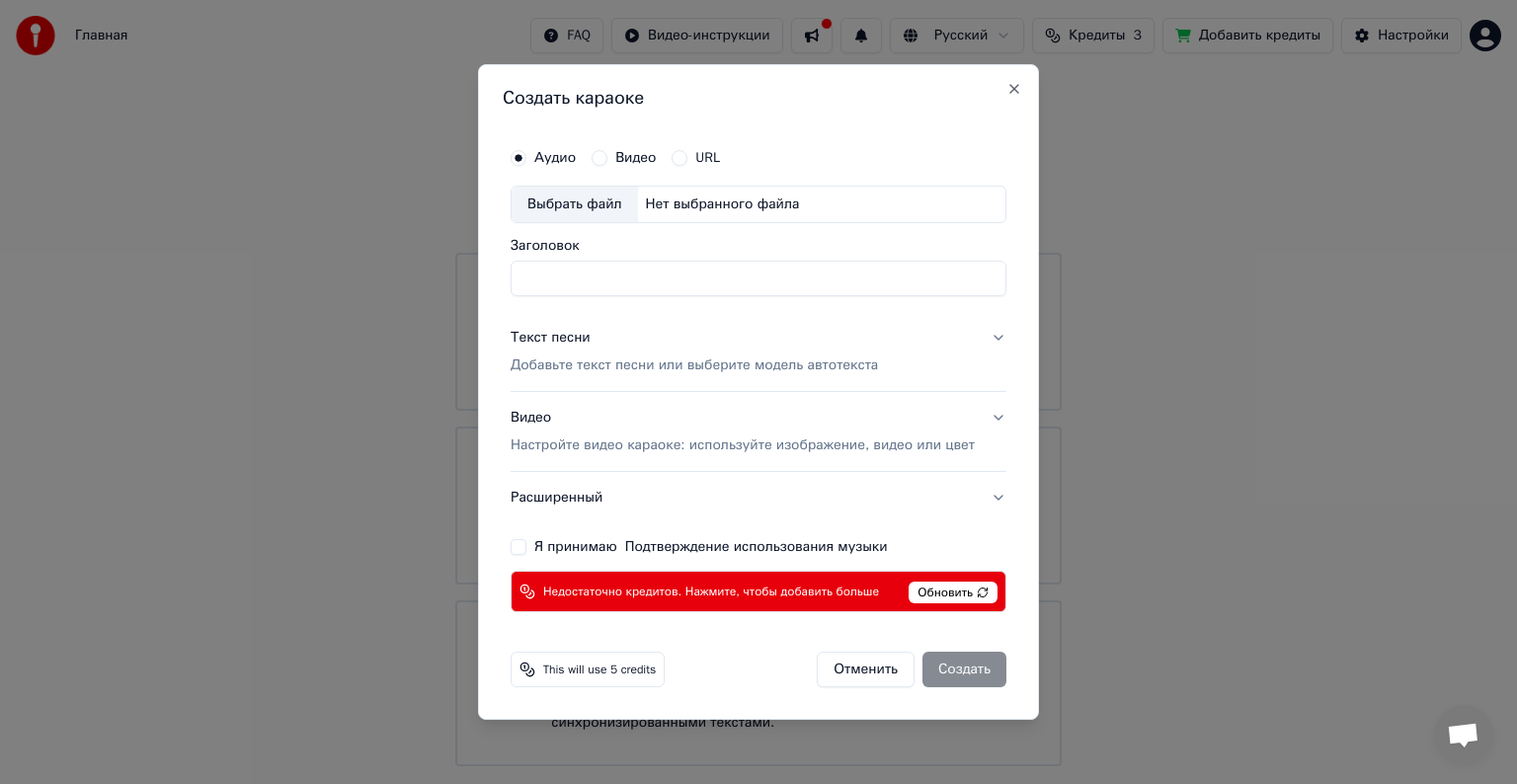 click on "Нет выбранного файла" at bounding box center [723, 204] 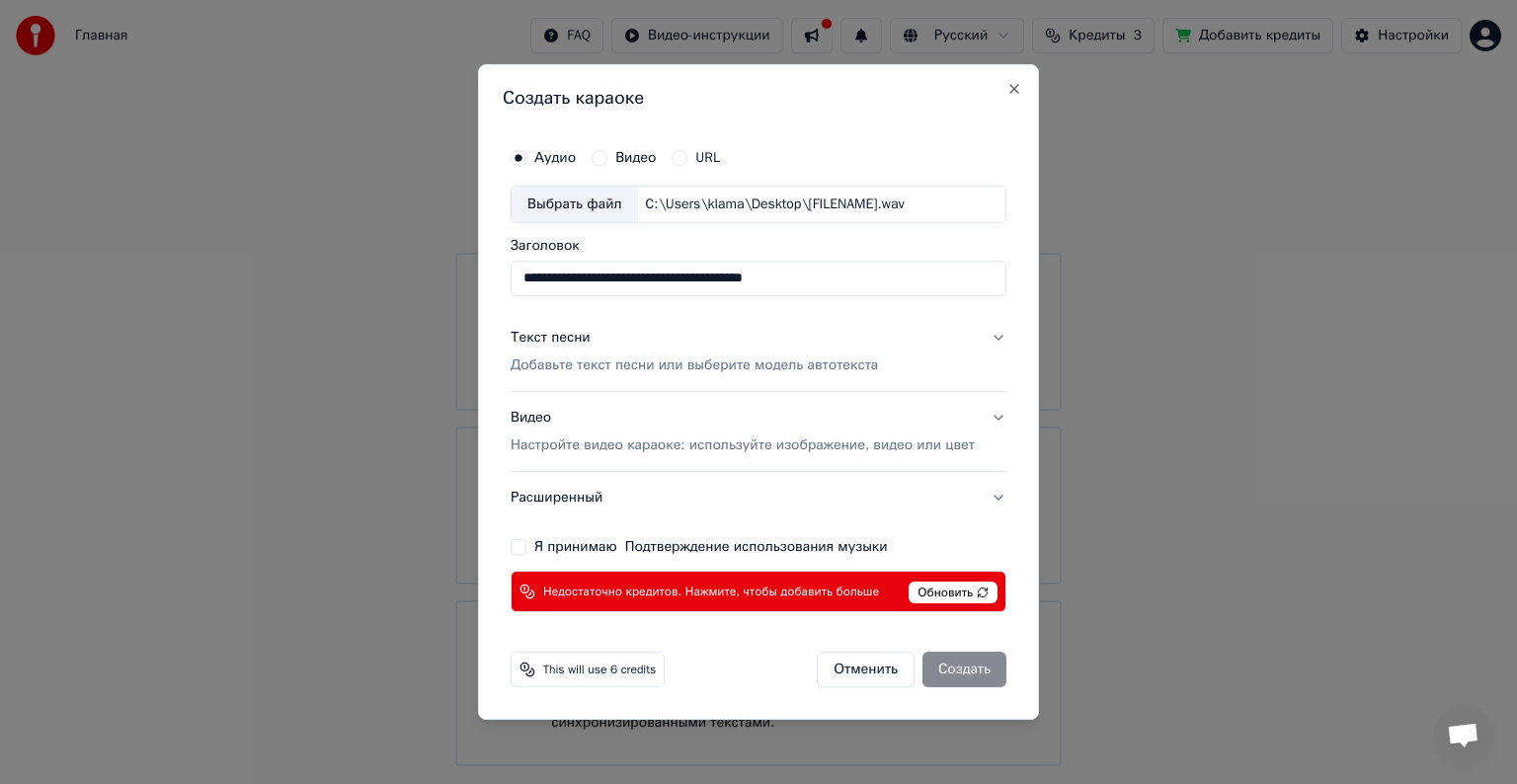 drag, startPoint x: 818, startPoint y: 281, endPoint x: 696, endPoint y: 290, distance: 122.33152 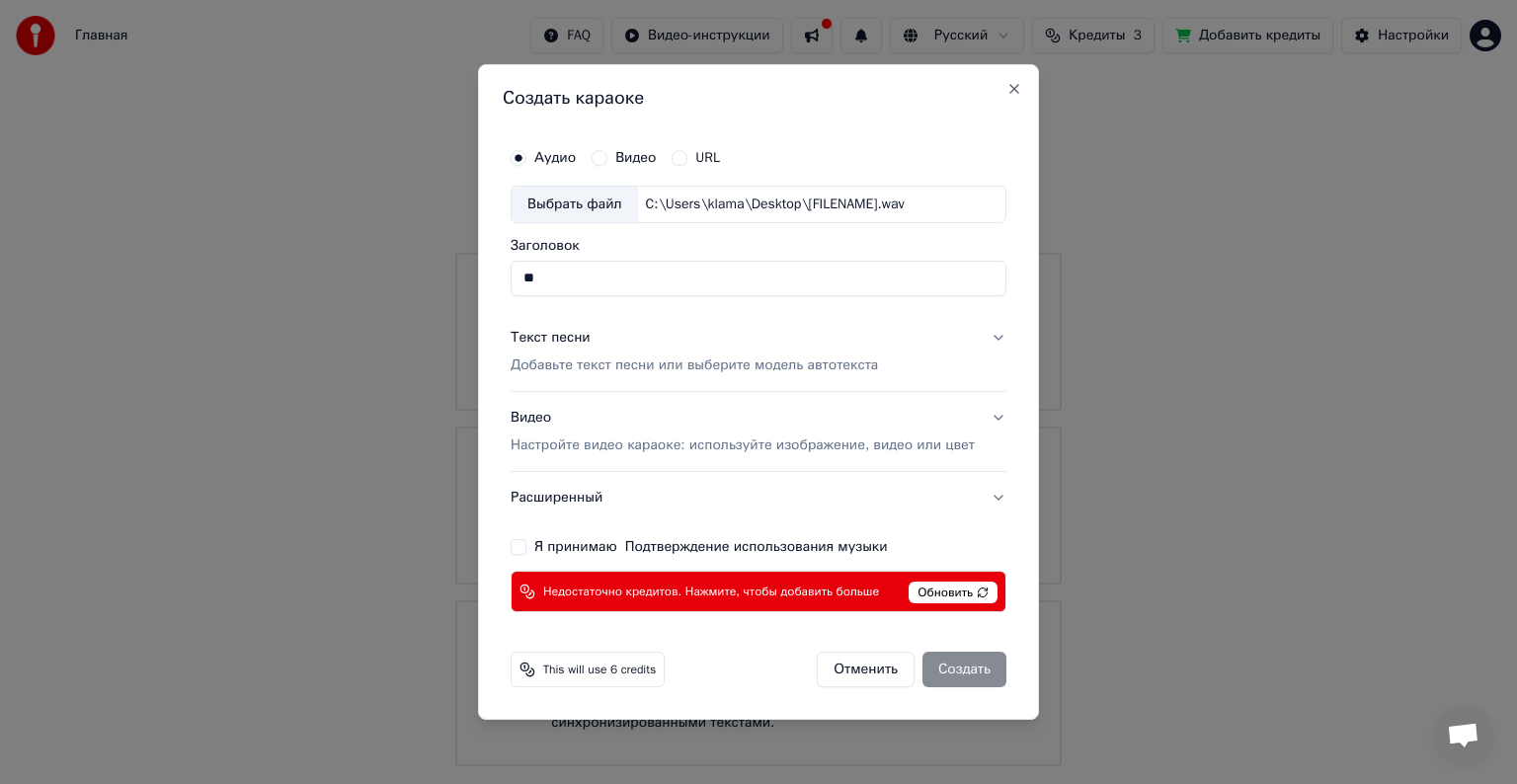type on "*" 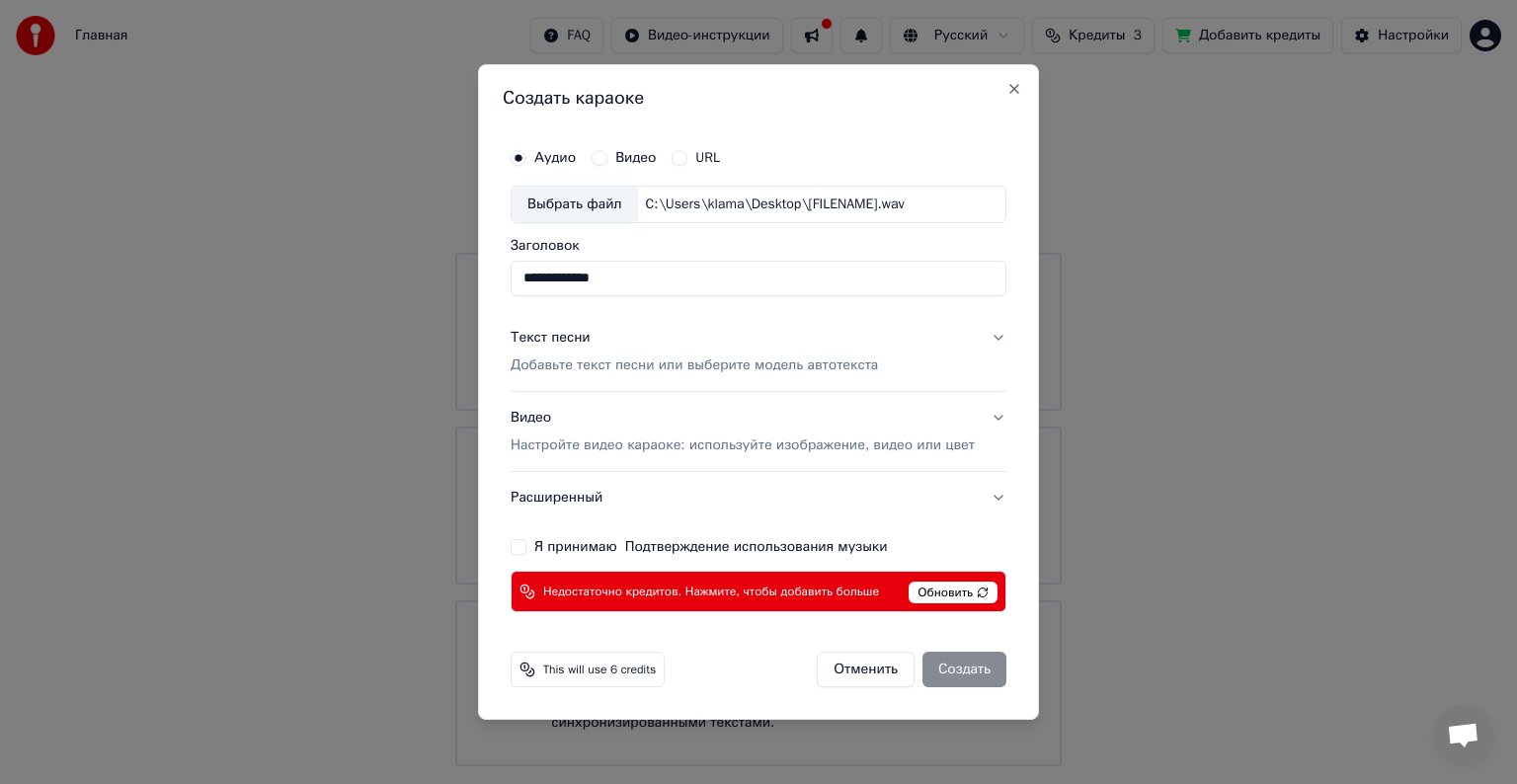 type on "**********" 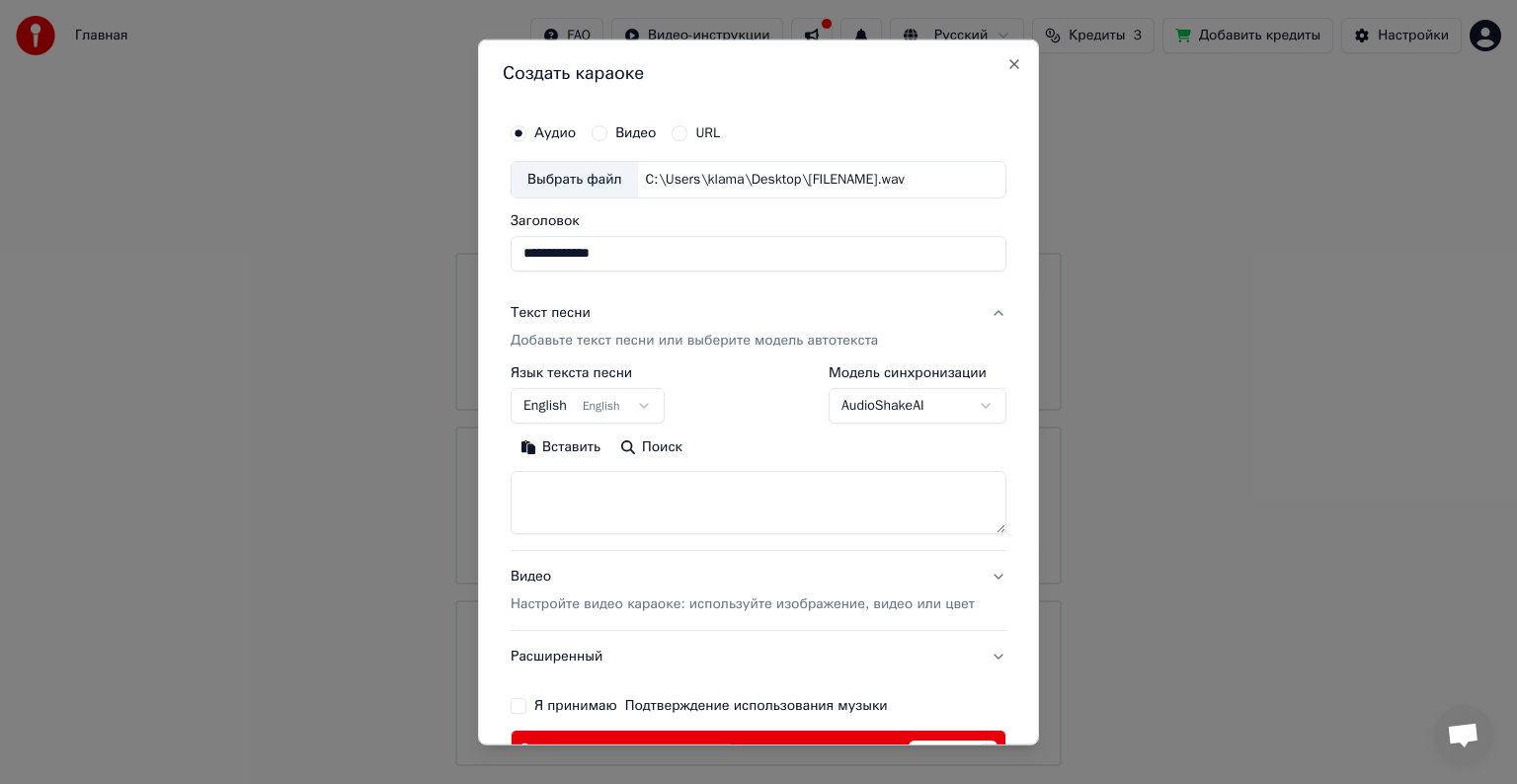 click at bounding box center (758, 503) 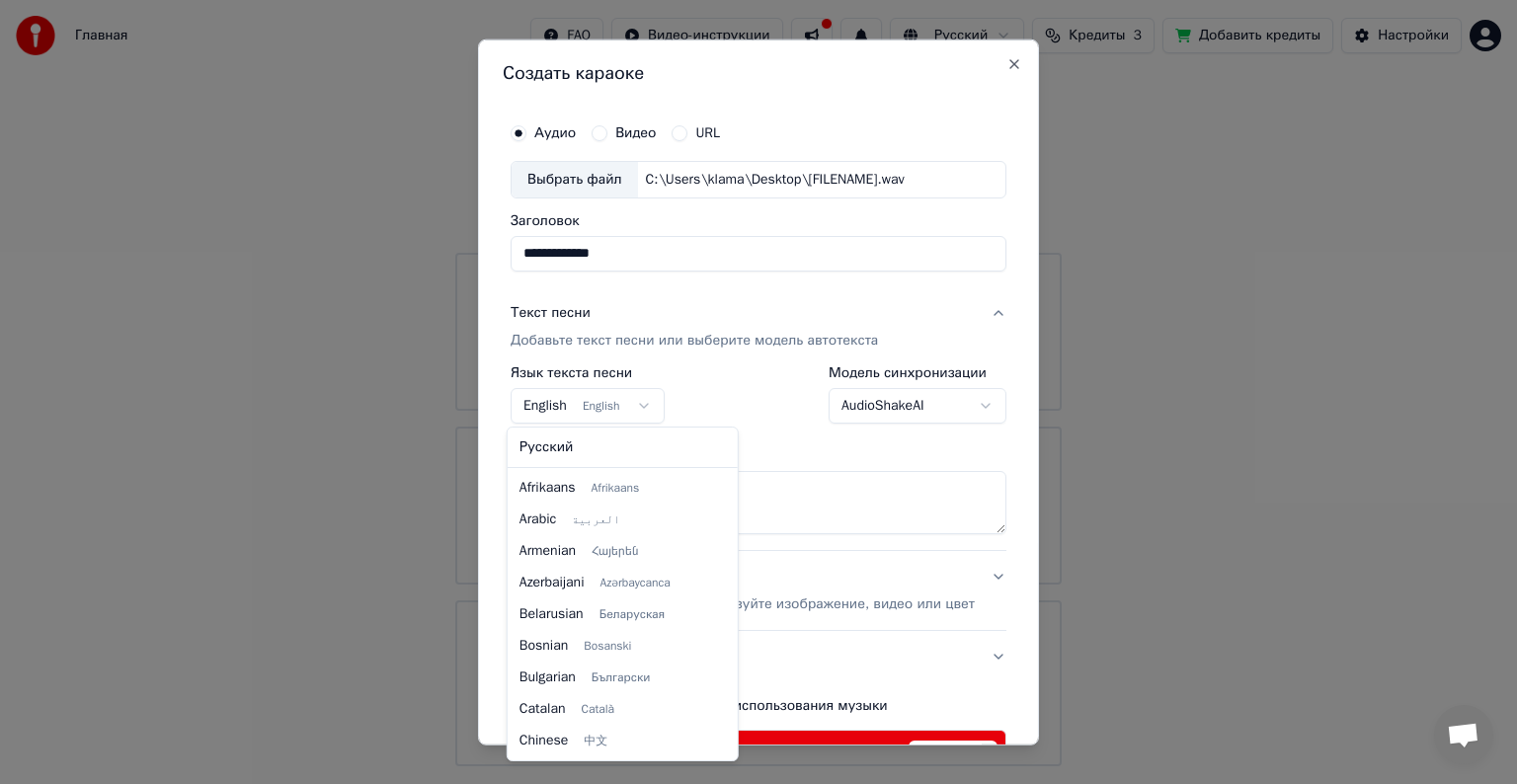 scroll, scrollTop: 158, scrollLeft: 0, axis: vertical 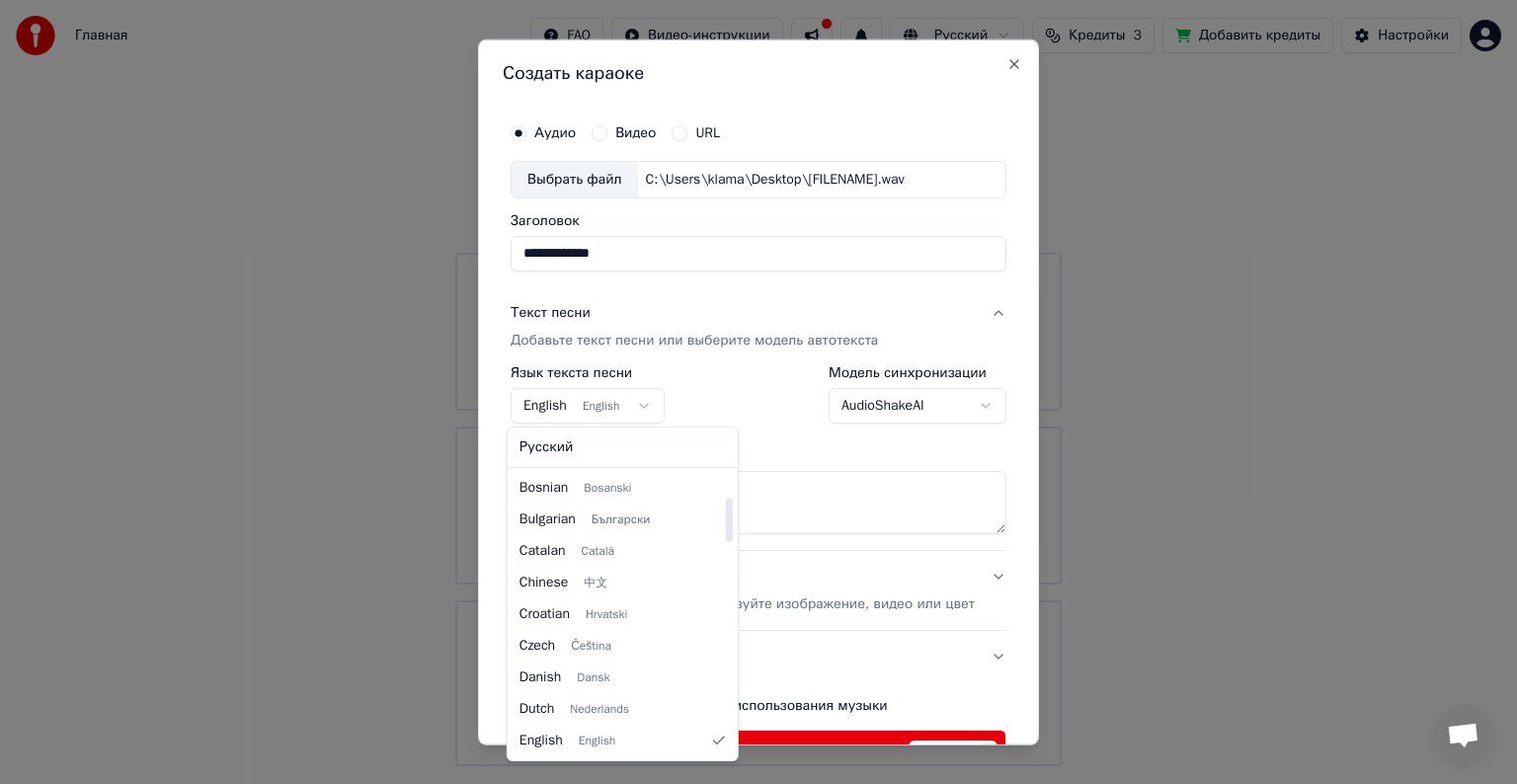 click on "**********" at bounding box center (758, 383) 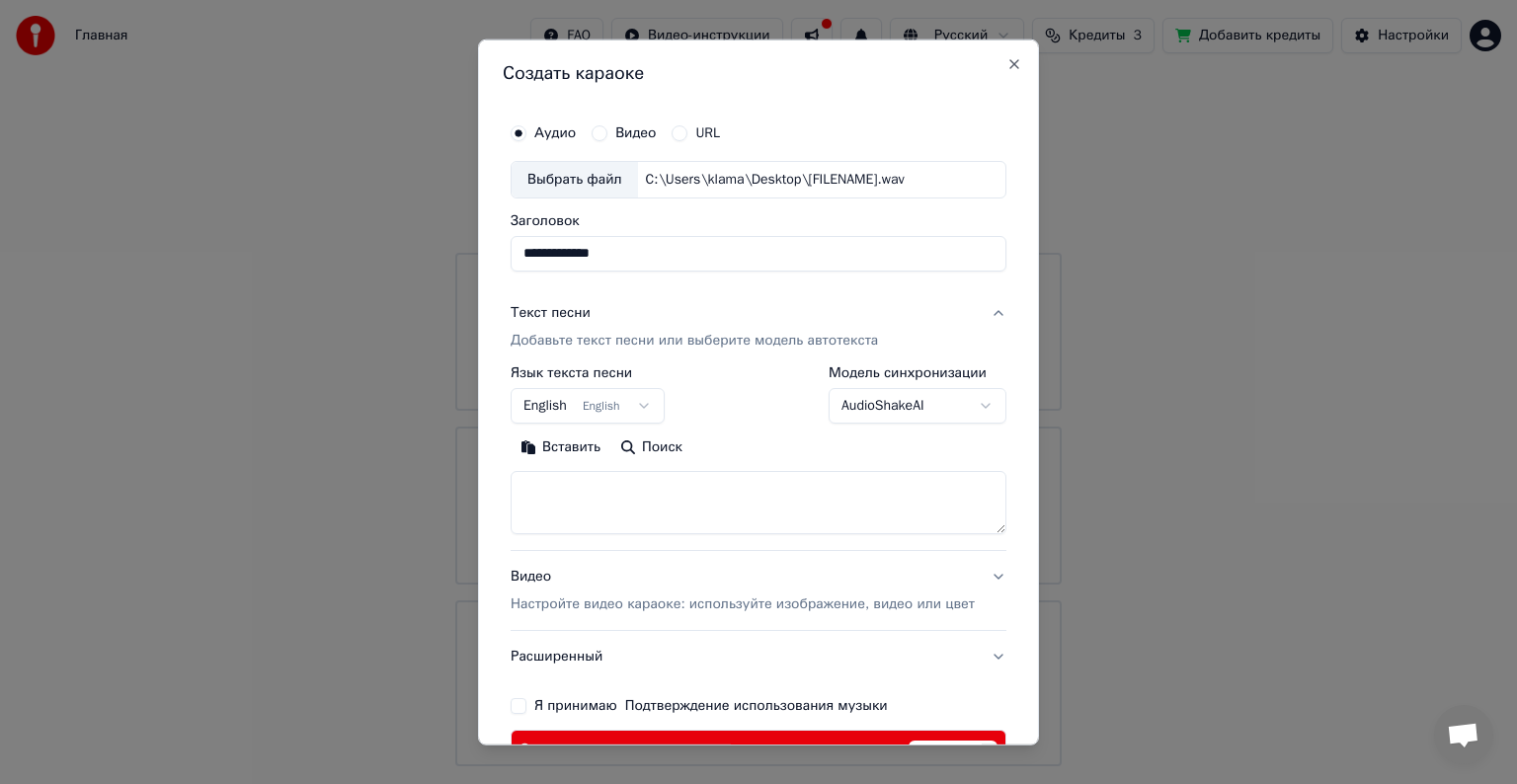 type 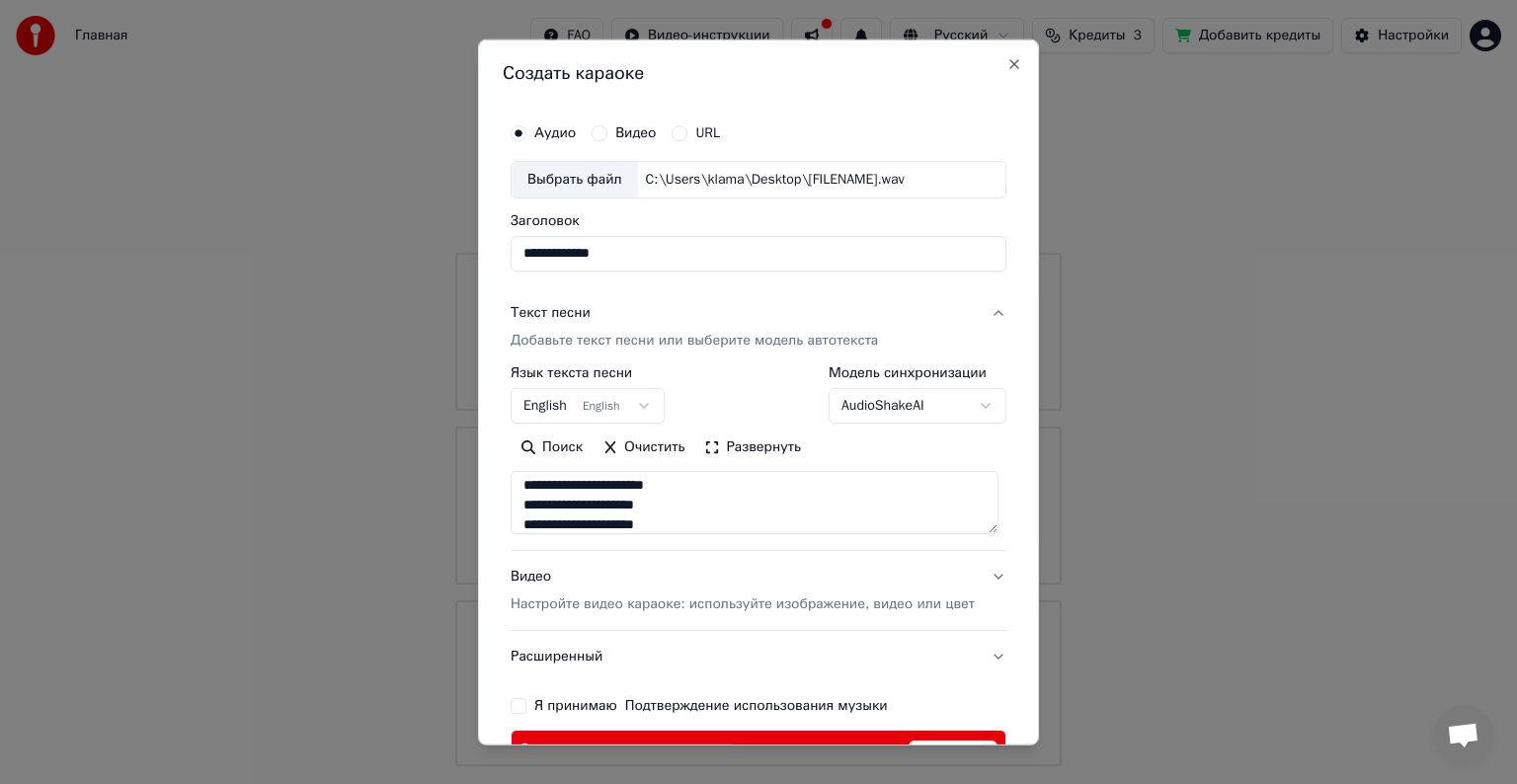 scroll, scrollTop: 24, scrollLeft: 0, axis: vertical 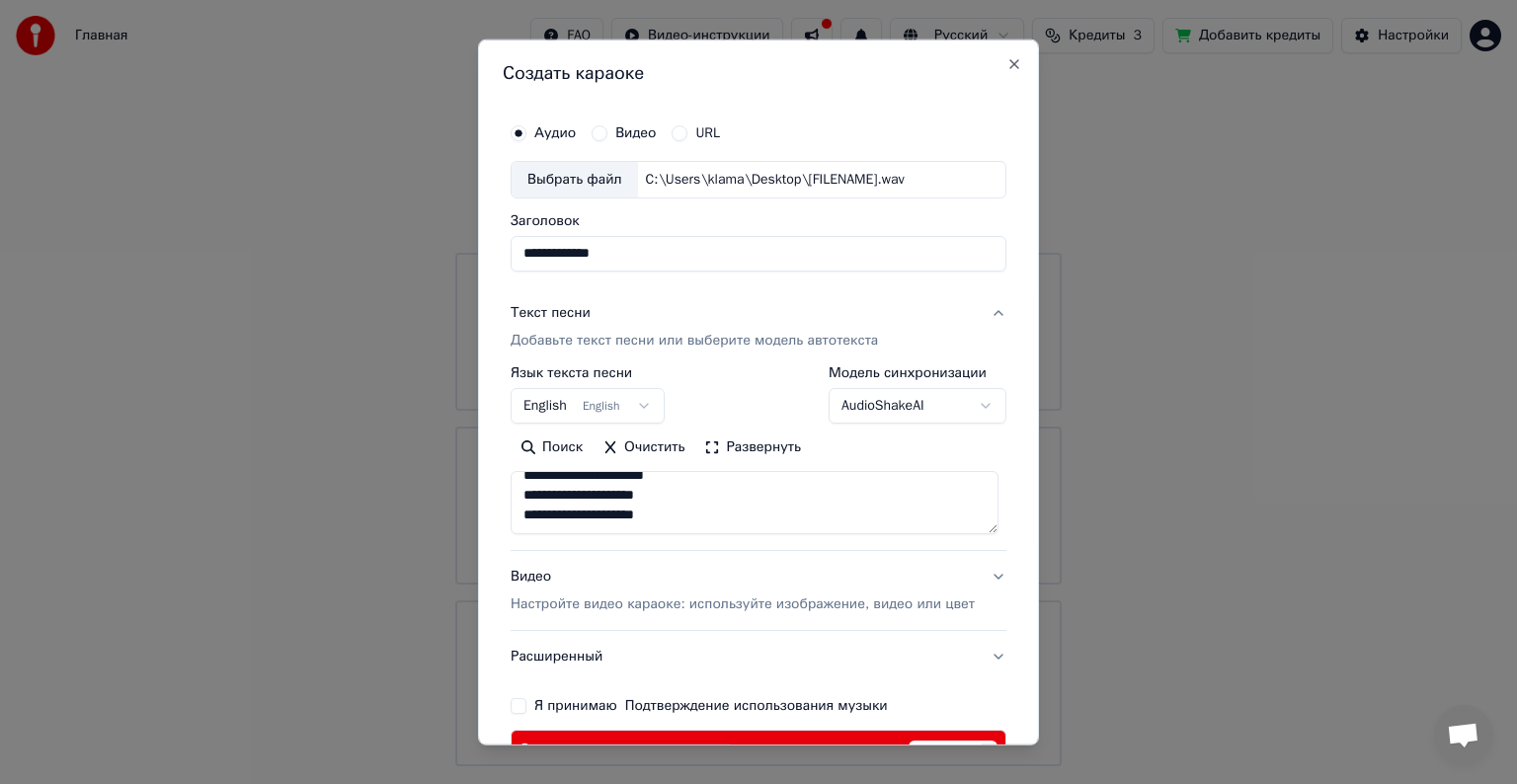 type on "**********" 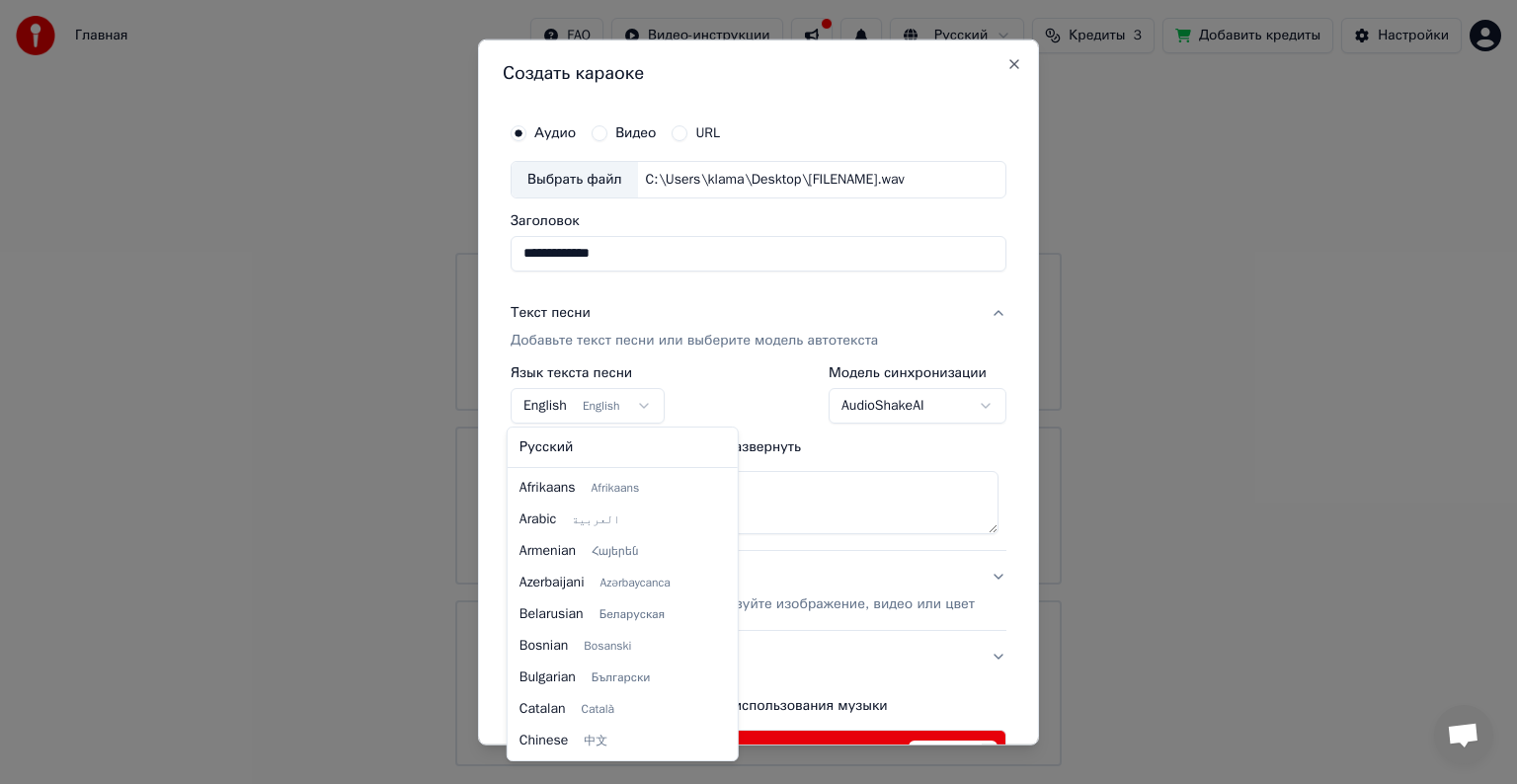 scroll, scrollTop: 158, scrollLeft: 0, axis: vertical 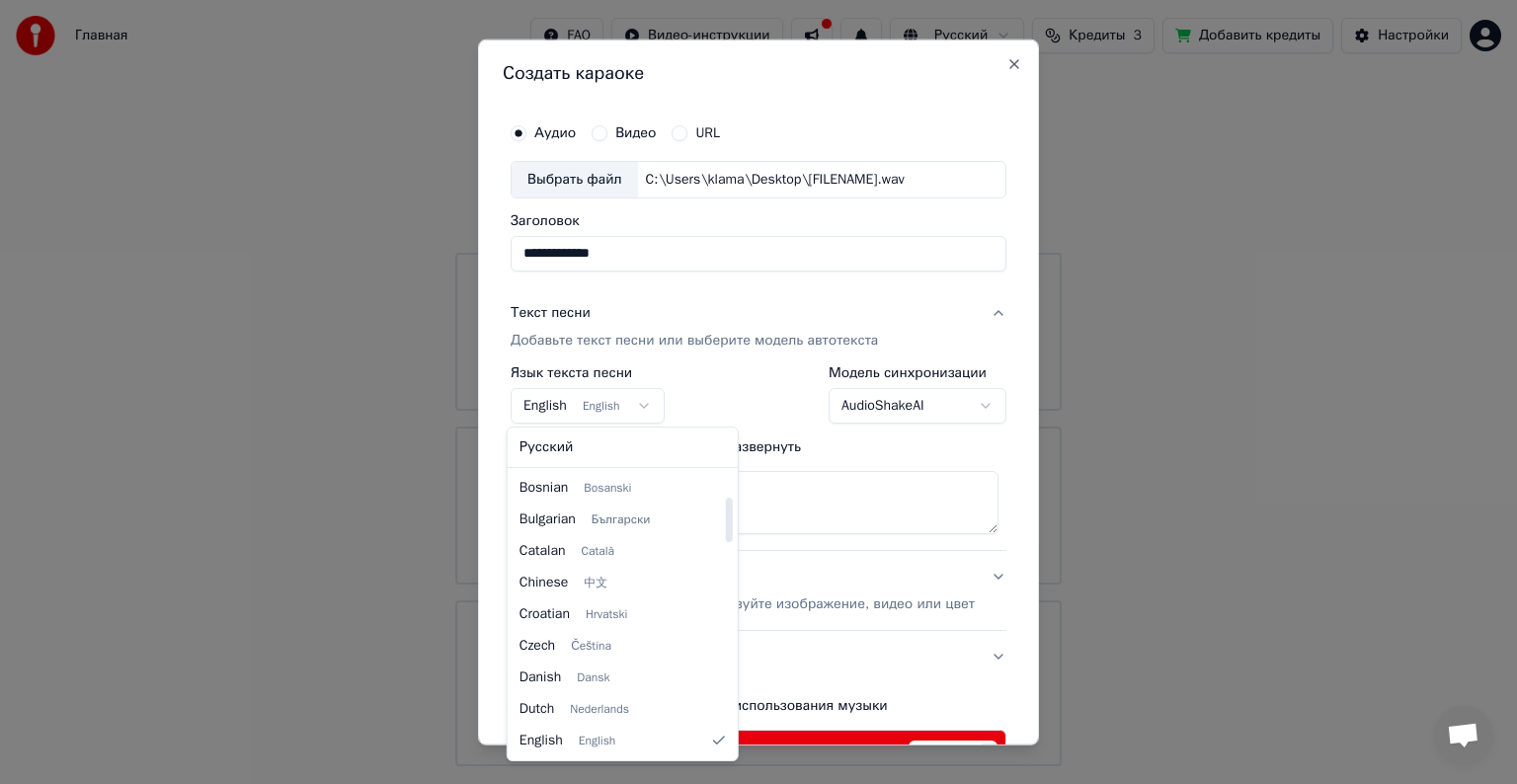 select on "**" 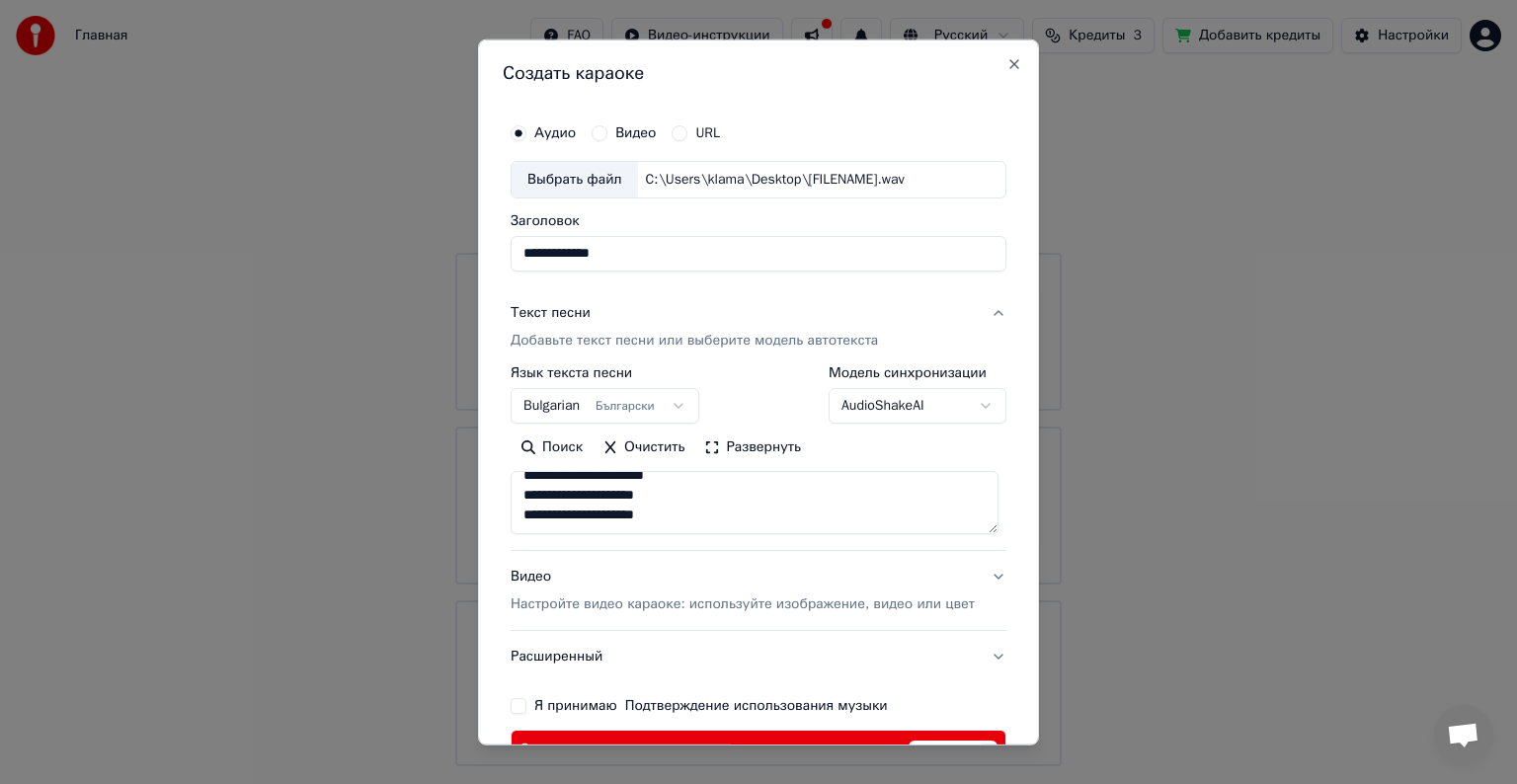 scroll, scrollTop: 33, scrollLeft: 0, axis: vertical 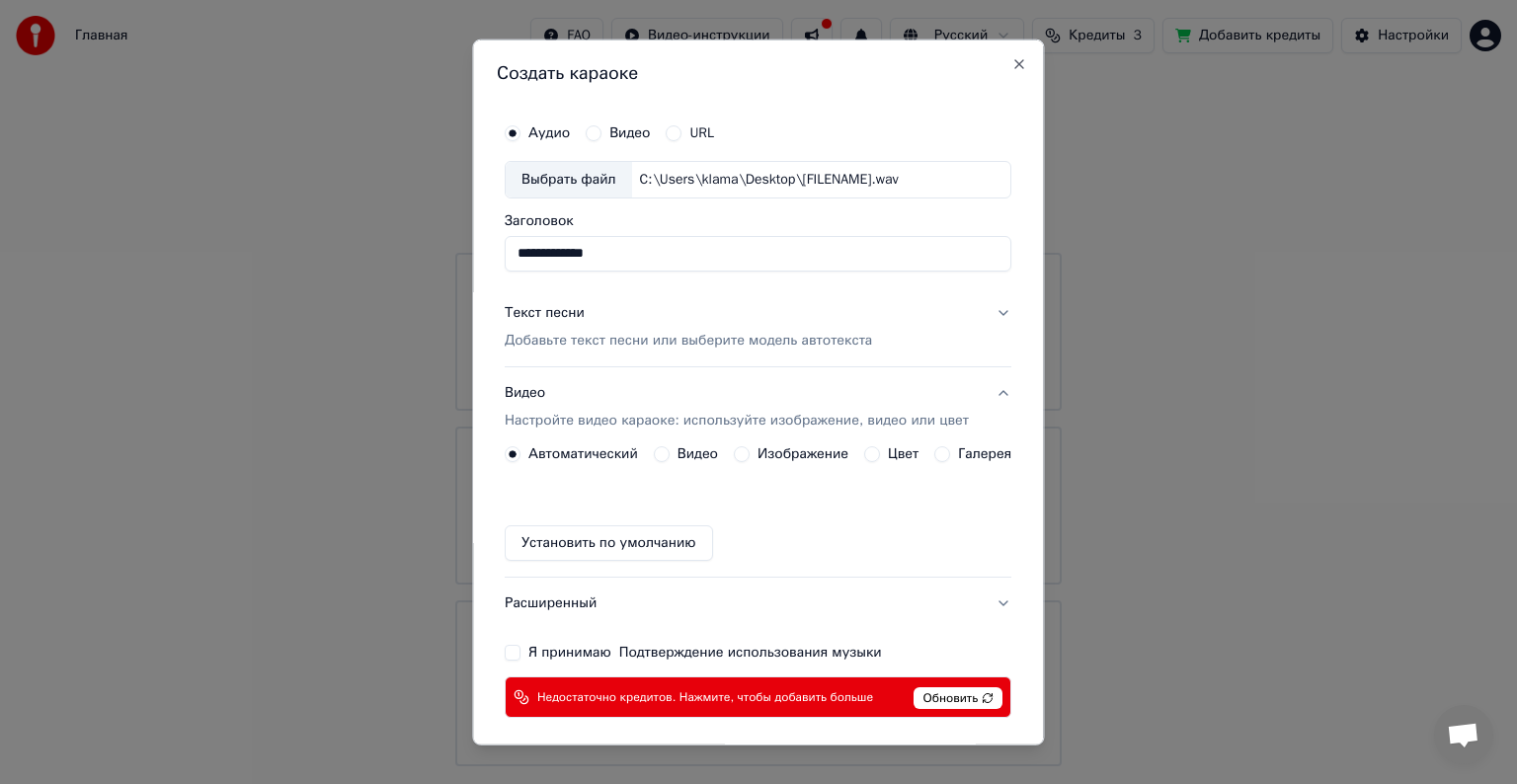 click on "Видео" at bounding box center [662, 454] 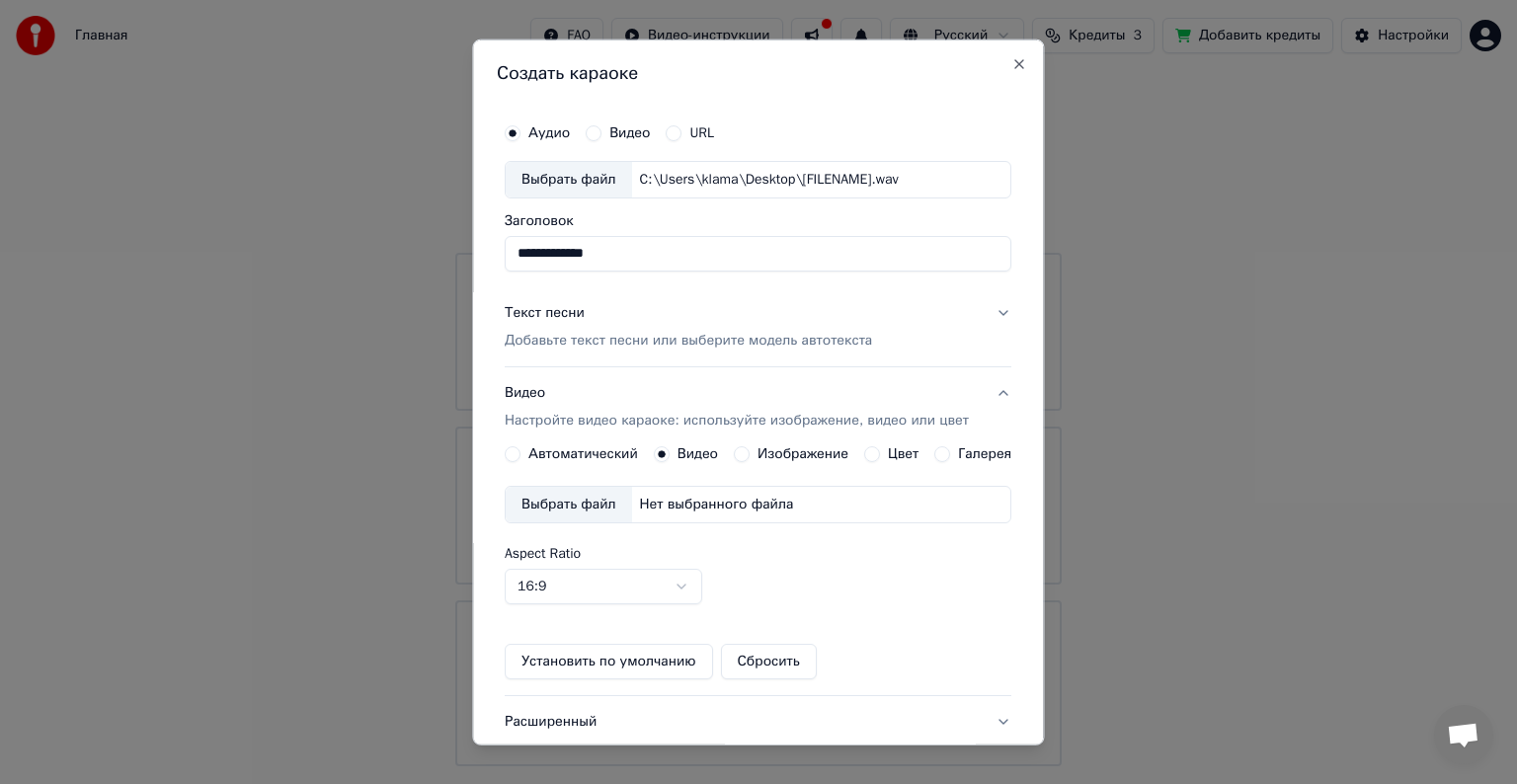 click on "Выбрать файл" at bounding box center [569, 505] 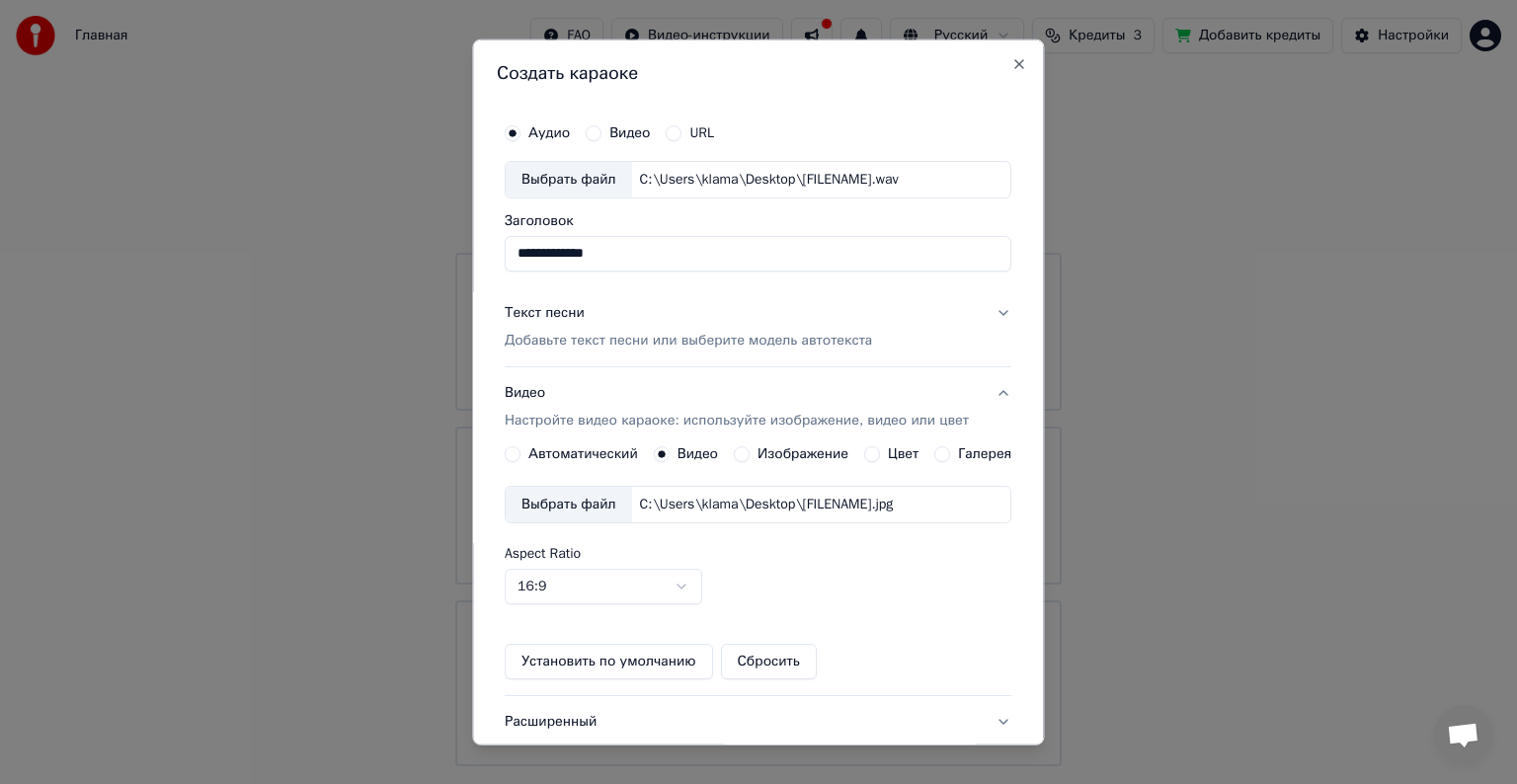 click on "Изображение" at bounding box center (791, 454) 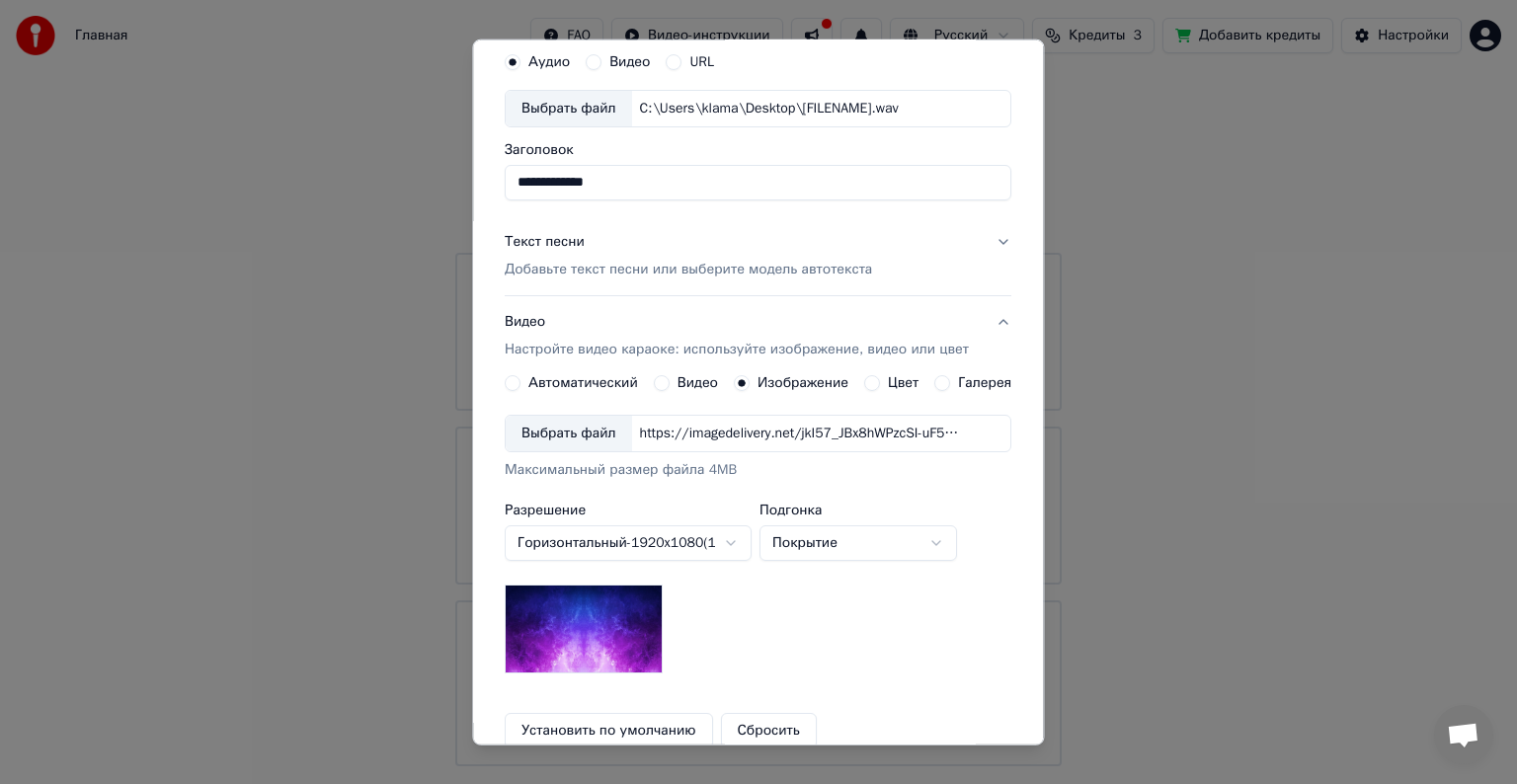 scroll, scrollTop: 99, scrollLeft: 0, axis: vertical 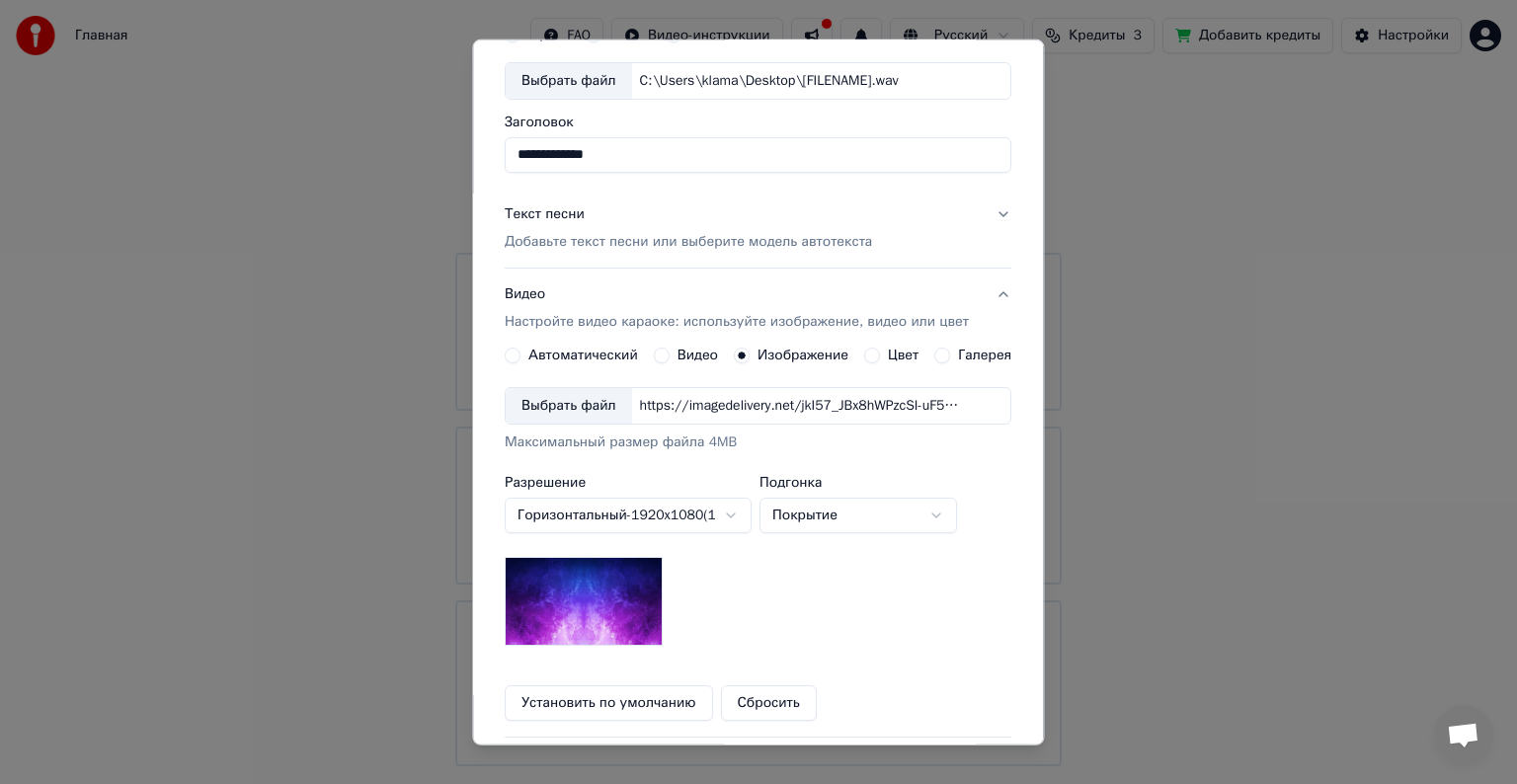 click at bounding box center (584, 601) 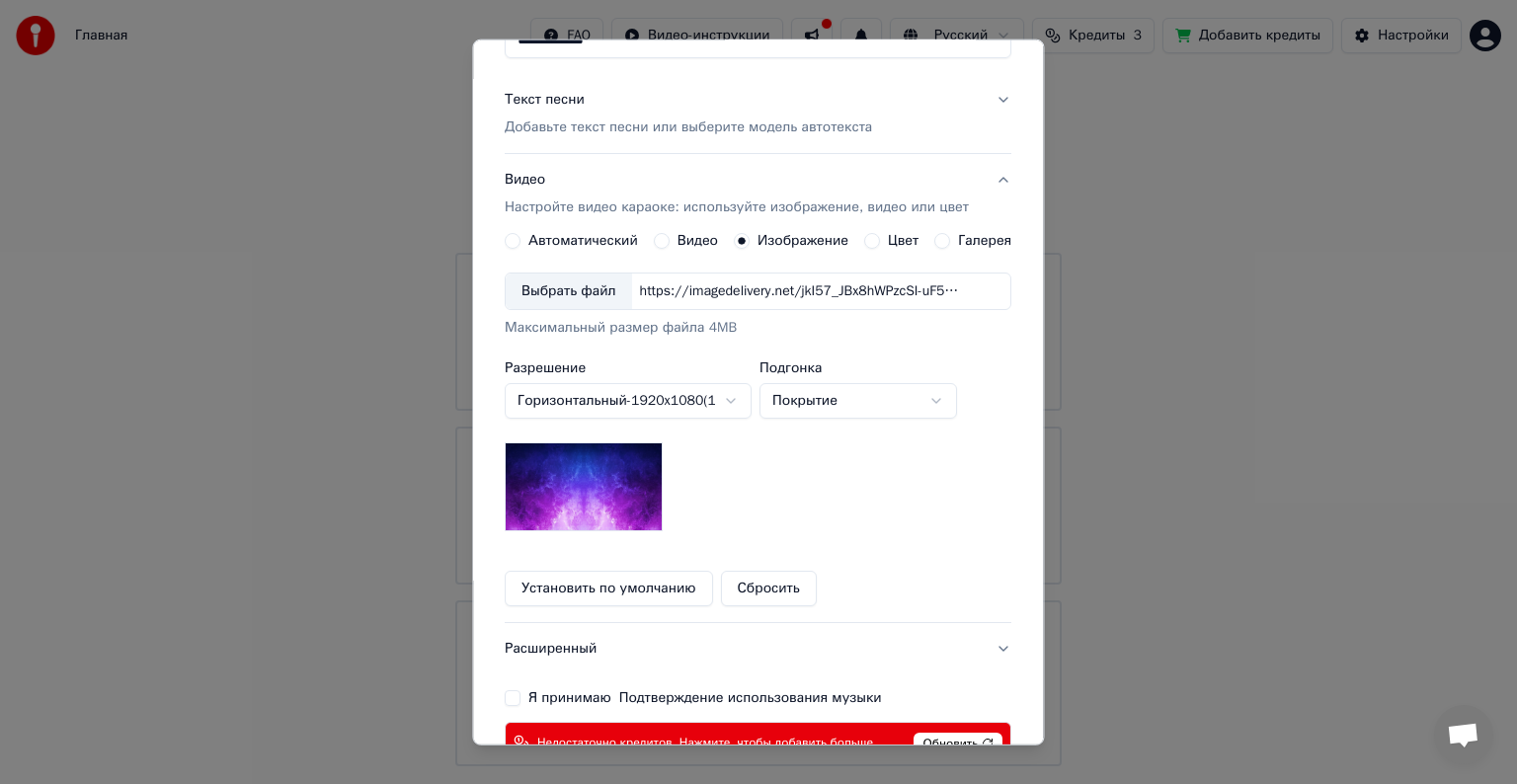 scroll, scrollTop: 99, scrollLeft: 0, axis: vertical 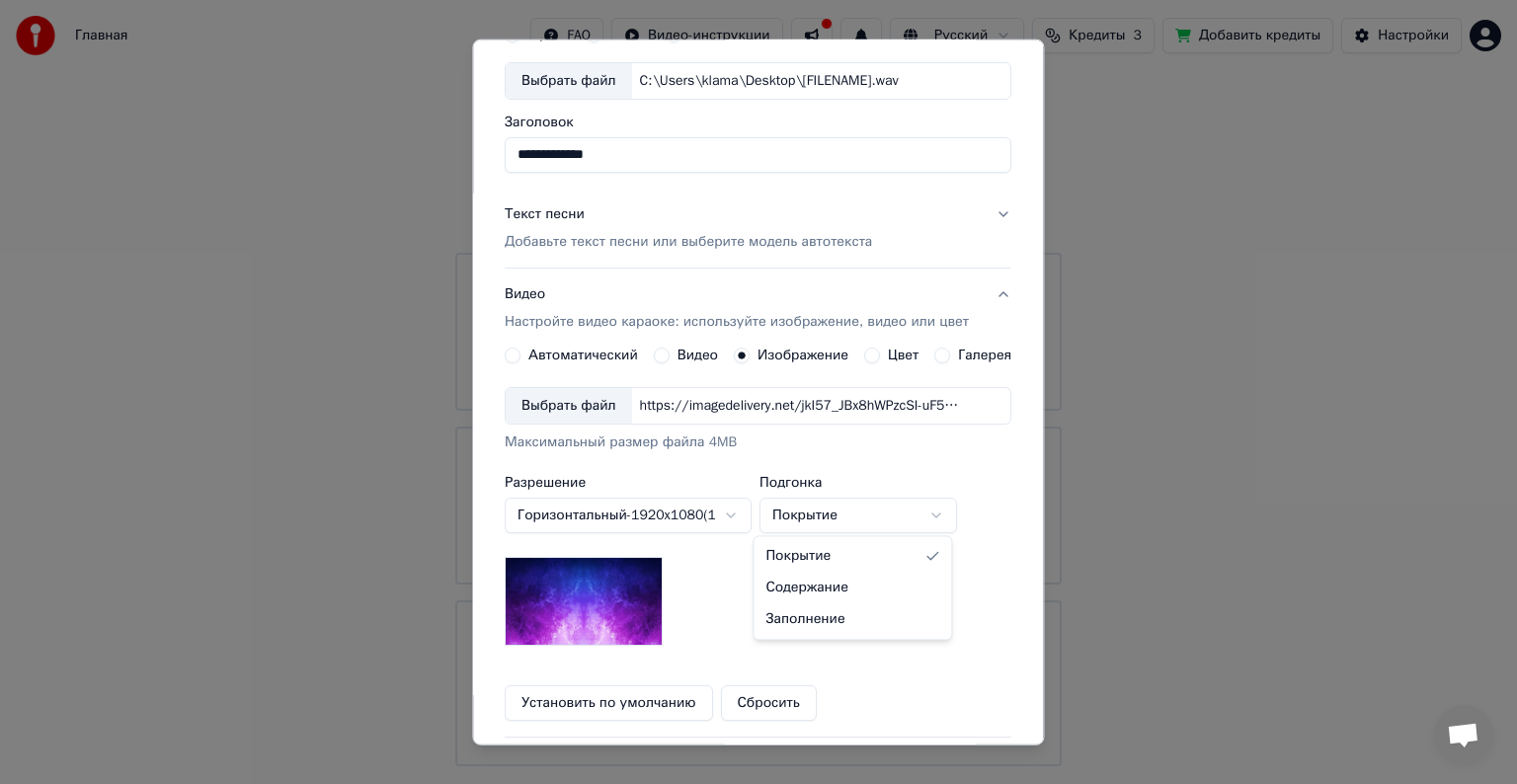 click on "**********" at bounding box center (758, 383) 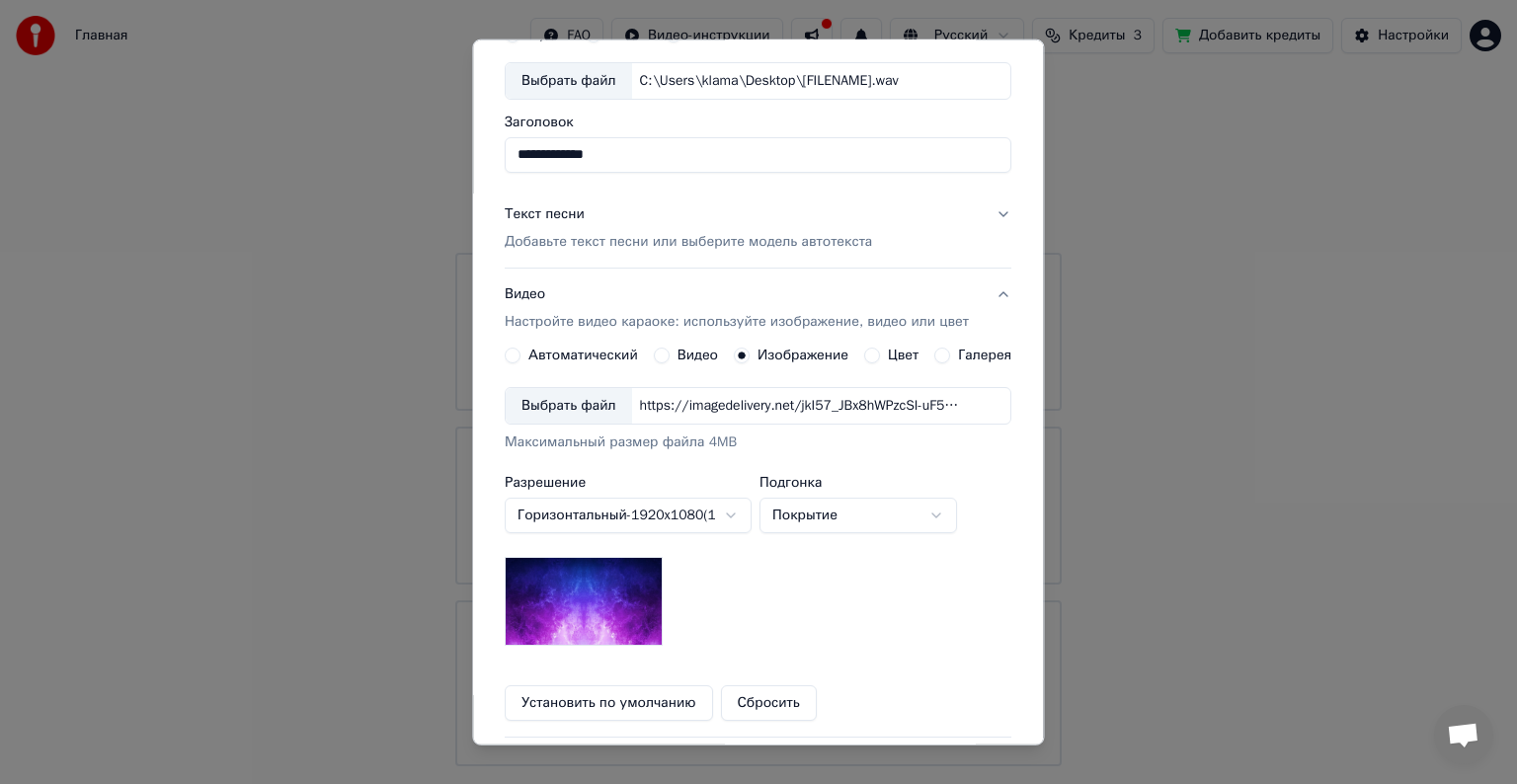 click on "Установить по умолчанию" at bounding box center [608, 703] 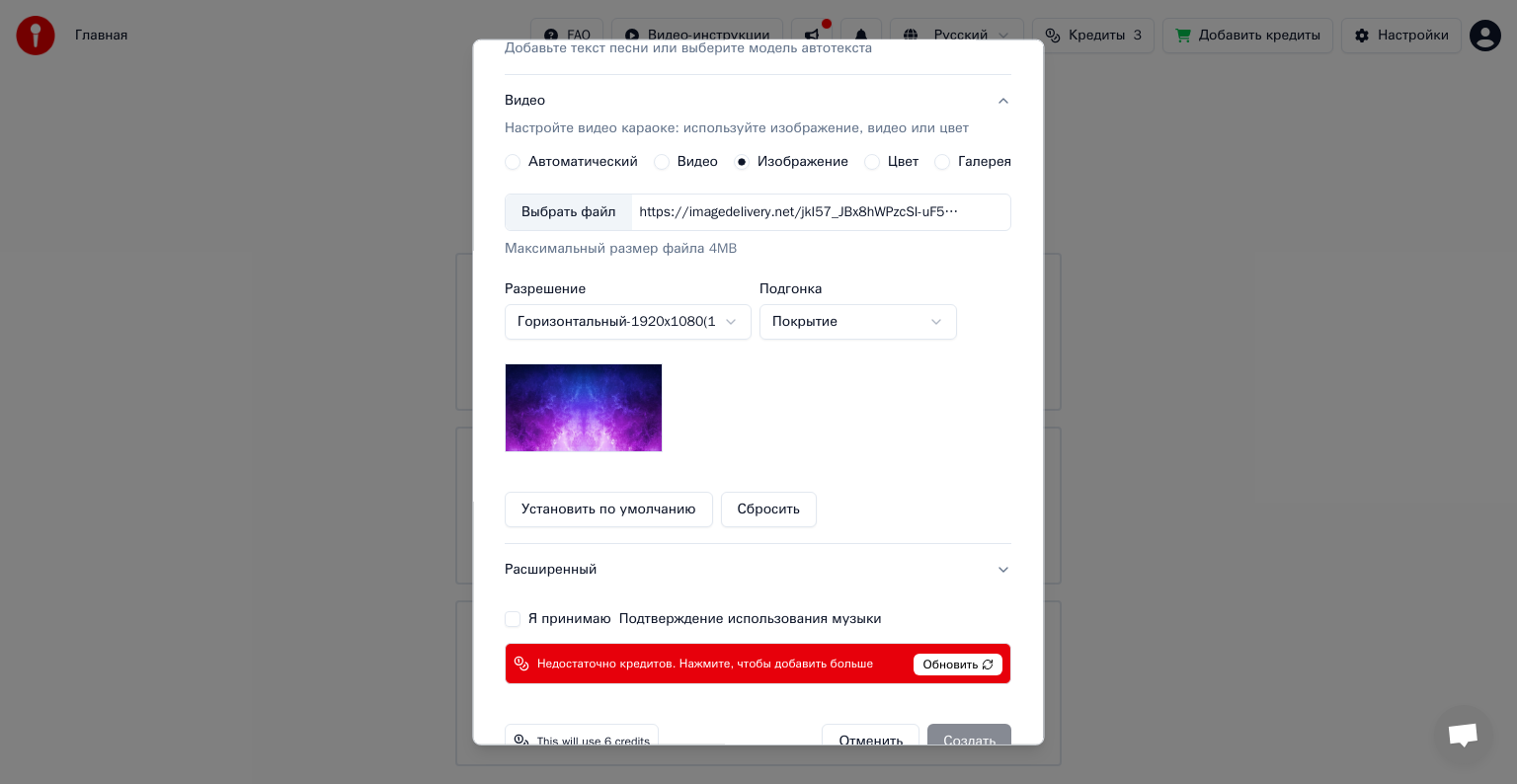 scroll, scrollTop: 296, scrollLeft: 0, axis: vertical 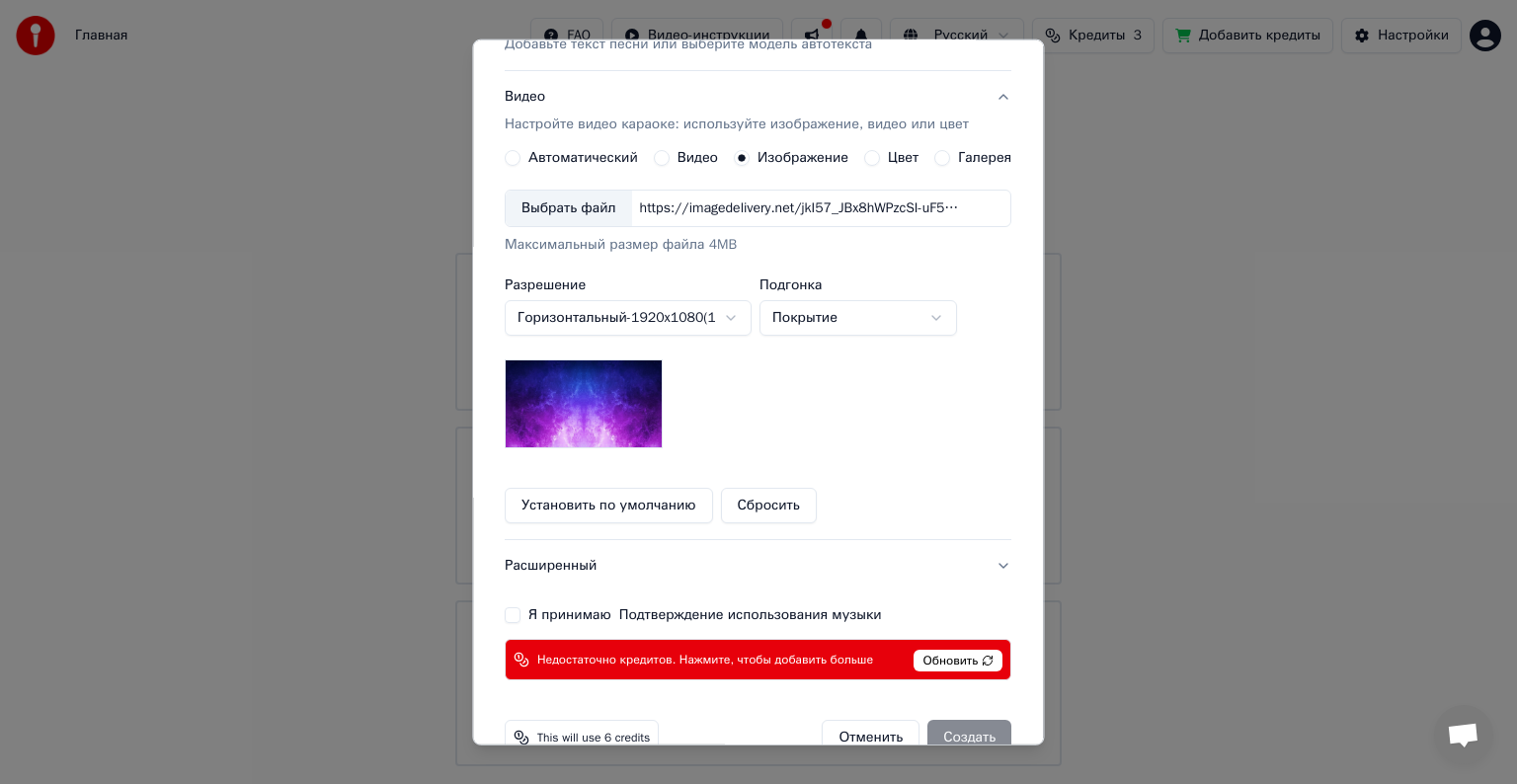 click at bounding box center (584, 404) 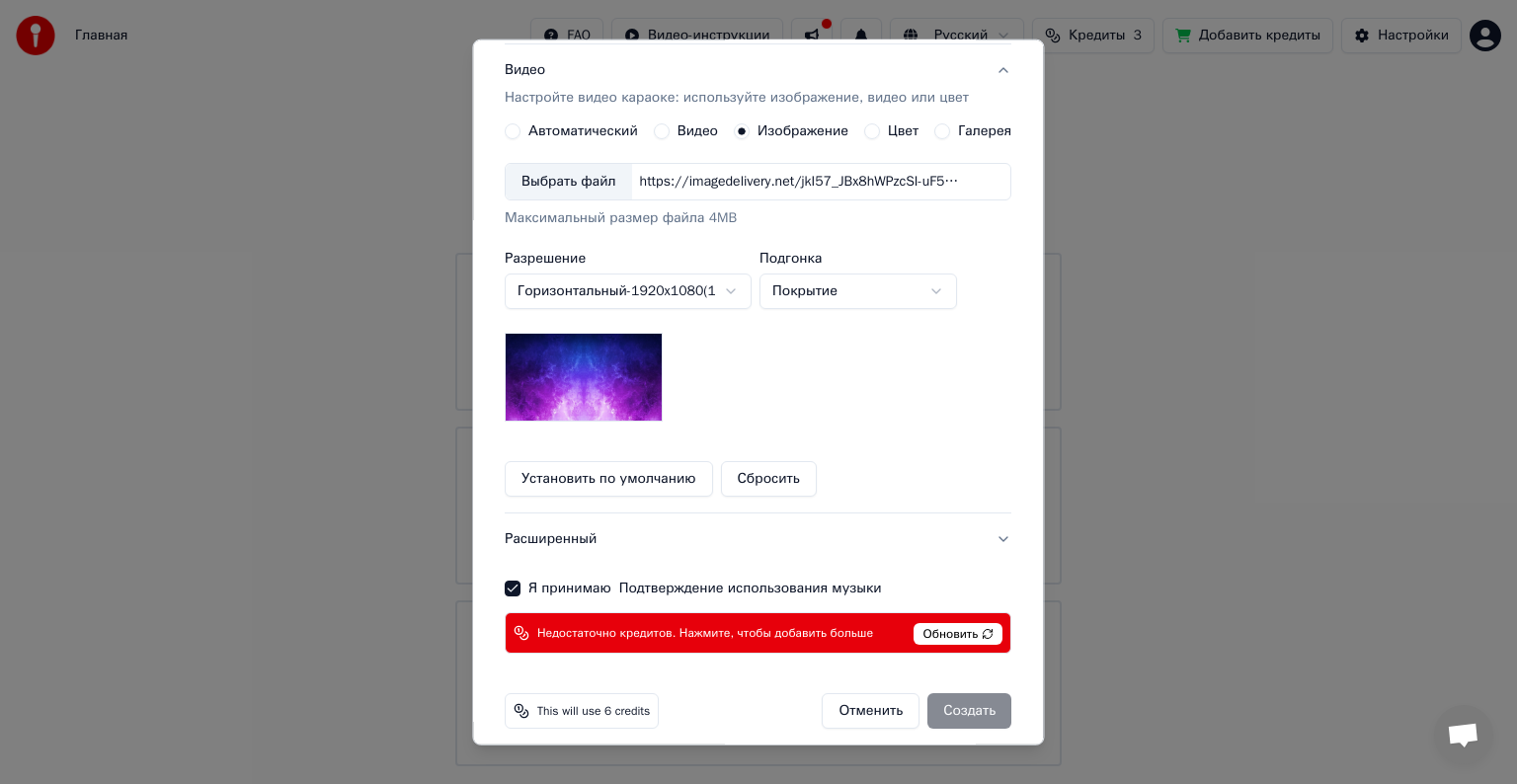 scroll, scrollTop: 337, scrollLeft: 0, axis: vertical 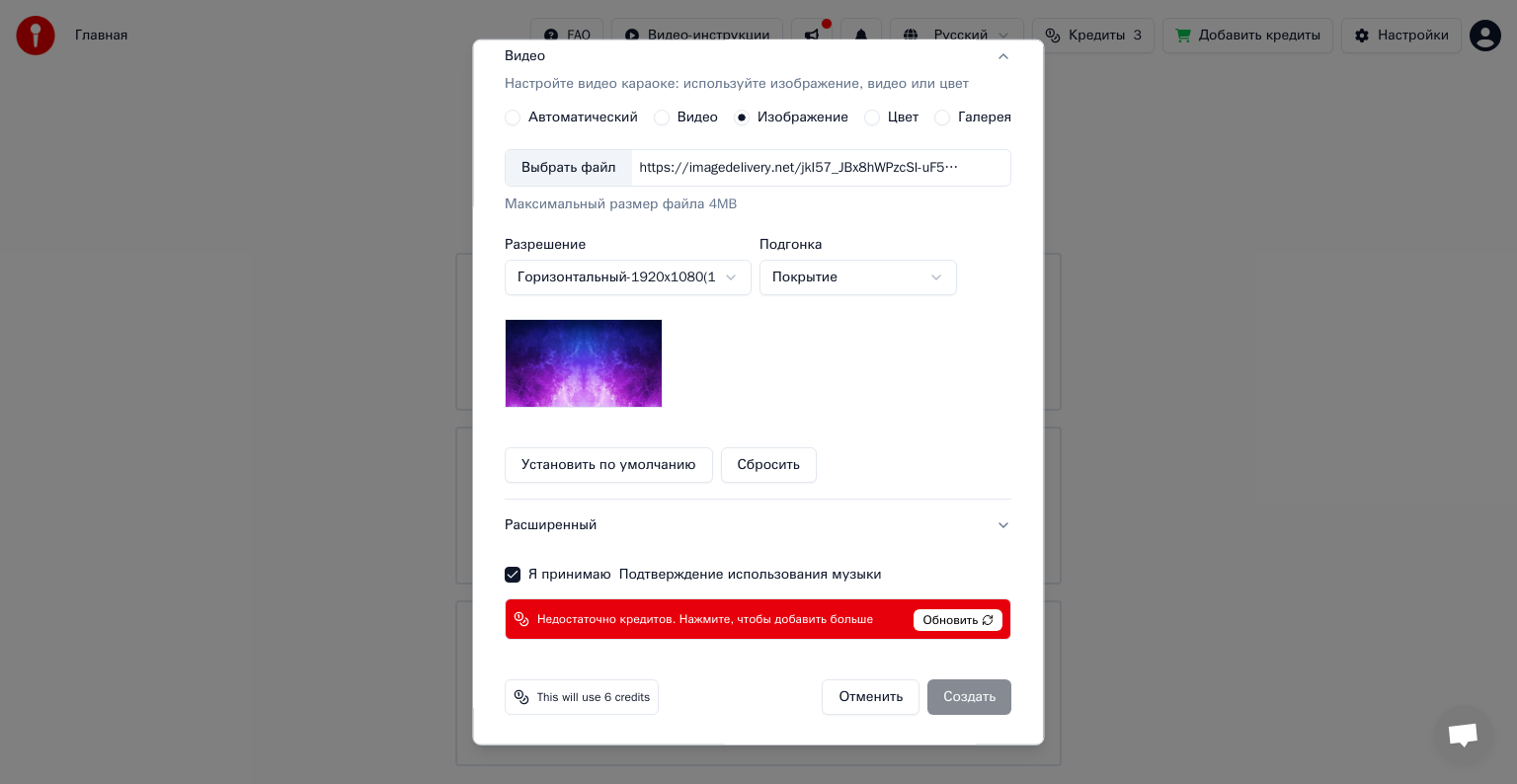 click on "Обновить" at bounding box center [959, 620] 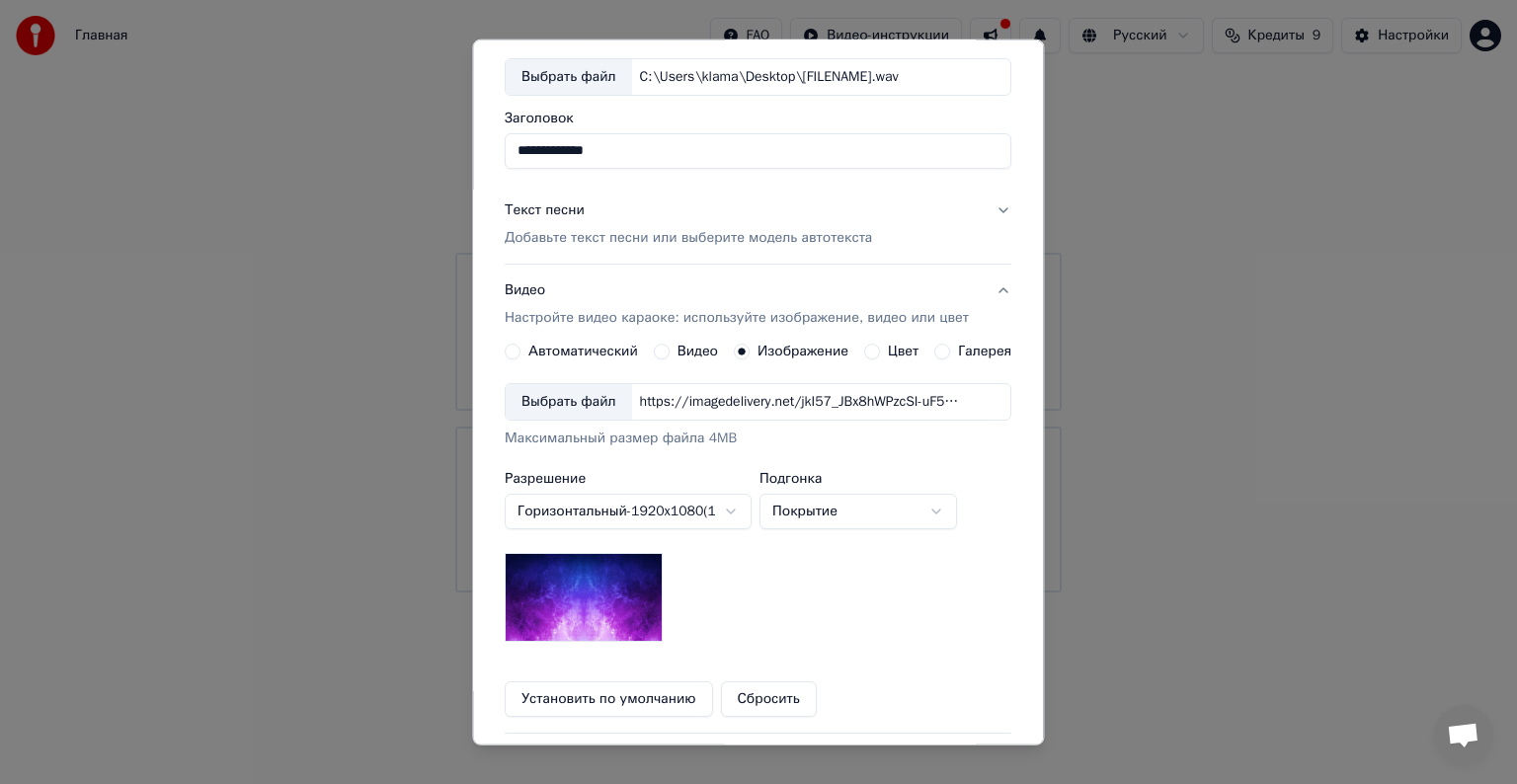scroll, scrollTop: 83, scrollLeft: 0, axis: vertical 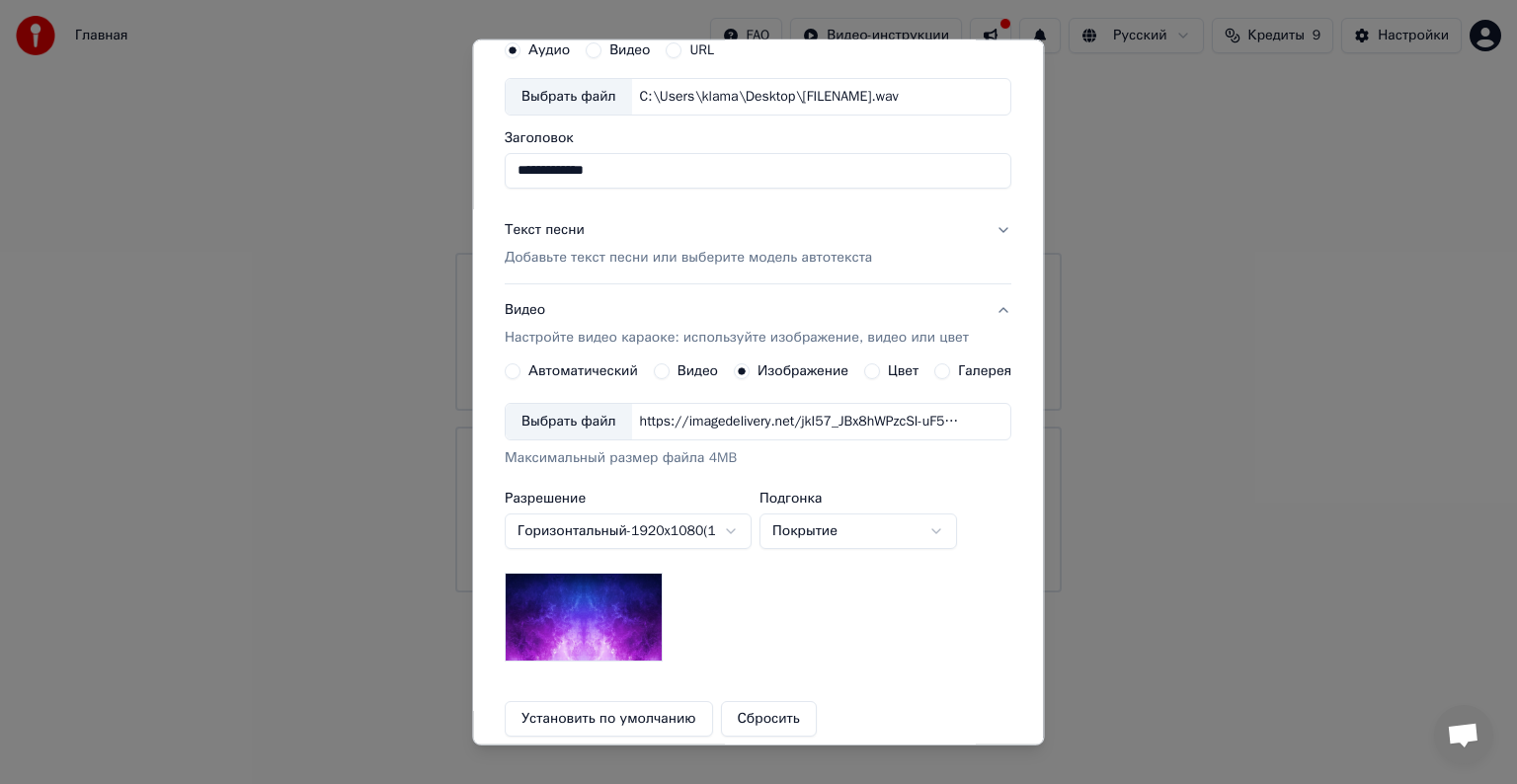 click on "Цвет" at bounding box center (873, 371) 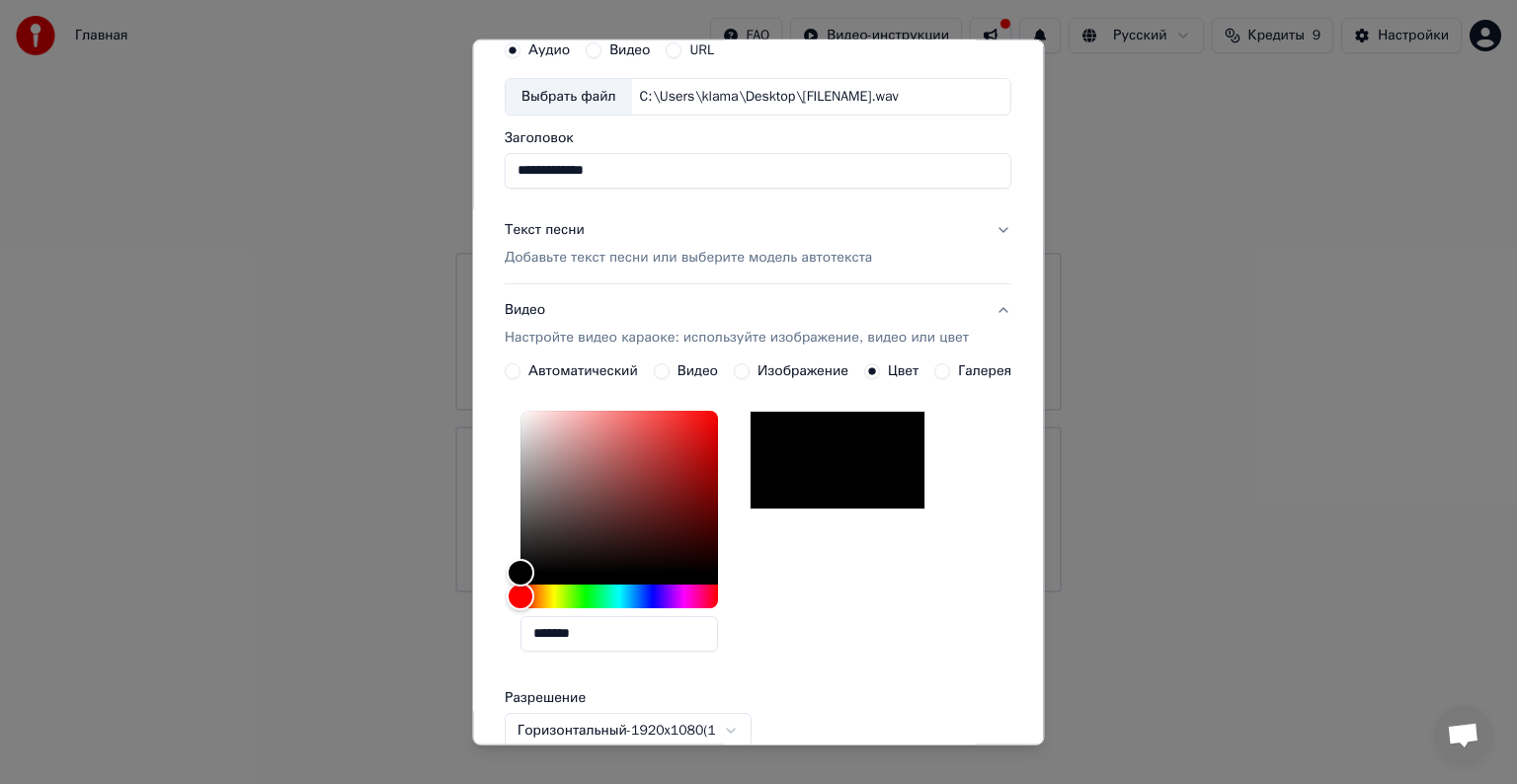 click on "Изображение" at bounding box center [742, 371] 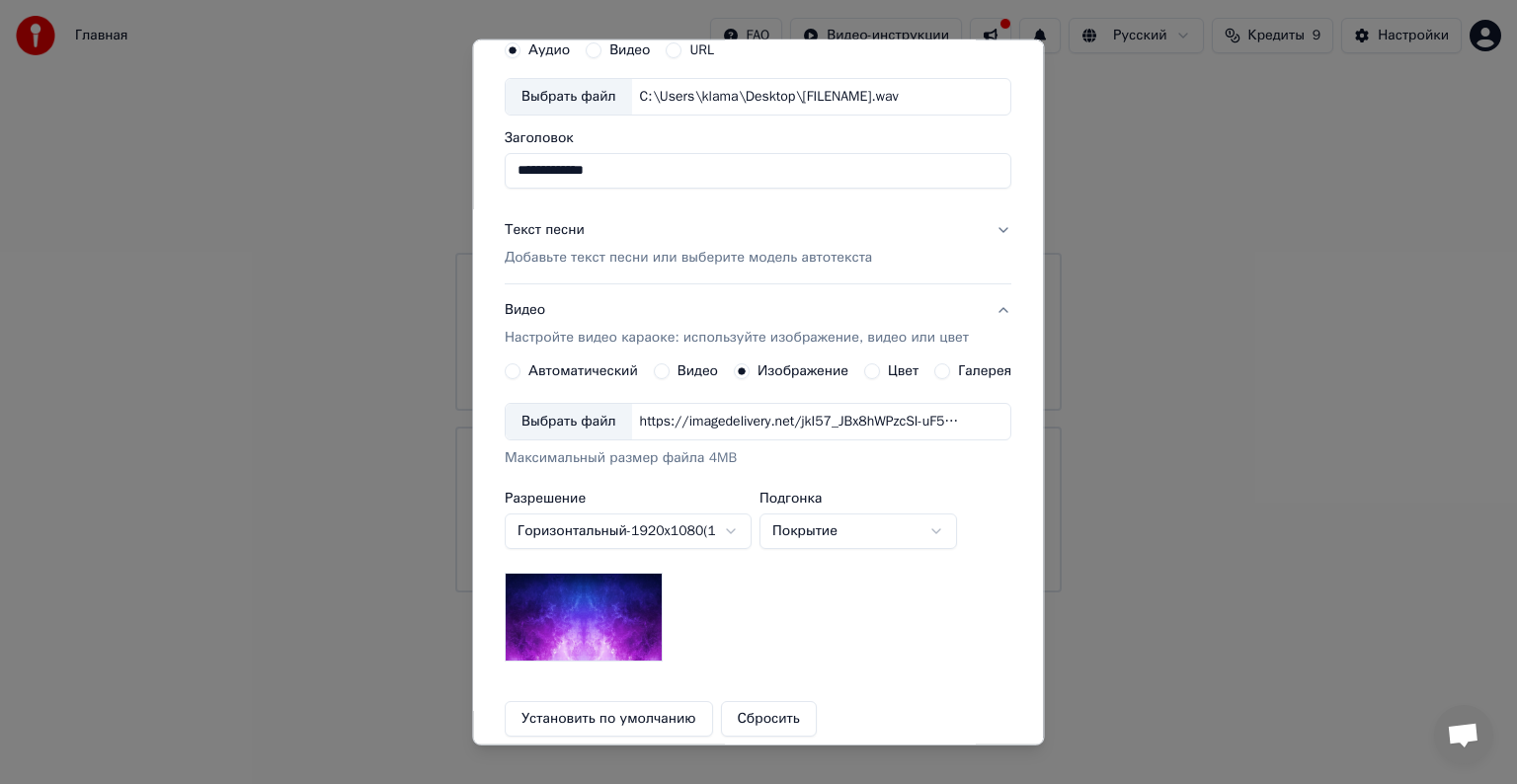 click on "Галерея" at bounding box center (943, 371) 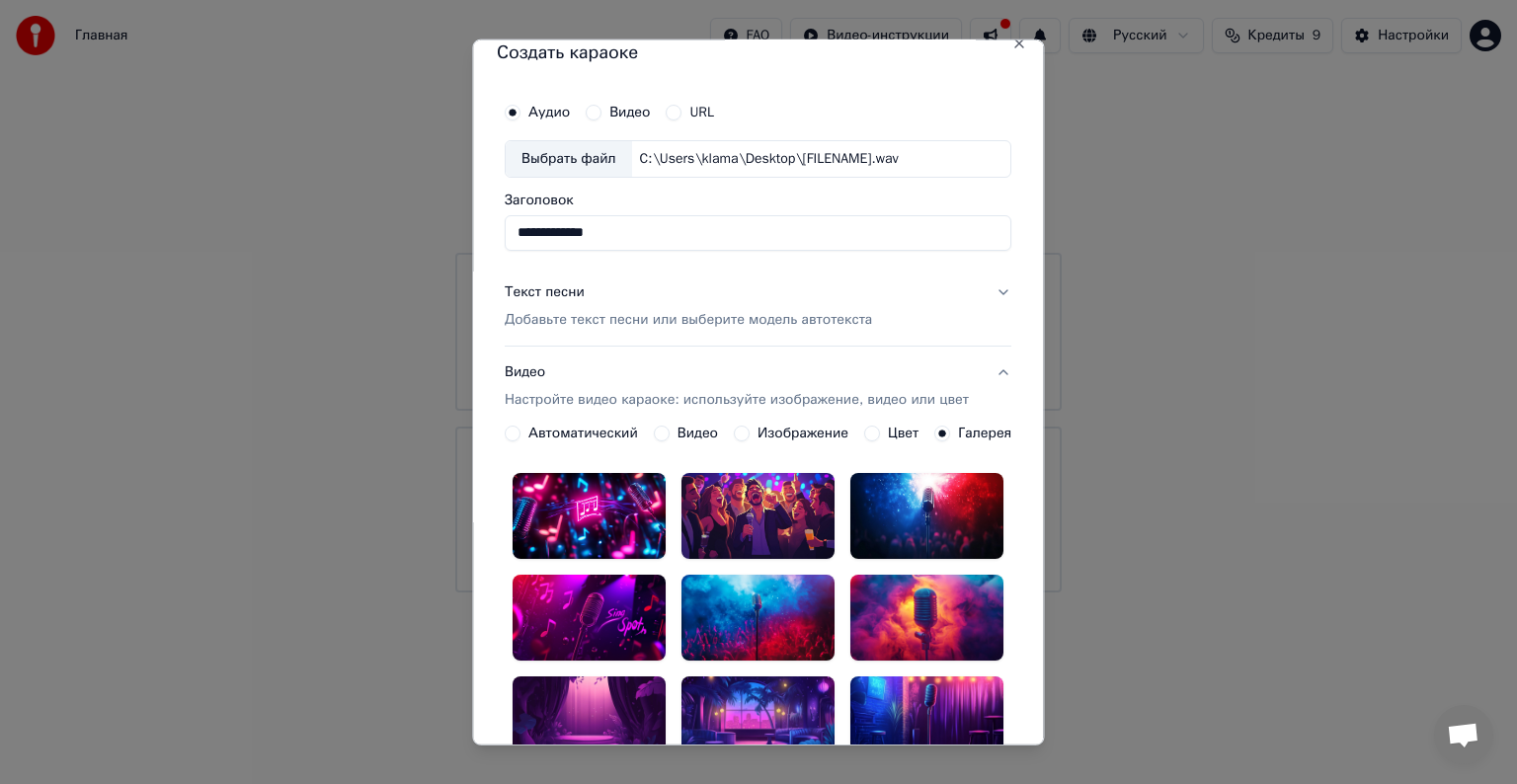 scroll, scrollTop: 0, scrollLeft: 0, axis: both 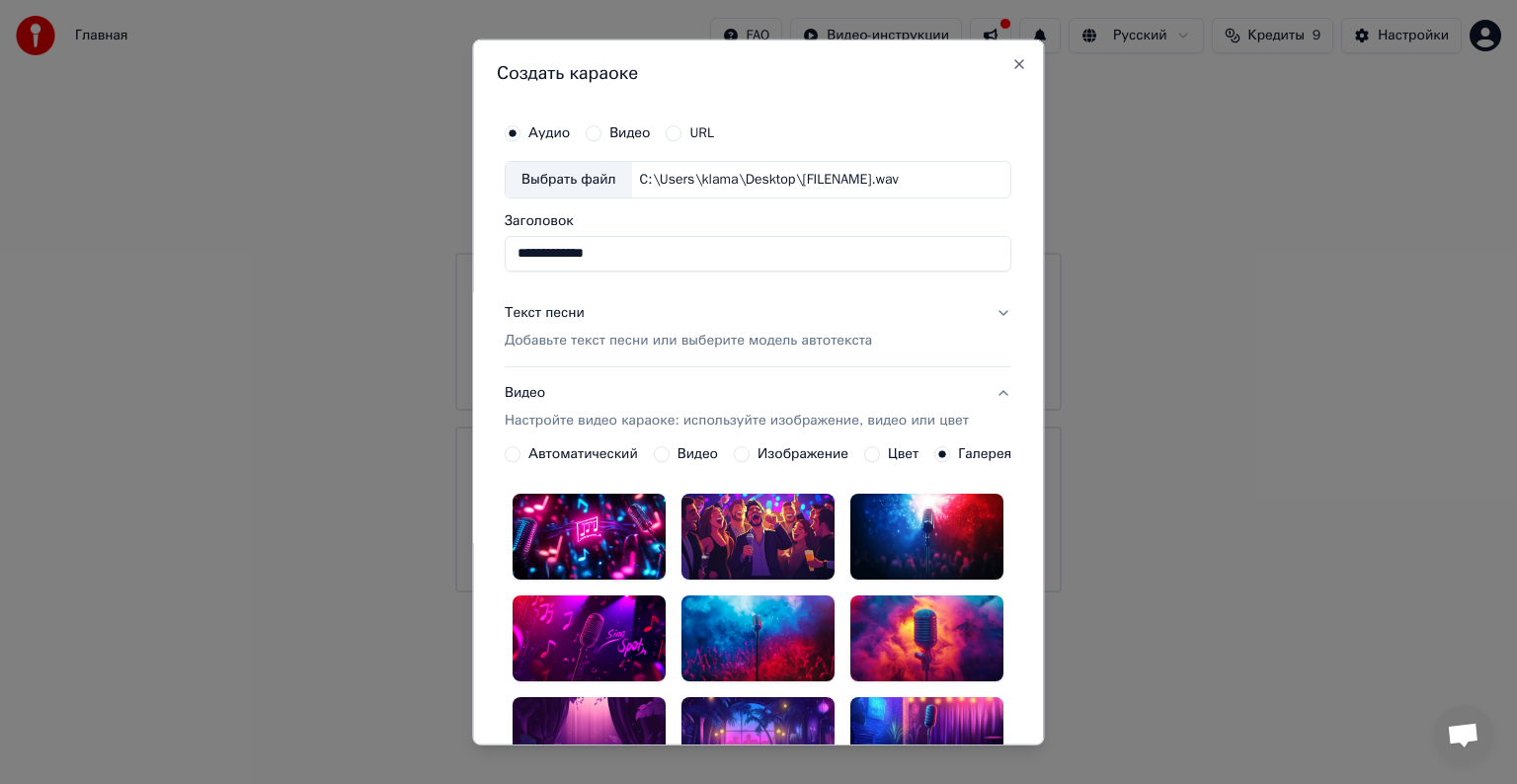 click on "Изображение" at bounding box center [803, 454] 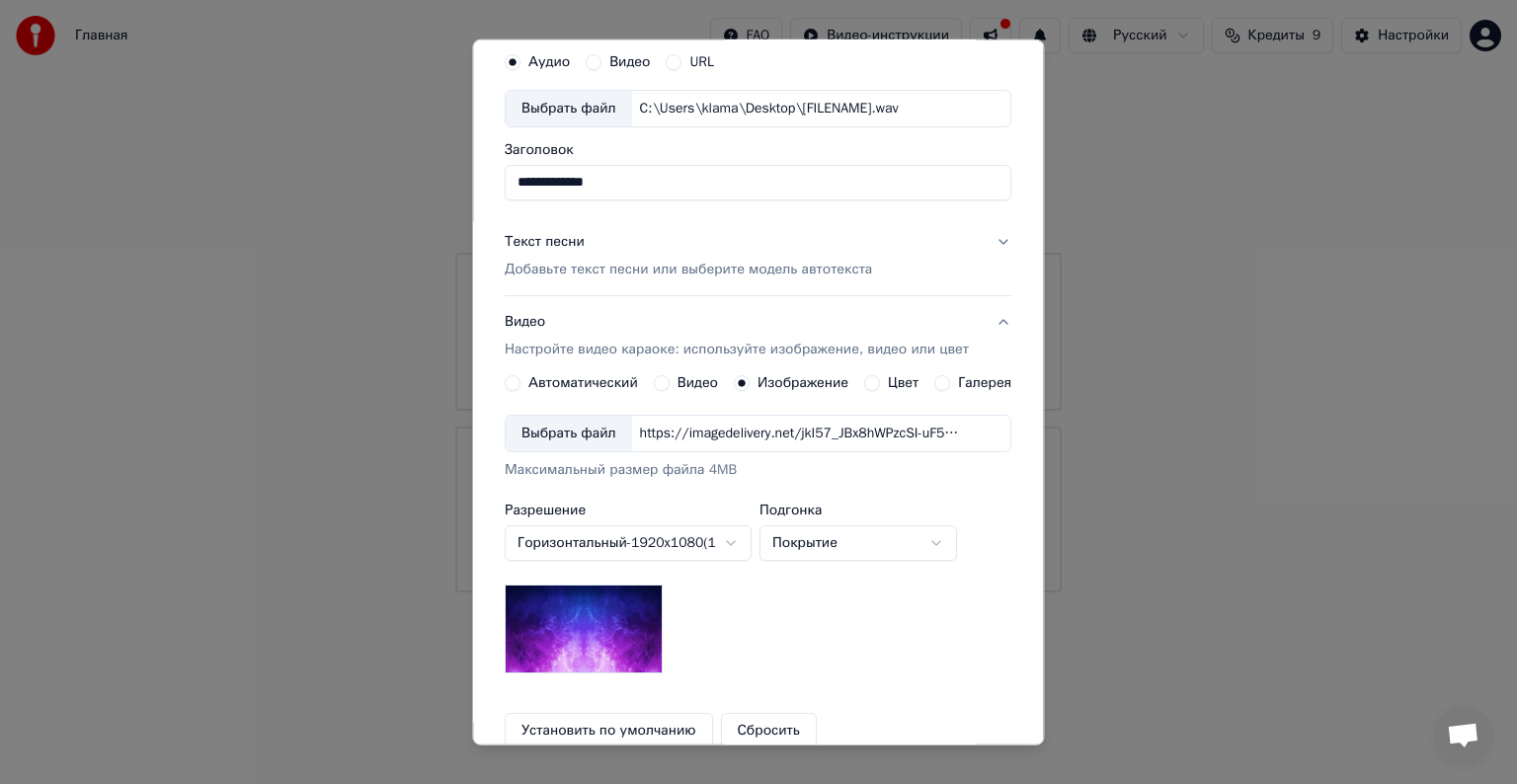 scroll, scrollTop: 99, scrollLeft: 0, axis: vertical 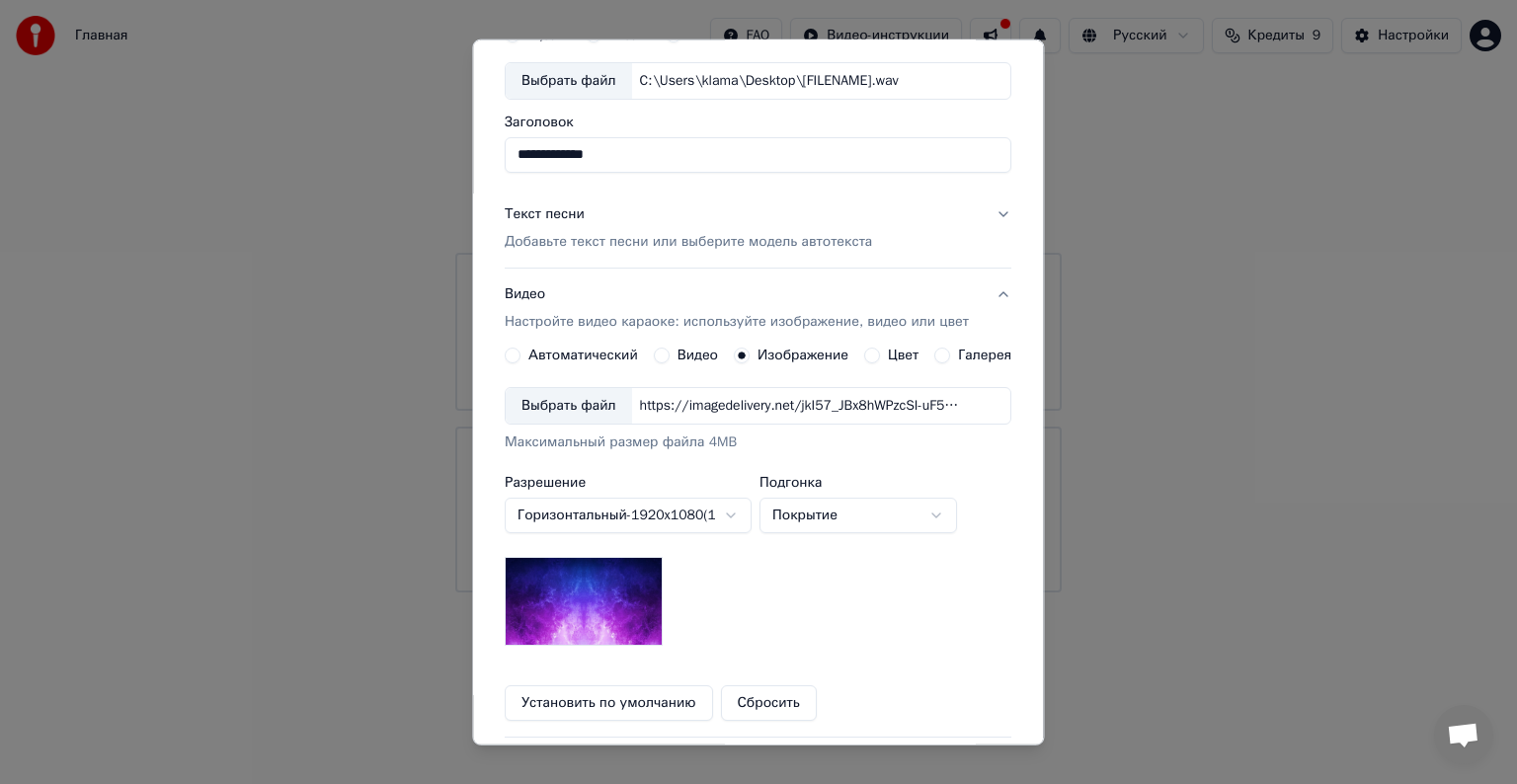 click on "Выбрать файл" at bounding box center [569, 406] 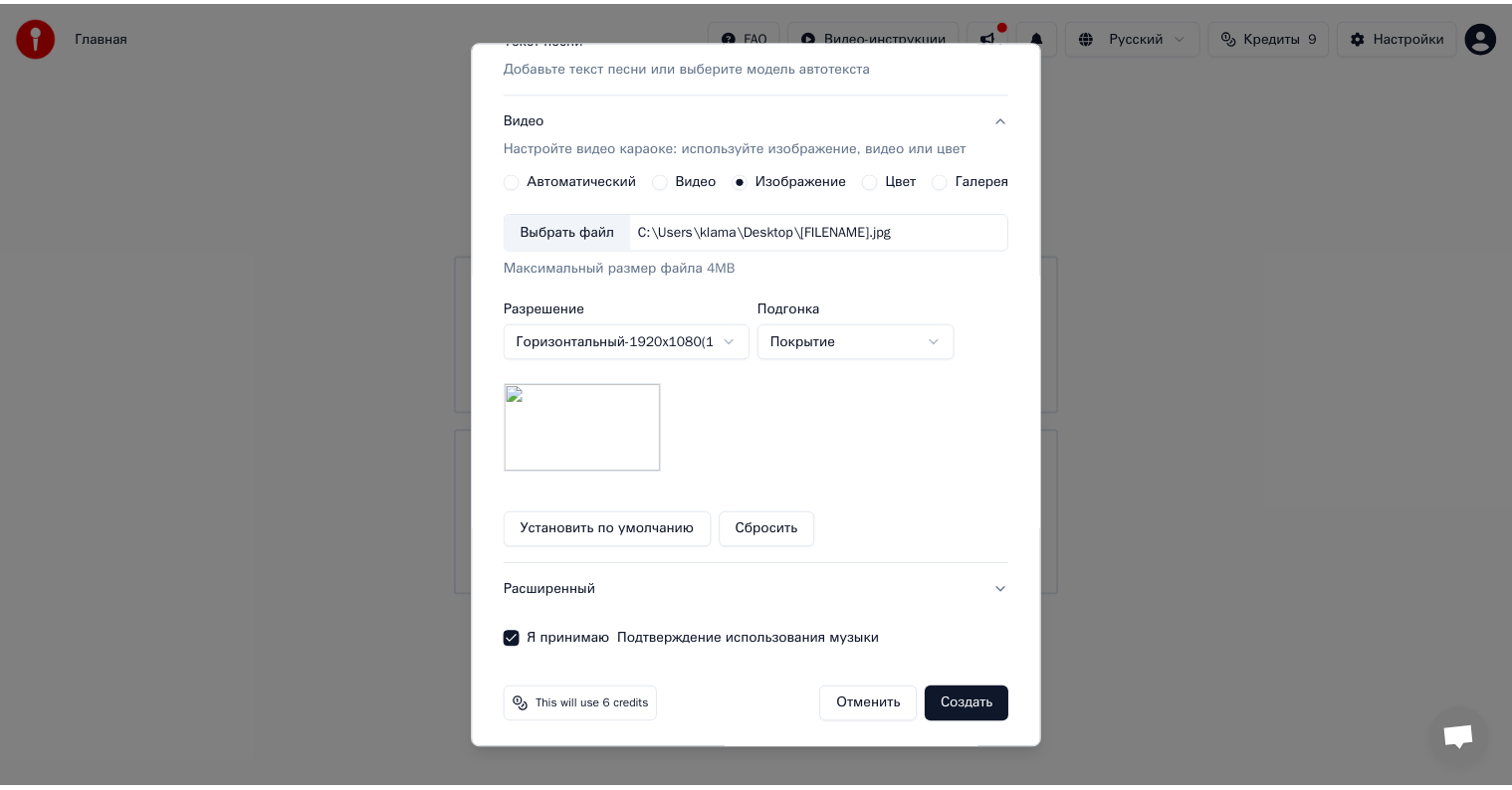 scroll, scrollTop: 283, scrollLeft: 0, axis: vertical 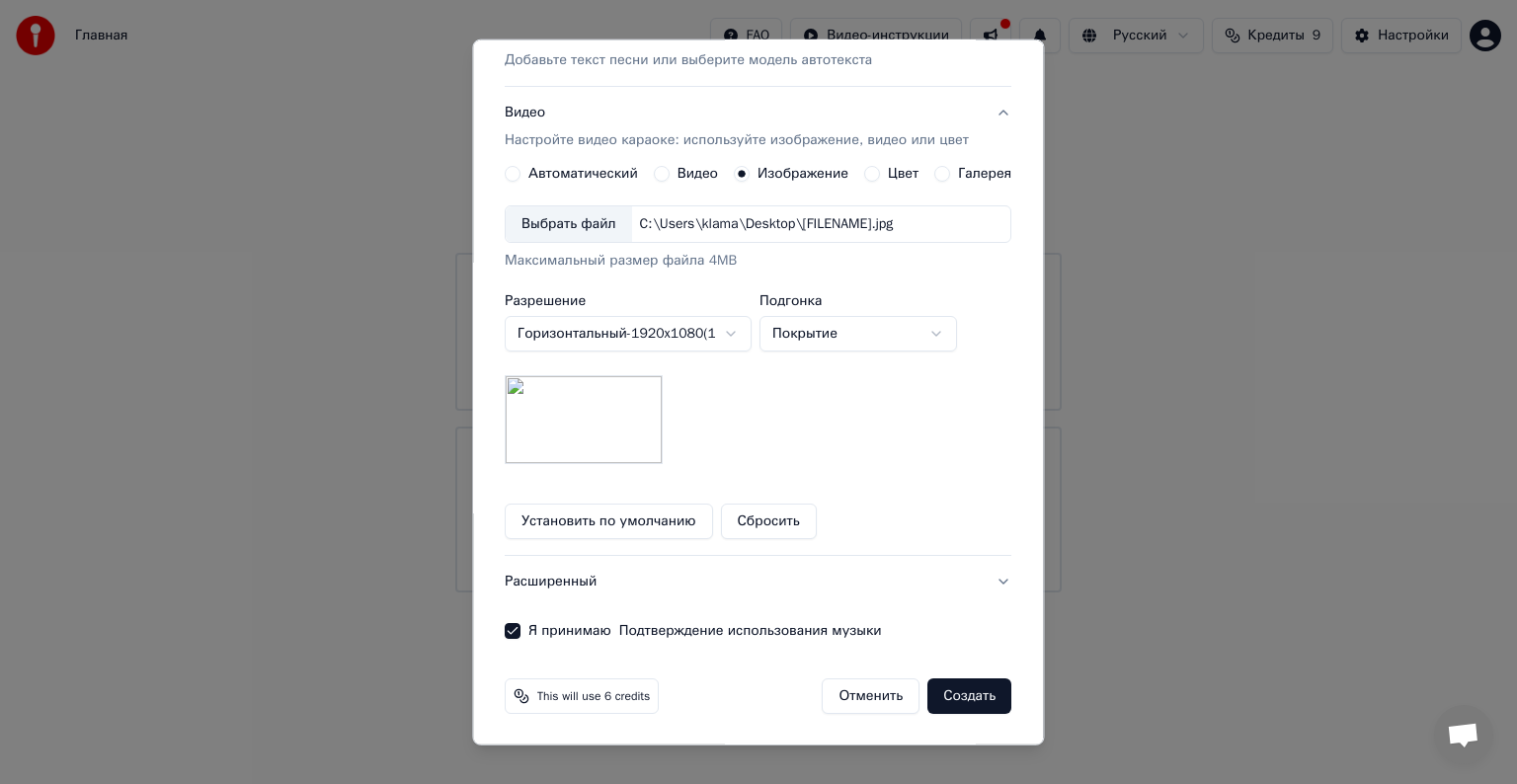 click on "Создать" at bounding box center [970, 696] 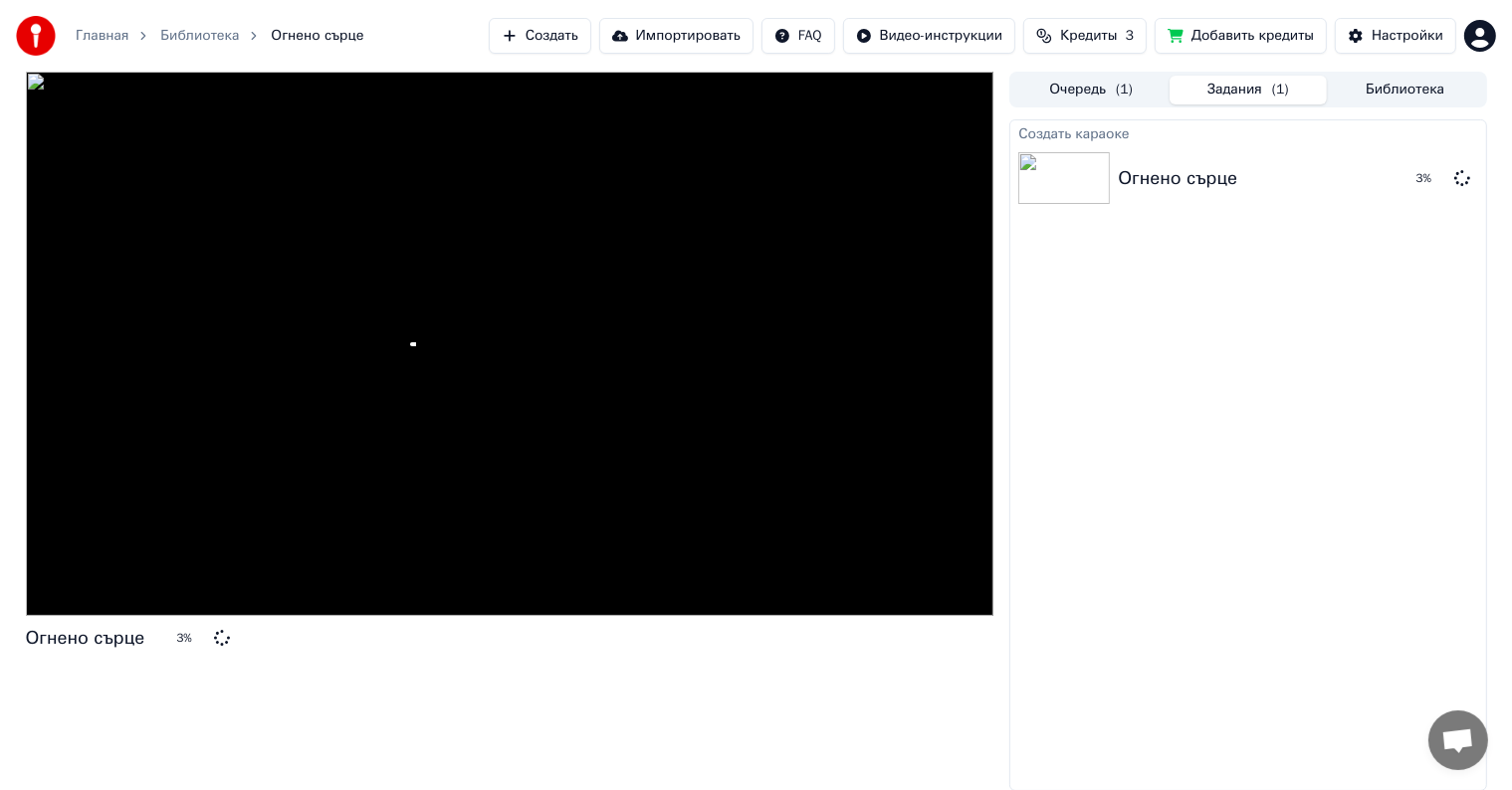 click on "Добавить кредиты" at bounding box center [1240, 36] 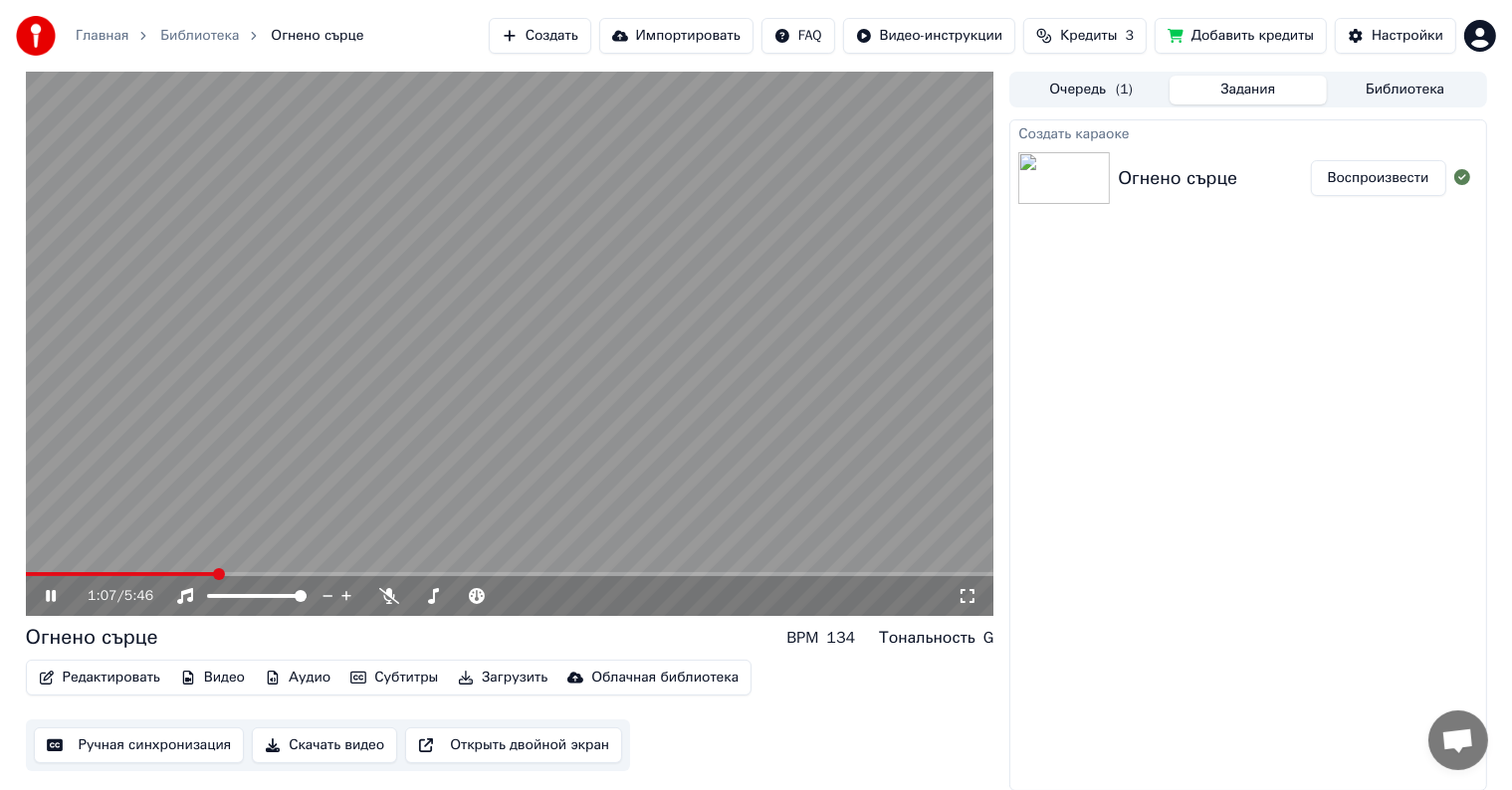 click at bounding box center (120, 574) 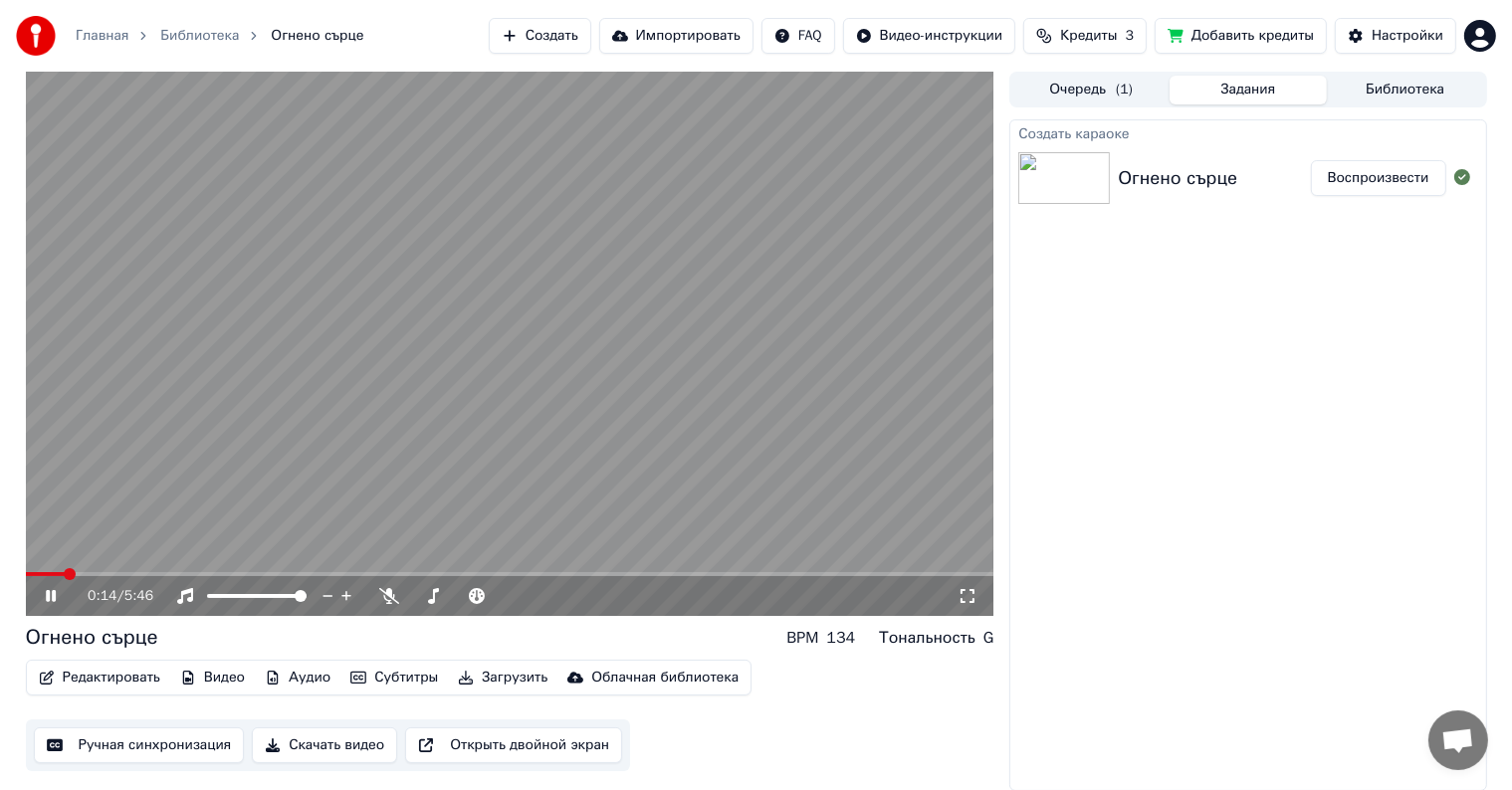 click at bounding box center (45, 574) 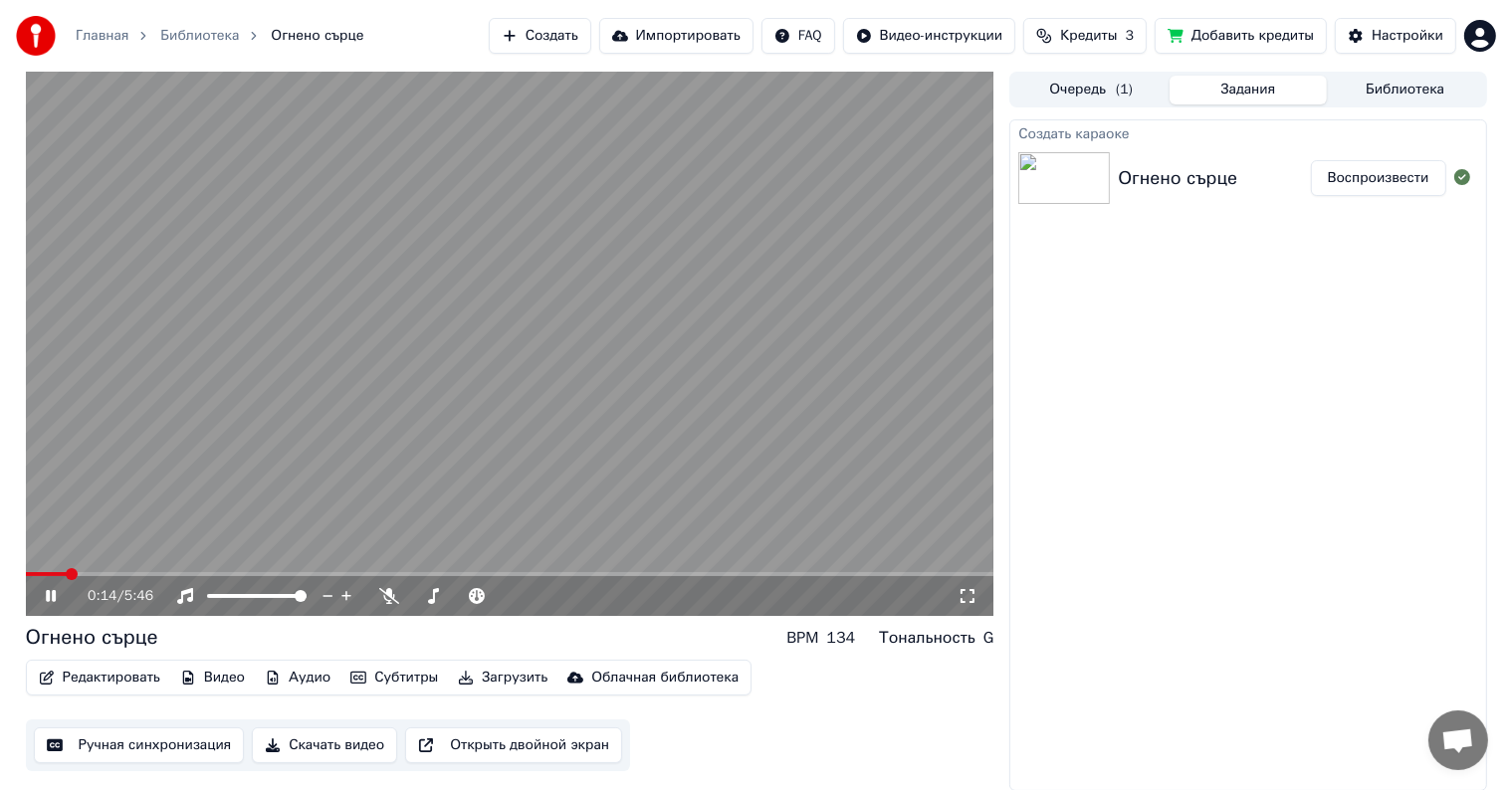 click at bounding box center [47, 574] 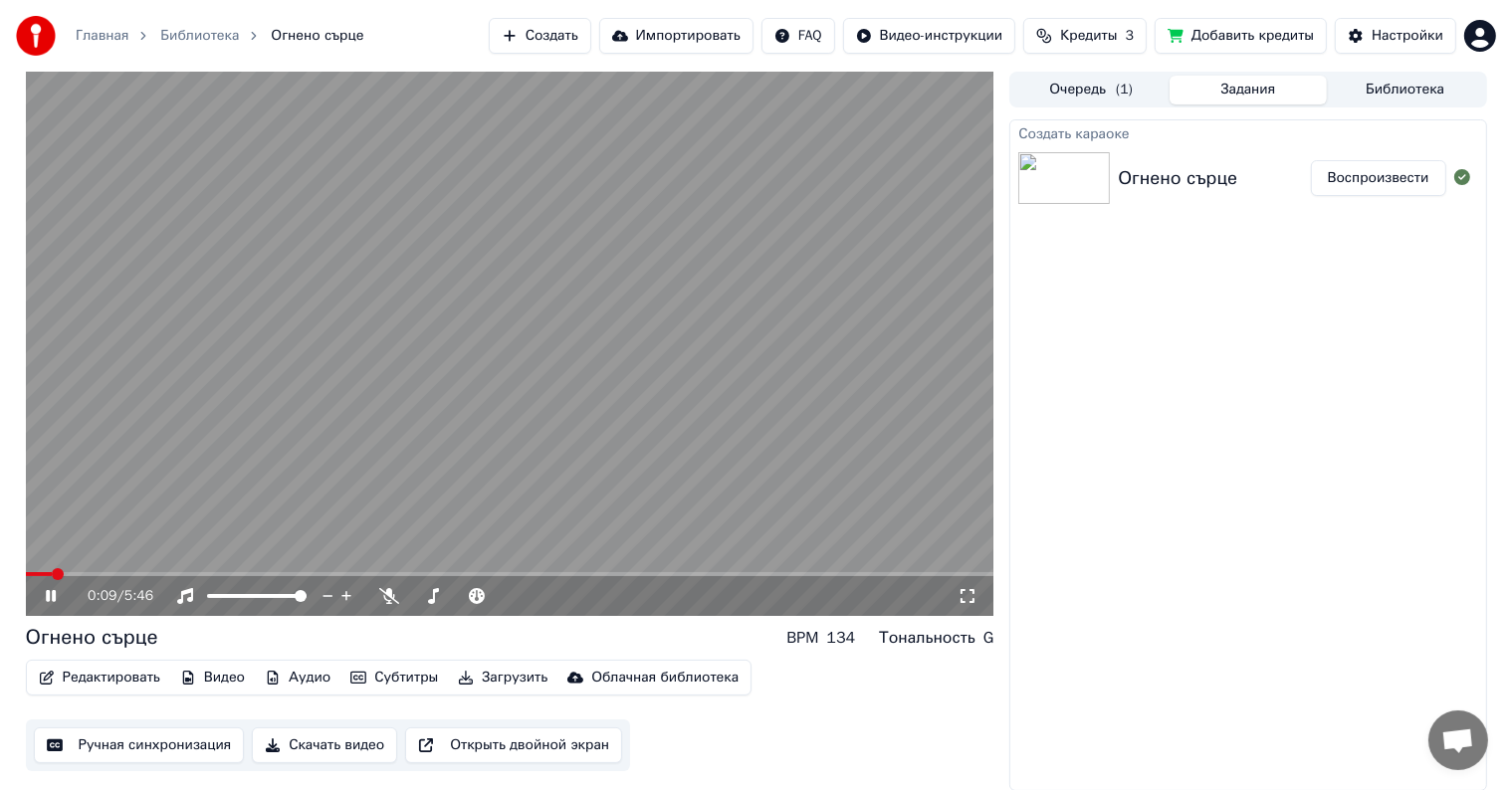 click at bounding box center (39, 574) 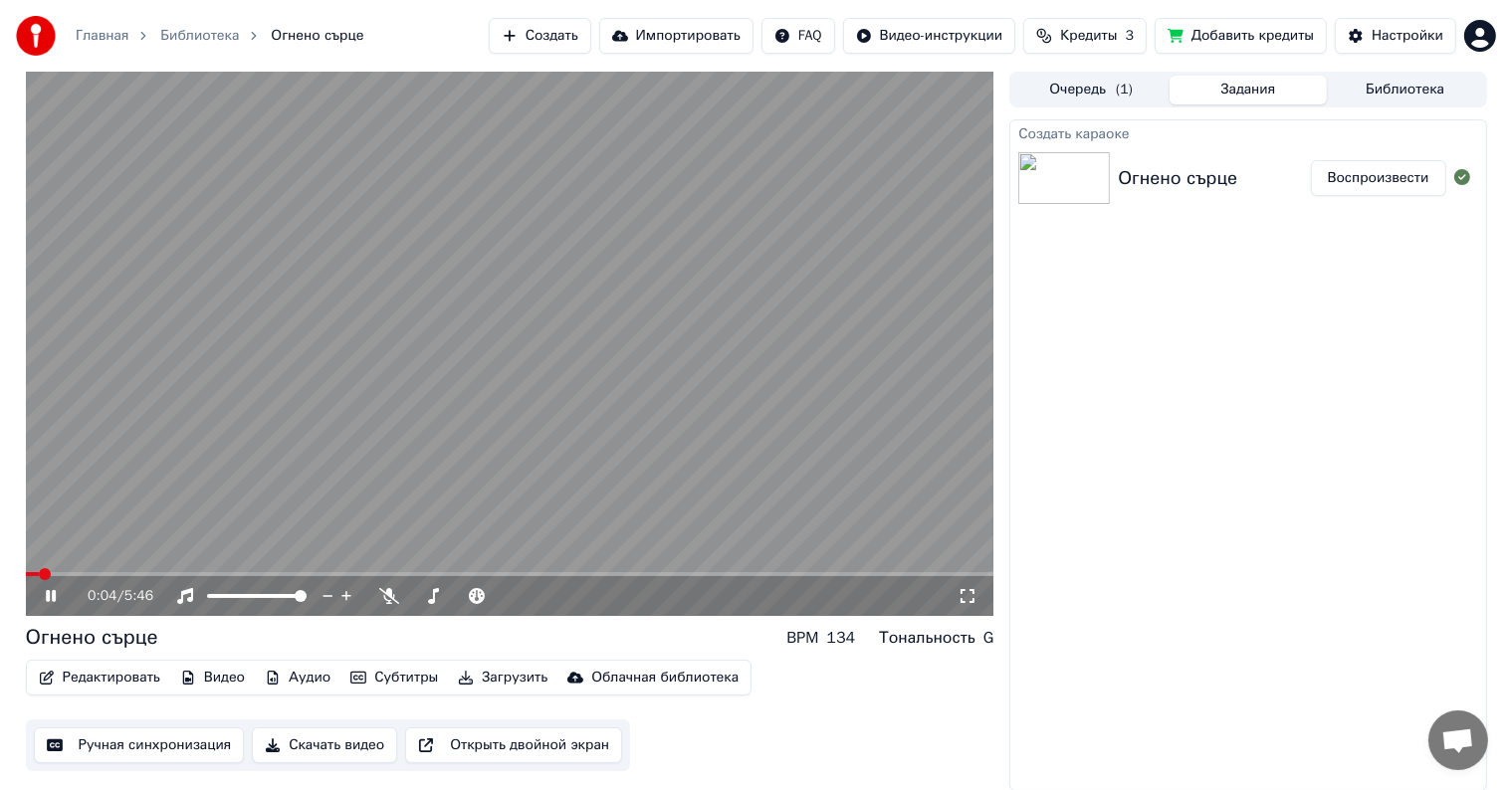 scroll, scrollTop: 0, scrollLeft: 0, axis: both 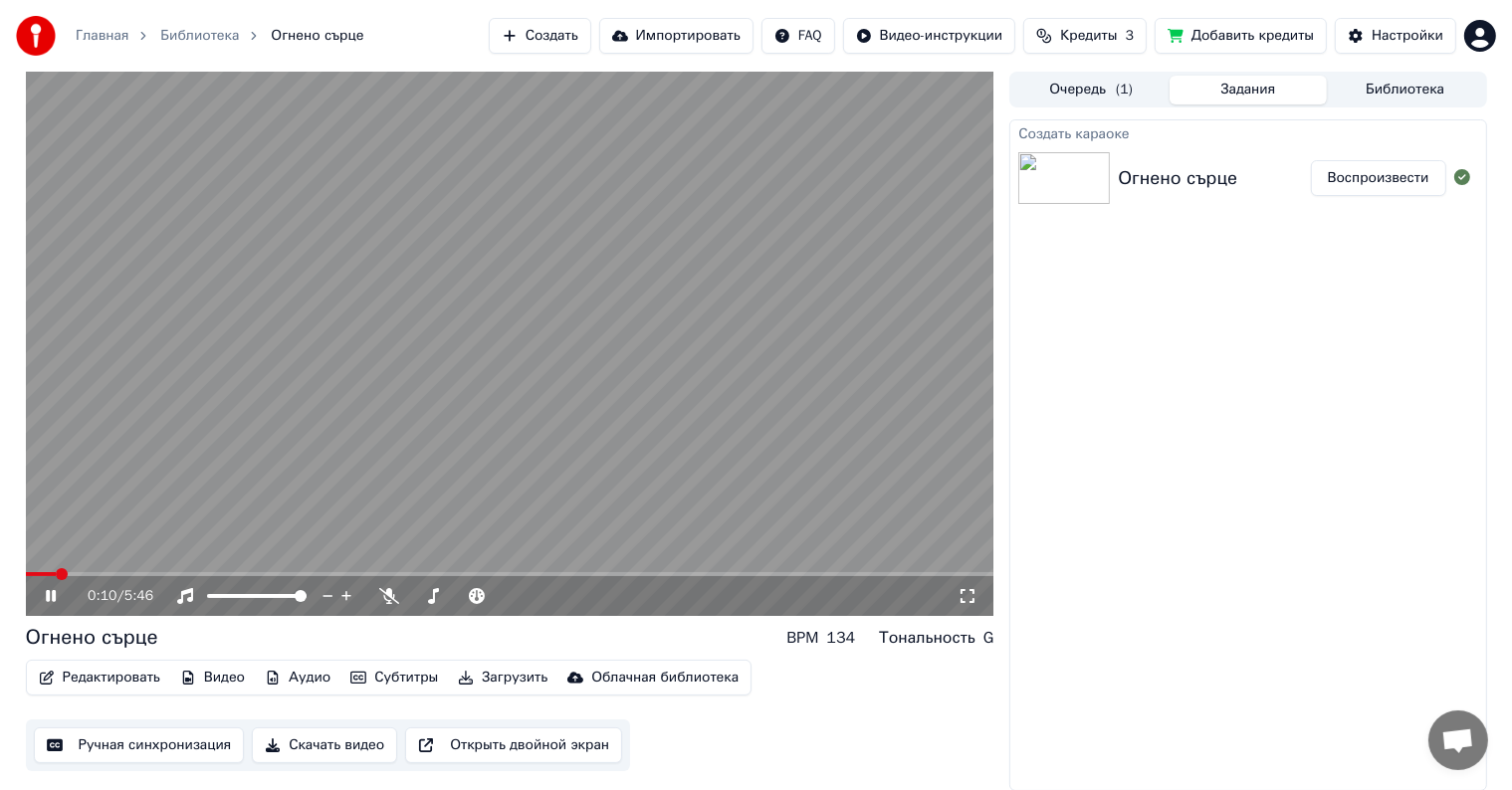 click on "Редактировать" at bounding box center [100, 678] 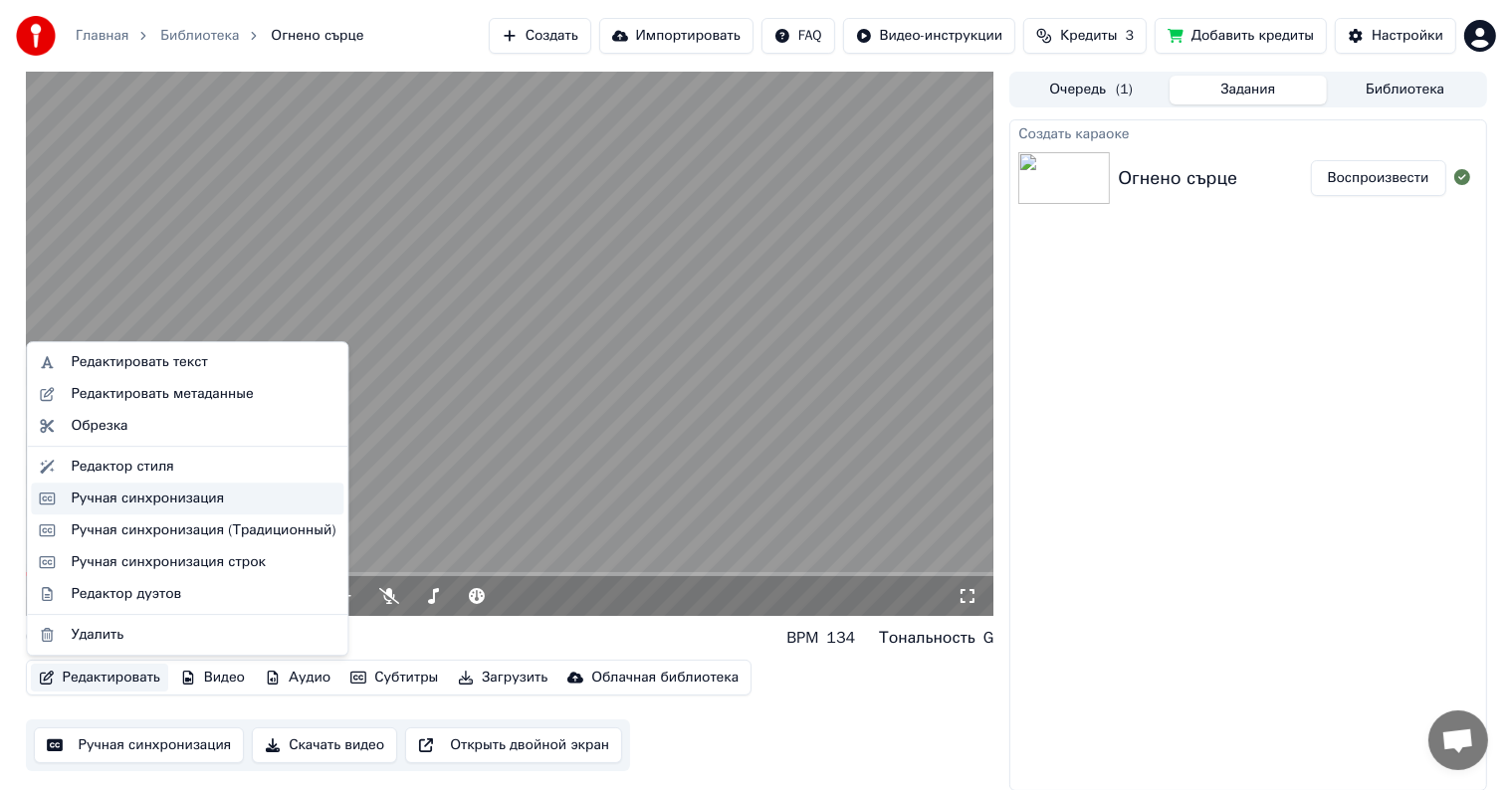 click on "Ручная синхронизация" at bounding box center [147, 498] 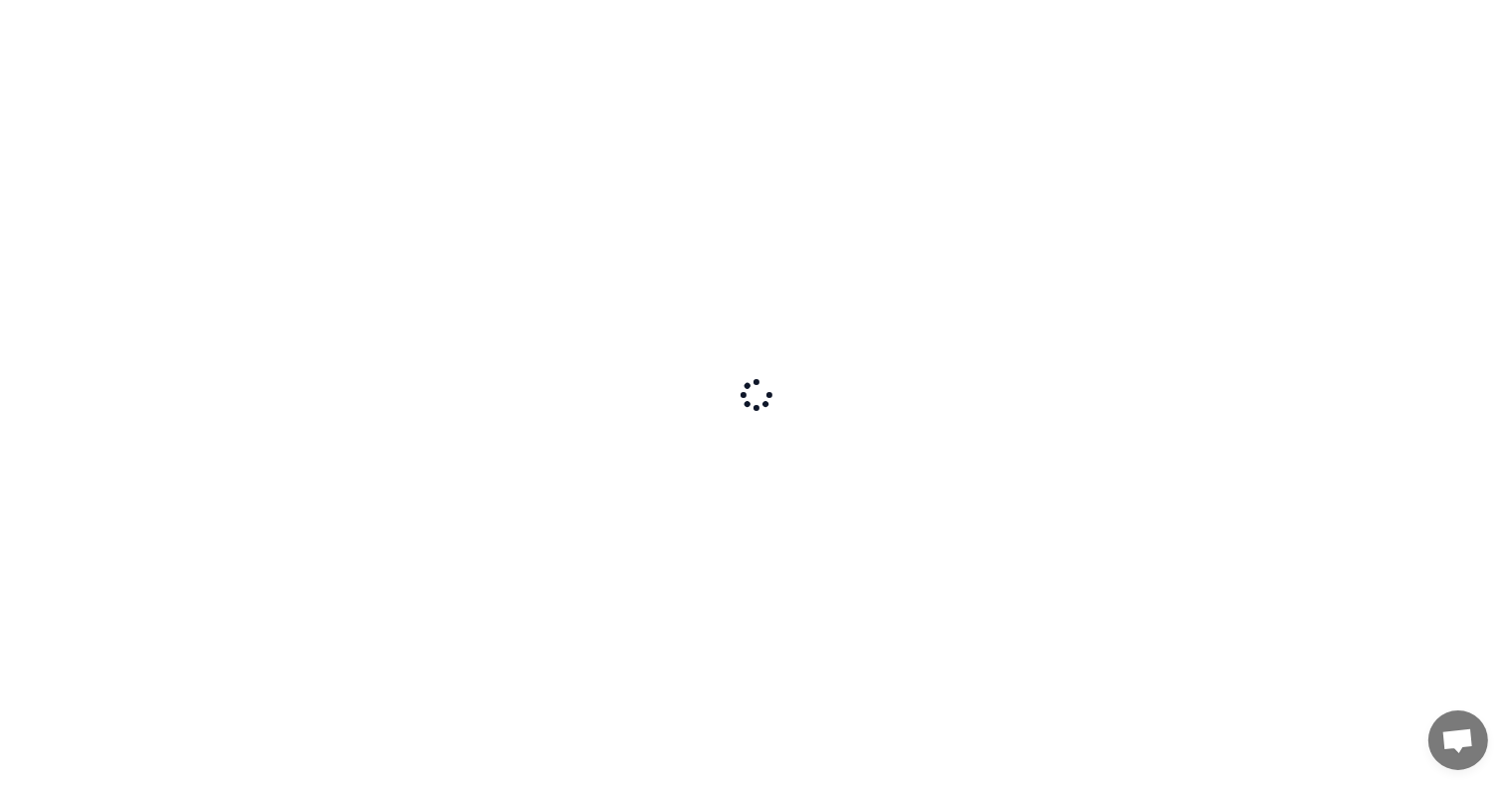 scroll, scrollTop: 0, scrollLeft: 0, axis: both 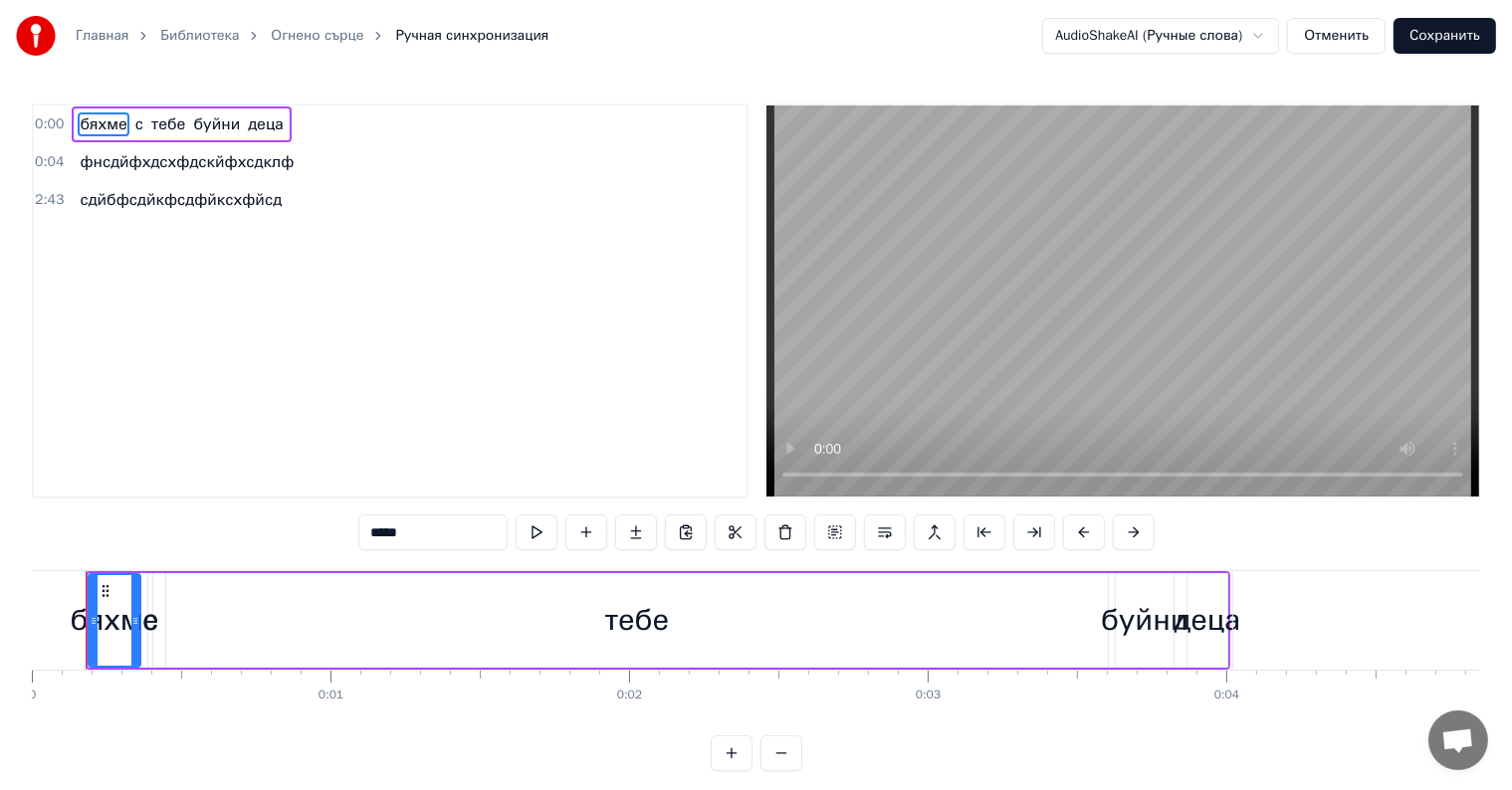 drag, startPoint x: 116, startPoint y: 620, endPoint x: 256, endPoint y: 618, distance: 140.01428 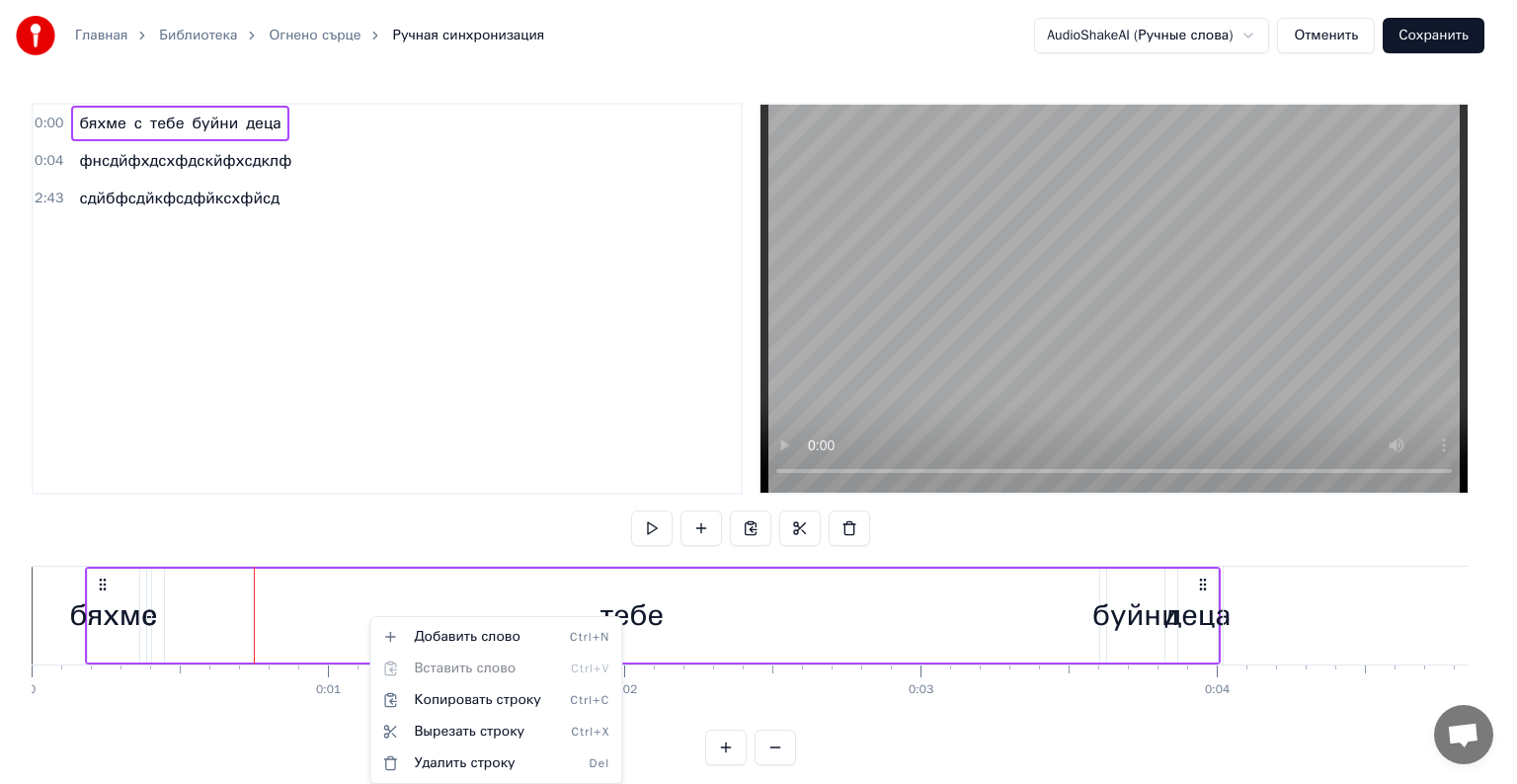 click on "Главная Библиотека Огнено сърце Ручная синхронизация AudioShakeAI (Ручные слова) Отменить Сохранить 0:00 бяхме с тебе буйни деца 0:04 фнсдйфхдсхфдскйфхсдклф 2:43 сдйбфсдйкфсдфйксхфйсд бяхме с тебе буйни деца фнсдйфхдсхфдскйфхсдклф сдйбфсдйкфсдфйксхфйсд
To pick up a draggable item, press the space bar.
While dragging, use the arrow keys to move the item.
Press space again to drop the item in its new position, or press escape to cancel.
0 0:01 0:02 0:03 0:04 0:05 0:06 0:07 0:08 0:09 0:10 0:11 0:12 0:13 0:14 0:15 0:16 0:17 0:18 0:19 0:20 0:21 0:22 0:23 0:24 0:25 0:26 0:27 0:28 0:29 0:30 0:31 0:32 0:33 0:34 0:35 0:36 0:37 0:38 0:39 0:40 0:41 0:42 0:43 0:44 0:45 0:46 0:47 0:48 0:49 0:50 0:51 0:52 0:53 0:54 0:55 0:56 0:57 0:58 0:59 1:00 1:01 1:02 1:03 1:04 1:05 1:06 1:07 1:08 1:09 1:10 1:11 1:12 1:13 Del" at bounding box center (758, 398) 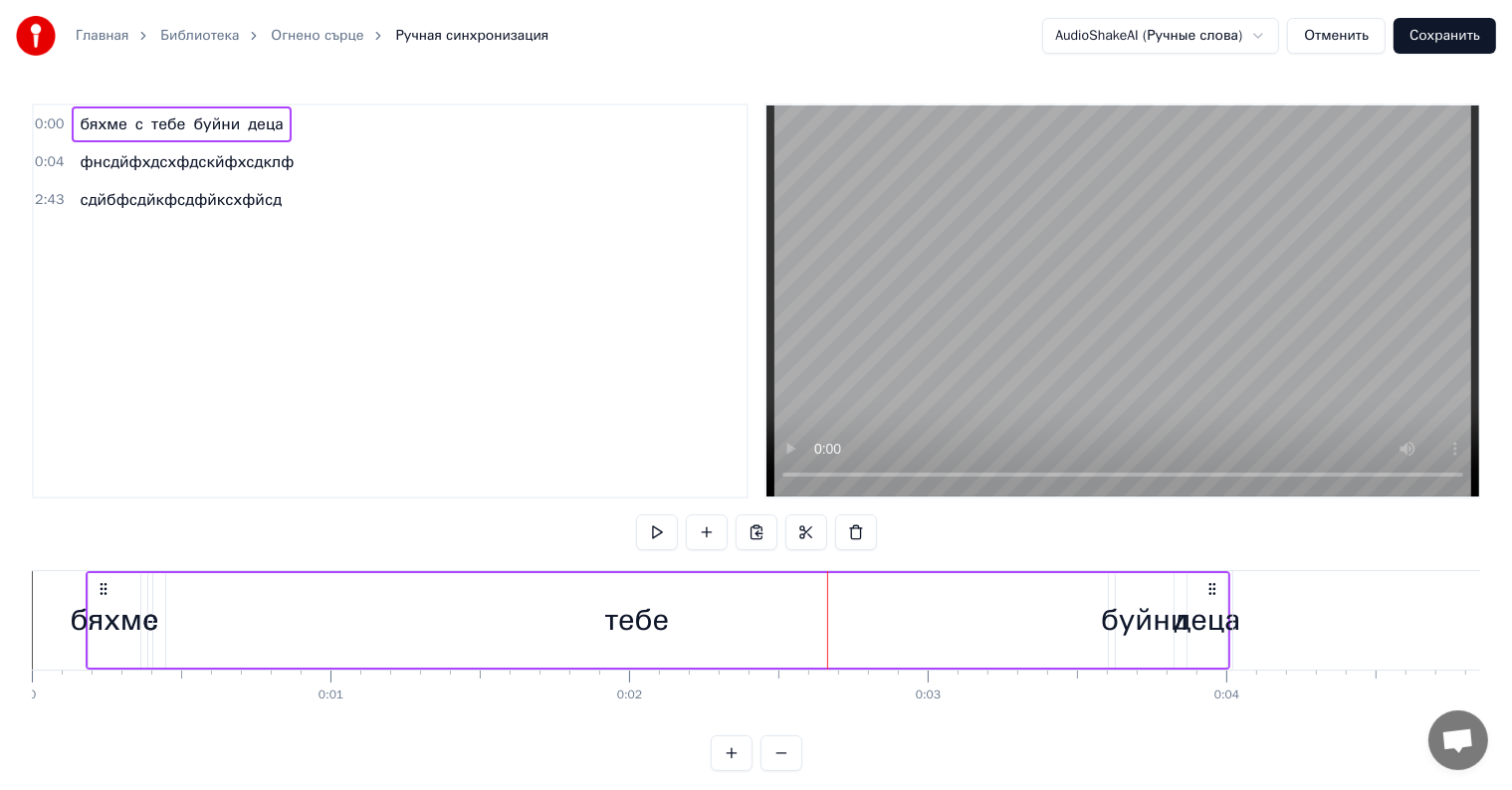 click on "тебе" at bounding box center [637, 620] 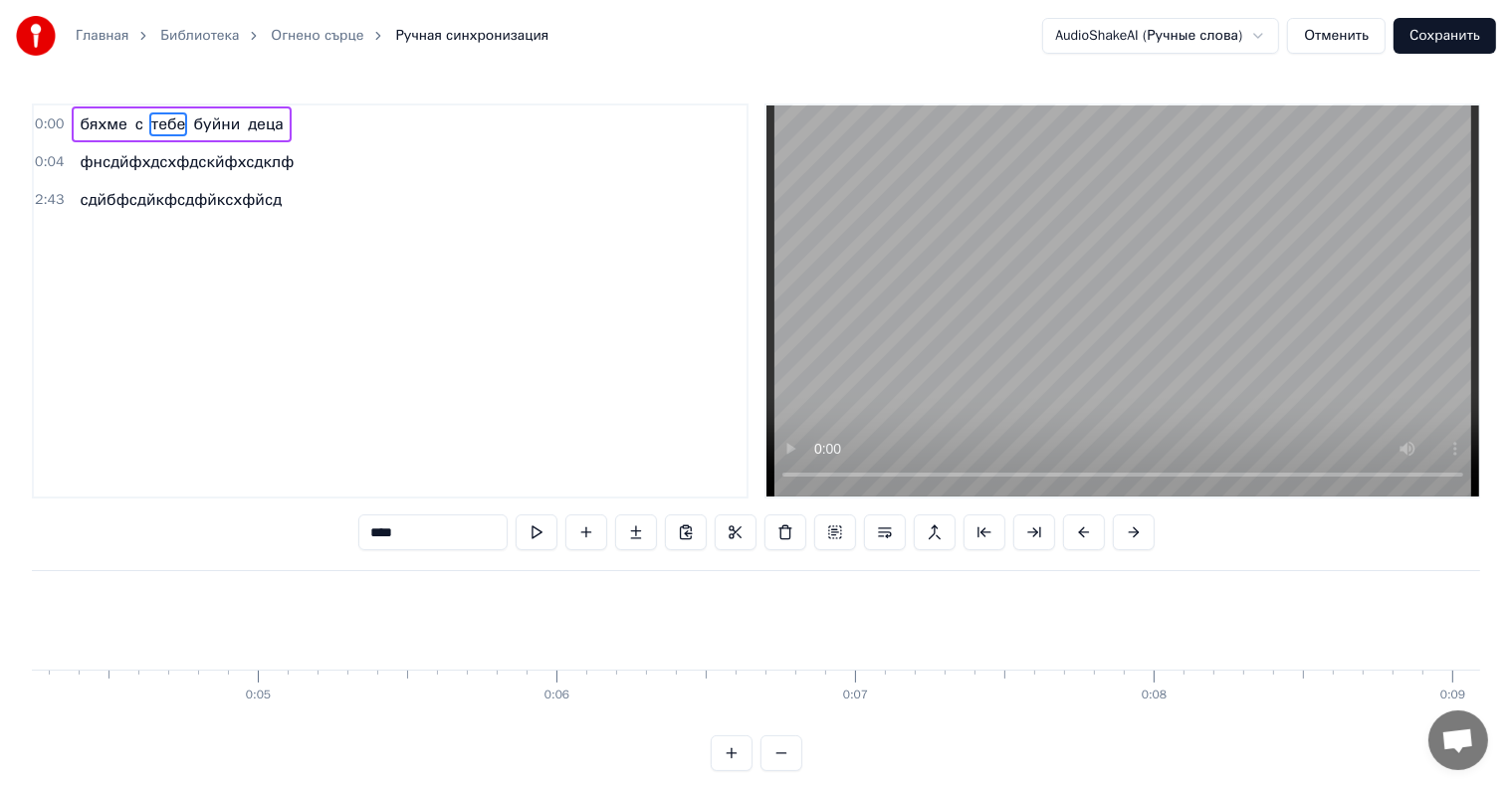 scroll, scrollTop: 0, scrollLeft: 8162, axis: horizontal 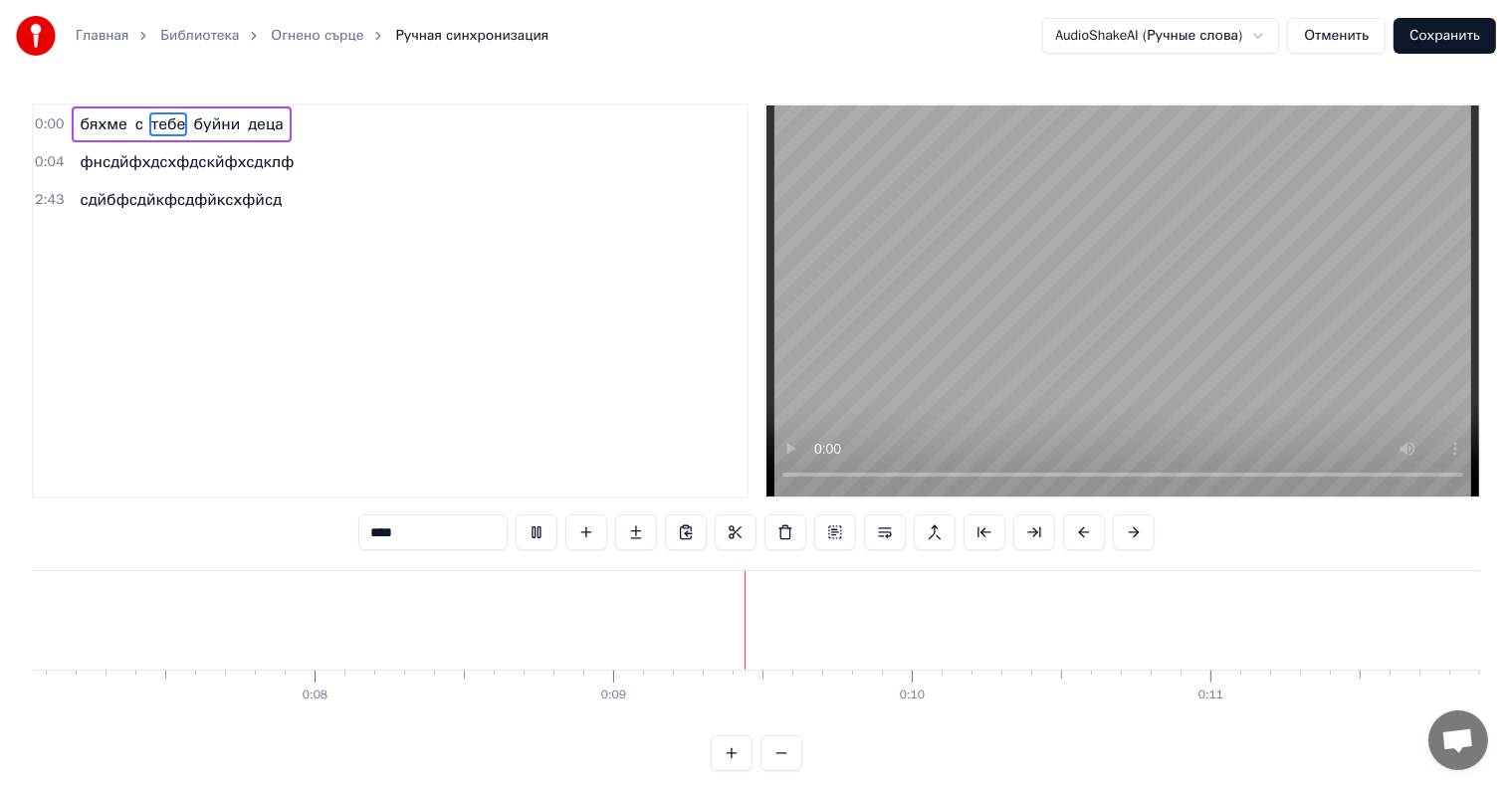 click on "тебе" at bounding box center (168, 124) 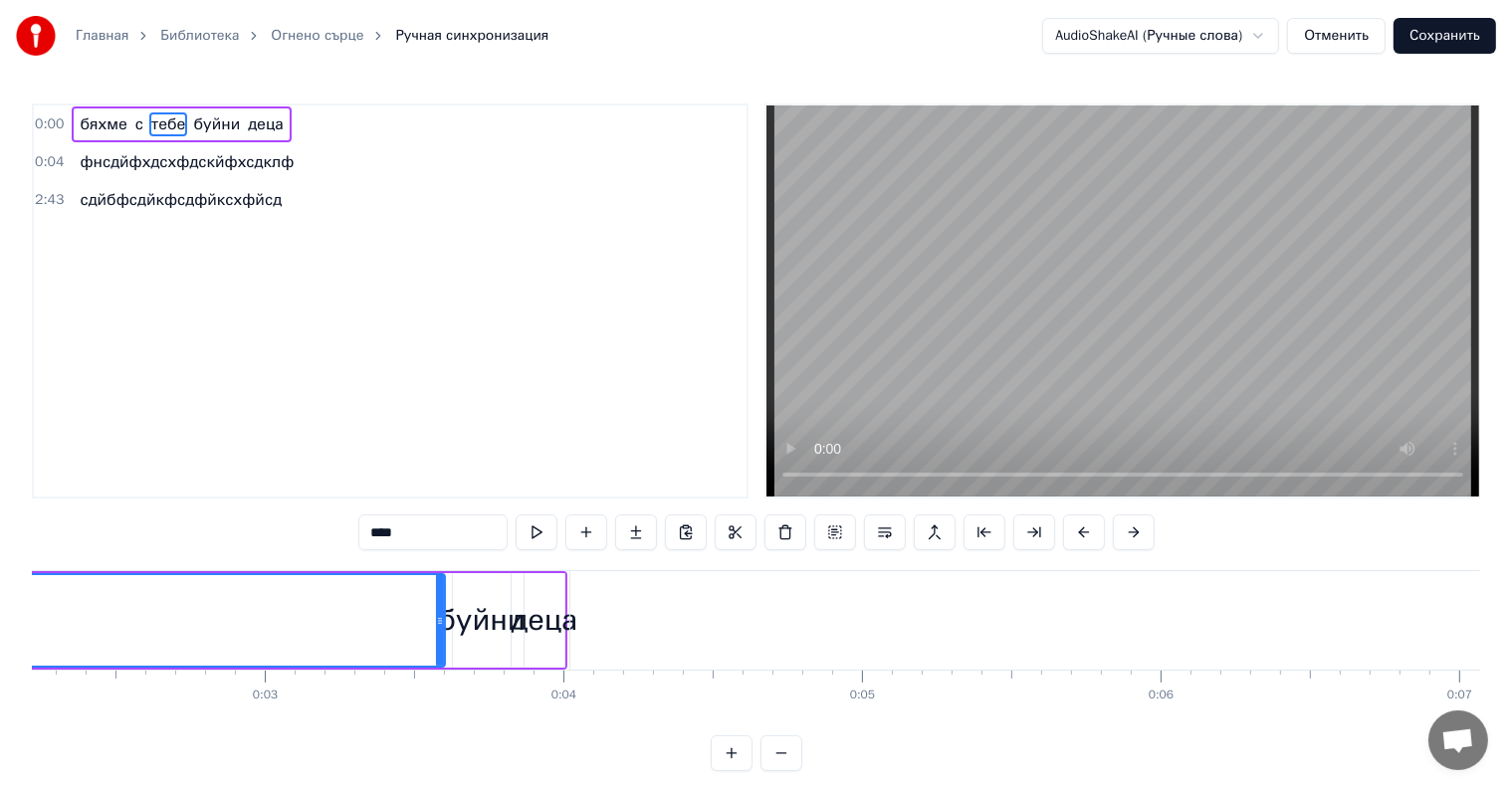 click on "тебе" at bounding box center [168, 124] 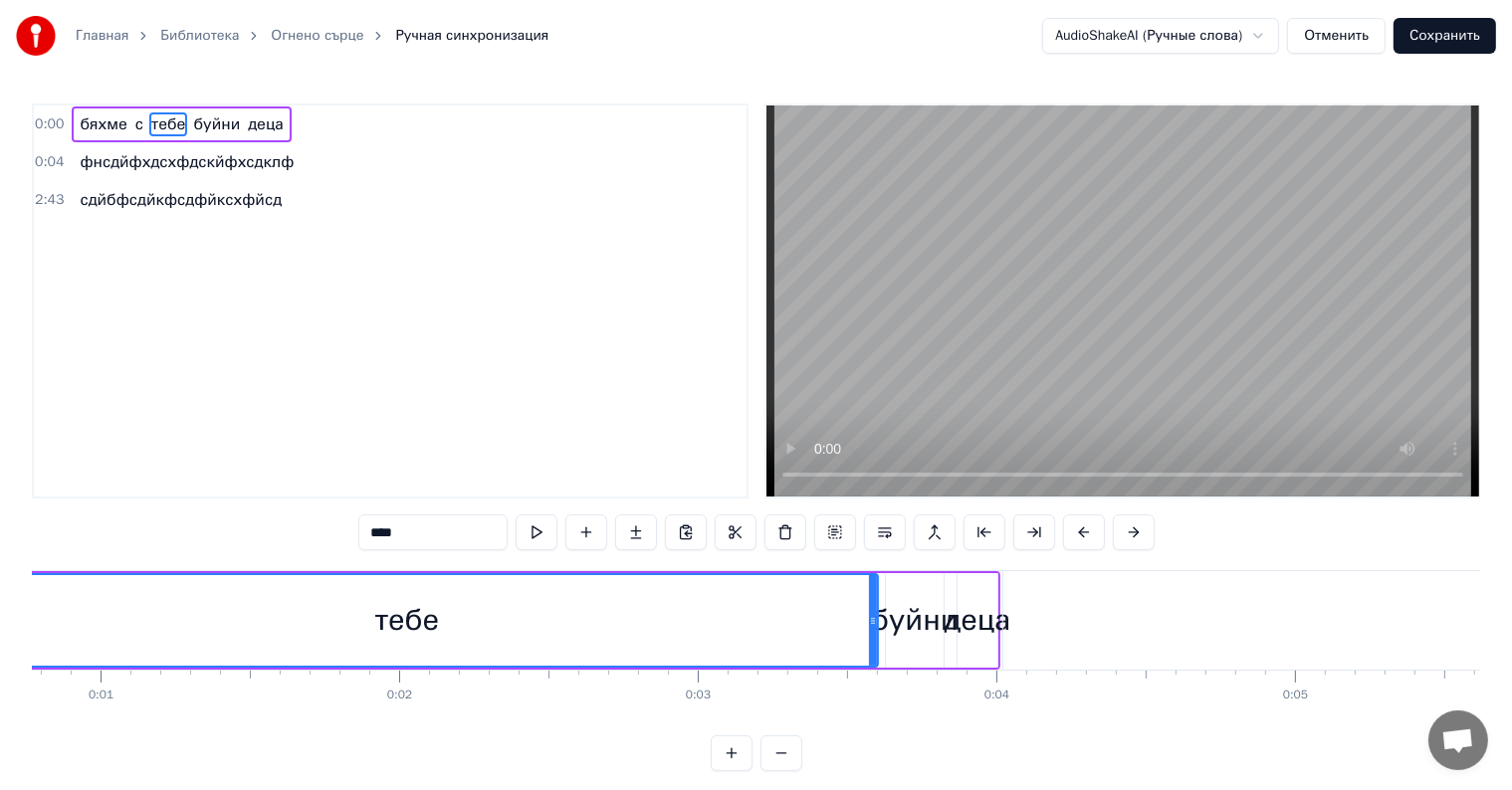 click on "тебе" at bounding box center (168, 124) 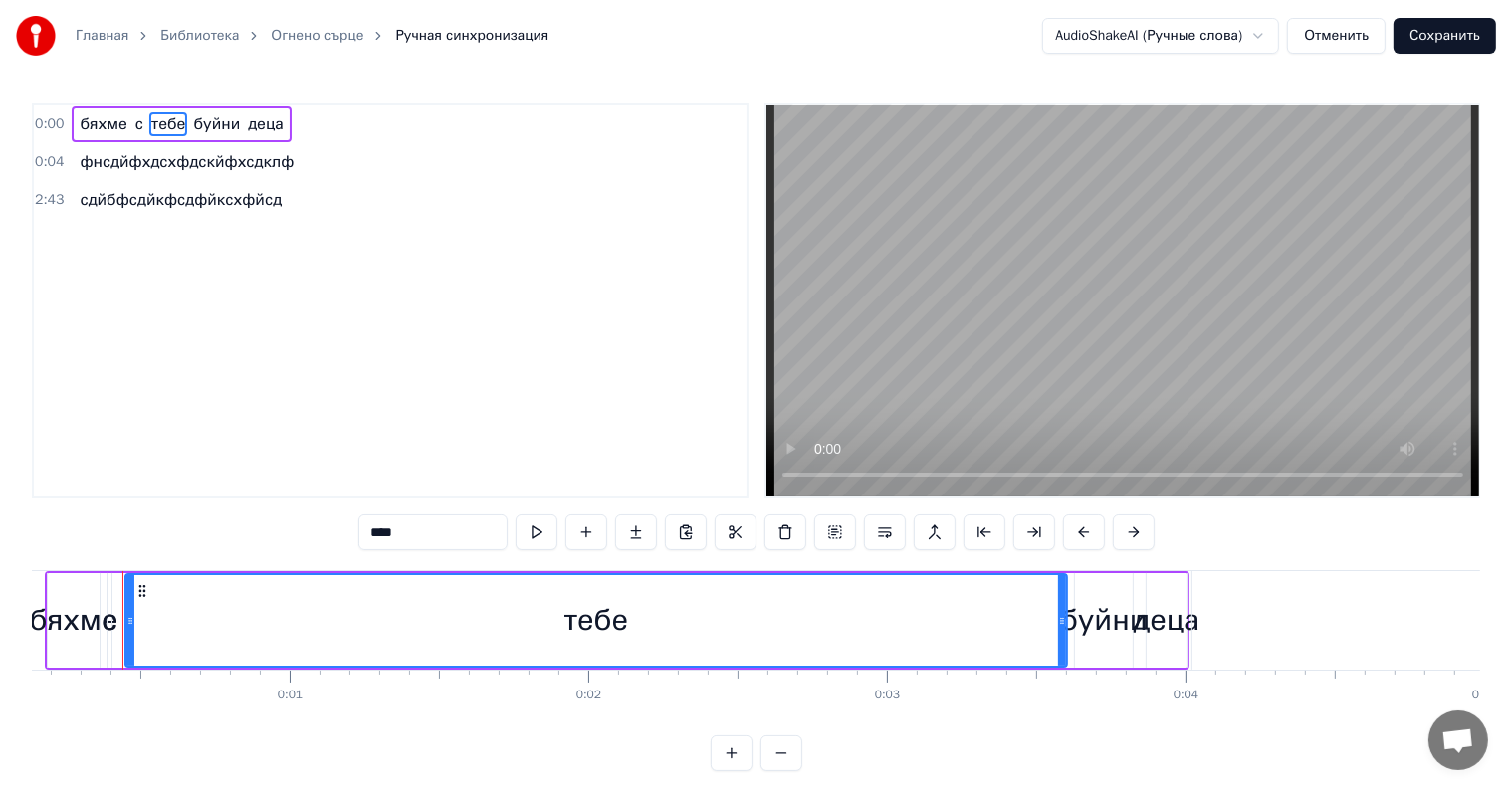 scroll, scrollTop: 0, scrollLeft: 31, axis: horizontal 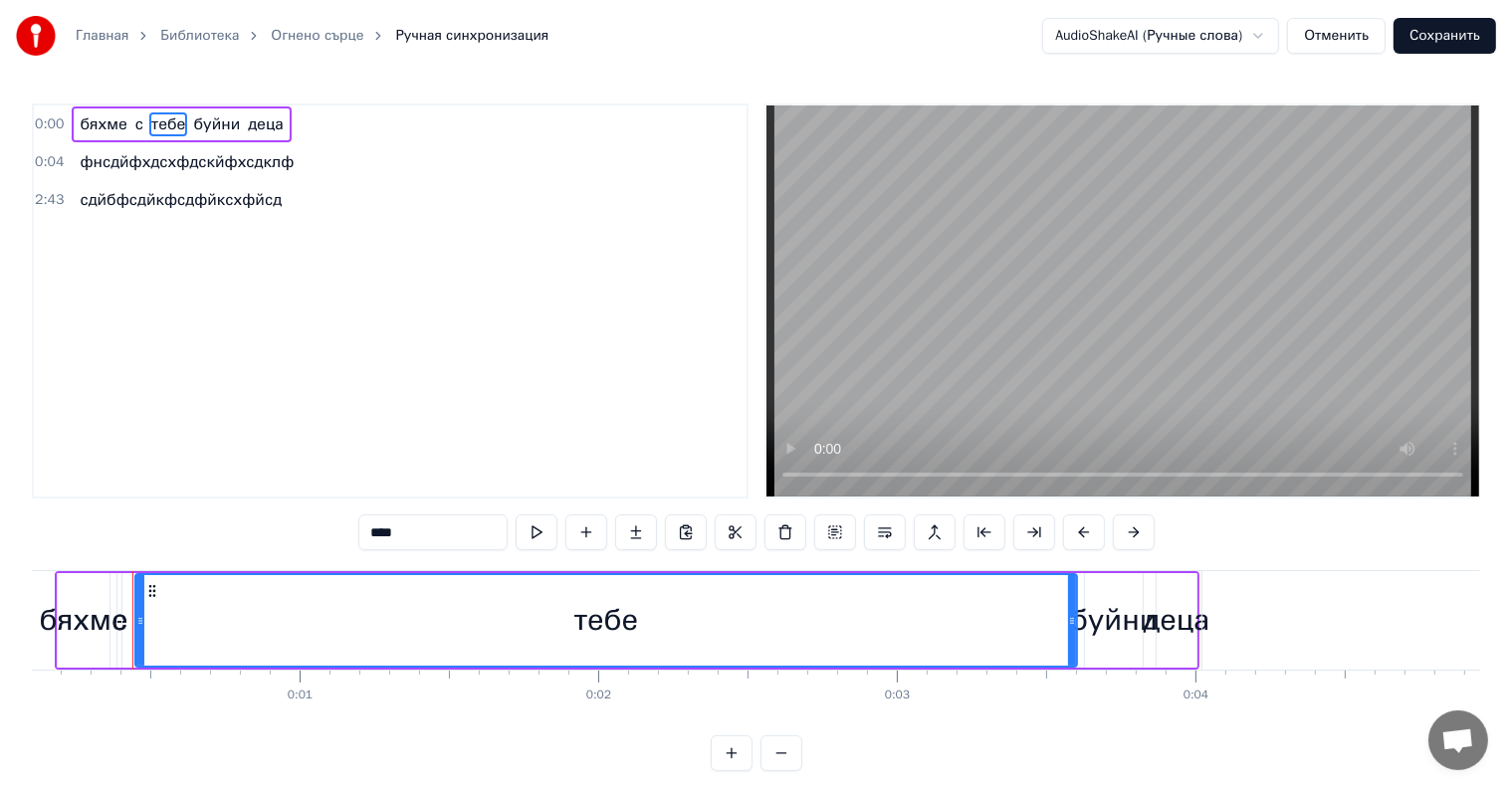 drag, startPoint x: 562, startPoint y: 631, endPoint x: 1406, endPoint y: 649, distance: 844.19192 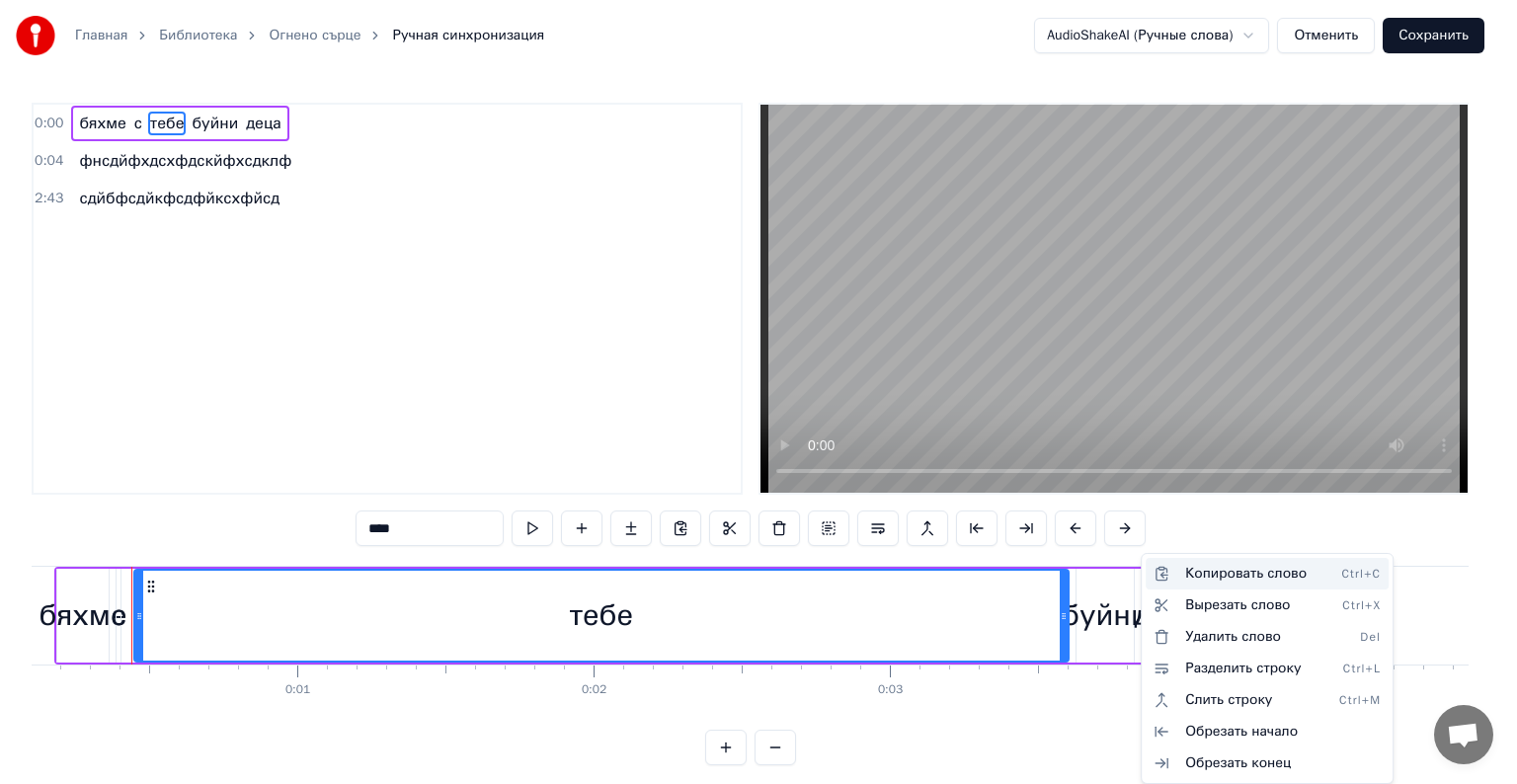 click on "Копировать слово Ctrl+C" at bounding box center [1267, 574] 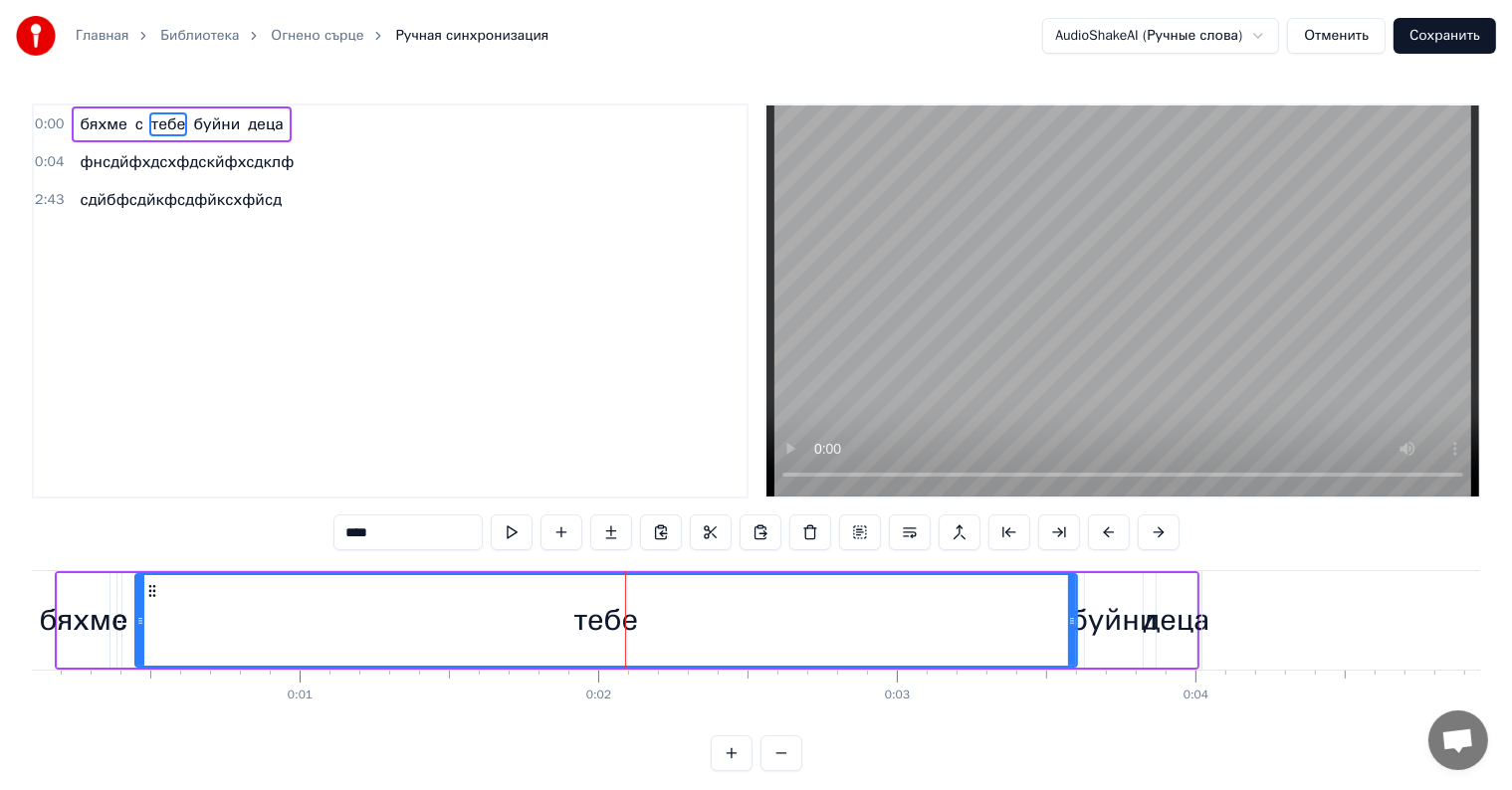 click on "Отменить" at bounding box center (1336, 36) 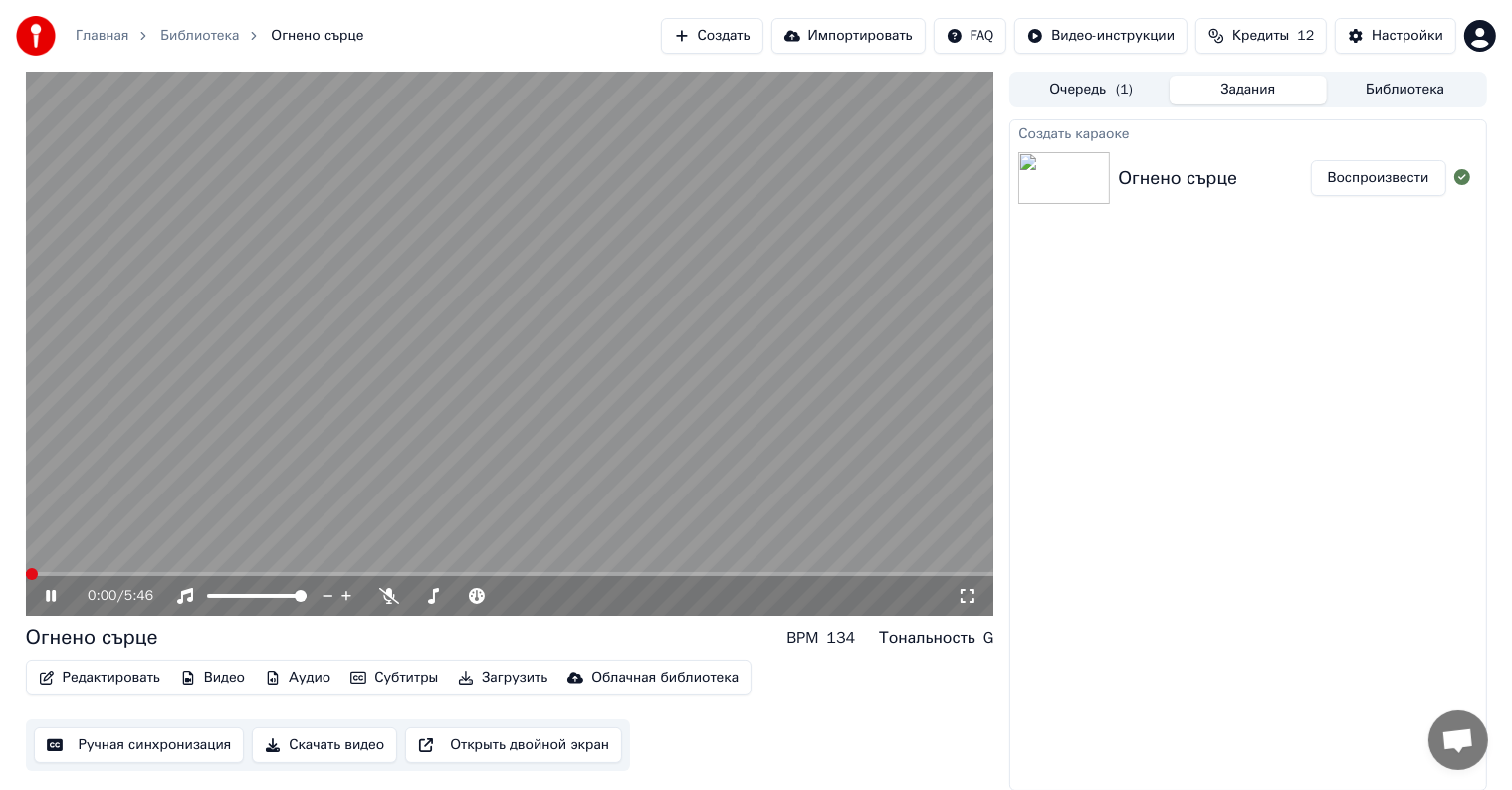 click on "Субтитры" at bounding box center (394, 678) 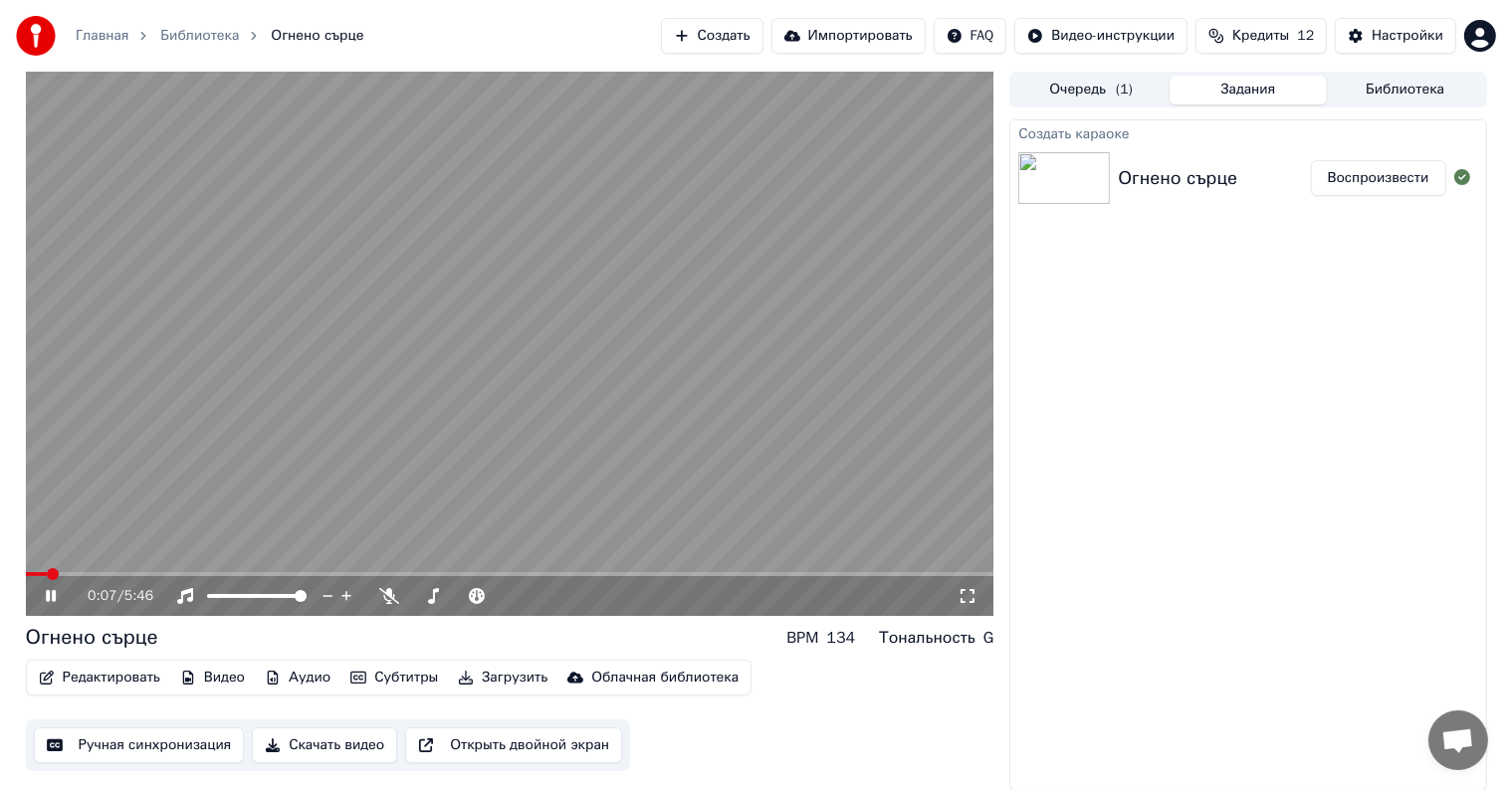 click on "Создать караоке Огнено сърце  Воспроизвести" at bounding box center (1247, 455) 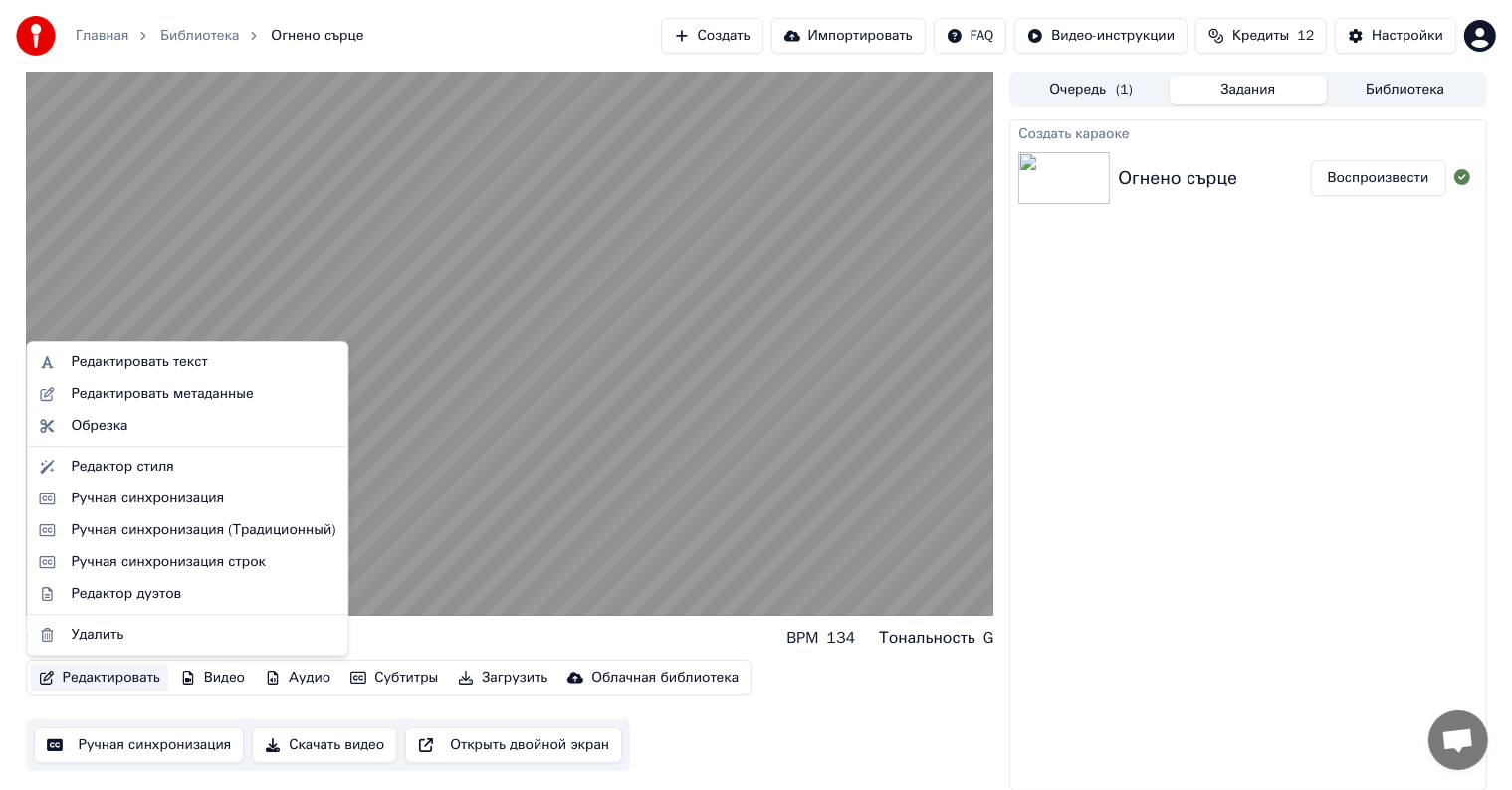 click on "Редактировать" at bounding box center (100, 678) 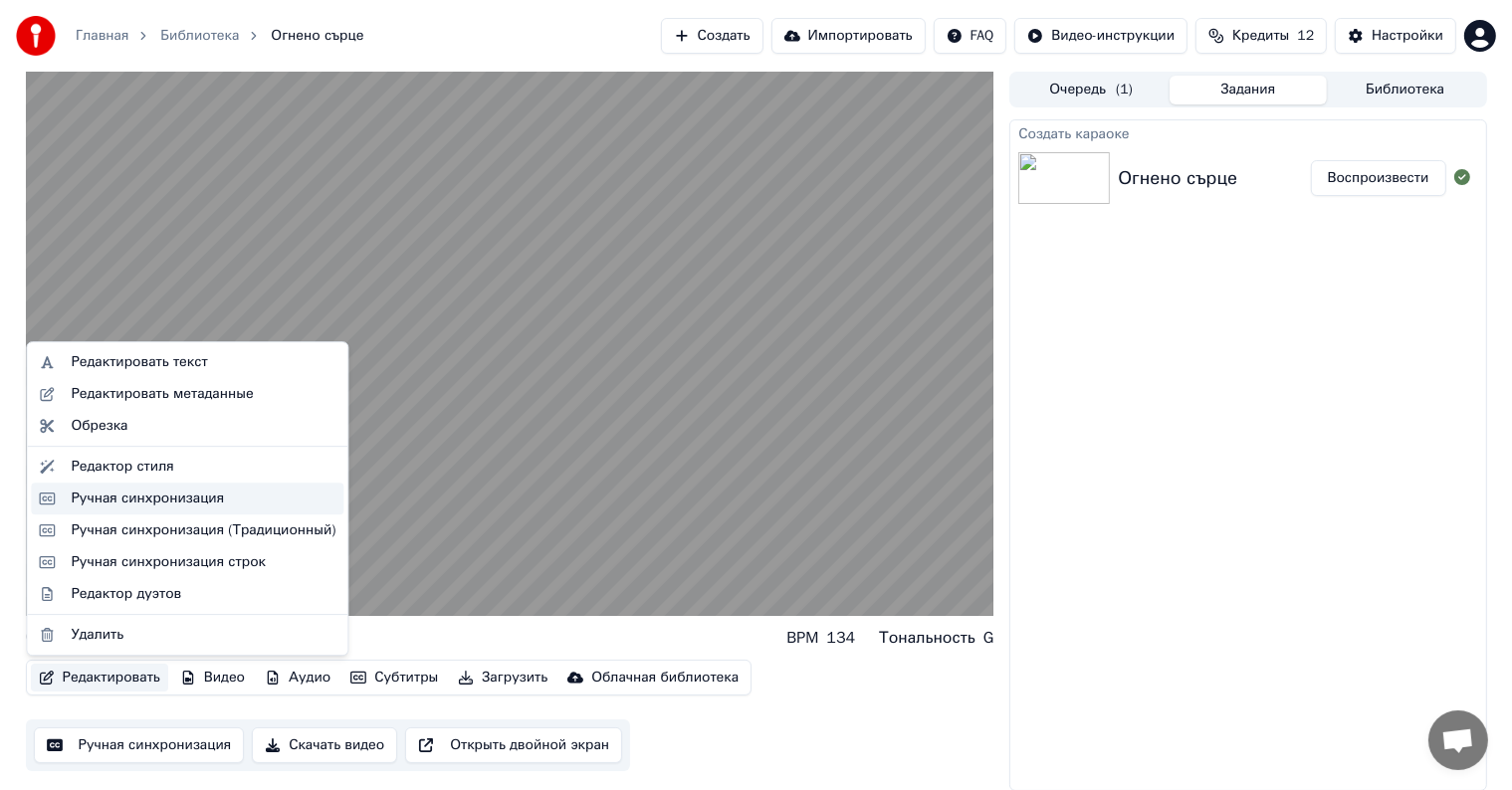 click on "Ручная синхронизация" at bounding box center [147, 498] 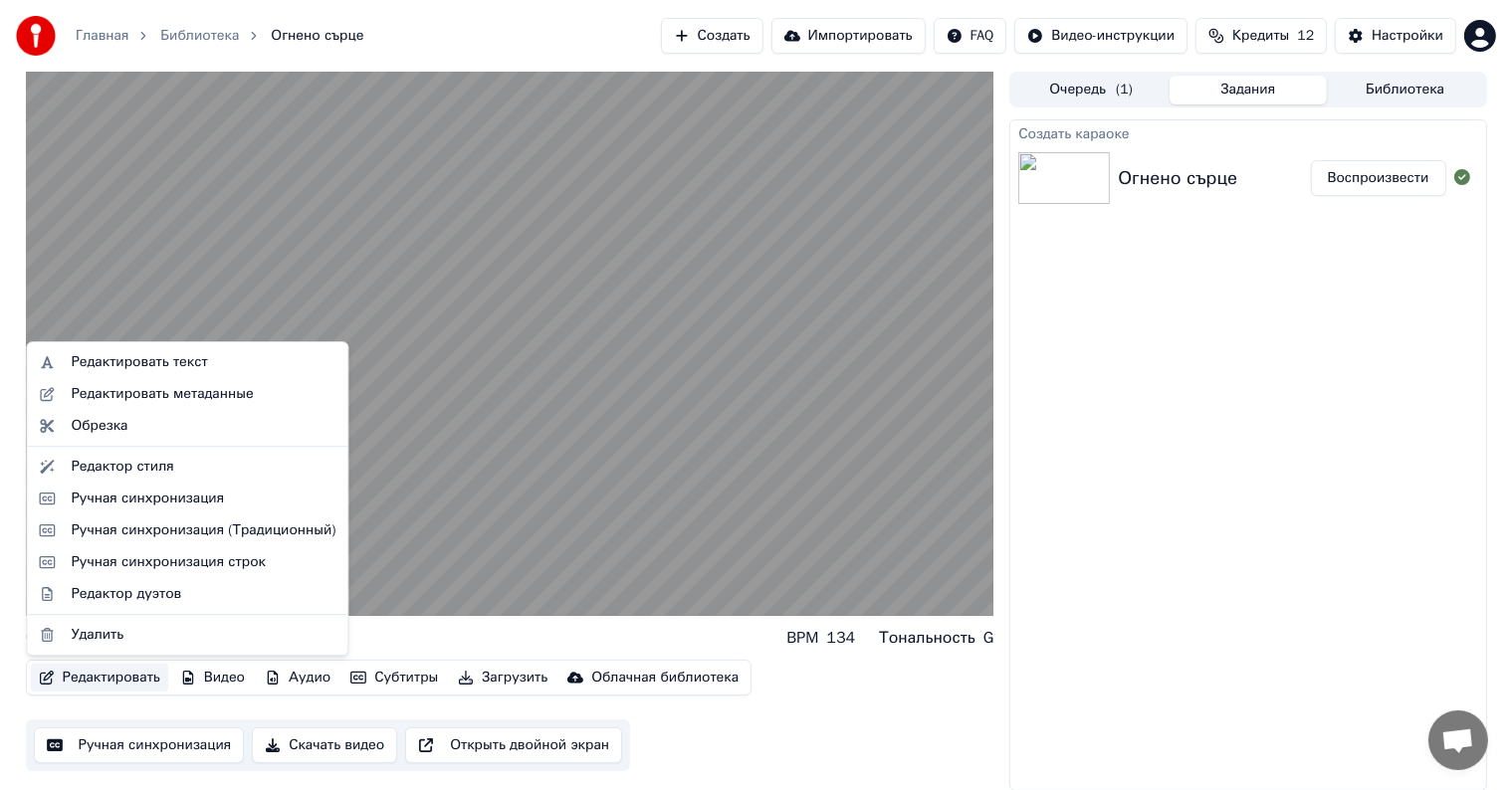 scroll, scrollTop: 0, scrollLeft: 0, axis: both 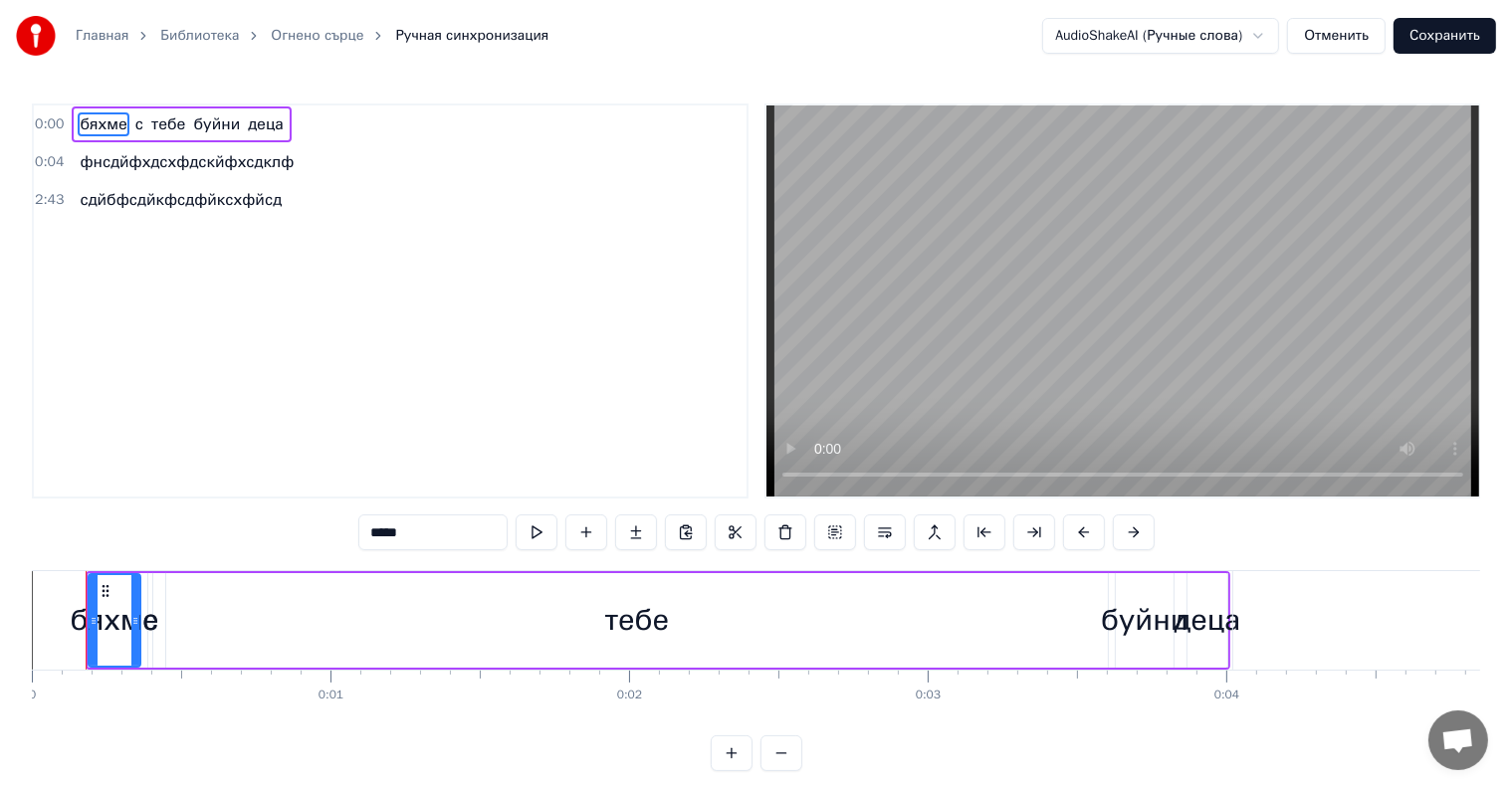 drag, startPoint x: 85, startPoint y: 613, endPoint x: 281, endPoint y: 624, distance: 196.30843 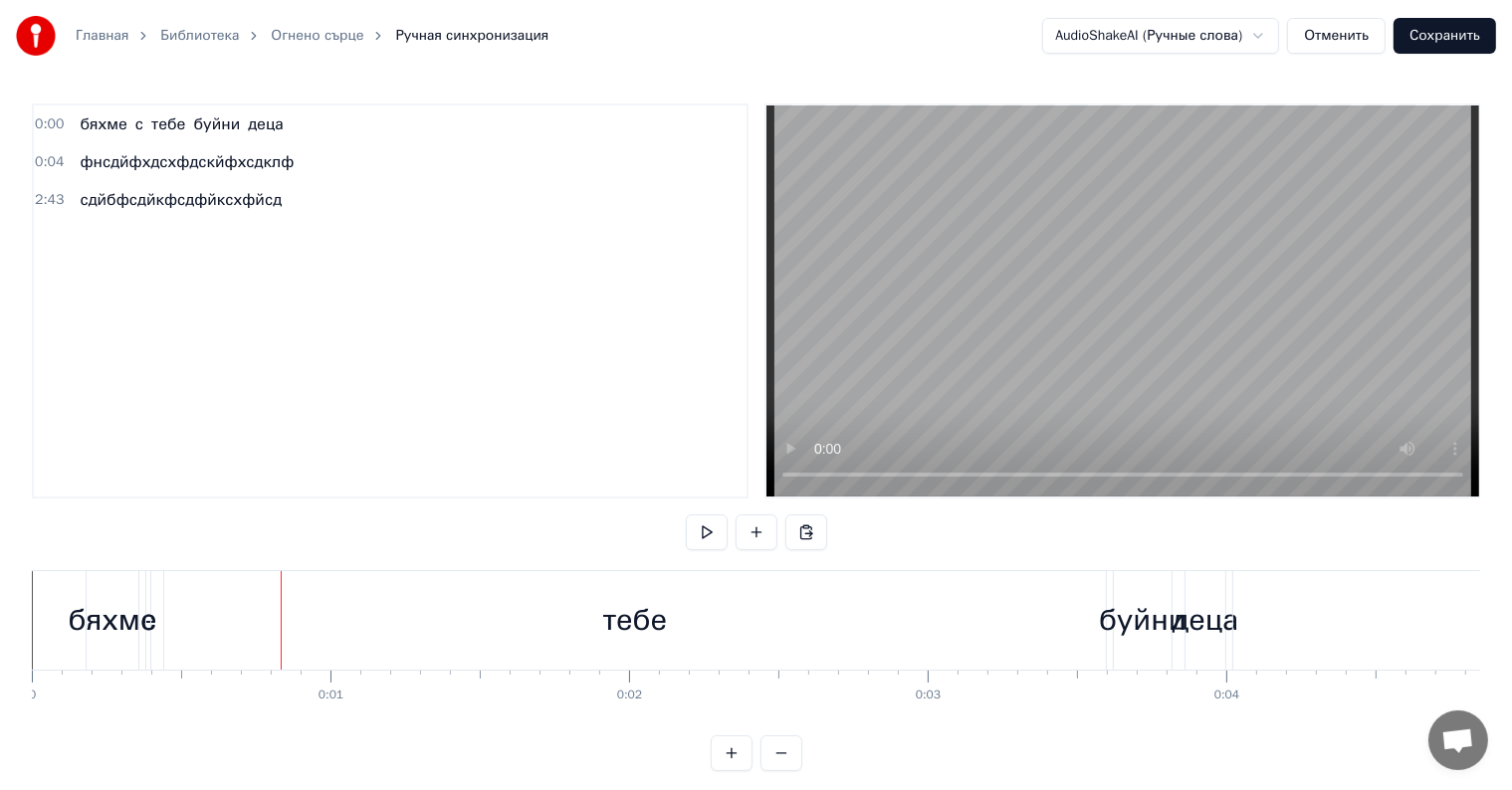scroll, scrollTop: 0, scrollLeft: 1267, axis: horizontal 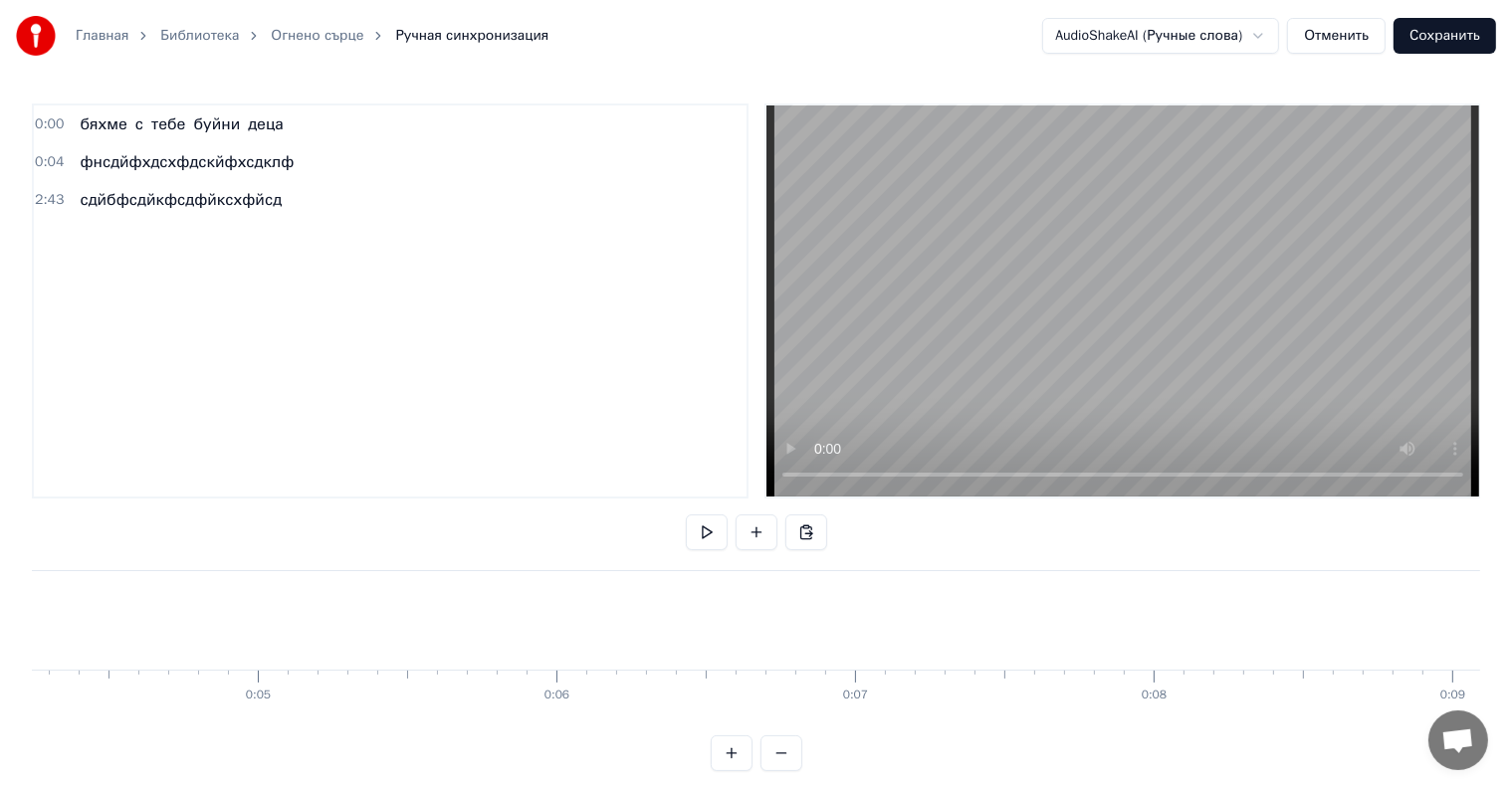 click on "фнсдйфхдсхфдскйфхсдклф" at bounding box center (23000, 620) 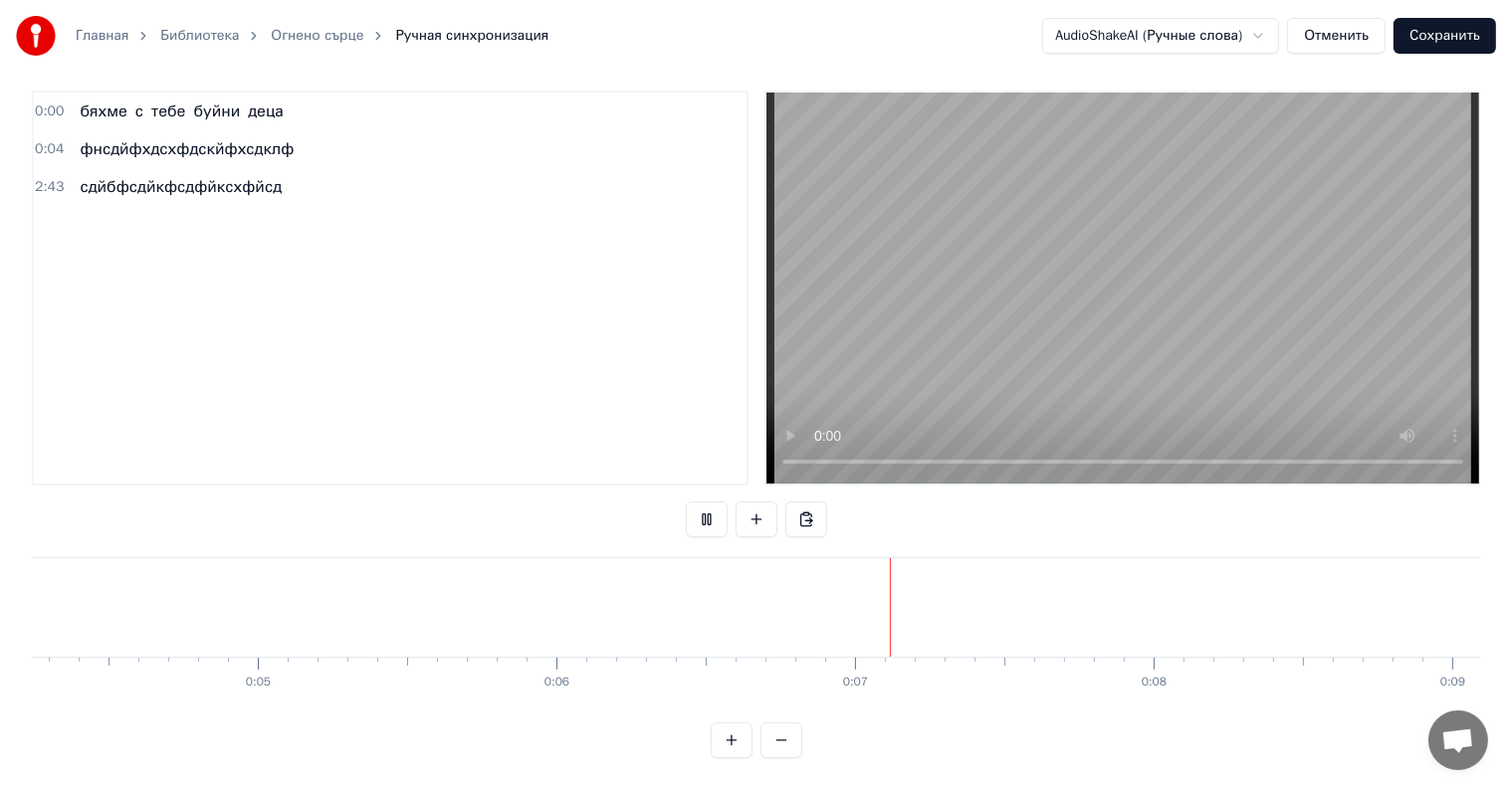 scroll, scrollTop: 30, scrollLeft: 0, axis: vertical 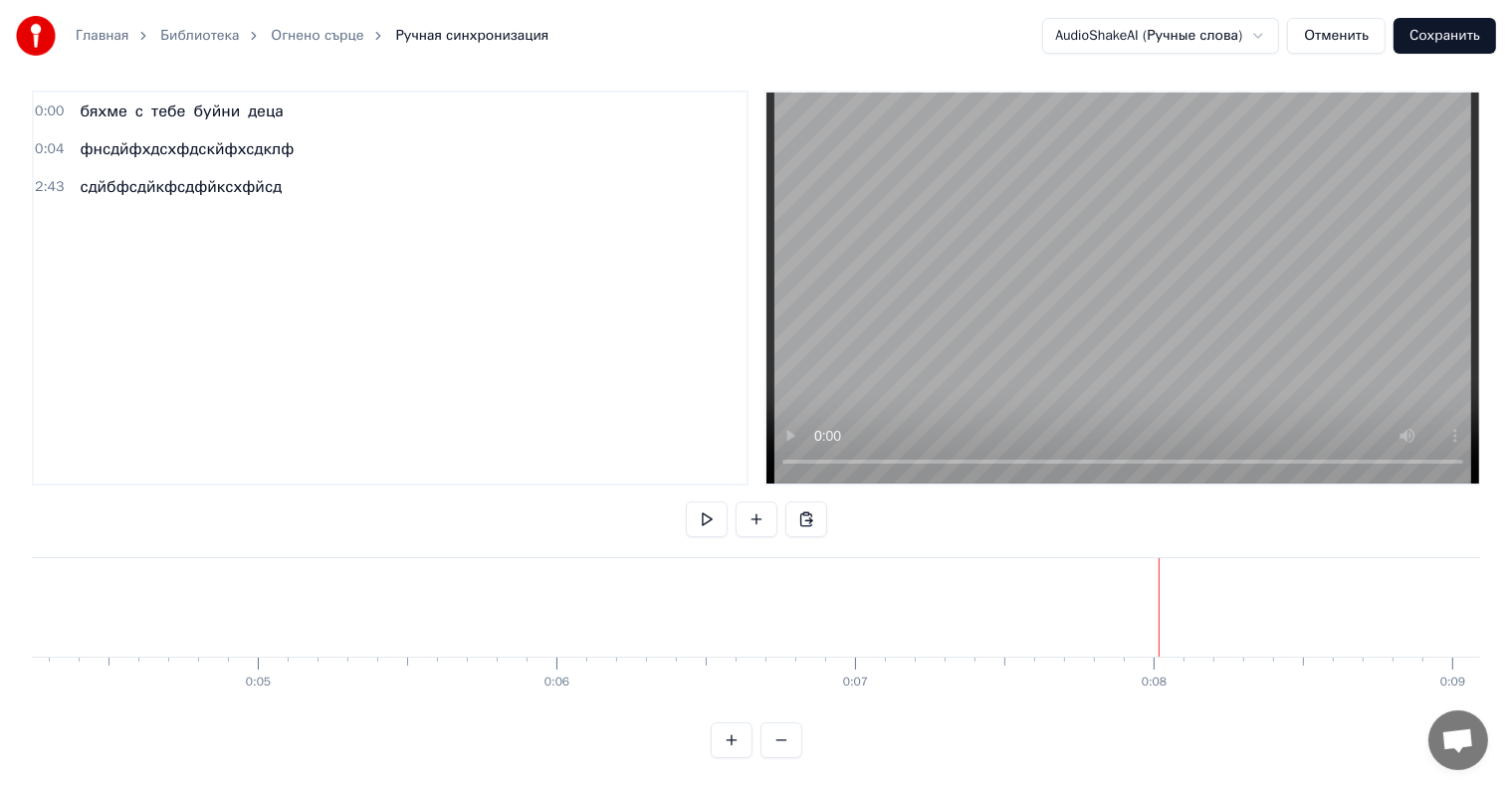 click on "бяхме" at bounding box center (103, 111) 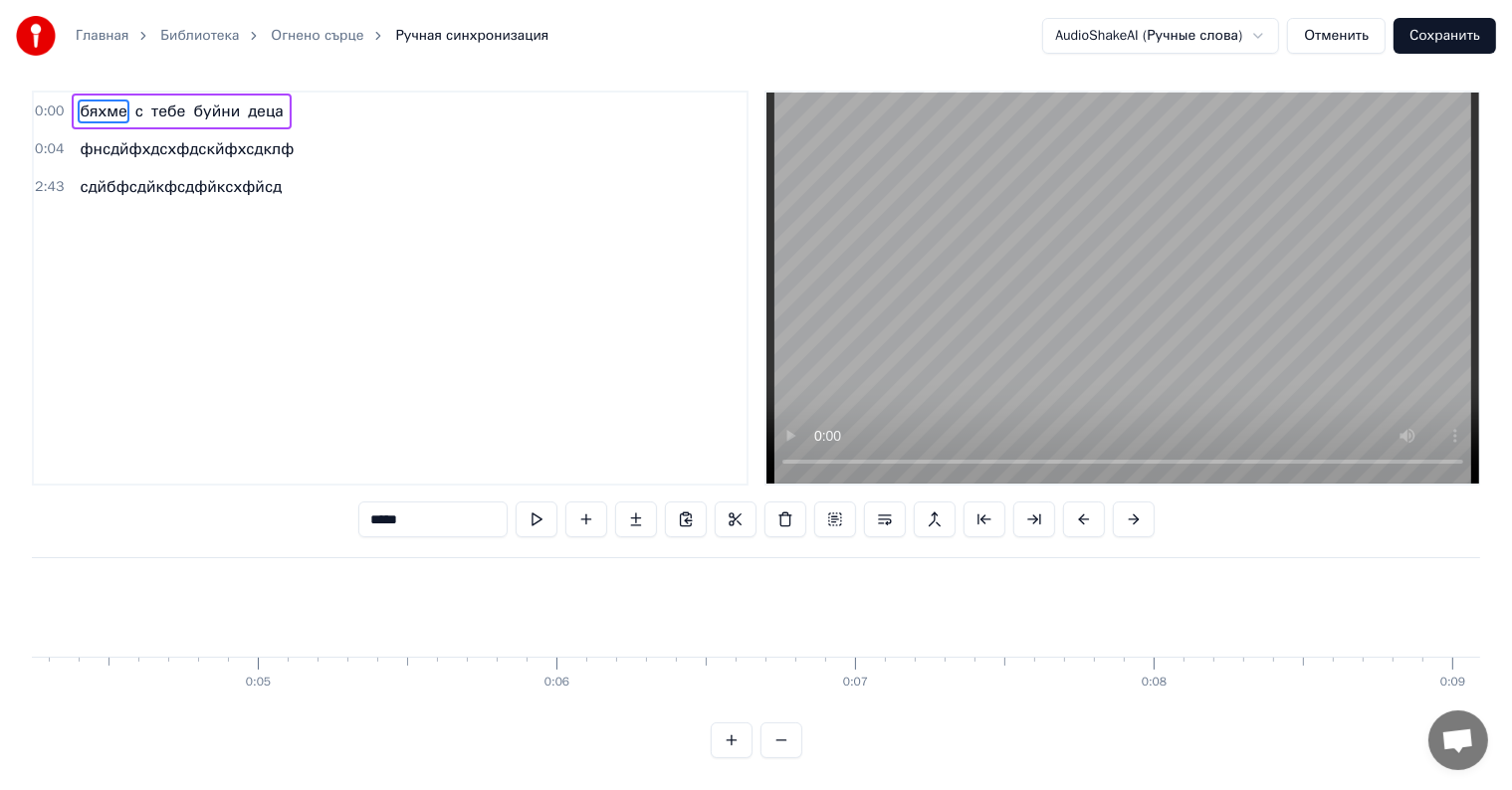 scroll, scrollTop: 28, scrollLeft: 0, axis: vertical 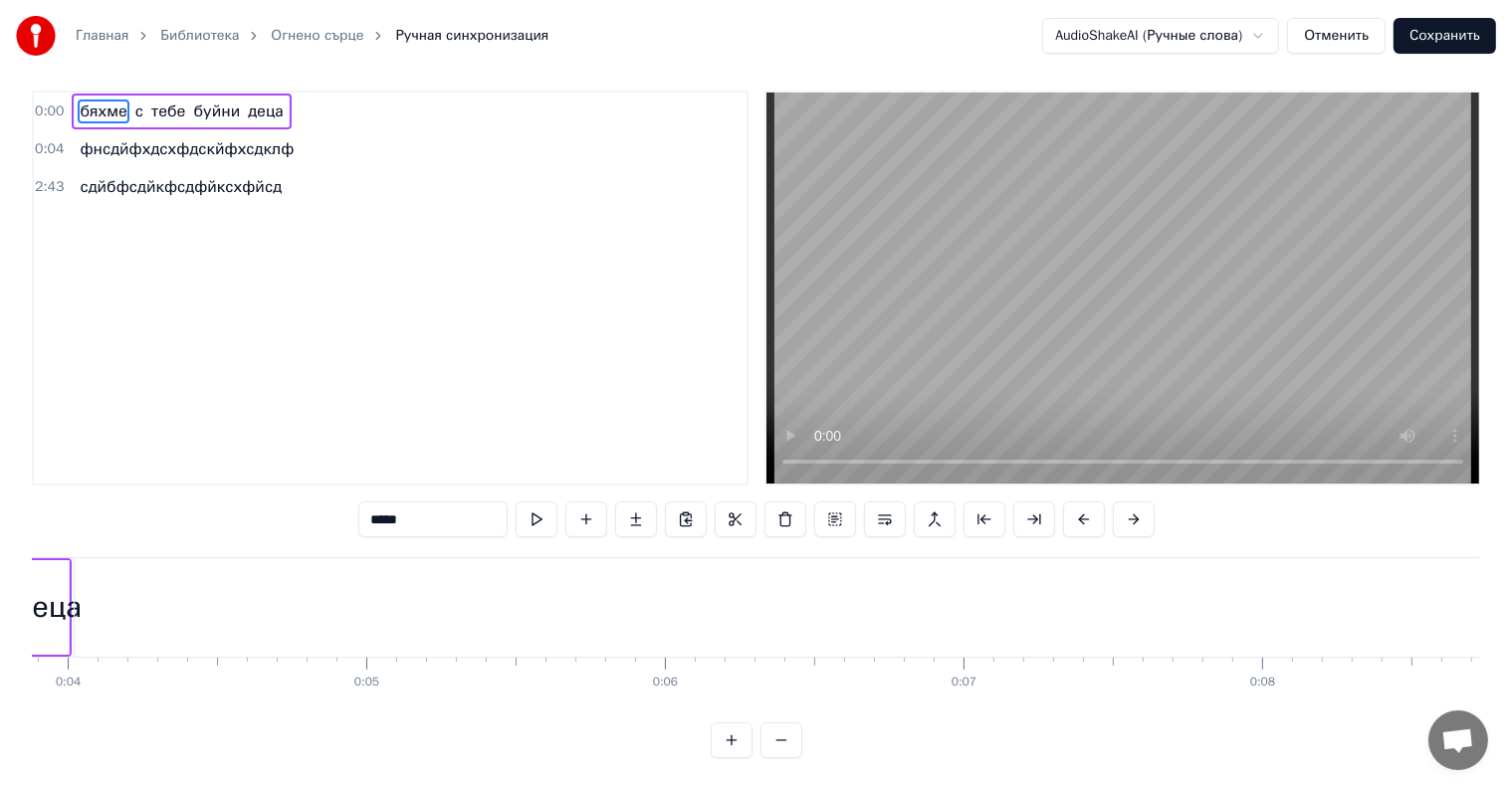 click on "бяхме" at bounding box center (103, 111) 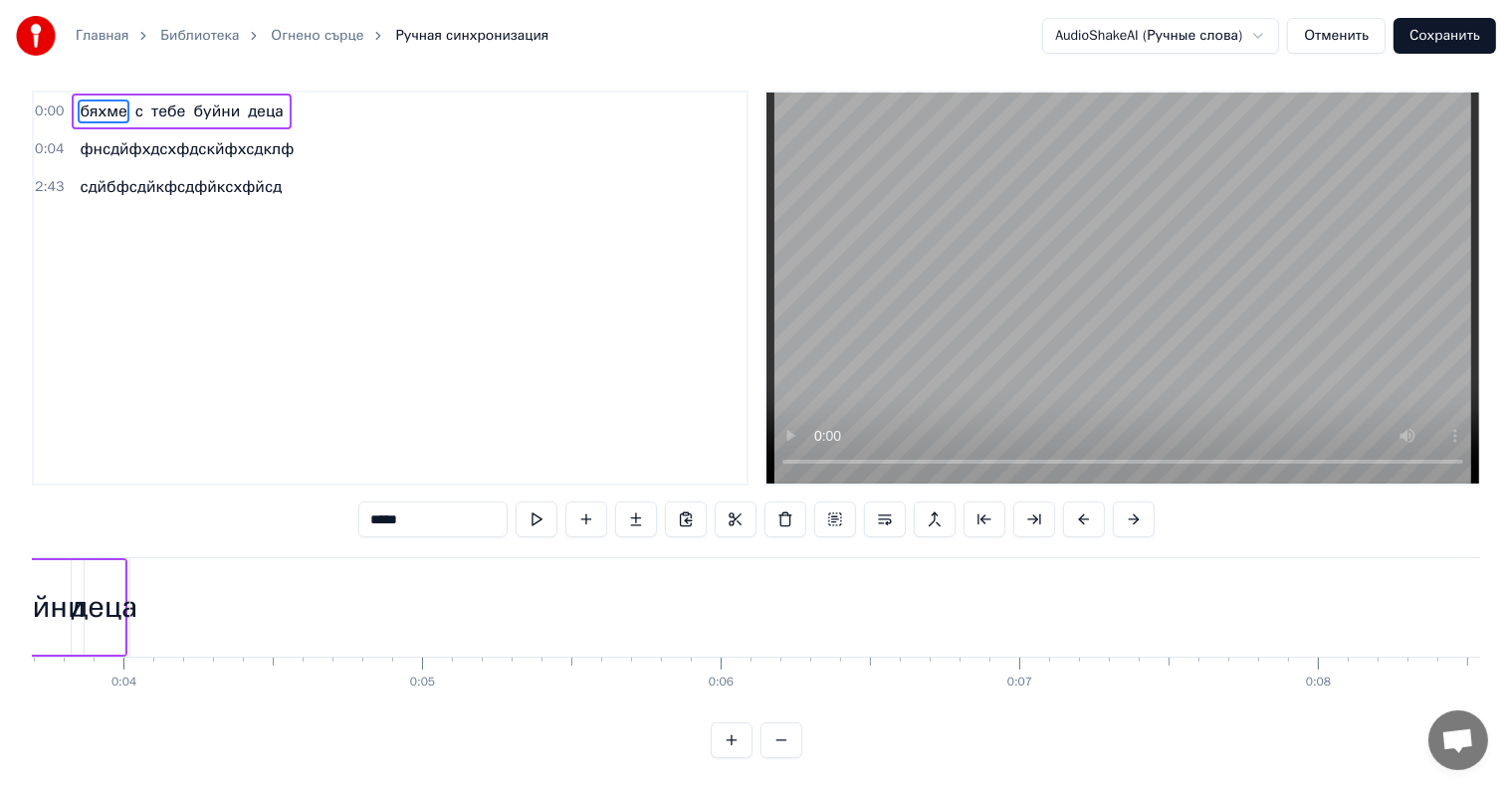 scroll, scrollTop: 0, scrollLeft: 0, axis: both 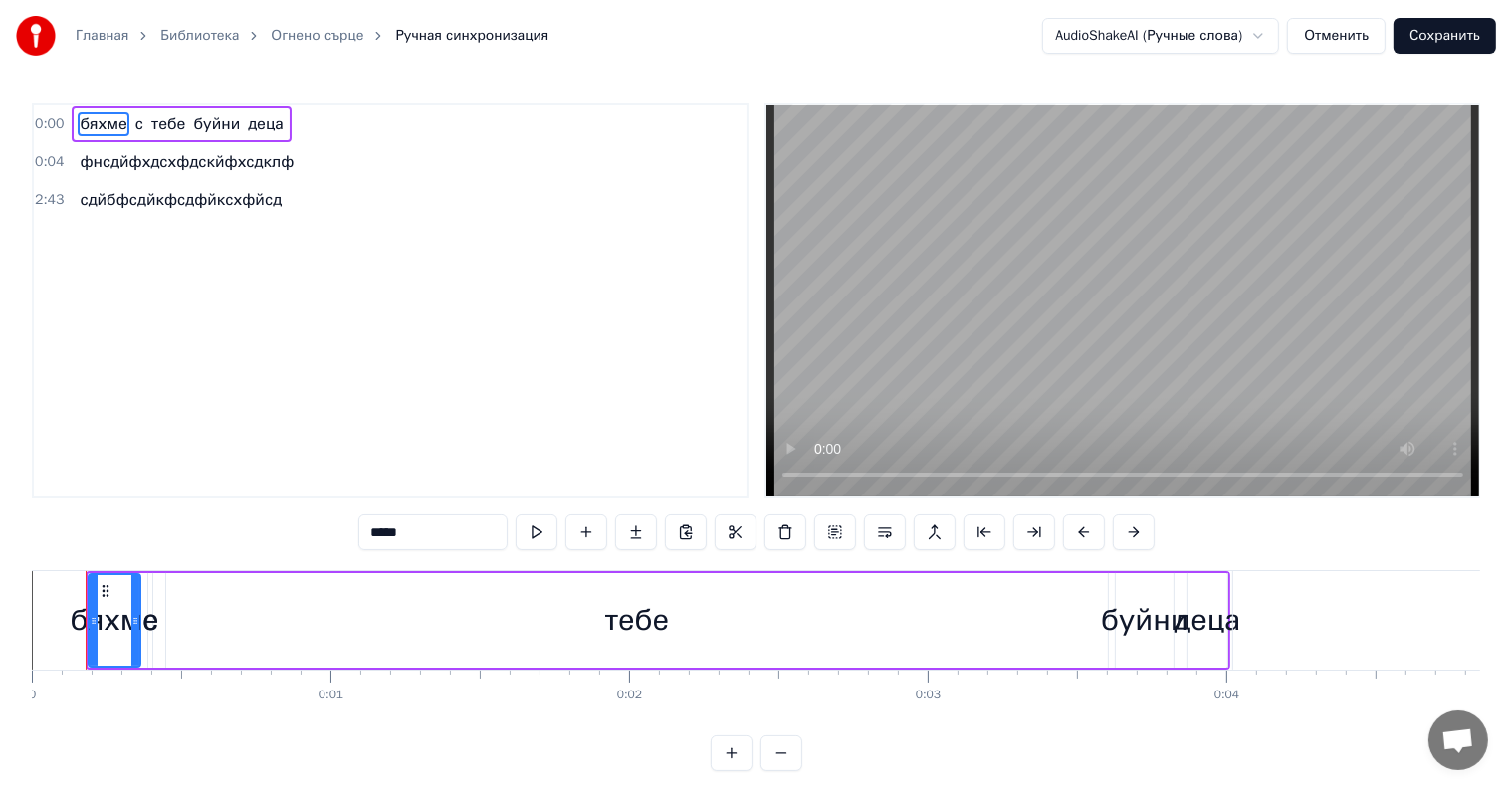 click at bounding box center (781, 753) 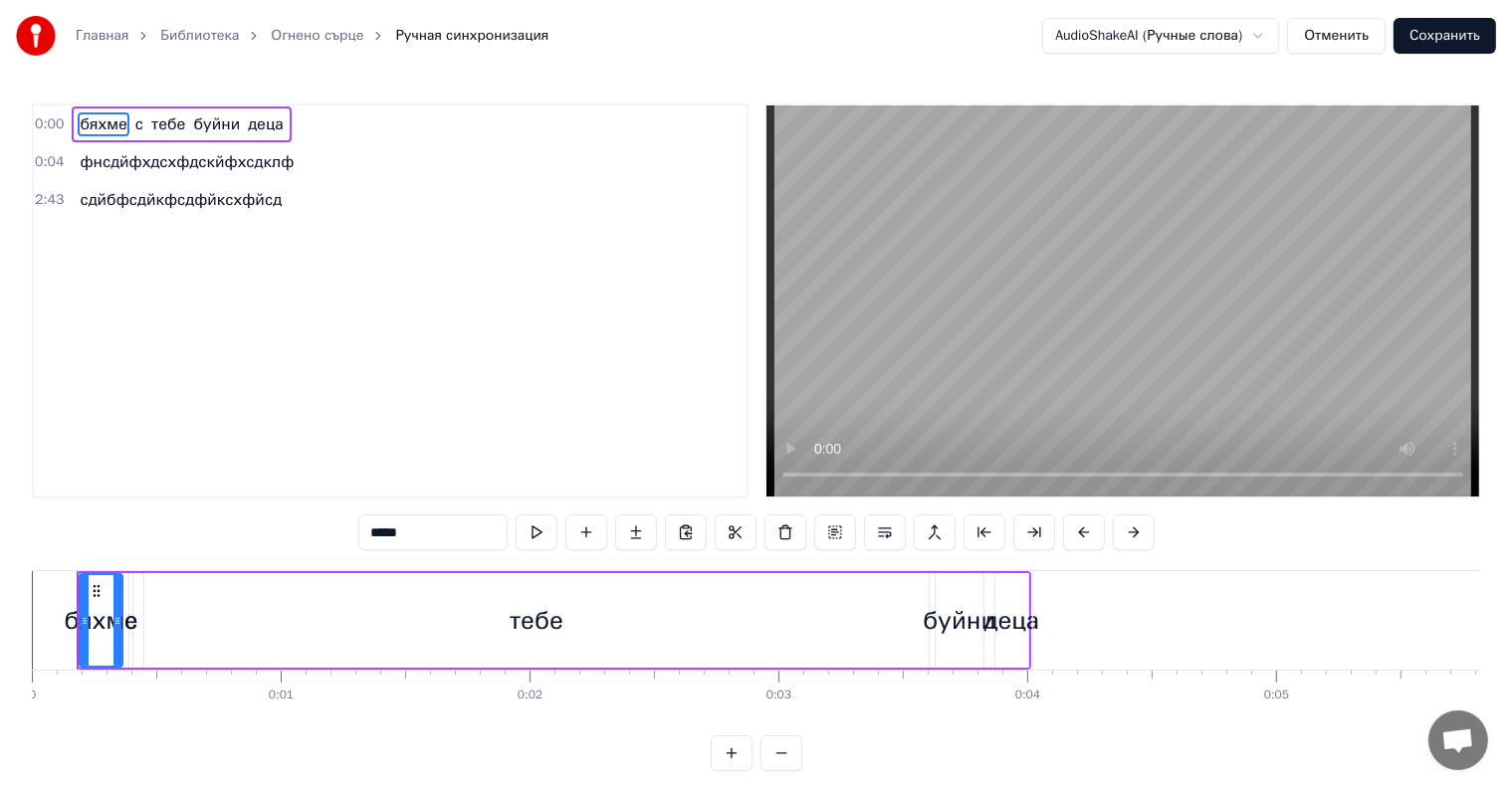 click at bounding box center [781, 753] 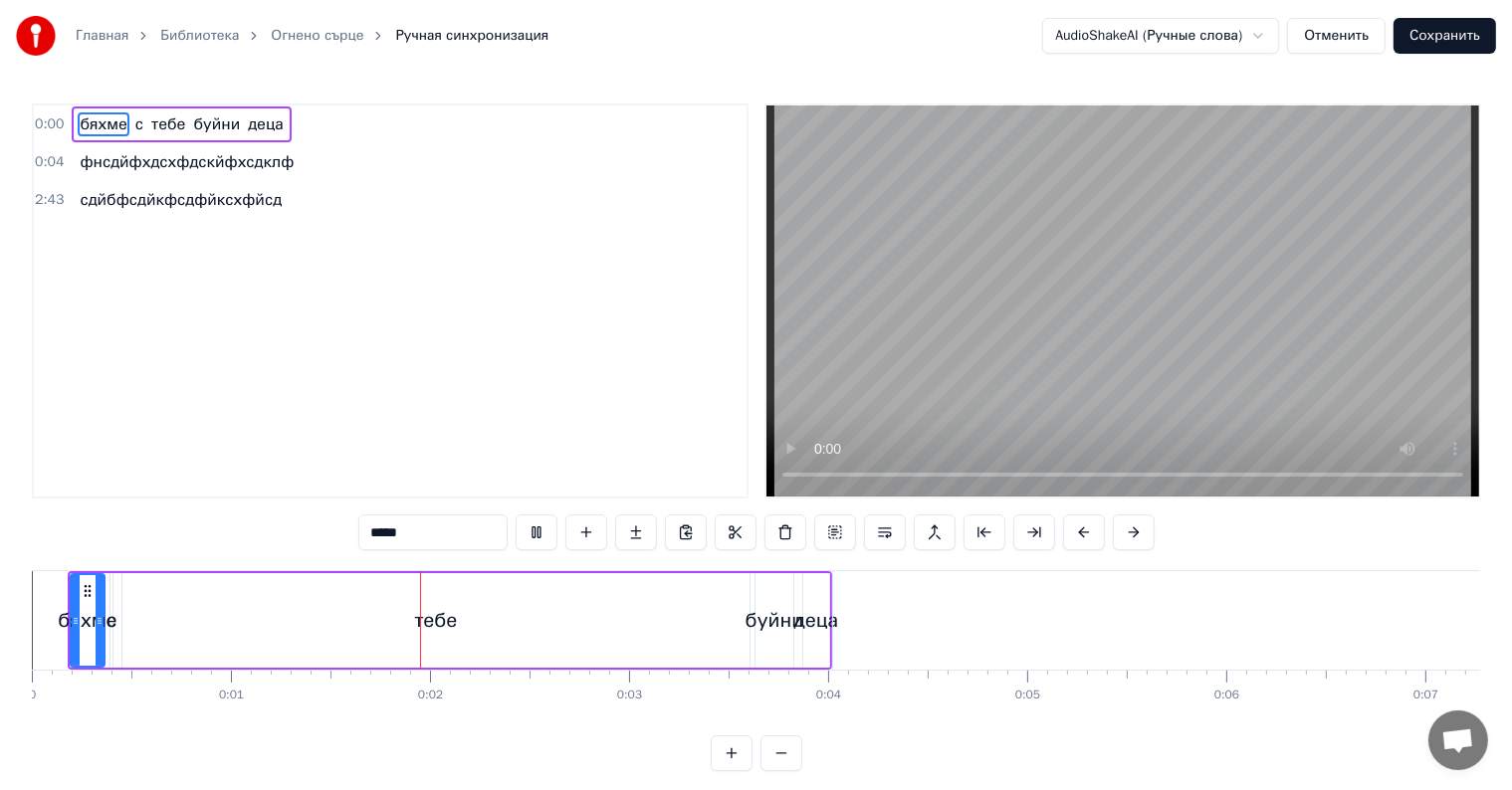 type 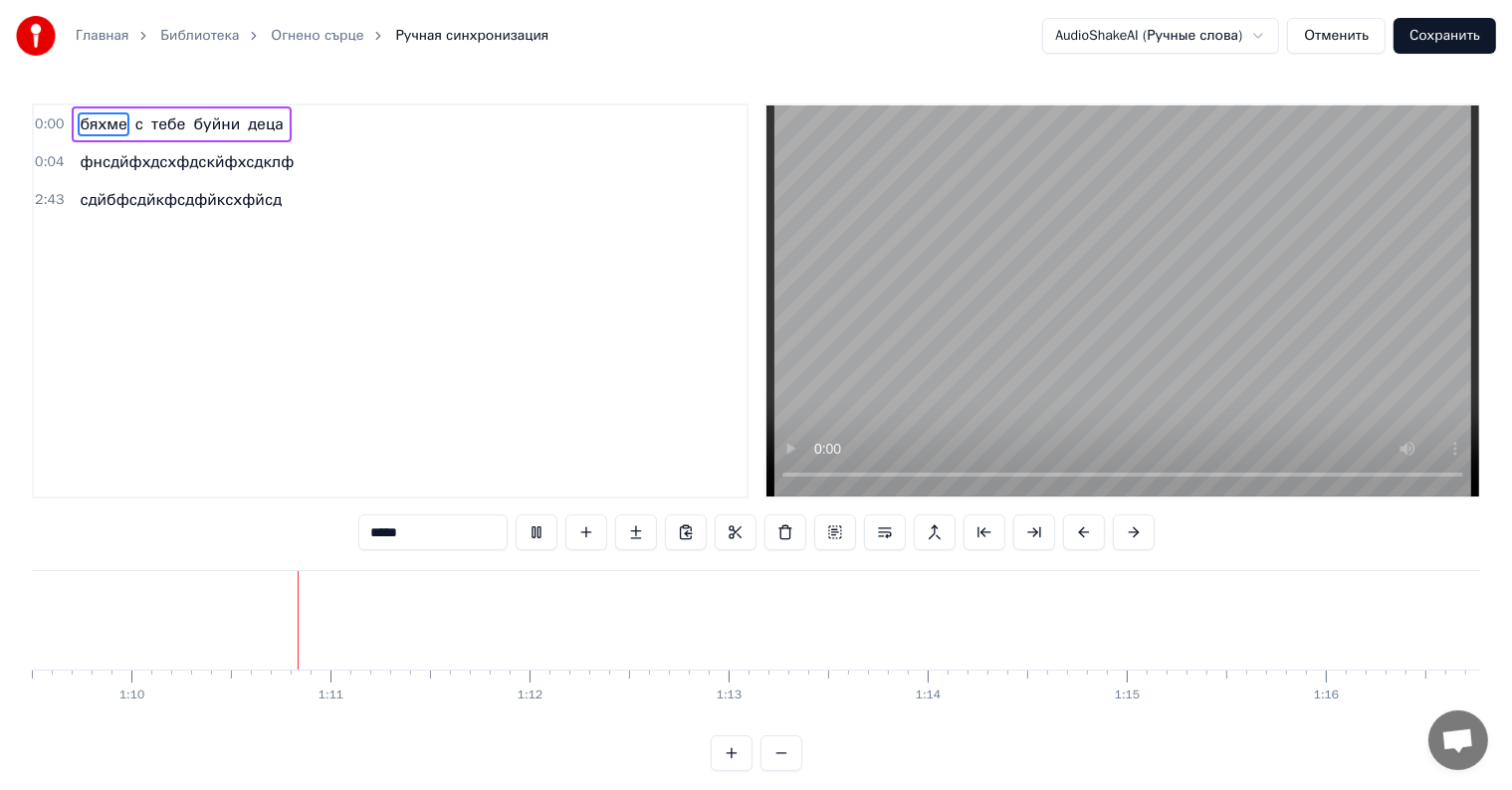 scroll, scrollTop: 0, scrollLeft: 13877, axis: horizontal 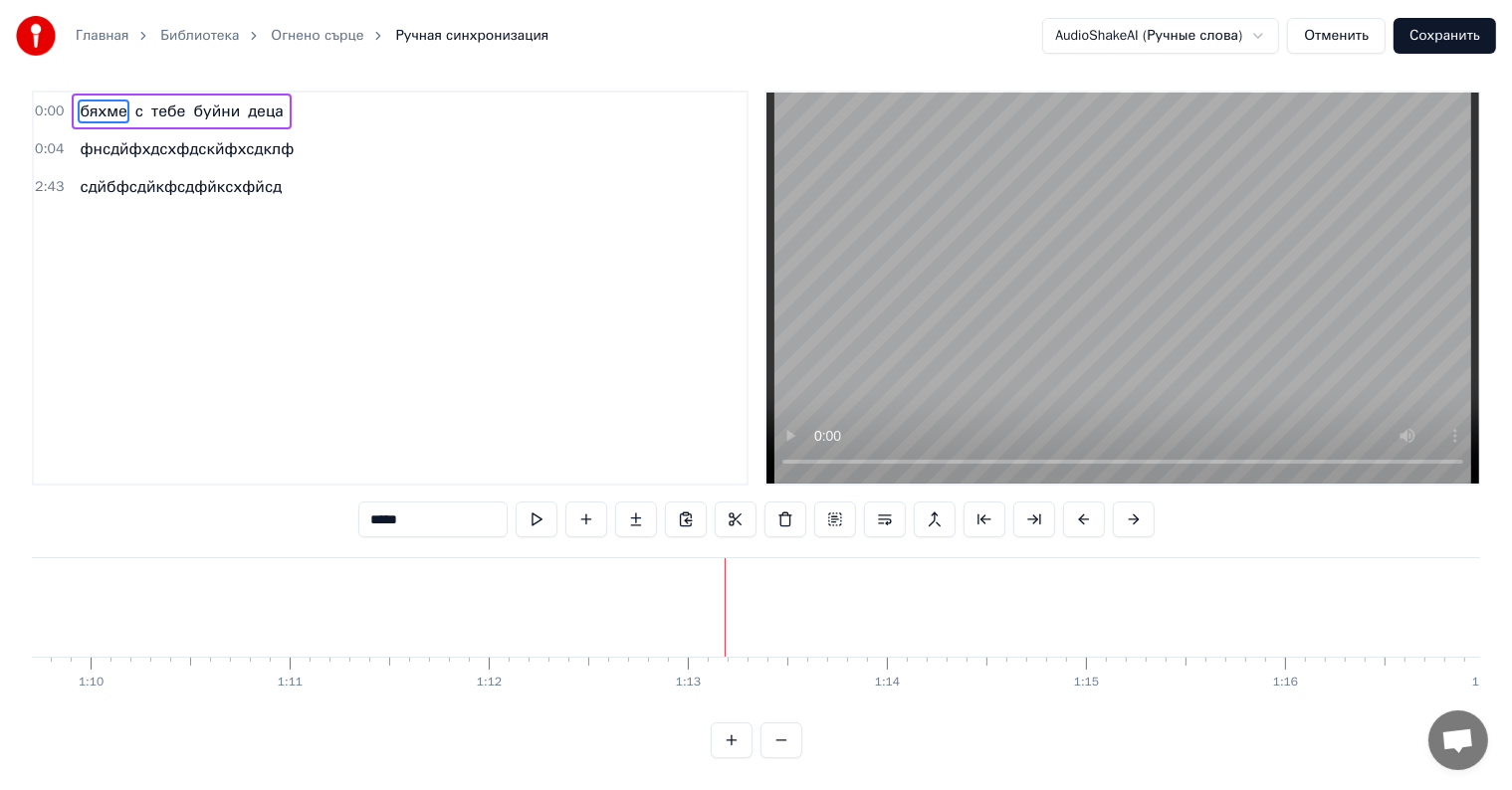click on "фнсдйфхдсхфдскйфхсдклф" at bounding box center (2311, 607) 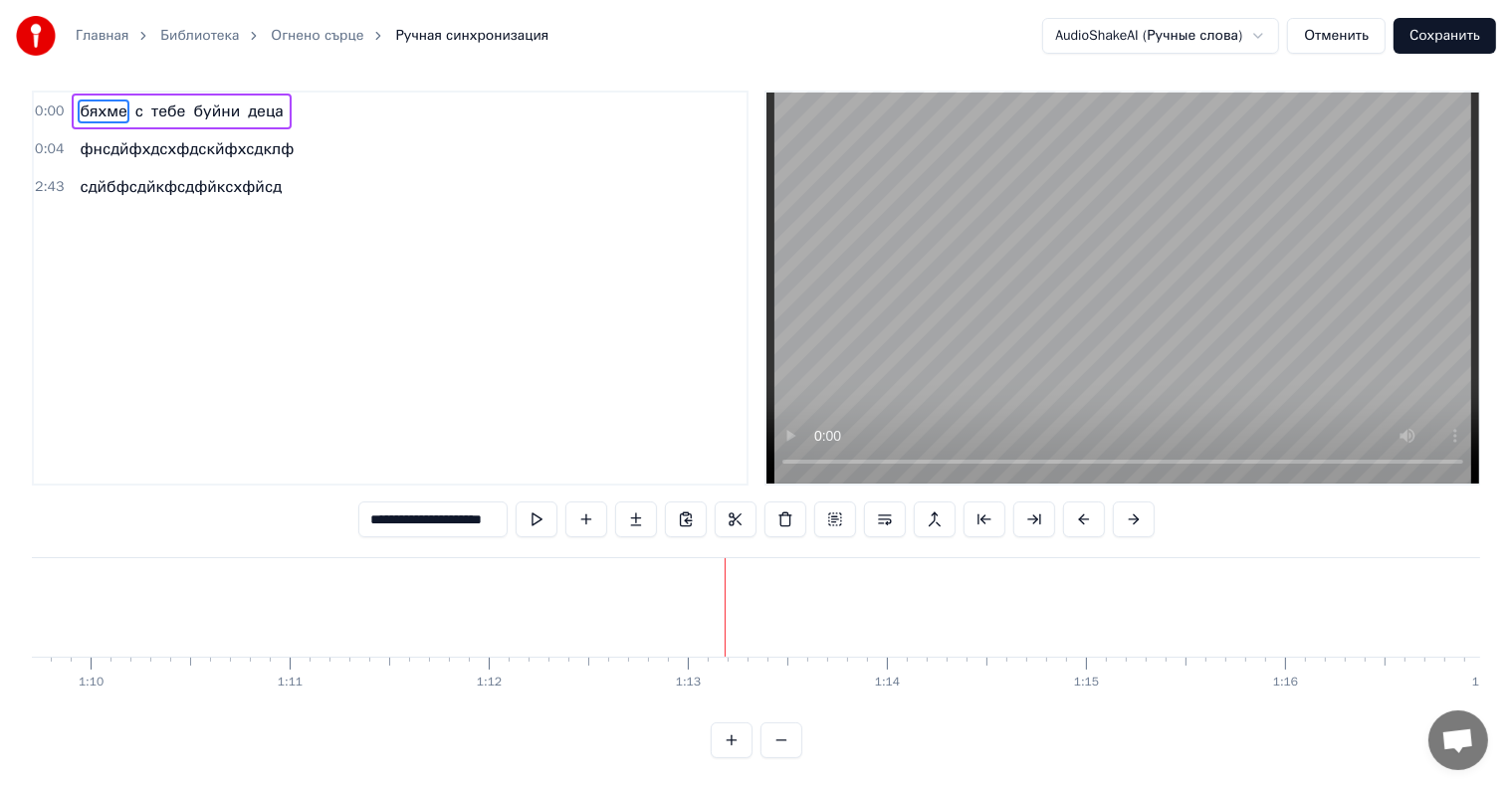 scroll, scrollTop: 0, scrollLeft: 0, axis: both 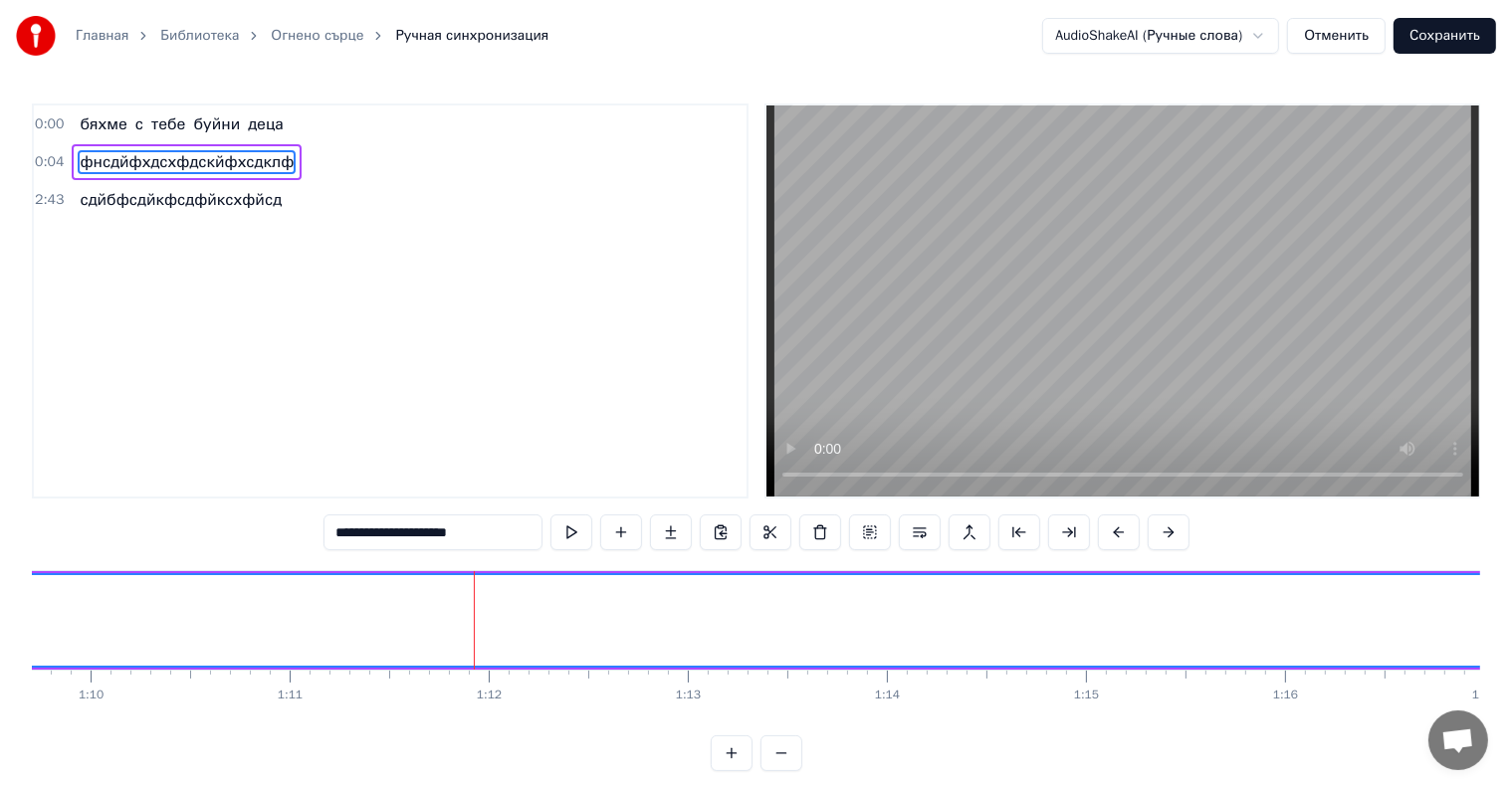 click on "буйни" at bounding box center (216, 124) 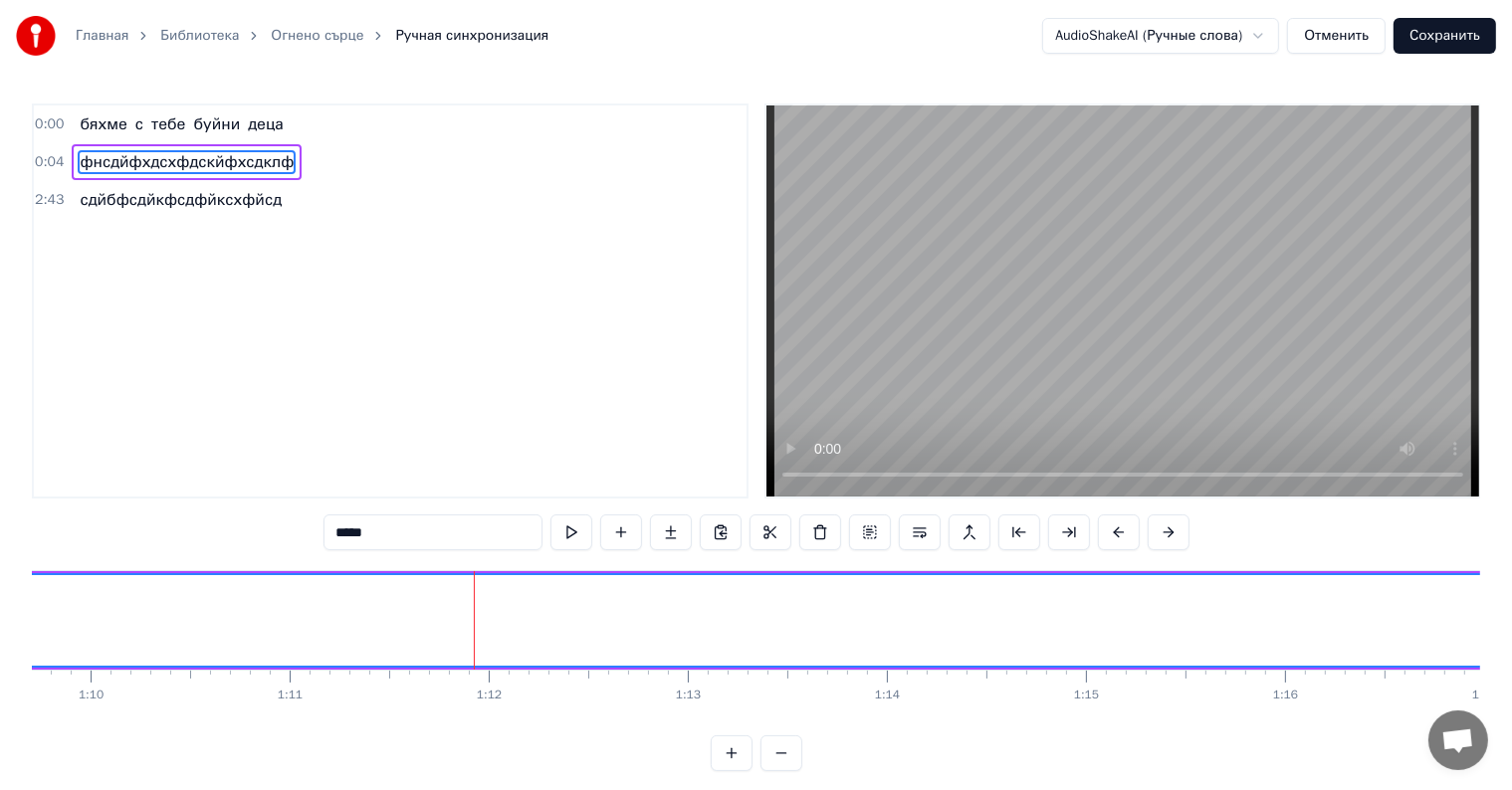 click on "буйни" at bounding box center (216, 124) 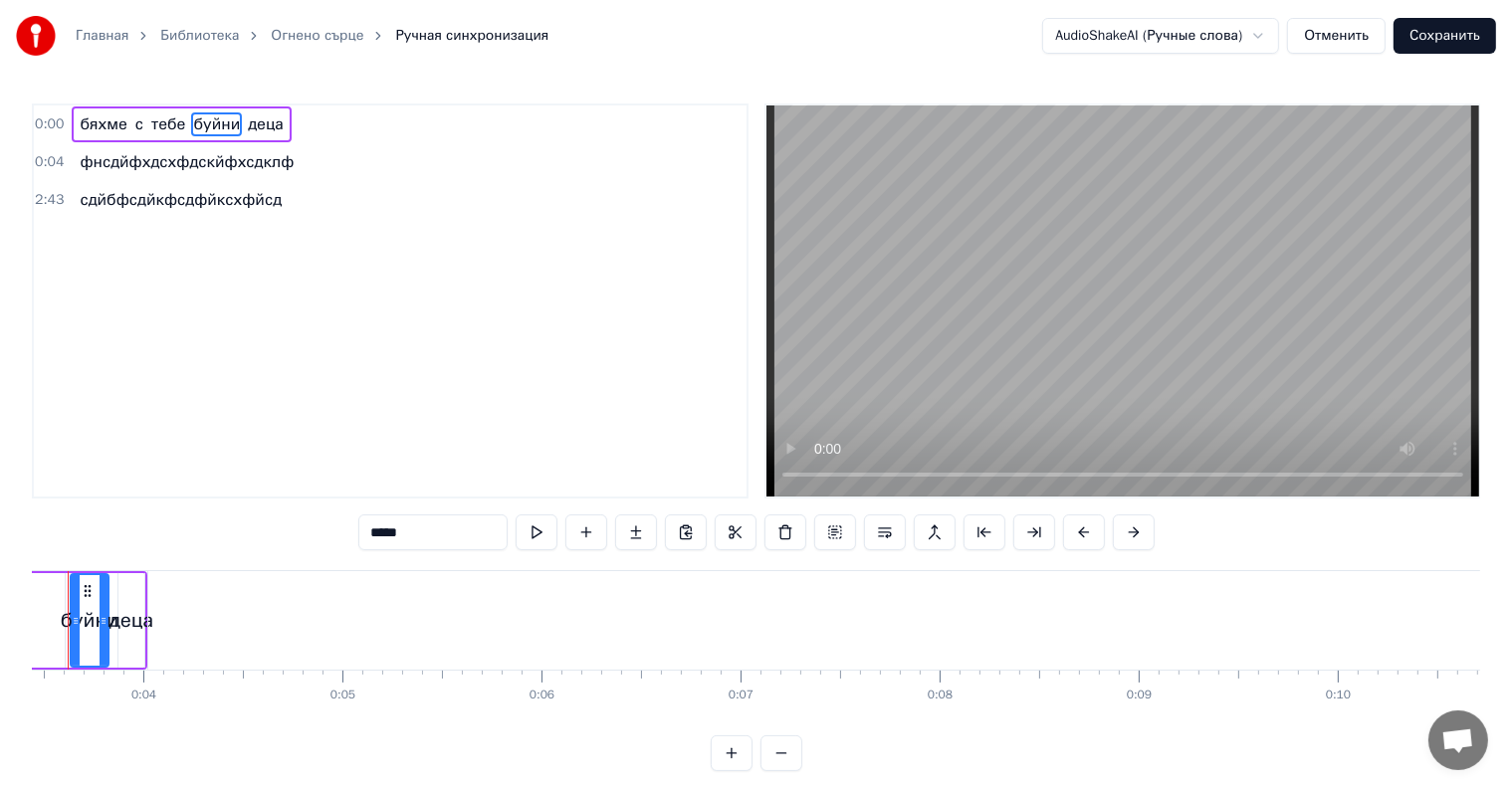 scroll, scrollTop: 0, scrollLeft: 620, axis: horizontal 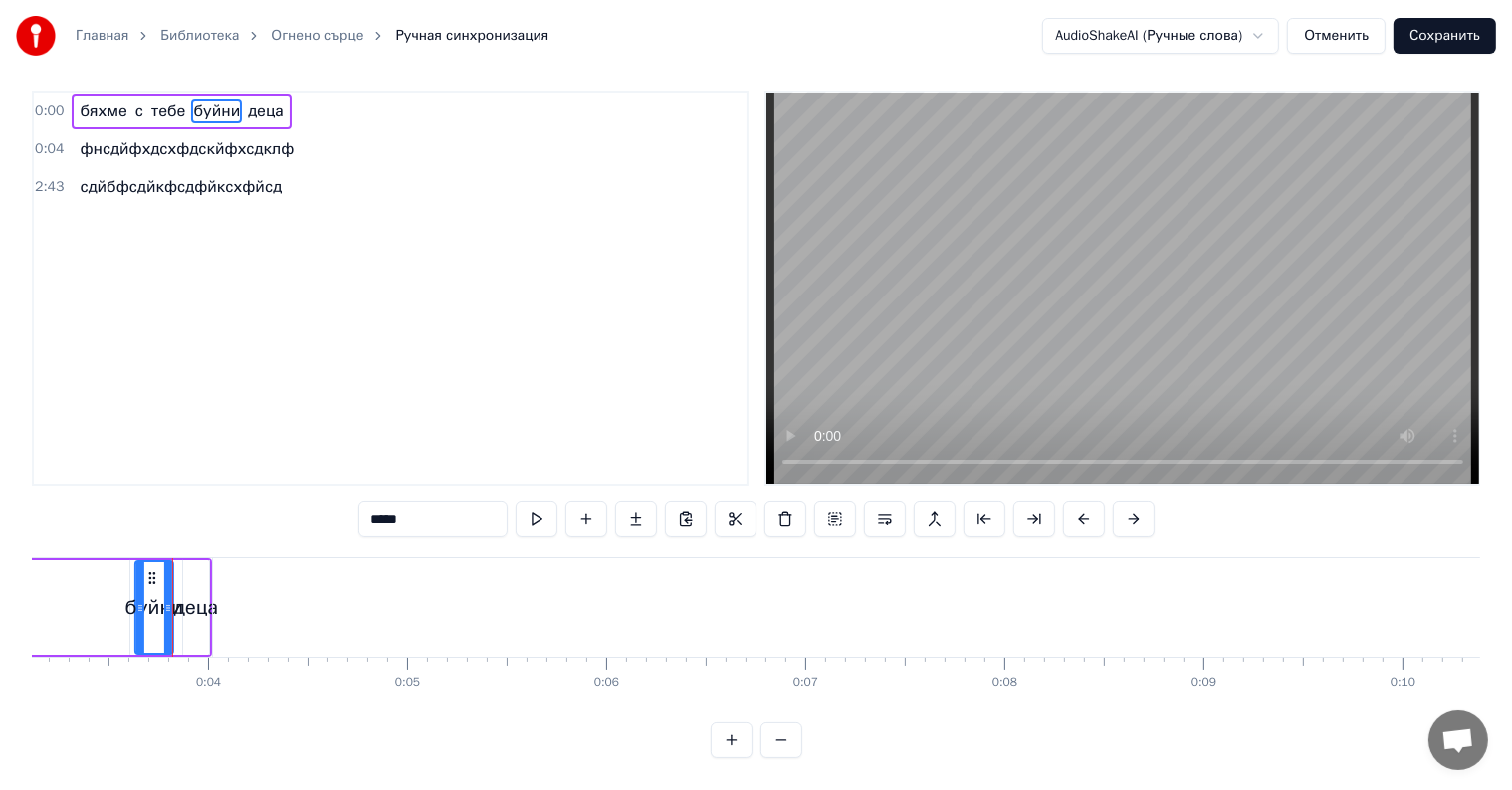 click 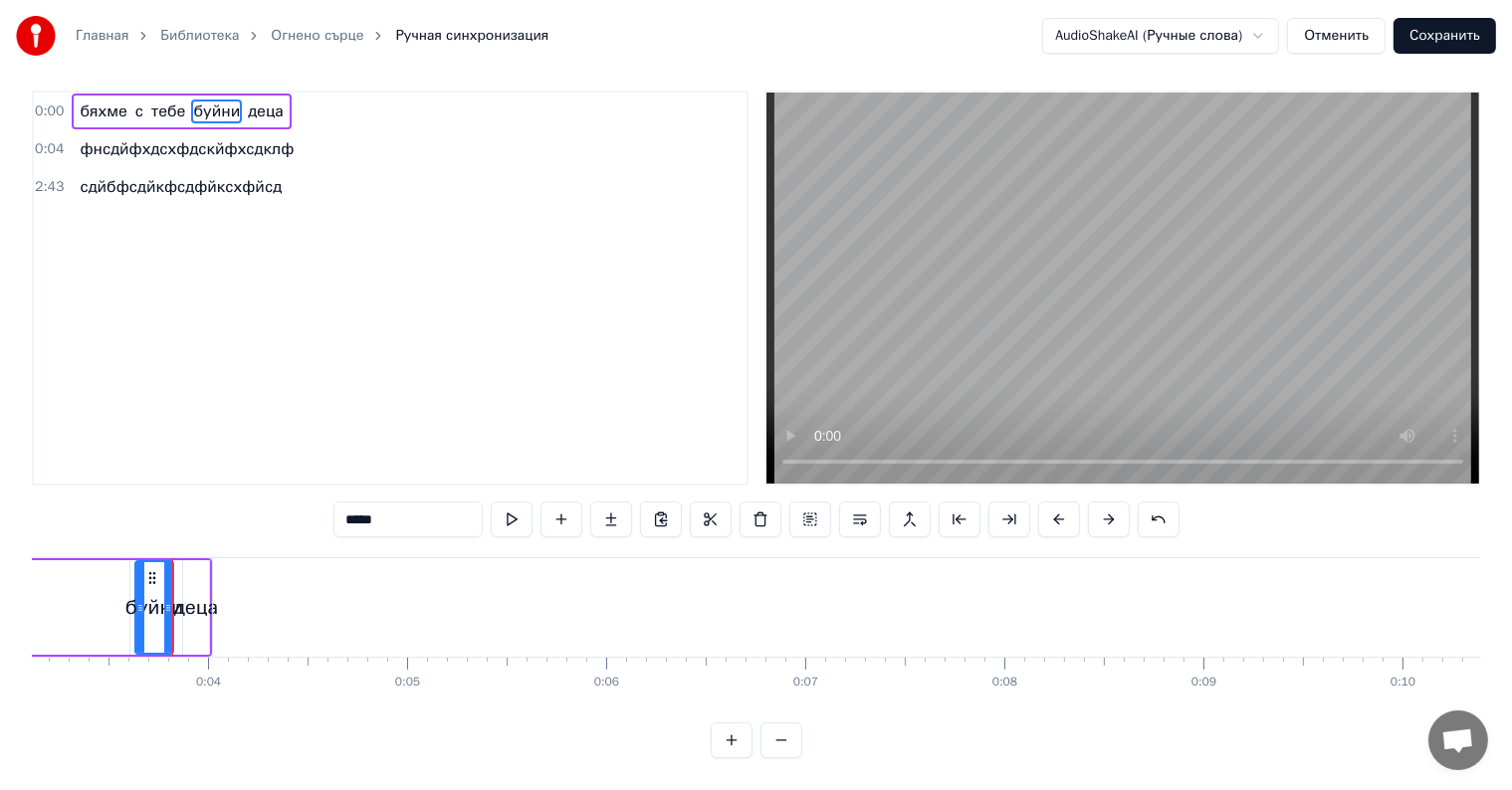 click 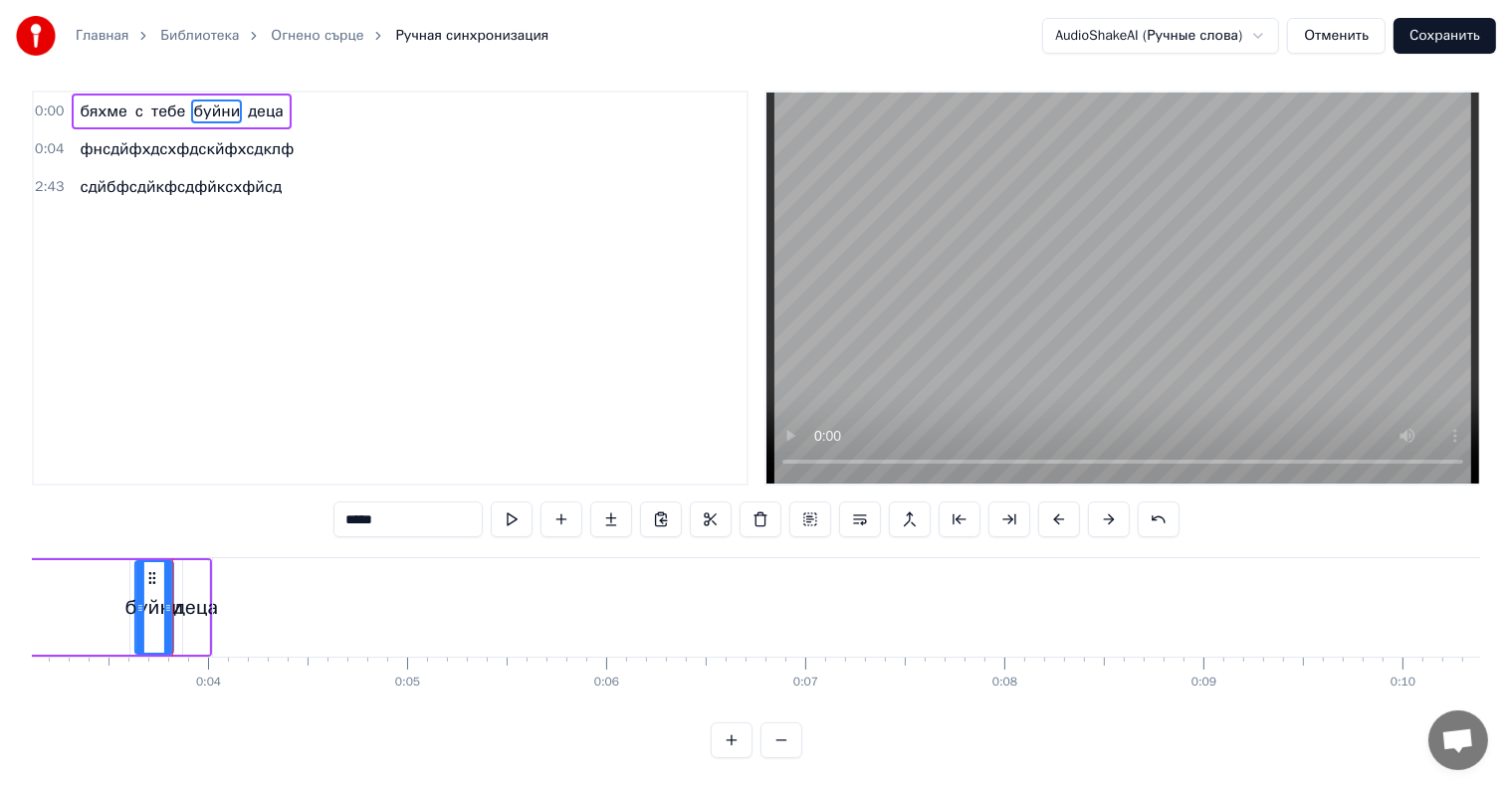 click 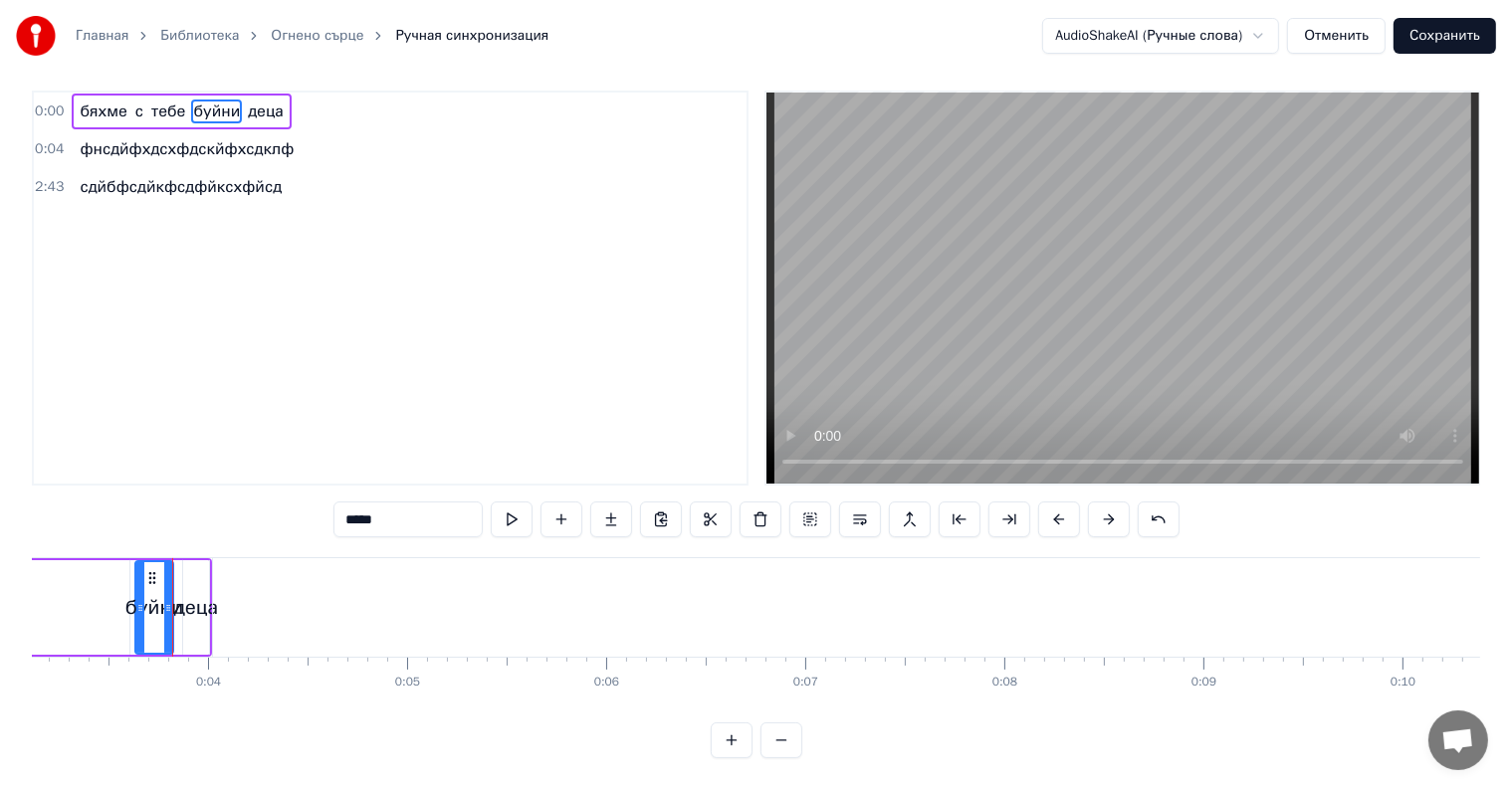 click 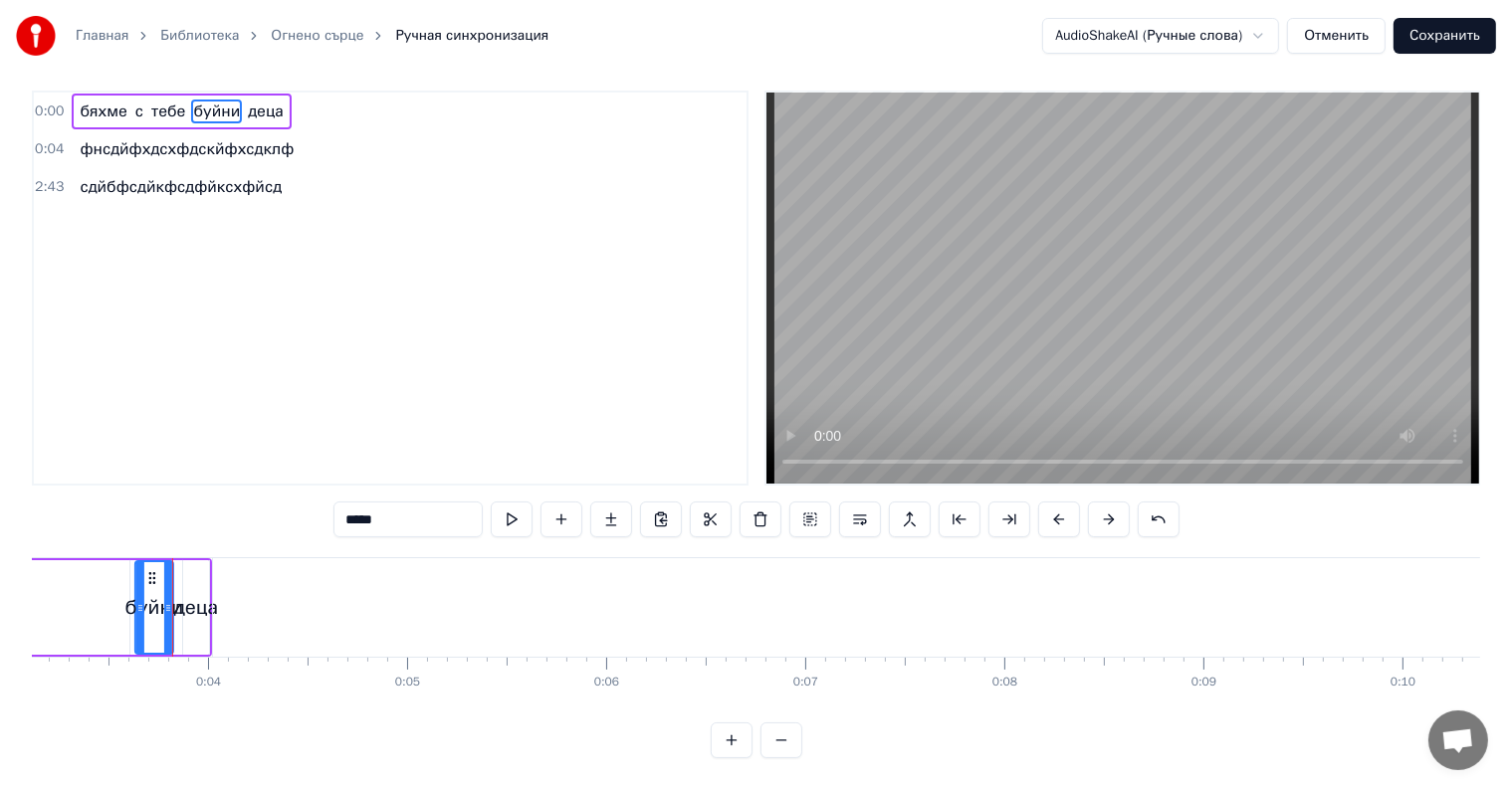 click 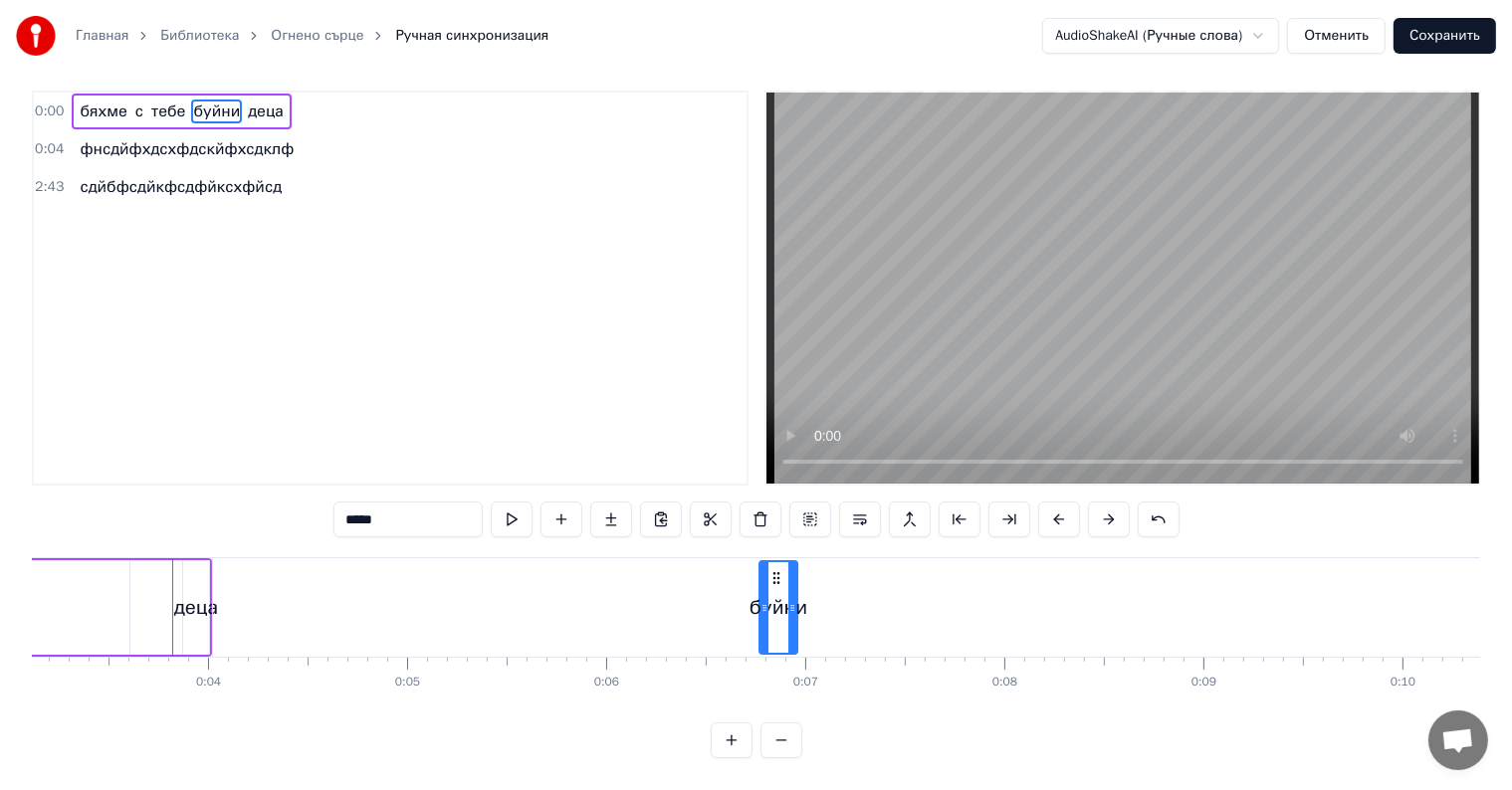 drag, startPoint x: 150, startPoint y: 558, endPoint x: 774, endPoint y: 641, distance: 629.4958 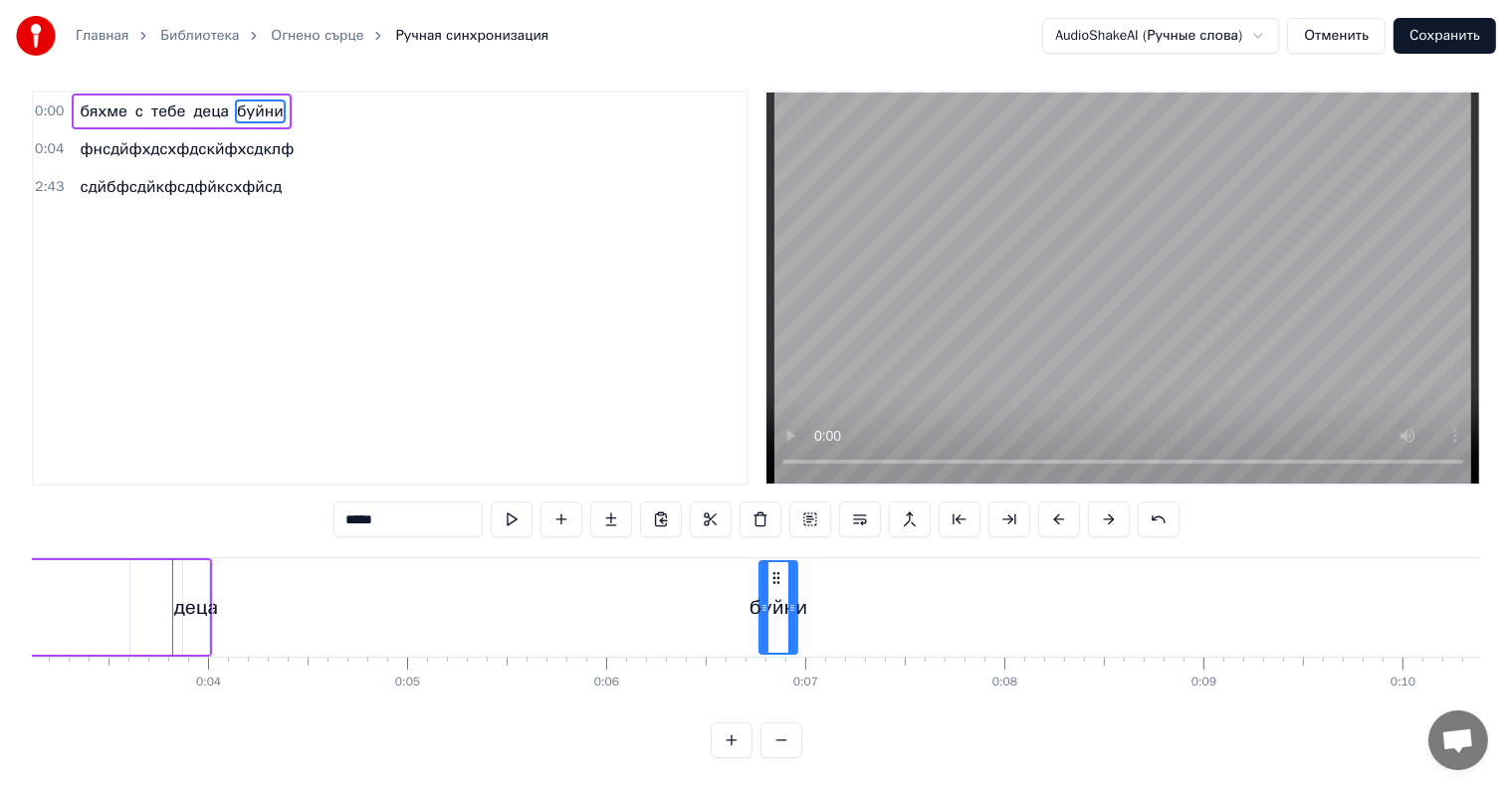 scroll, scrollTop: 0, scrollLeft: 0, axis: both 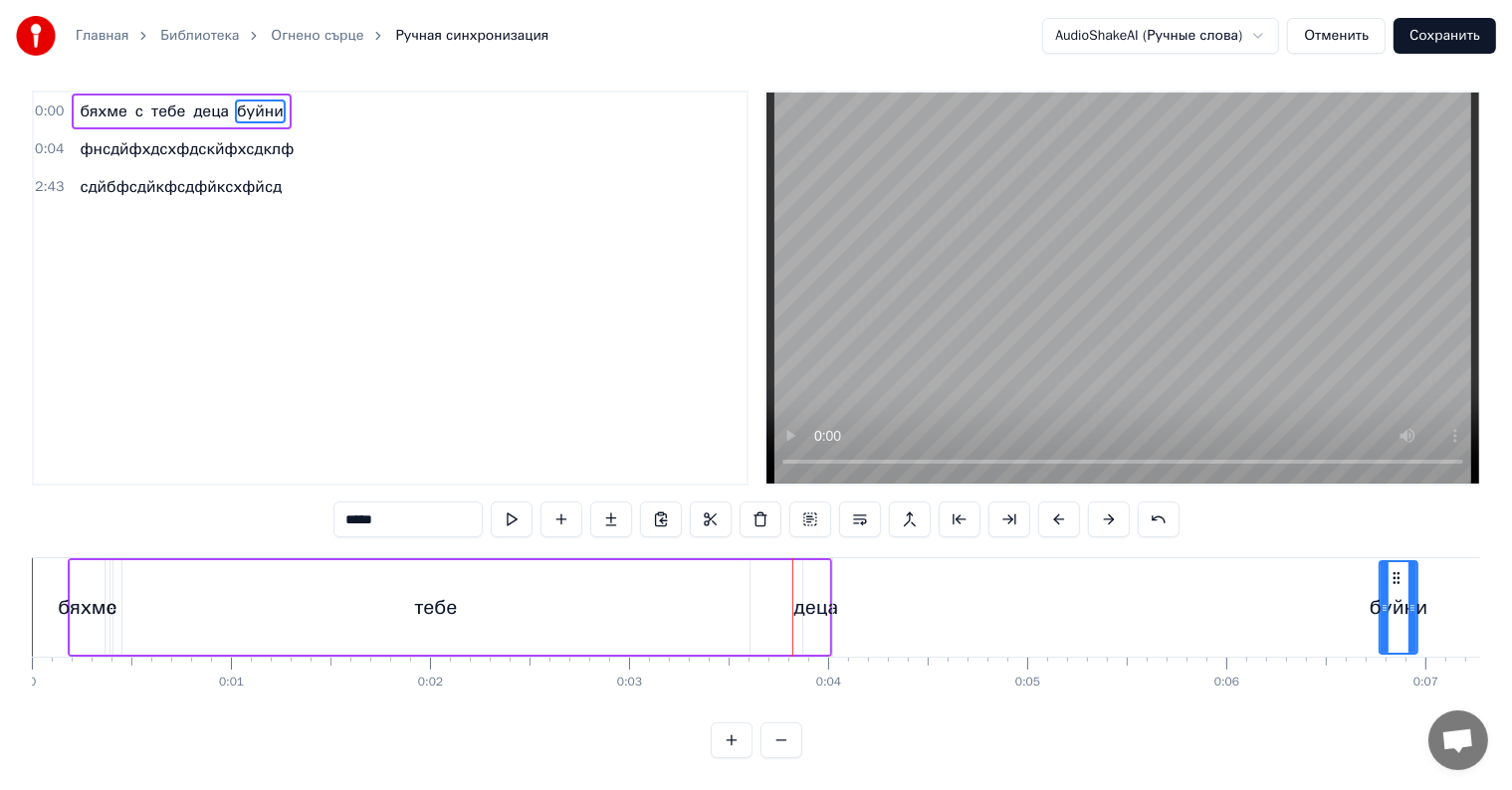 drag, startPoint x: 93, startPoint y: 588, endPoint x: 665, endPoint y: 632, distance: 573.69 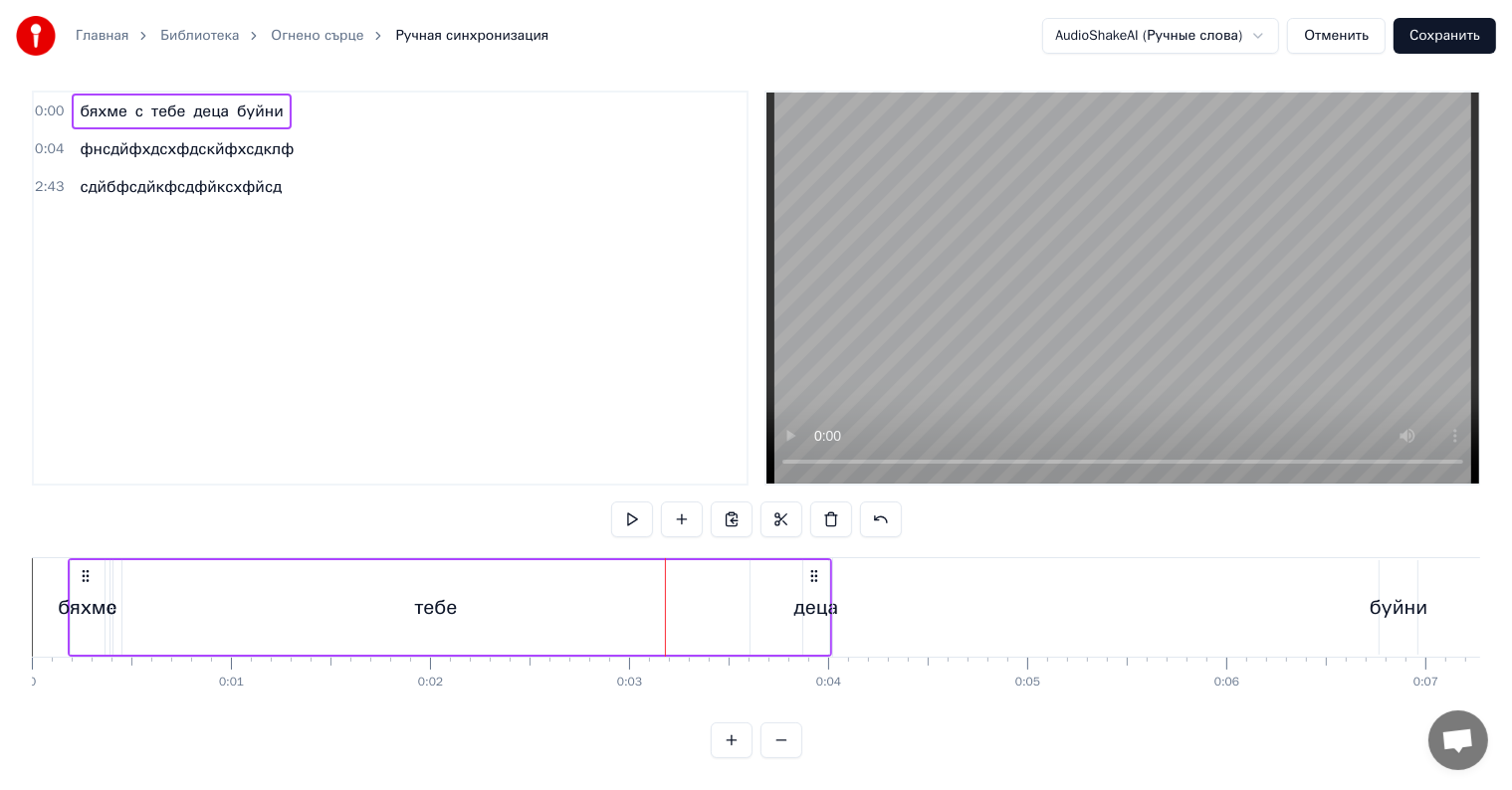click 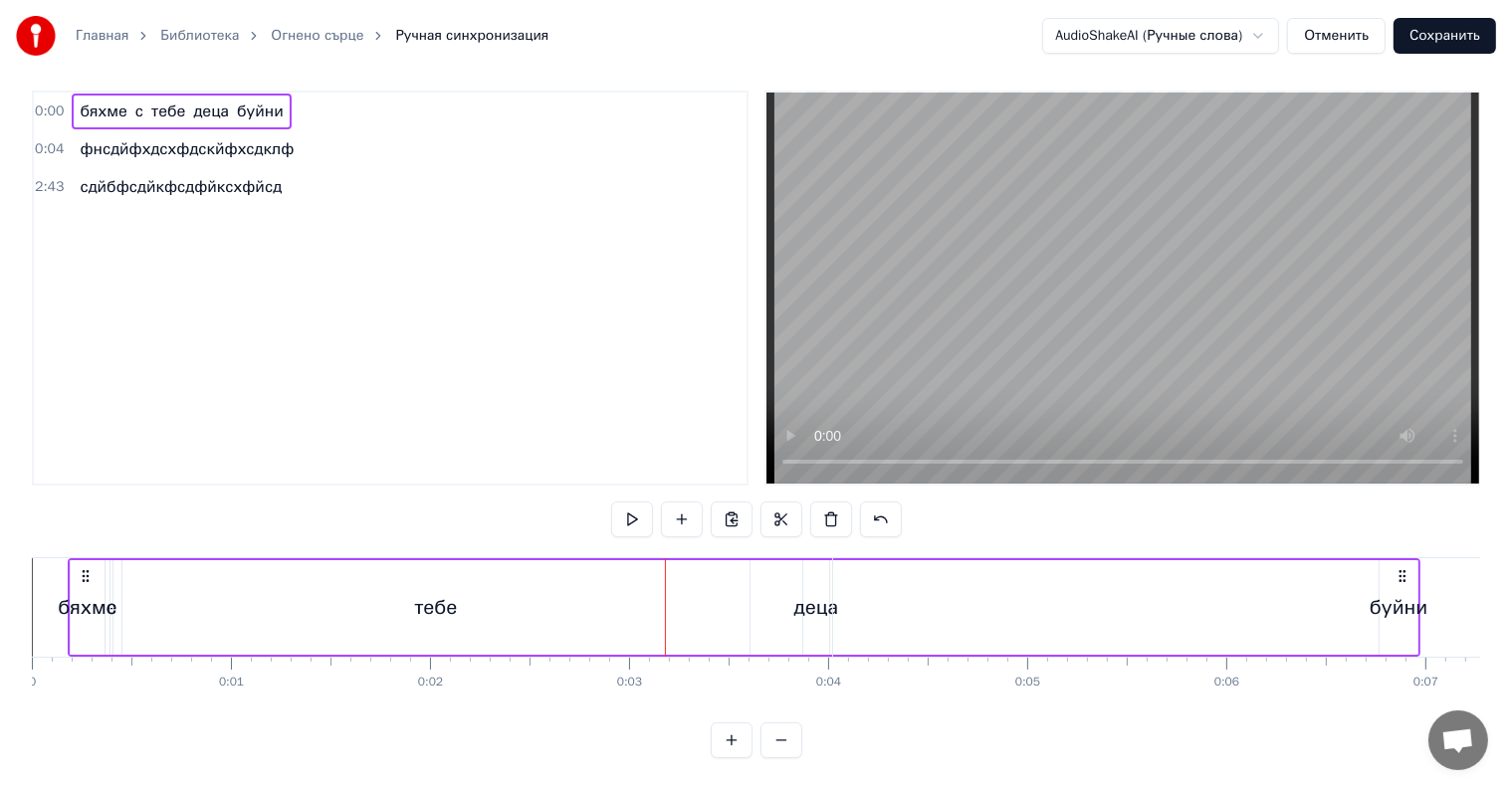 click 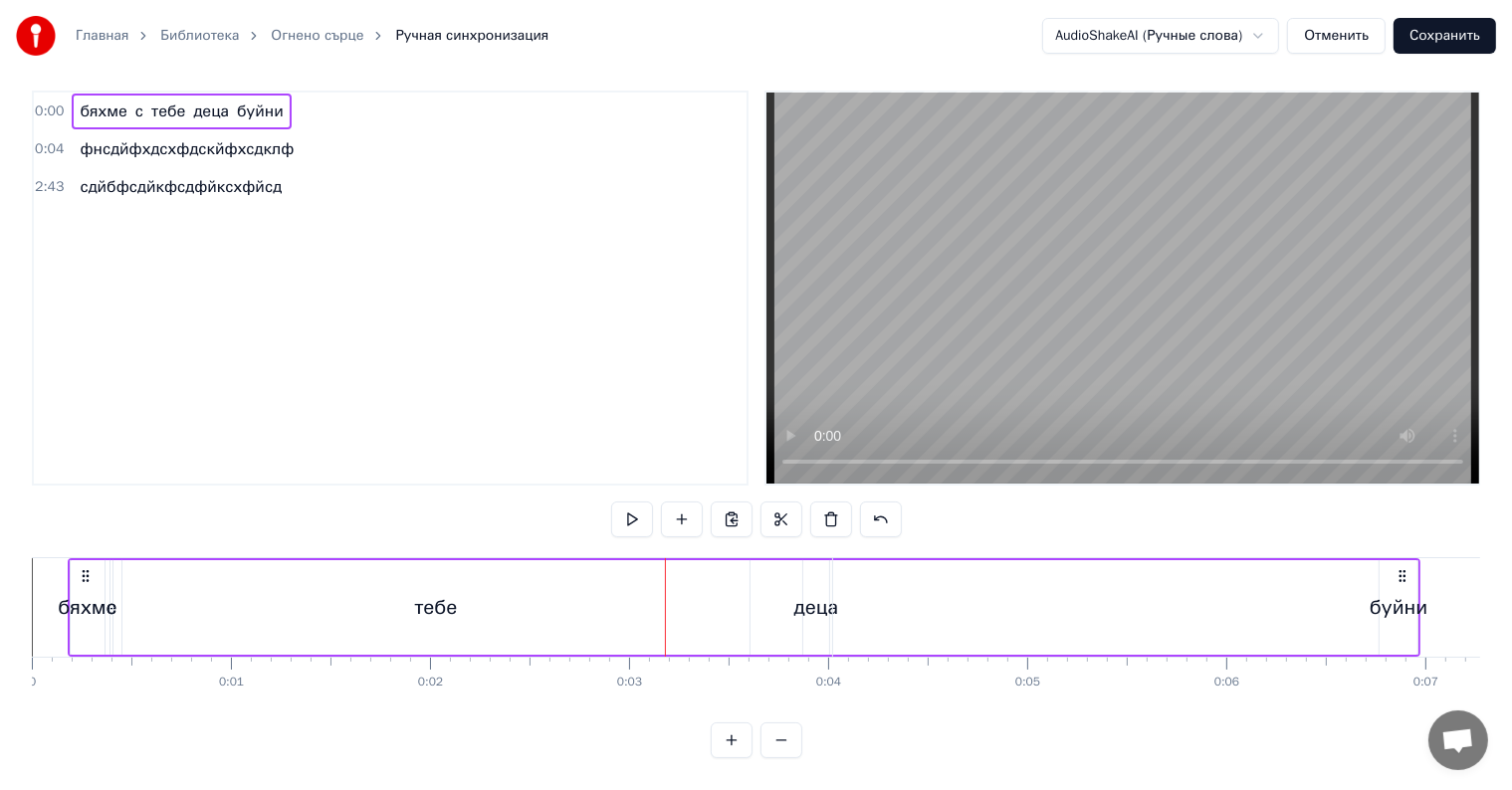drag, startPoint x: 88, startPoint y: 595, endPoint x: 458, endPoint y: 620, distance: 370.8436 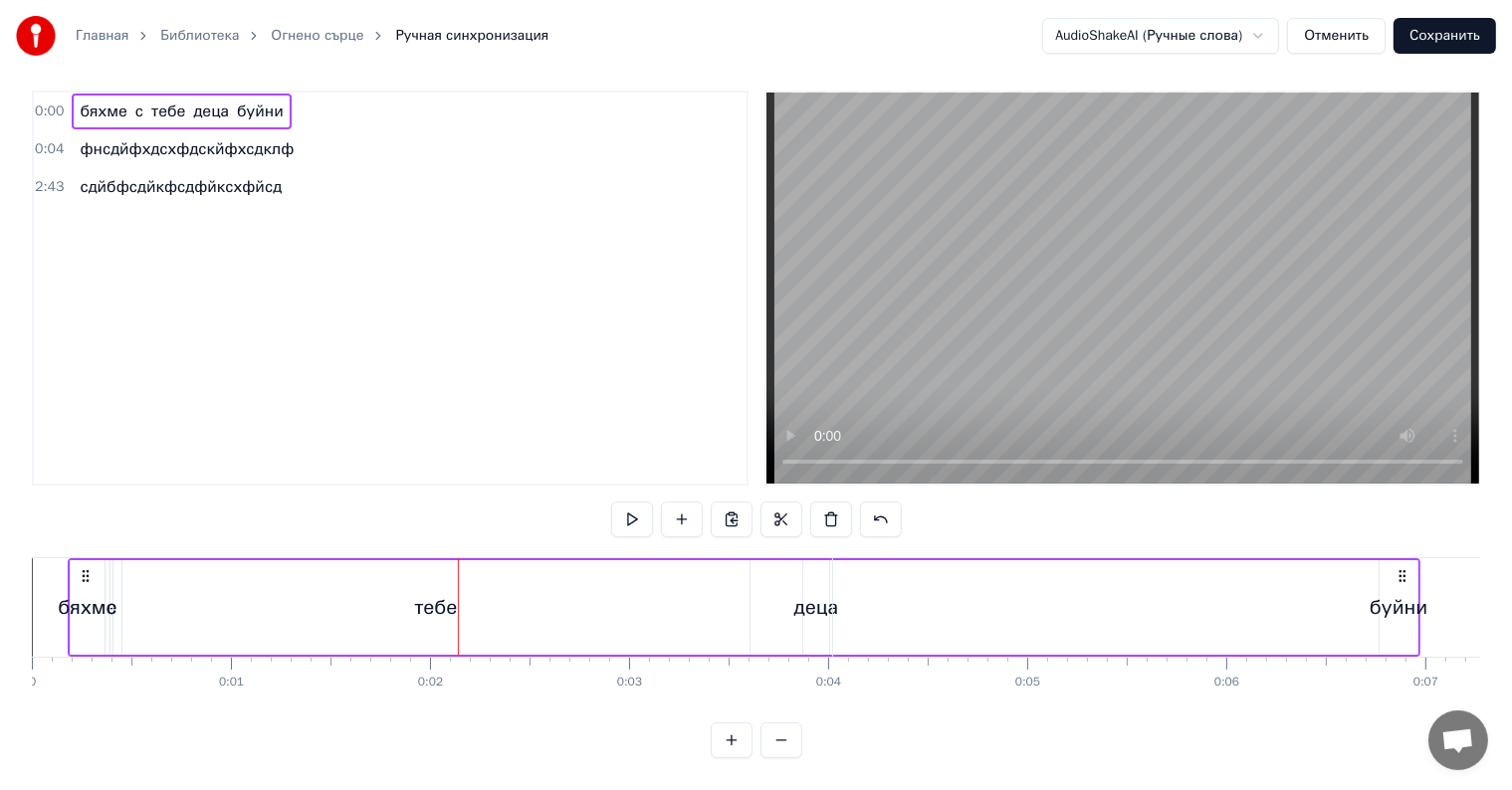click on "бяхме" at bounding box center [87, 608] 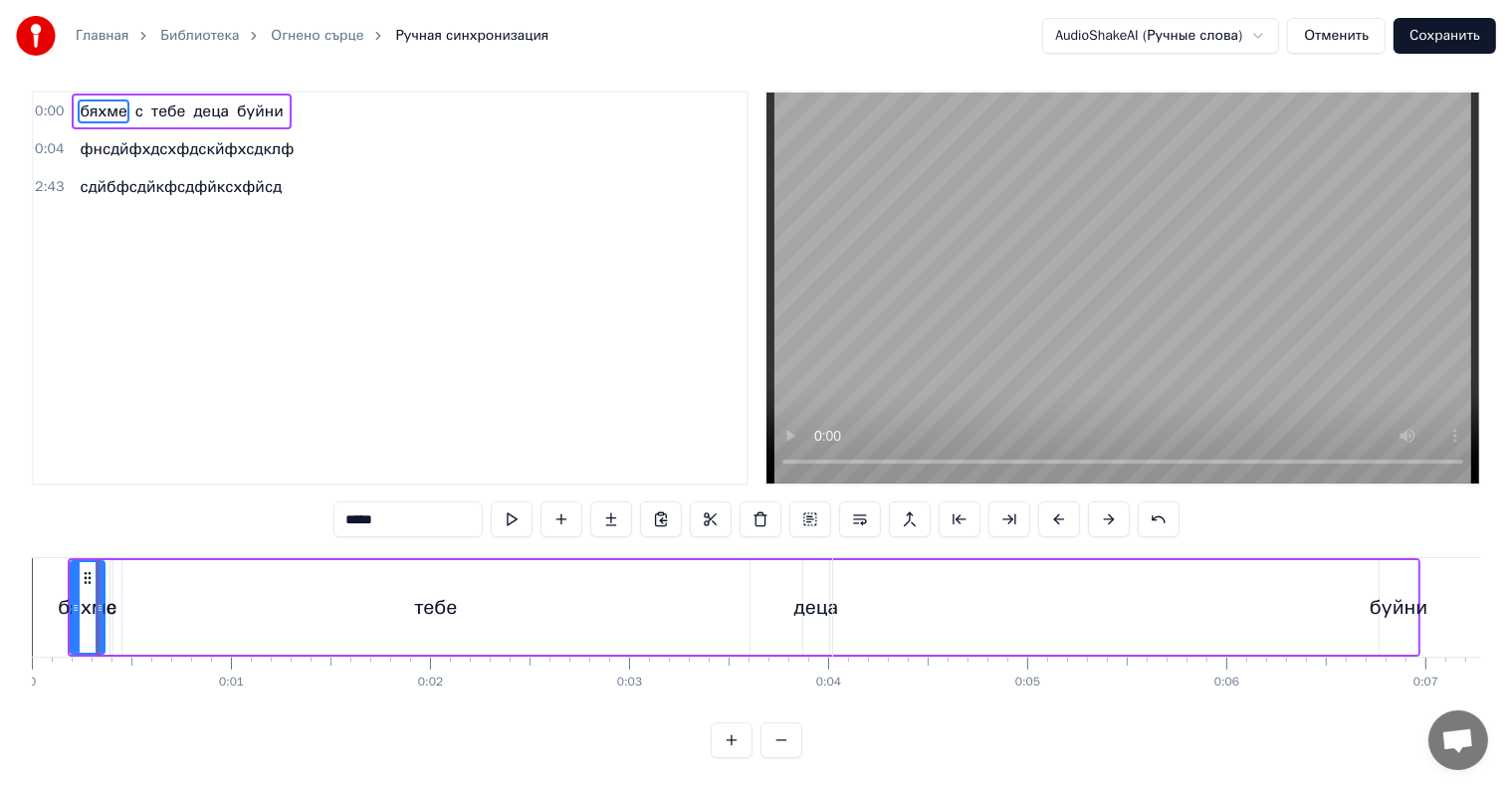 scroll, scrollTop: 0, scrollLeft: 0, axis: both 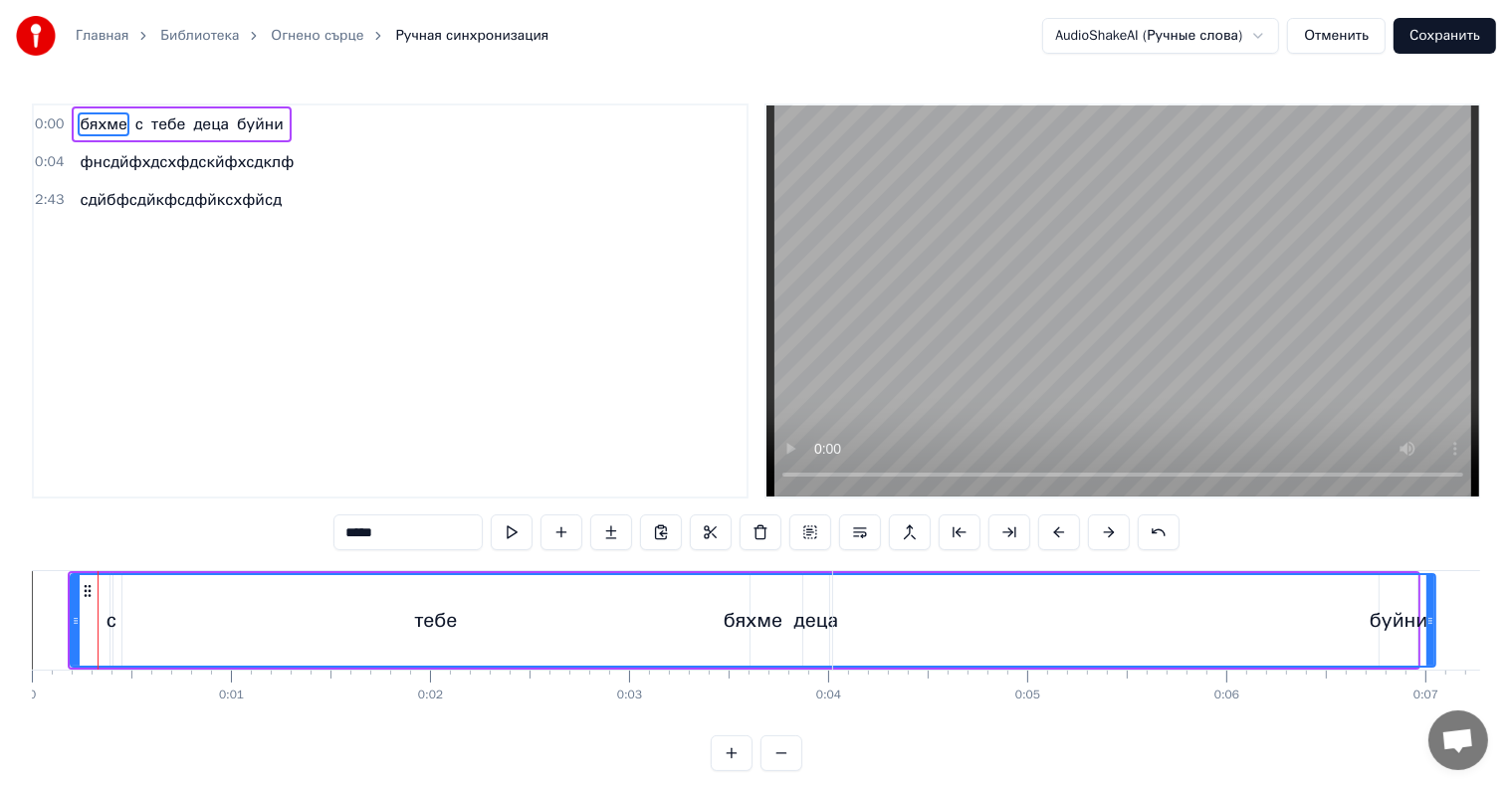 drag, startPoint x: 101, startPoint y: 600, endPoint x: 1431, endPoint y: 661, distance: 1331.3981 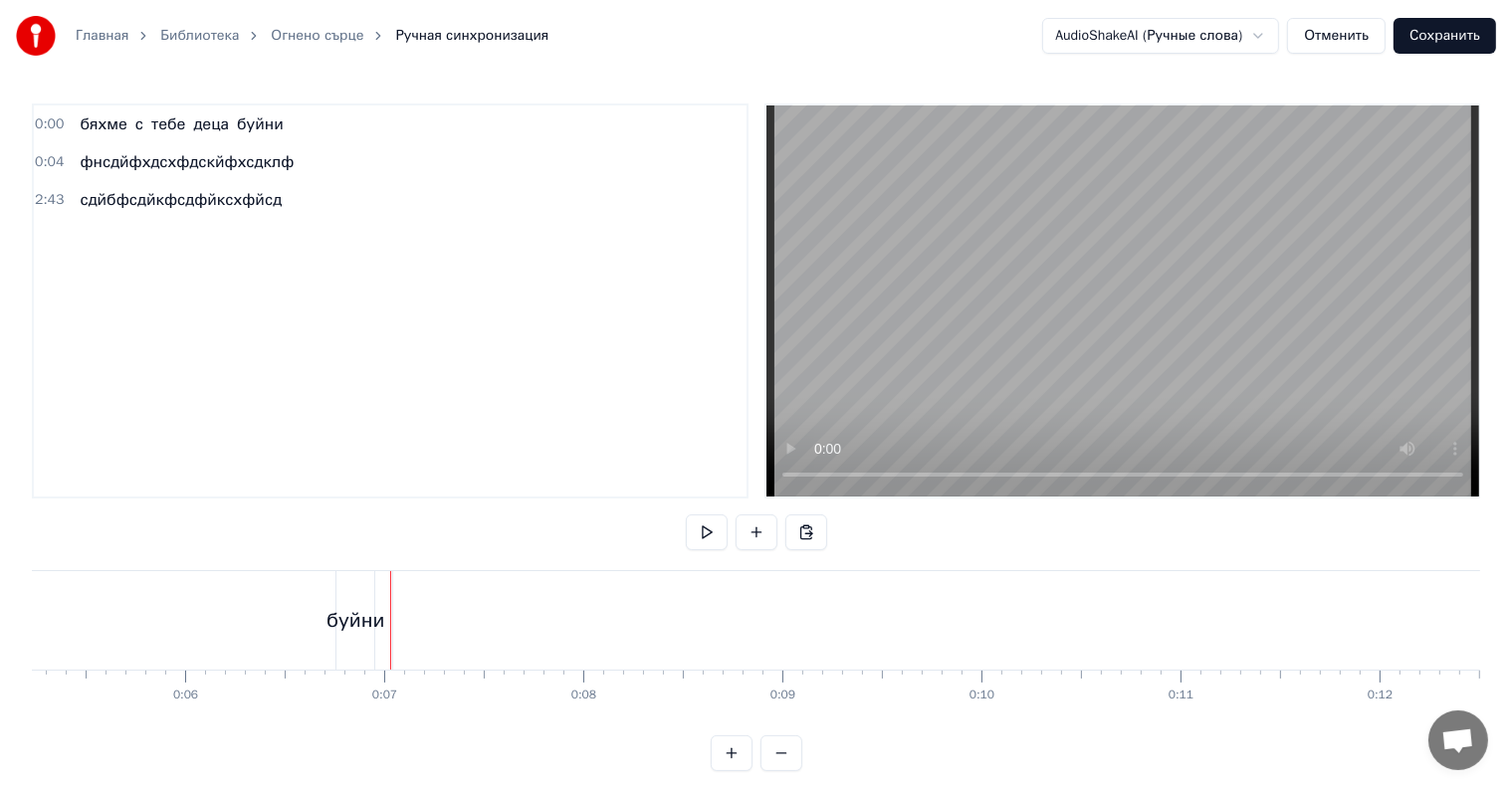 scroll, scrollTop: 0, scrollLeft: 1299, axis: horizontal 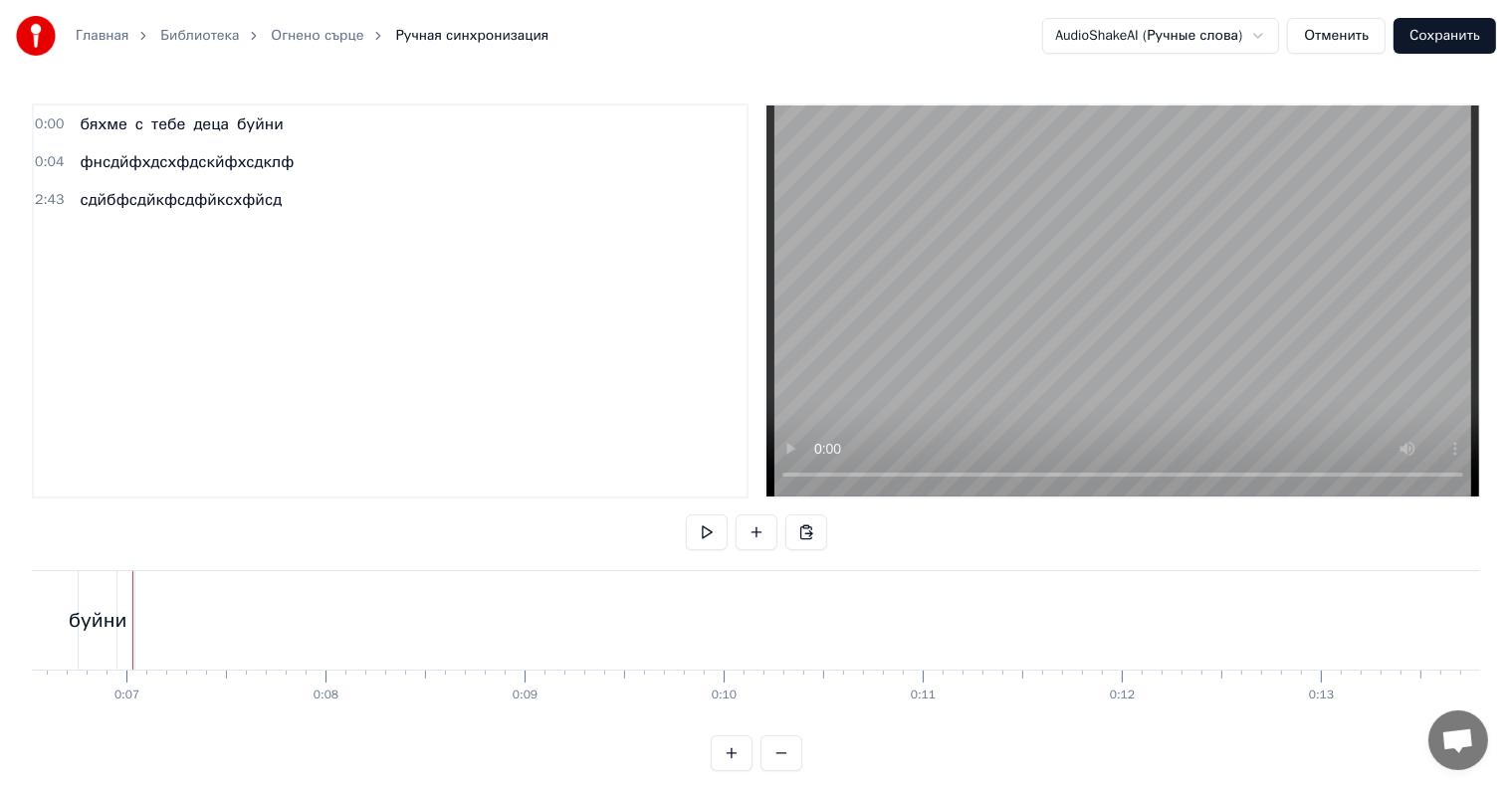 click on "фнсдйфхдсхфдскйфхсдклф" at bounding box center [14889, 620] 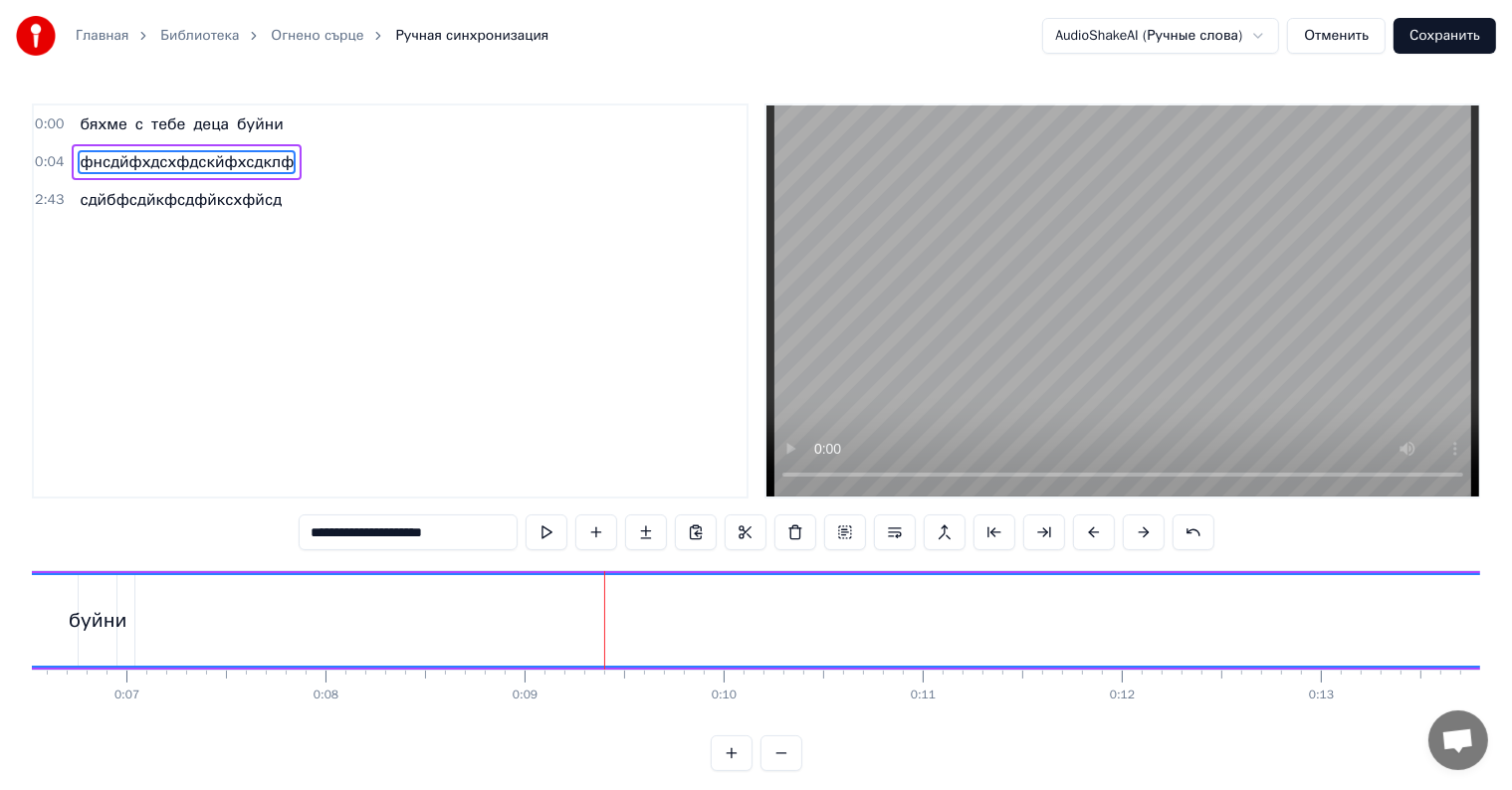 click at bounding box center [604, 620] 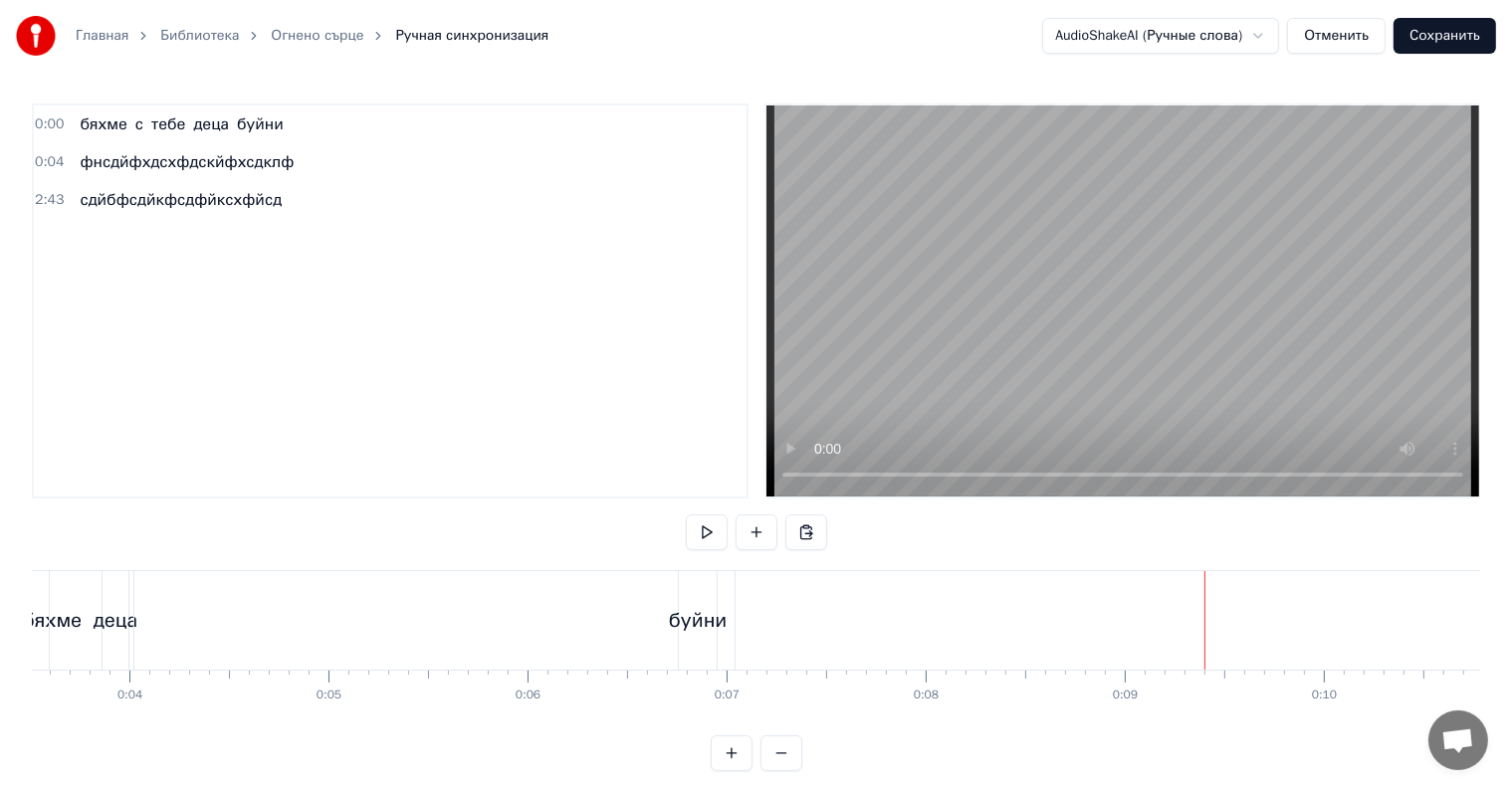 scroll, scrollTop: 0, scrollLeft: 0, axis: both 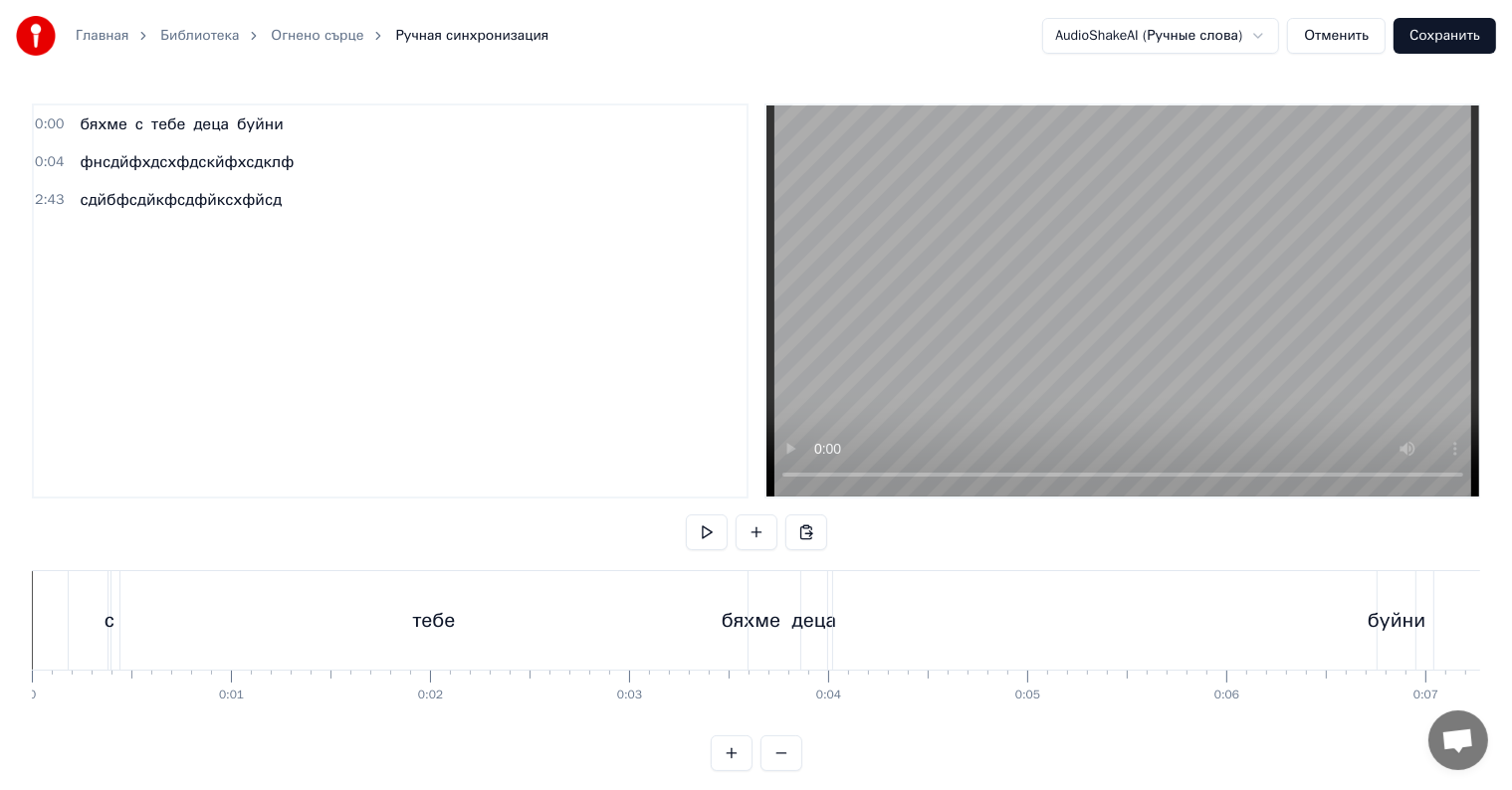 click on "бяхме" at bounding box center (751, 620) 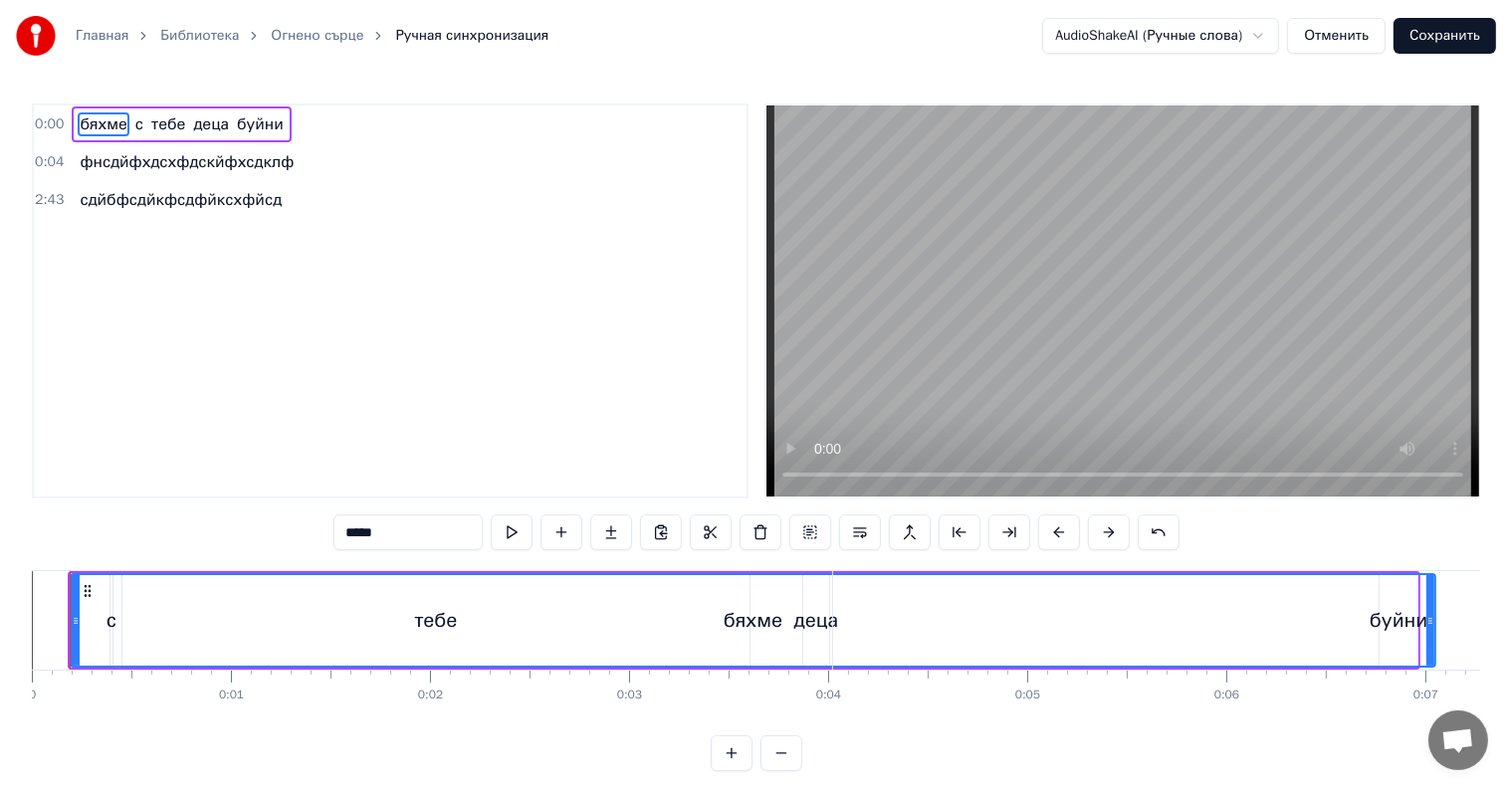 drag, startPoint x: 116, startPoint y: 614, endPoint x: 287, endPoint y: 617, distance: 171.0263 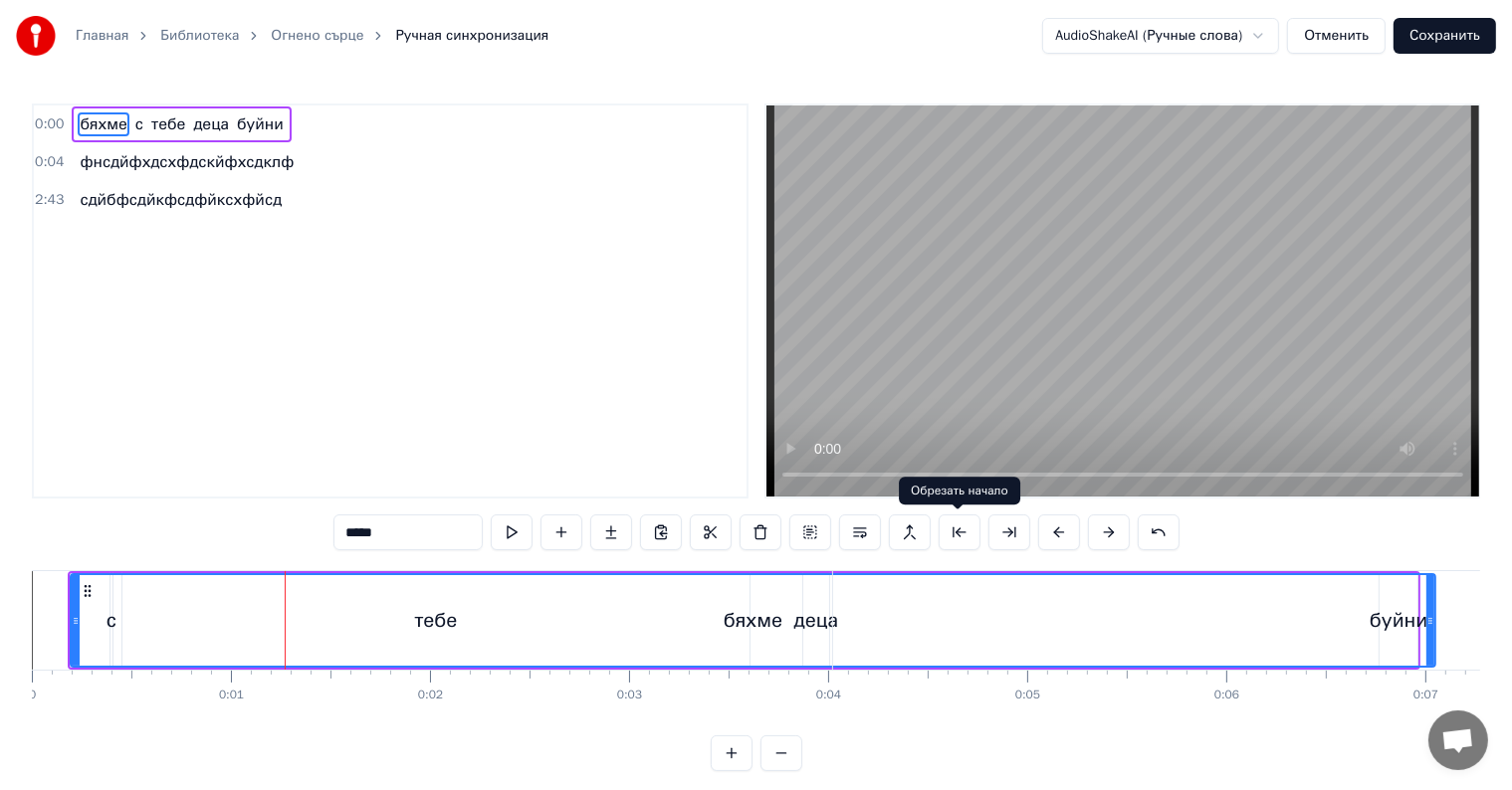 click at bounding box center (960, 532) 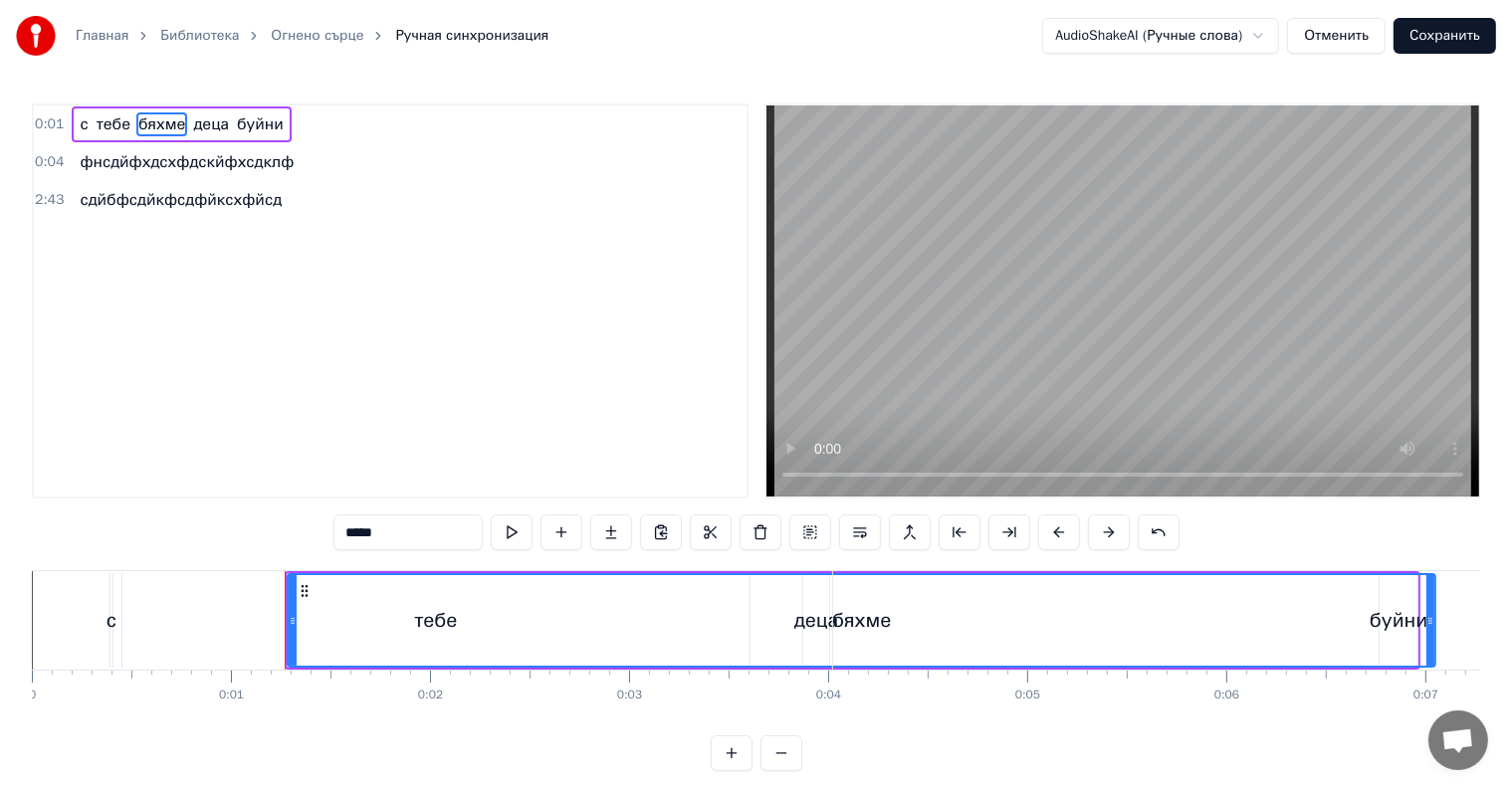click at bounding box center (960, 532) 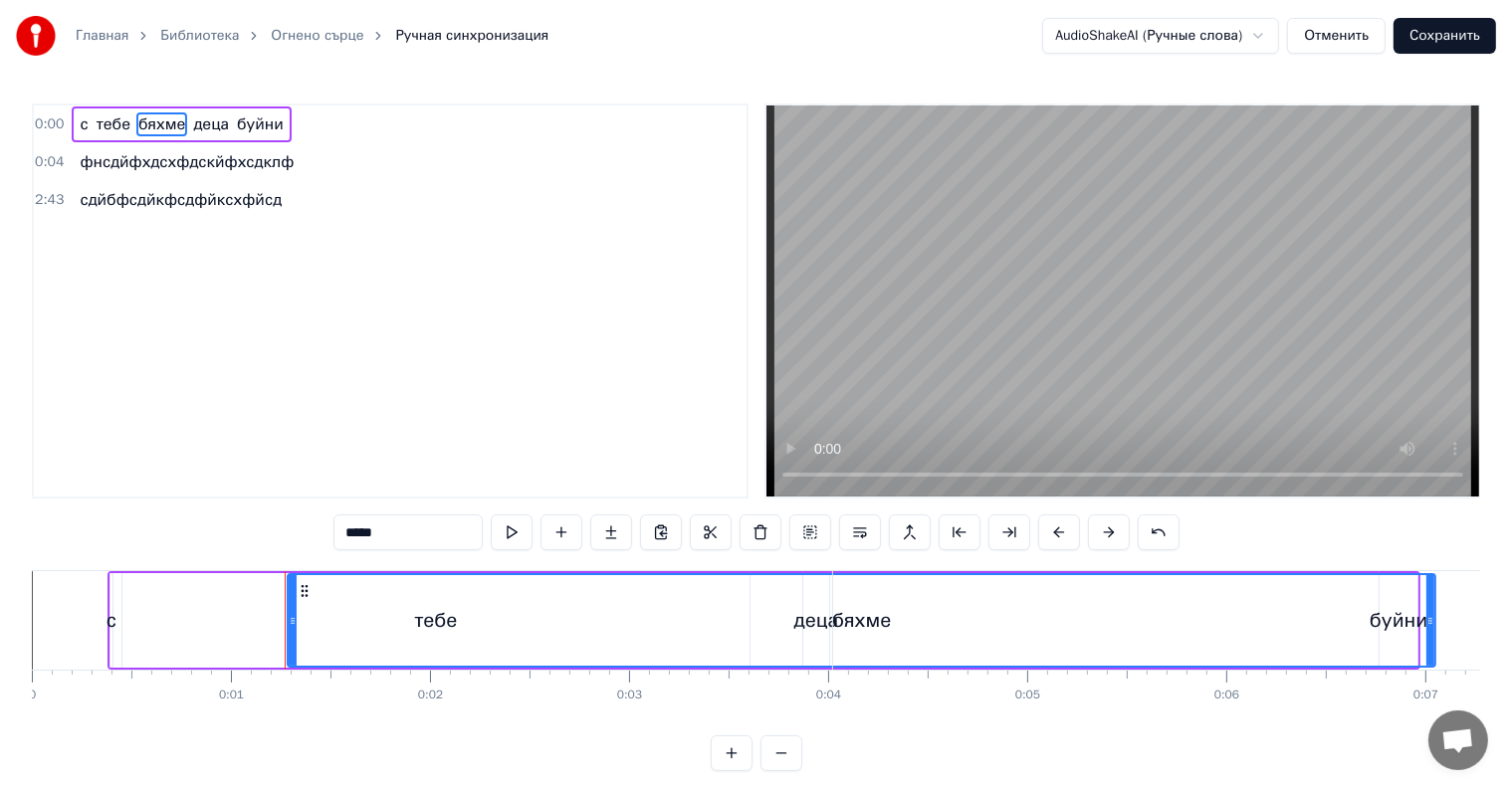 click on "с" at bounding box center (111, 621) 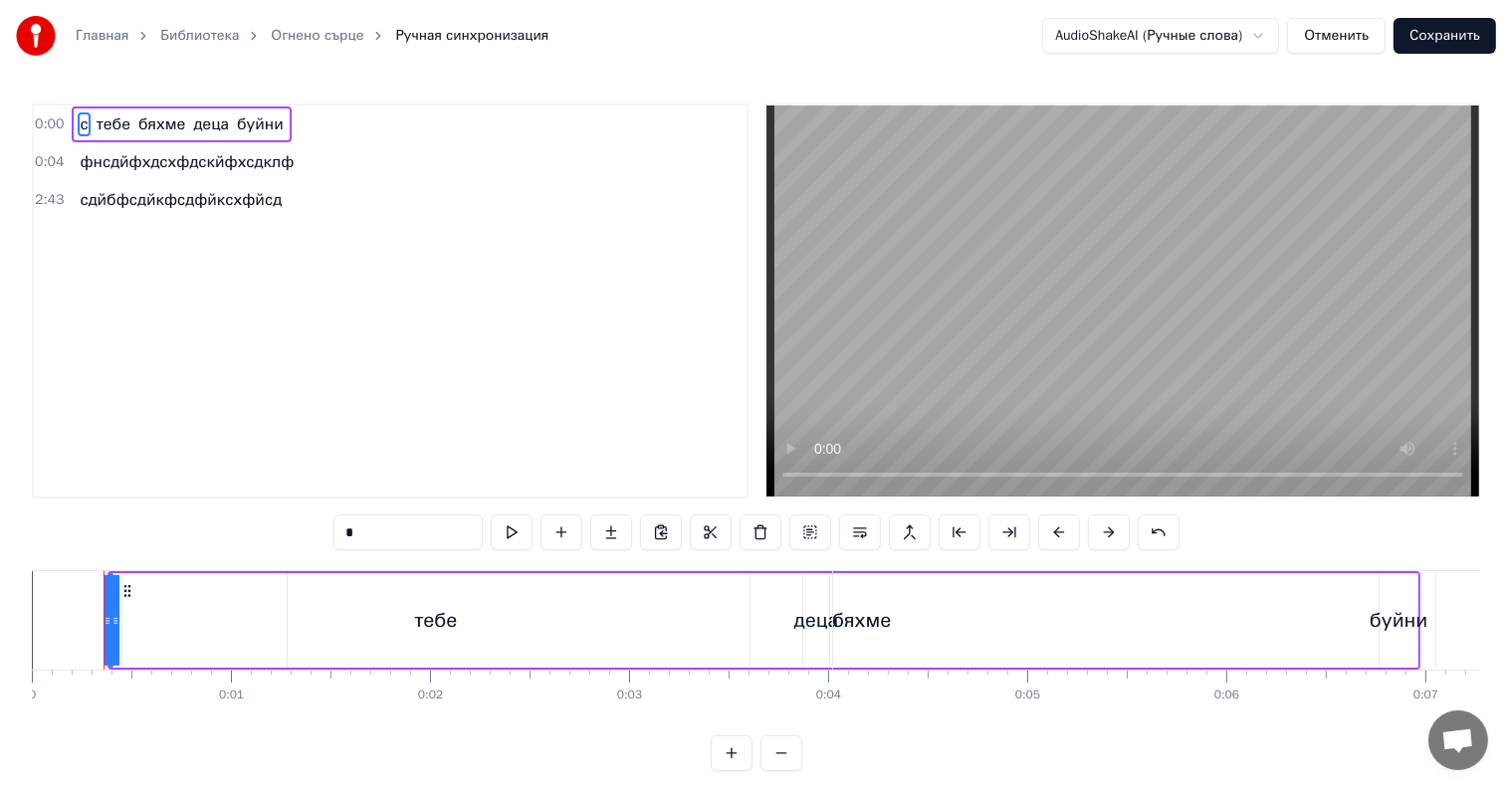 drag, startPoint x: 106, startPoint y: 612, endPoint x: 0, endPoint y: 566, distance: 115.55085 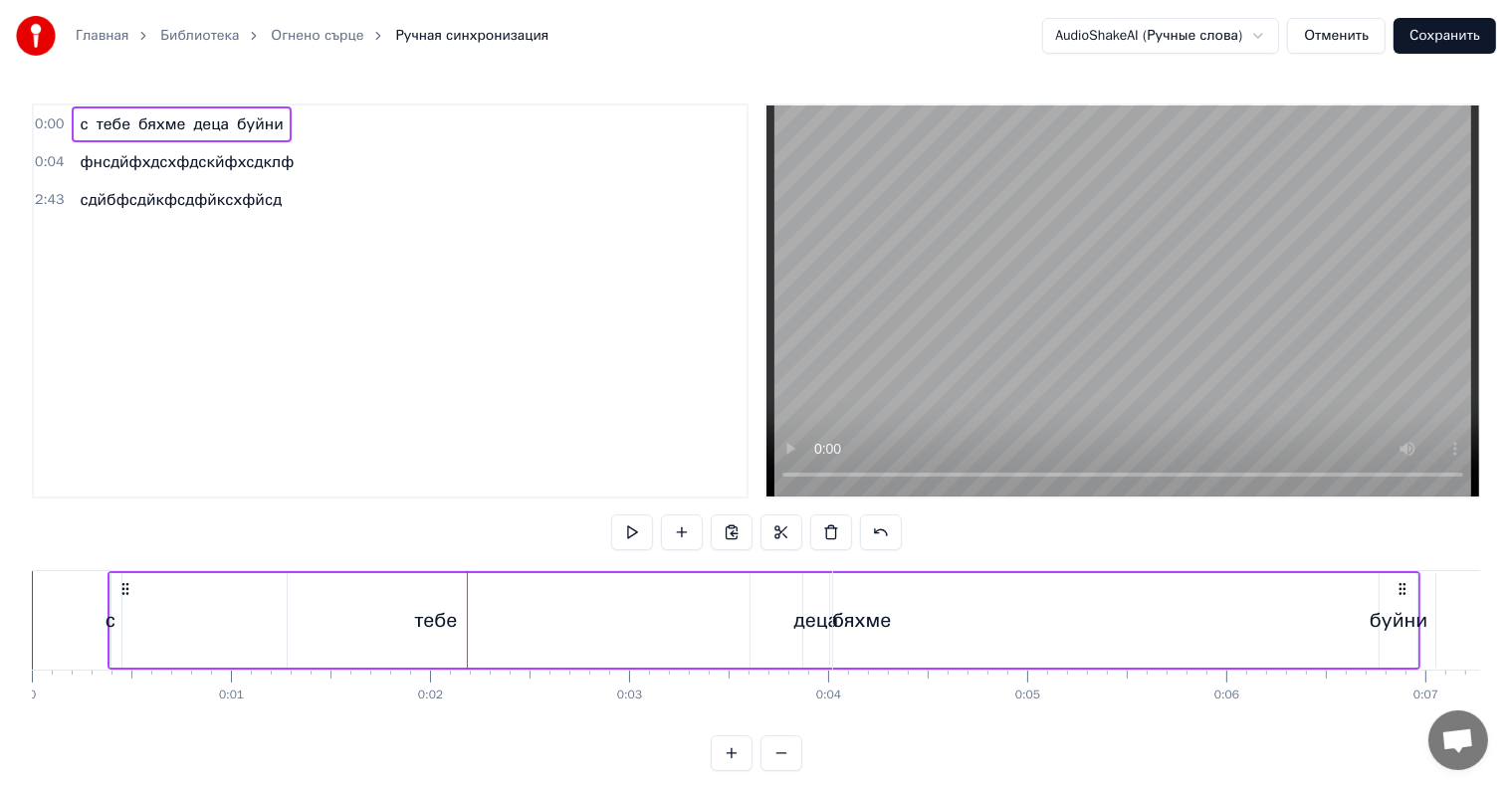 click on "деца" at bounding box center (211, 124) 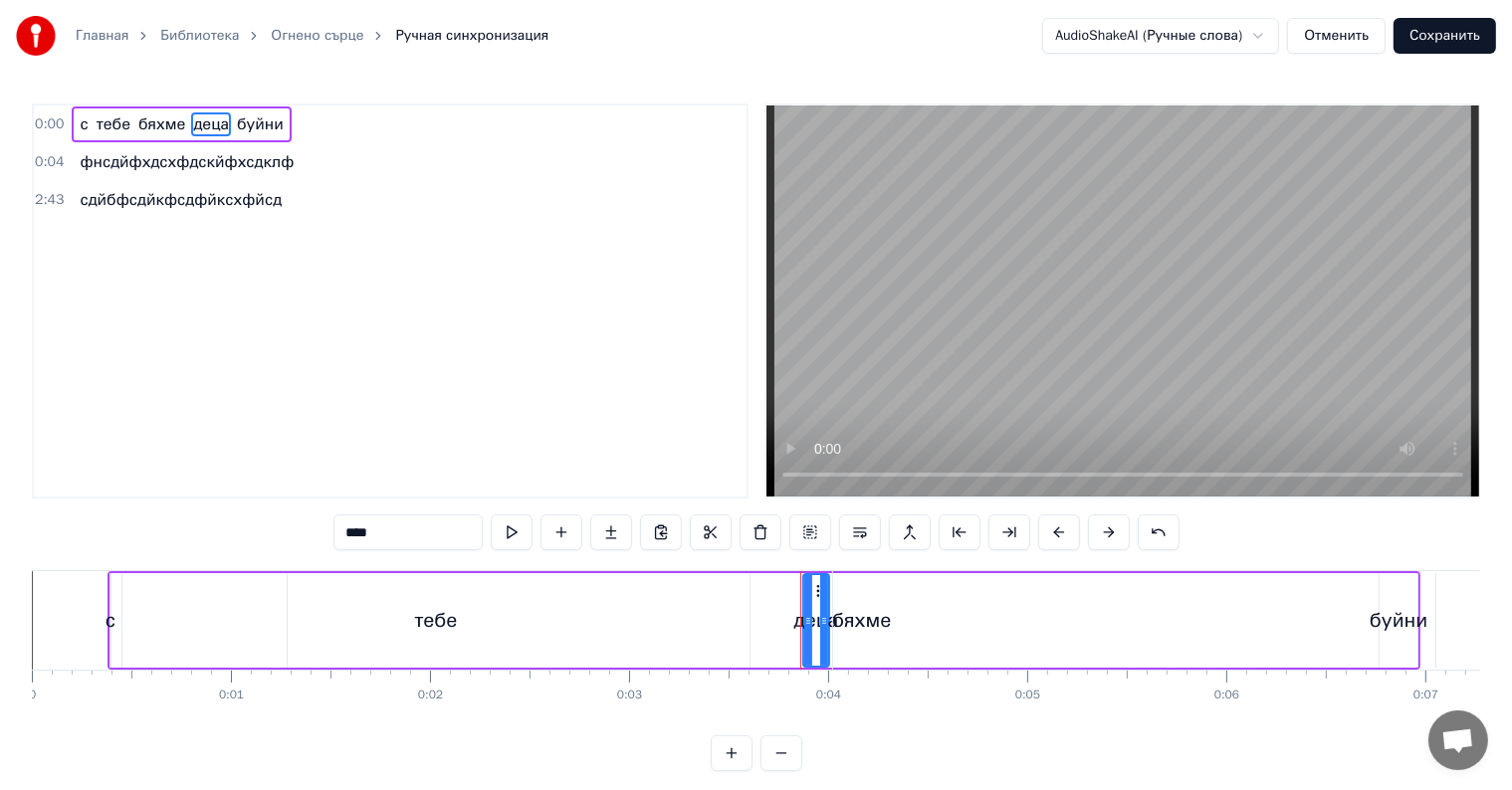 click on "деца" at bounding box center [211, 124] 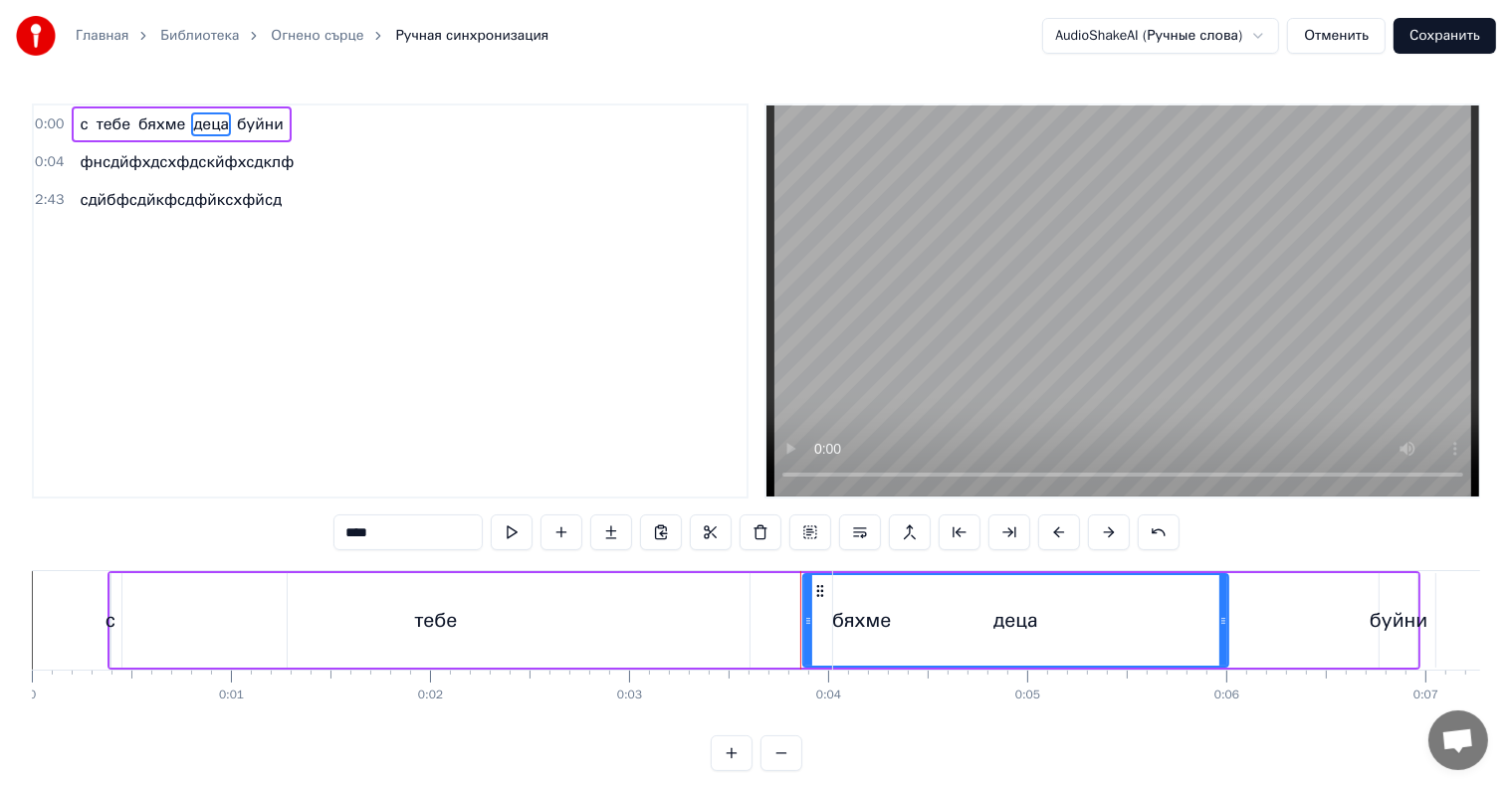 drag, startPoint x: 824, startPoint y: 621, endPoint x: 1223, endPoint y: 632, distance: 399.1516 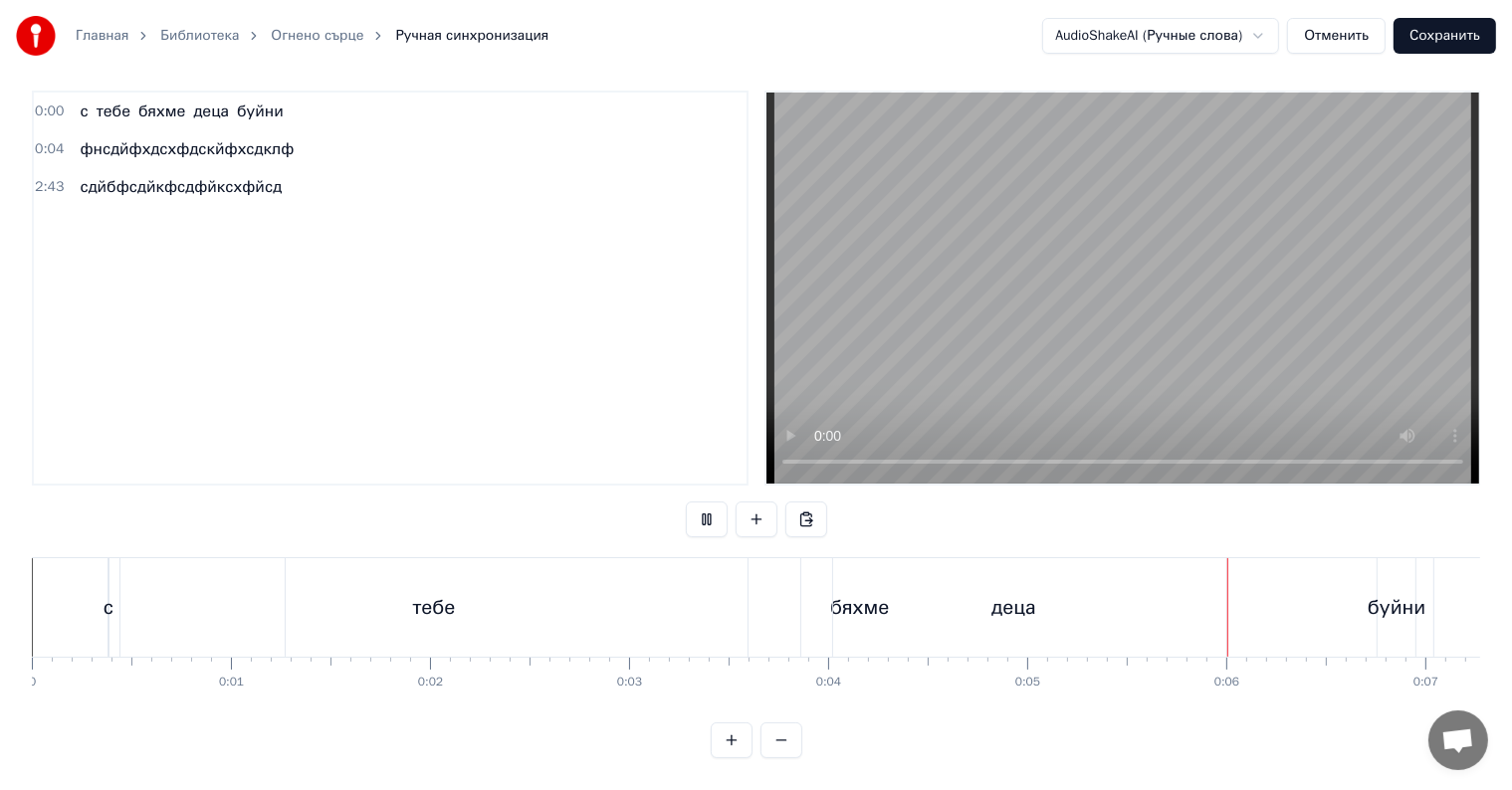 scroll, scrollTop: 30, scrollLeft: 0, axis: vertical 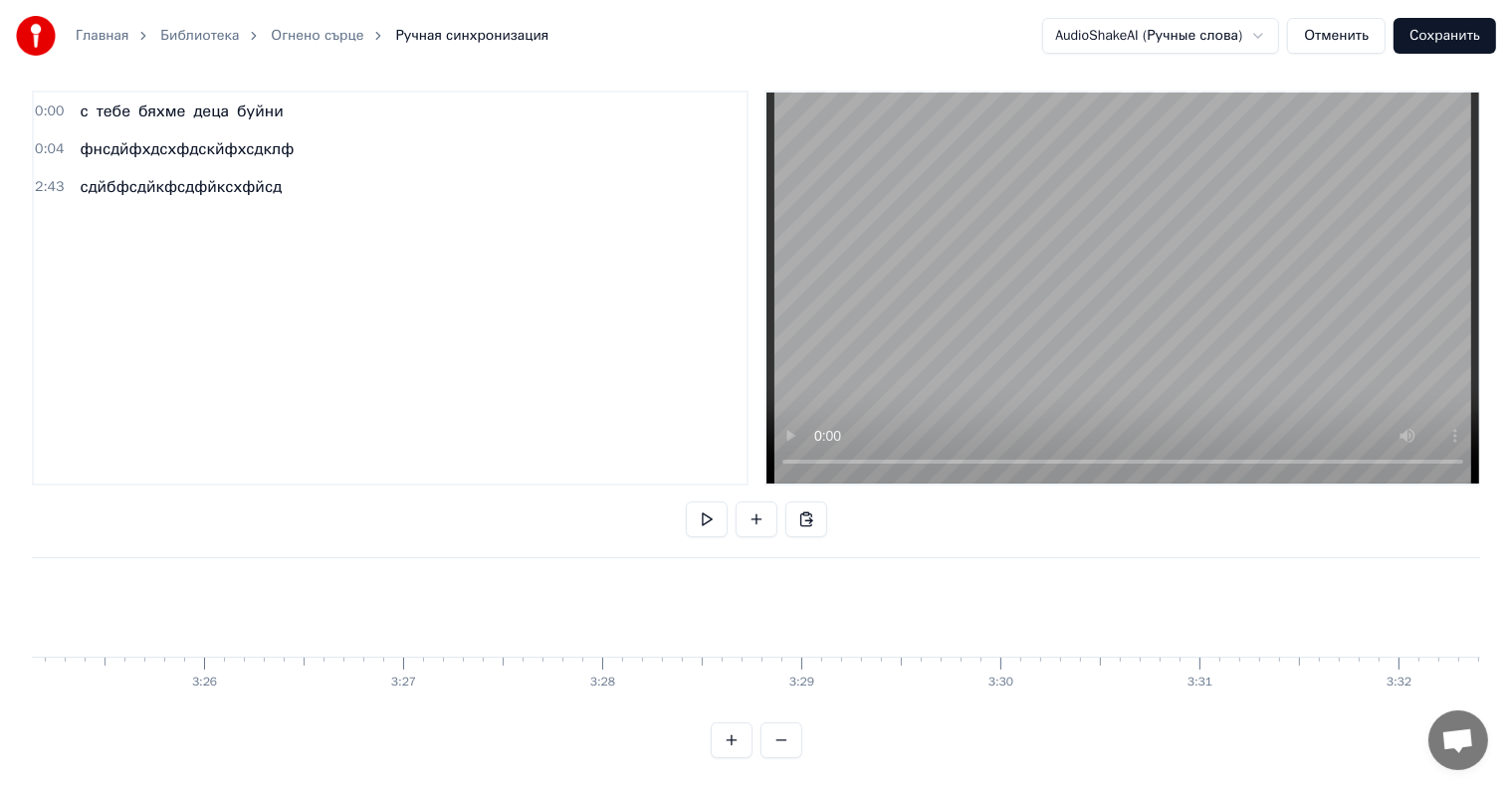 click on "сдйбфсдйкфсдфйксхфйсд" at bounding box center (-3028, 607) 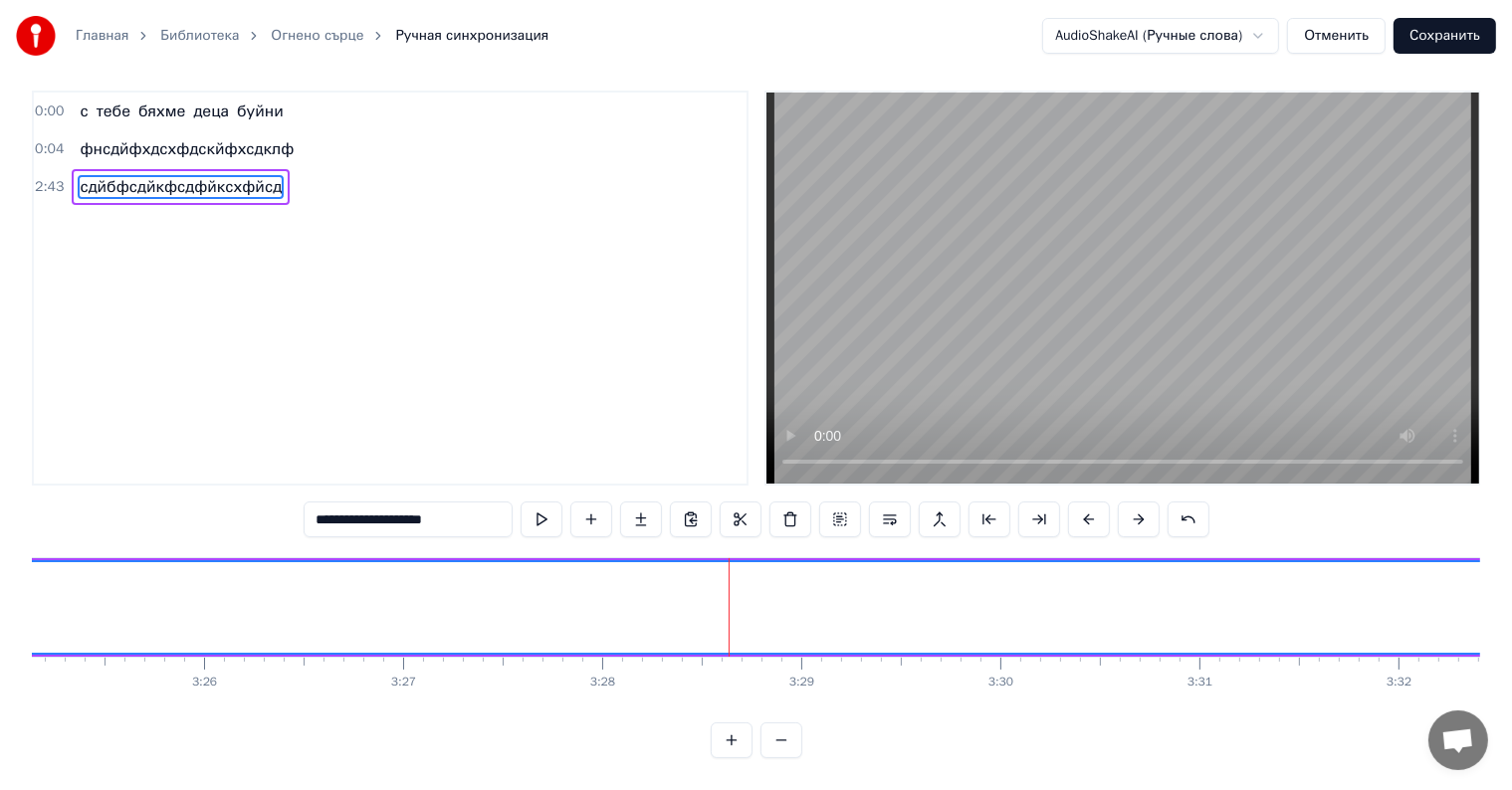 scroll, scrollTop: 0, scrollLeft: 0, axis: both 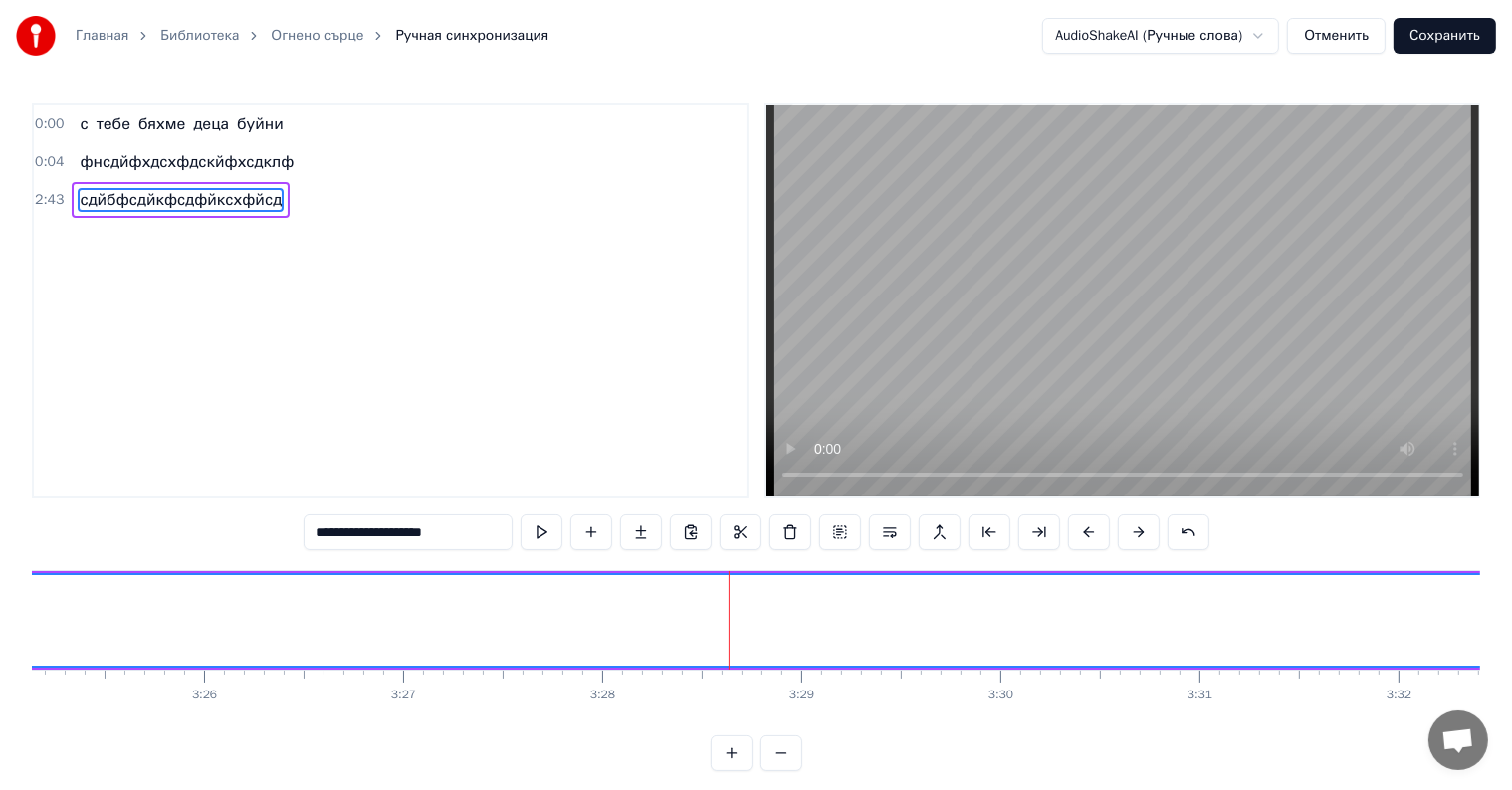 click at bounding box center [729, 620] 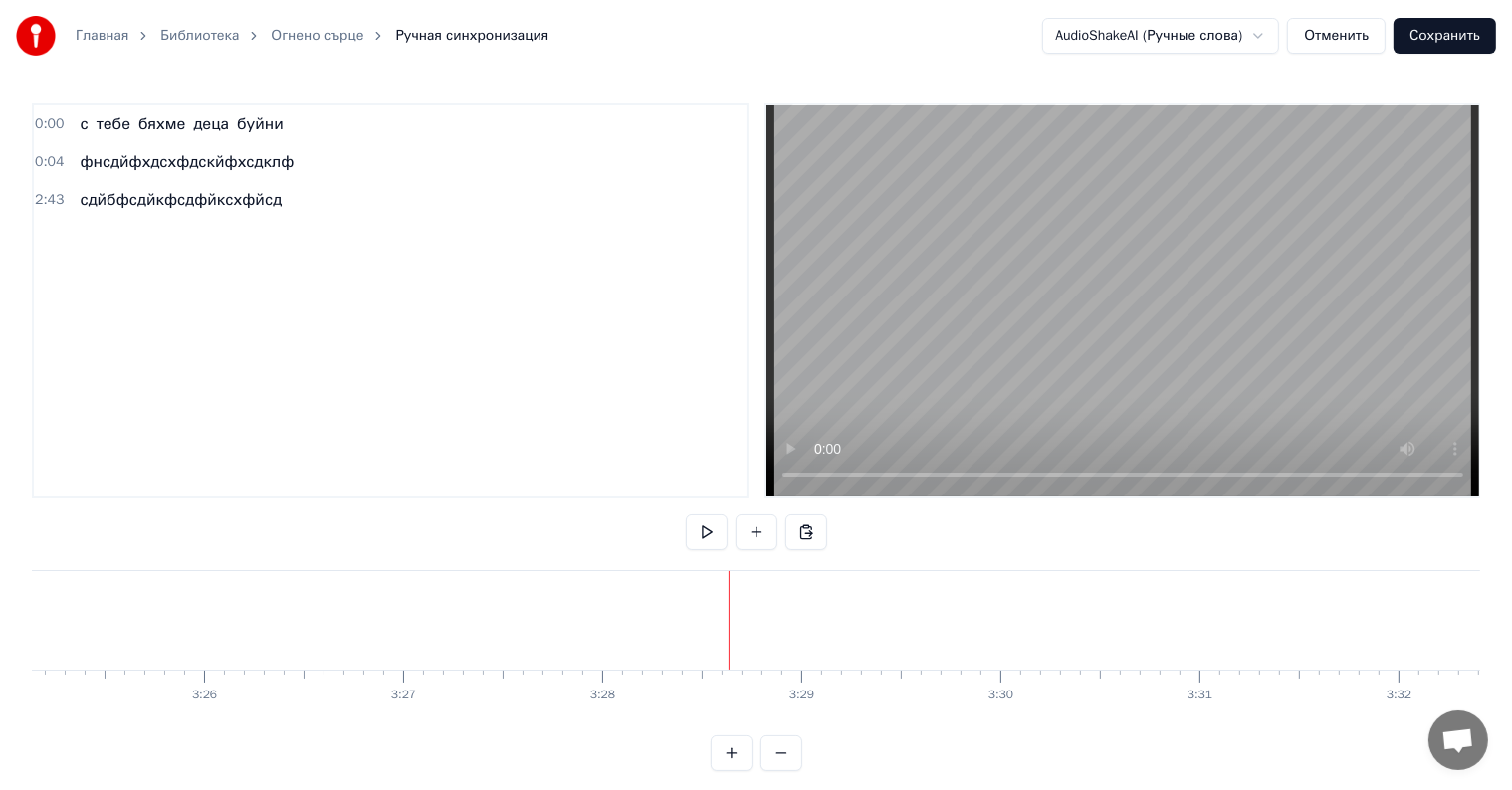click on "бяхме" at bounding box center [161, 124] 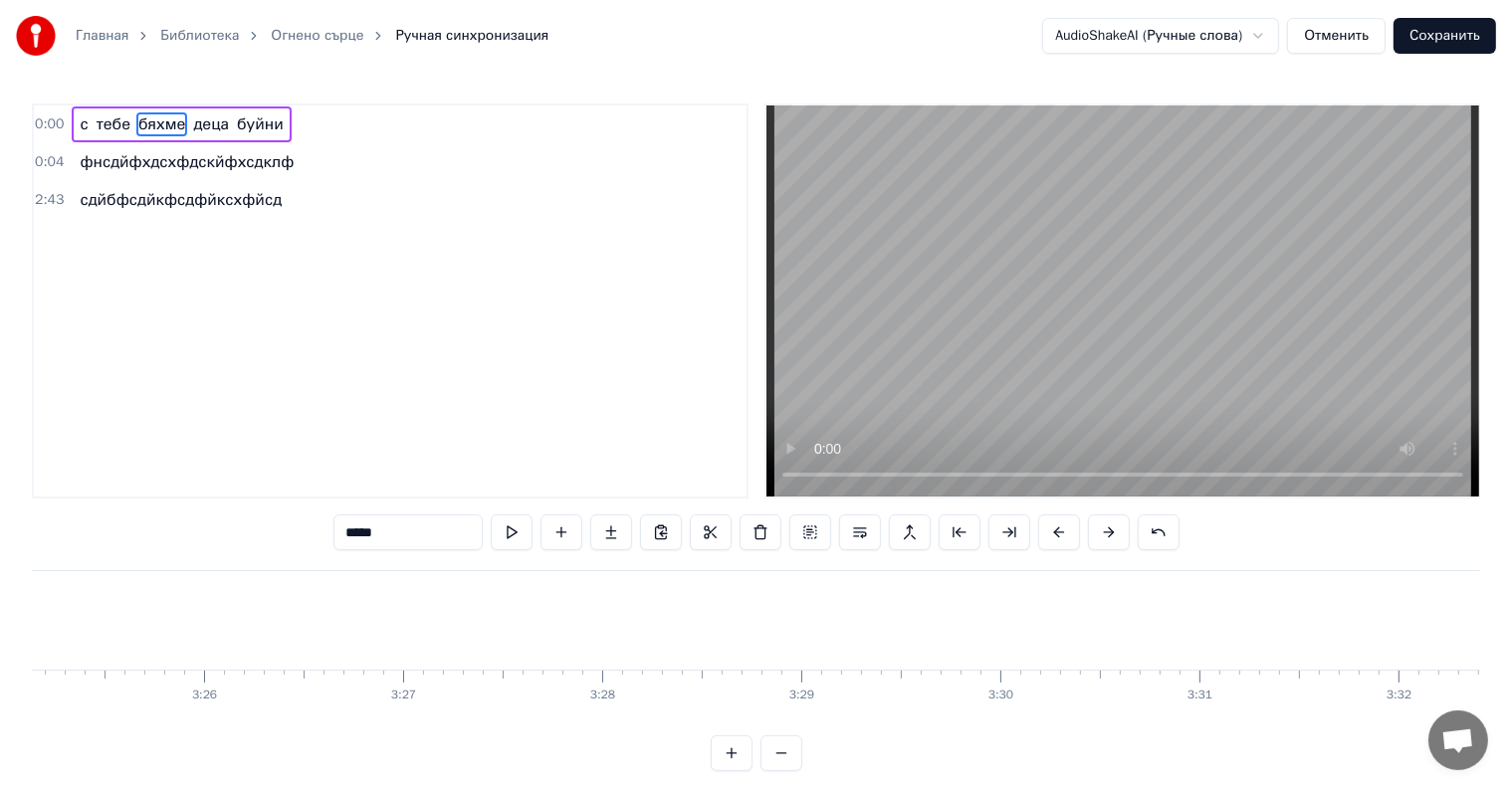 click on "бяхме" at bounding box center (161, 124) 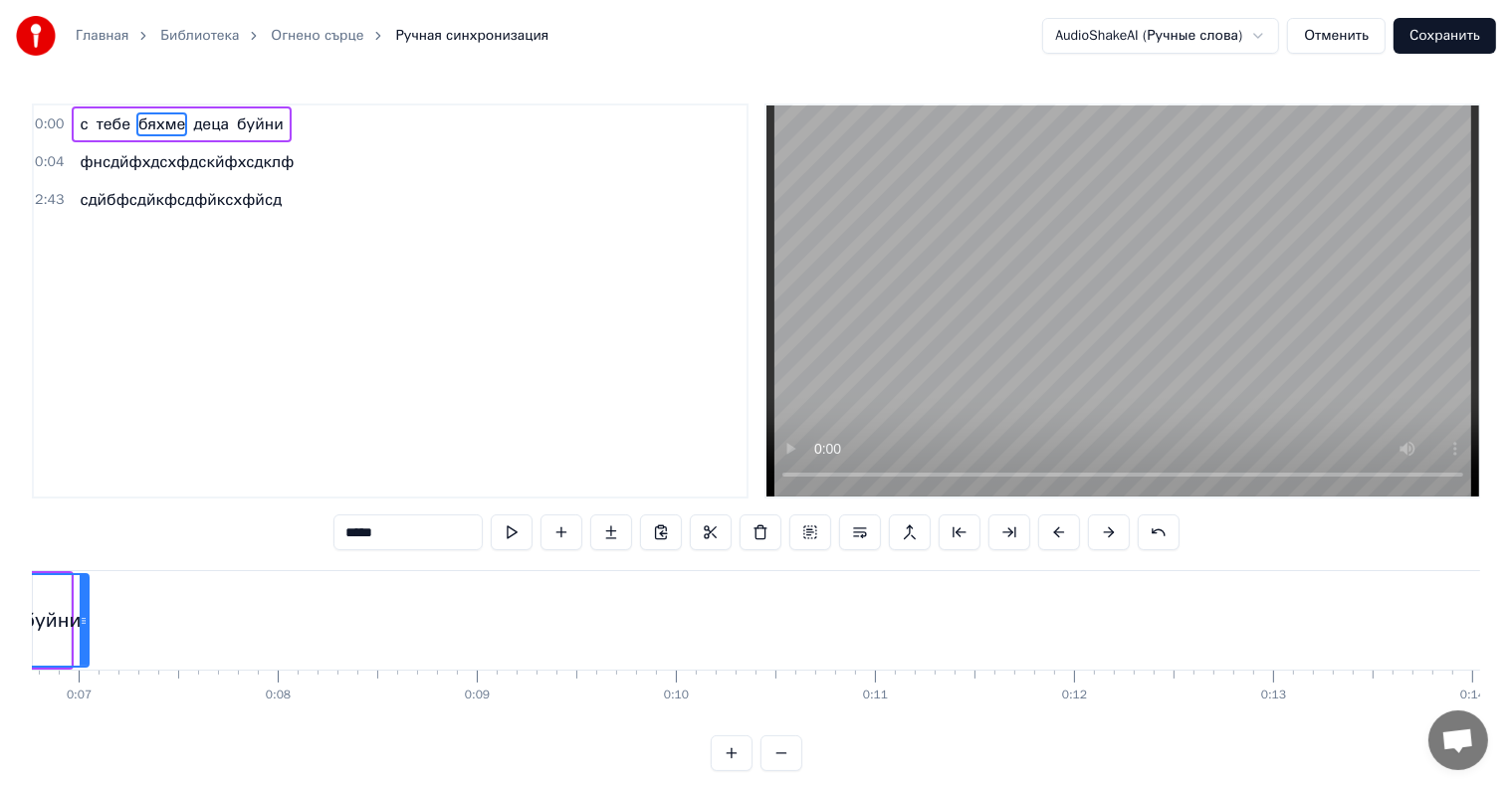 scroll, scrollTop: 0, scrollLeft: 153, axis: horizontal 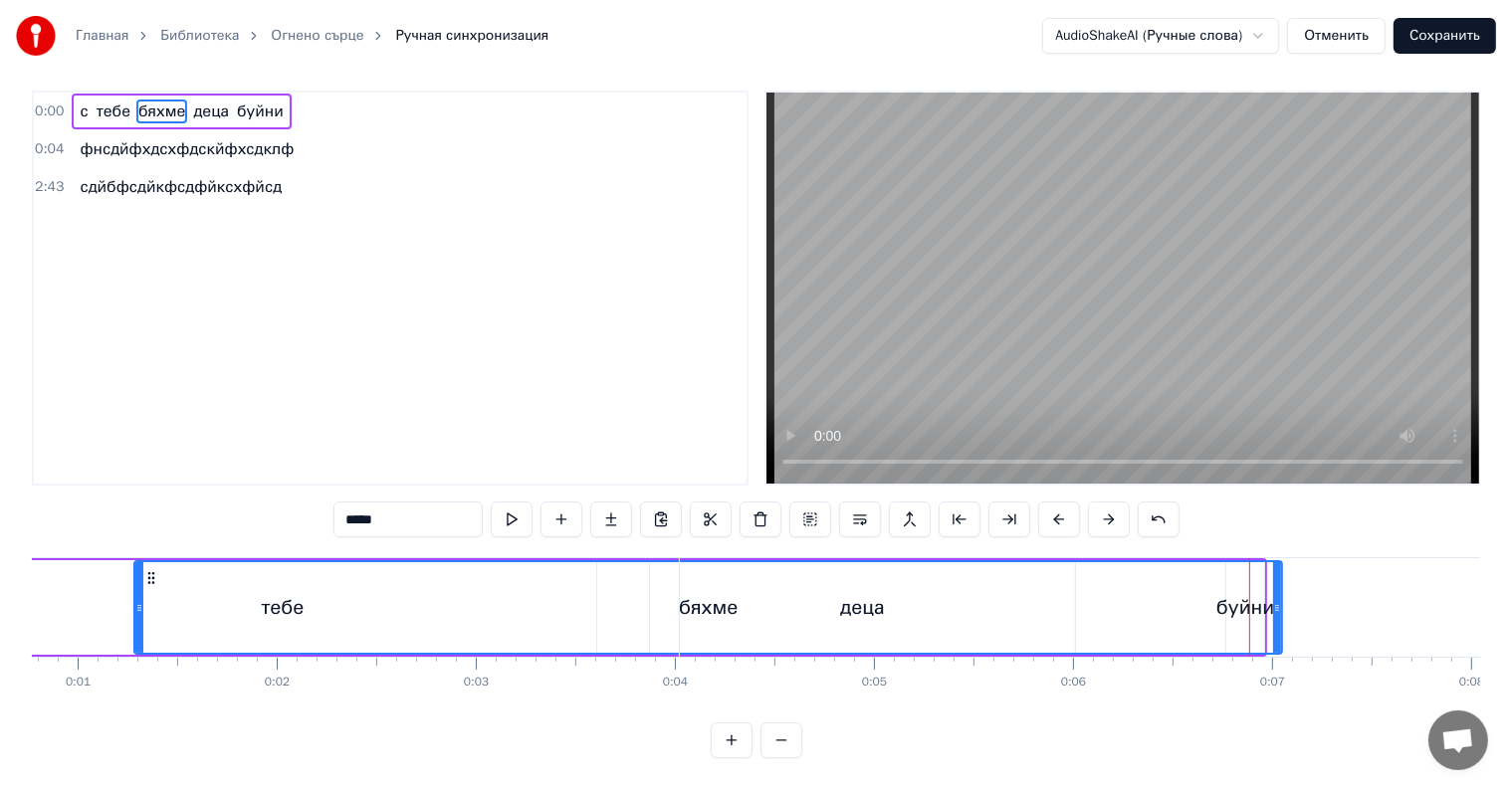 click on "Отменить" at bounding box center (1336, 36) 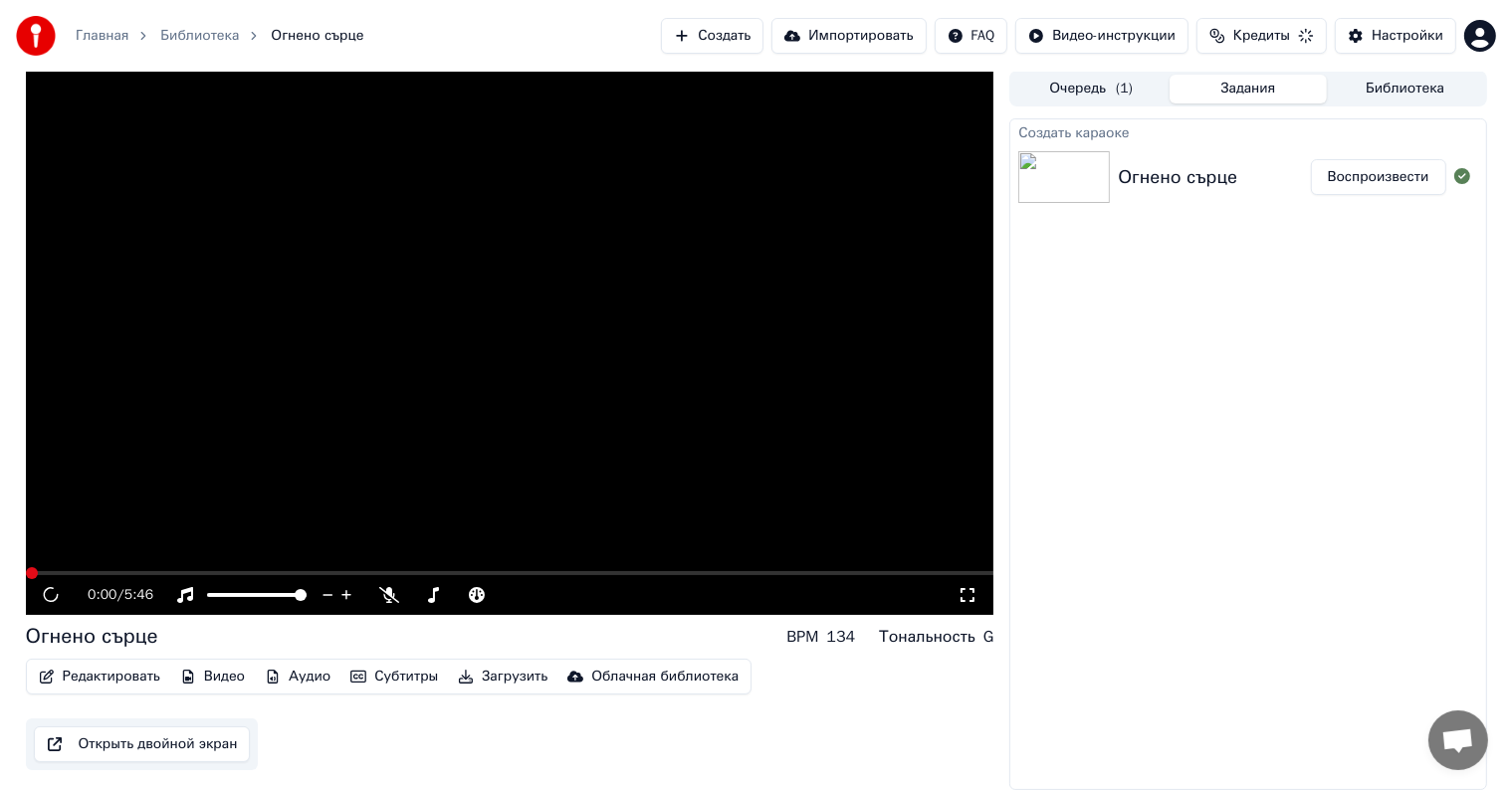 scroll, scrollTop: 0, scrollLeft: 0, axis: both 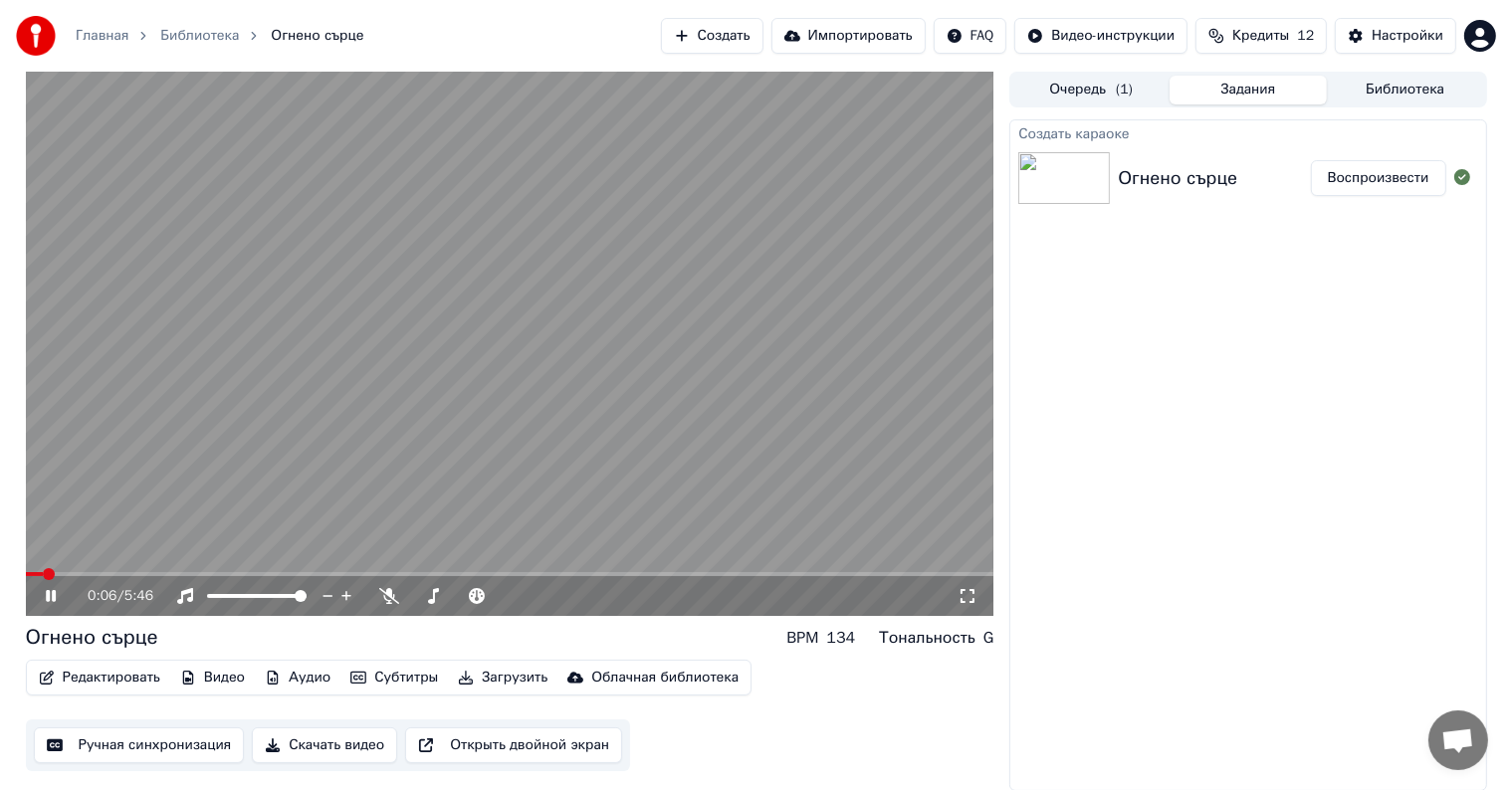 click 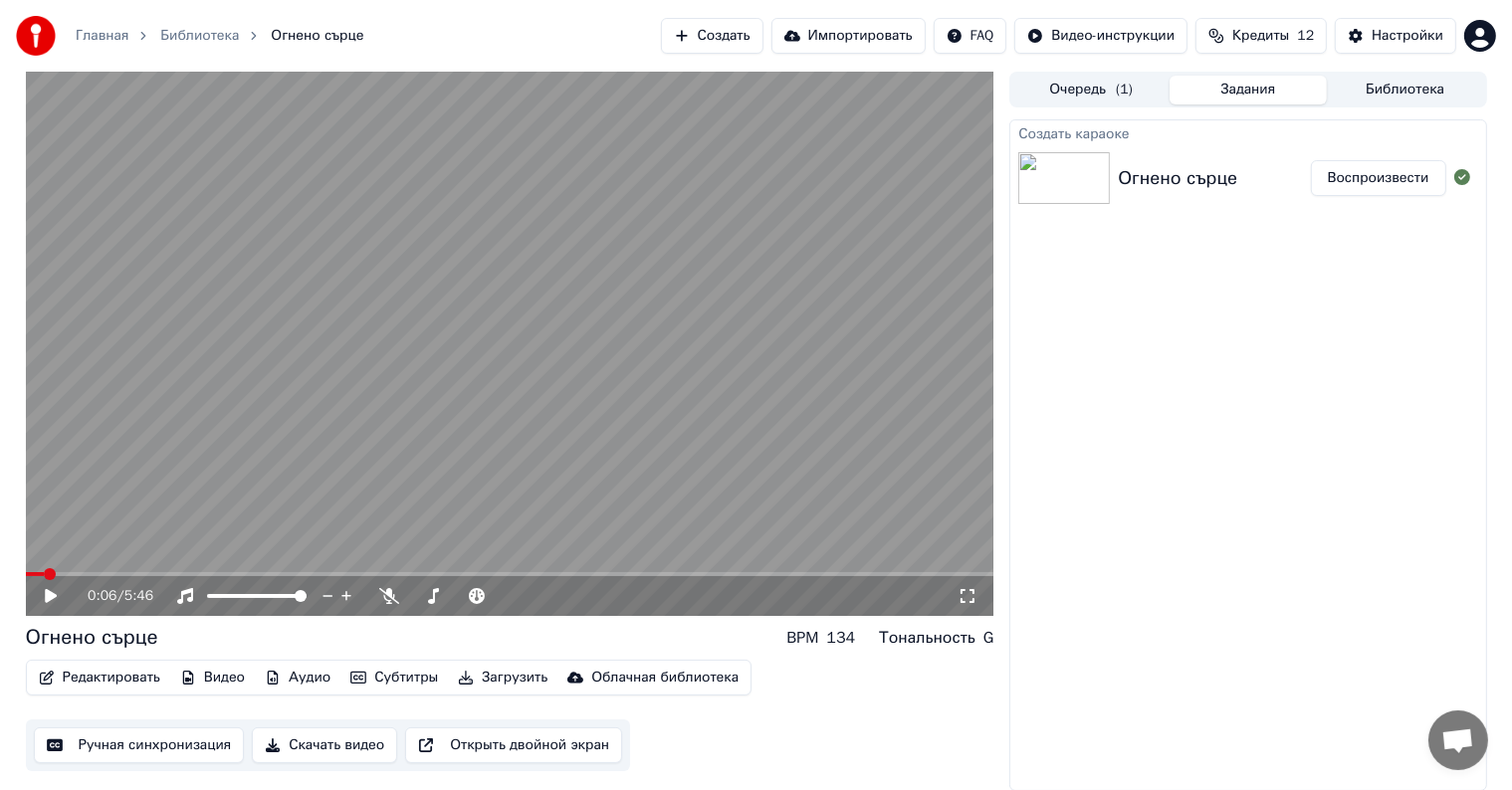 click on "Открыть двойной экран" at bounding box center (514, 745) 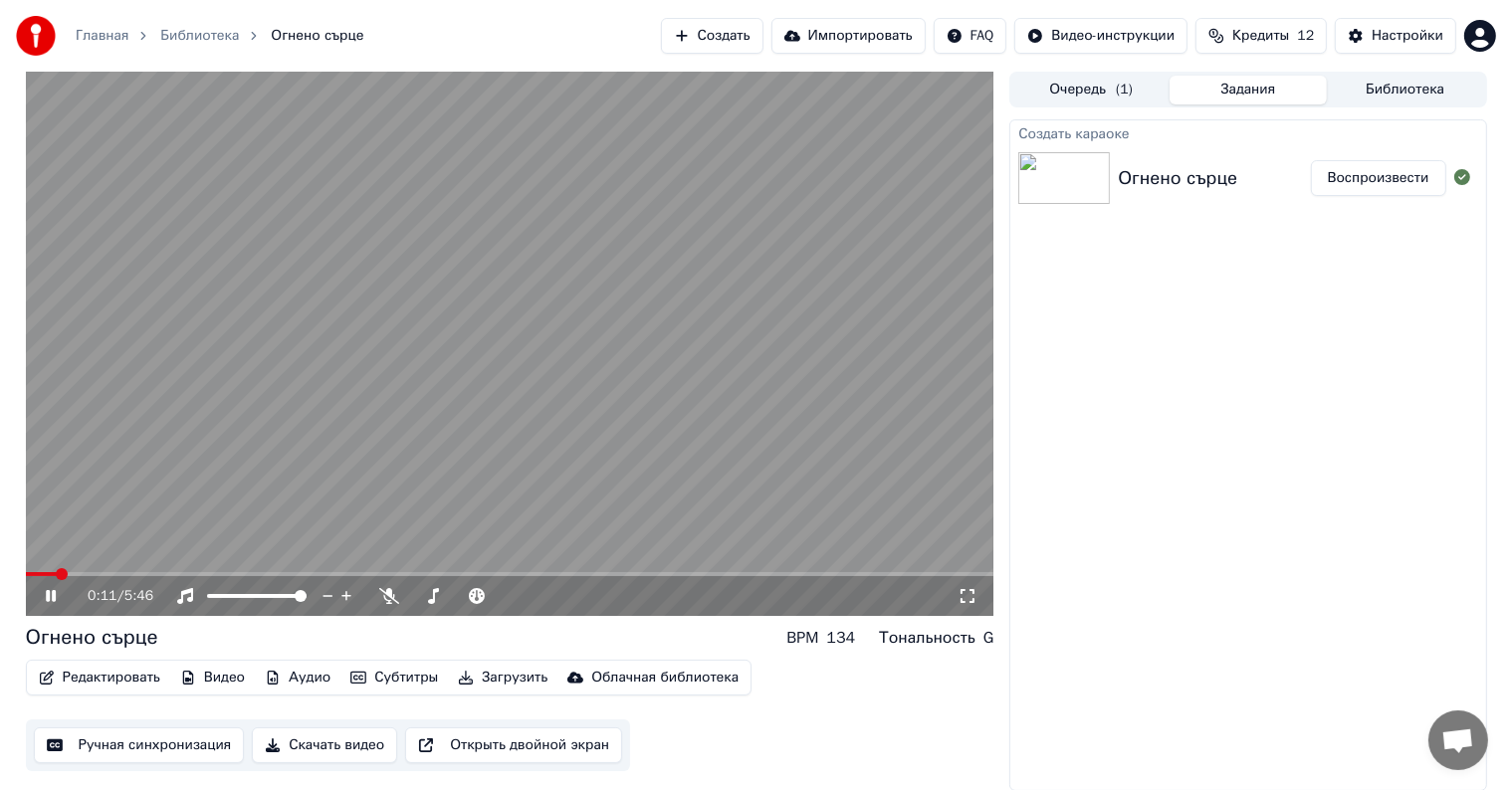 click at bounding box center [510, 574] 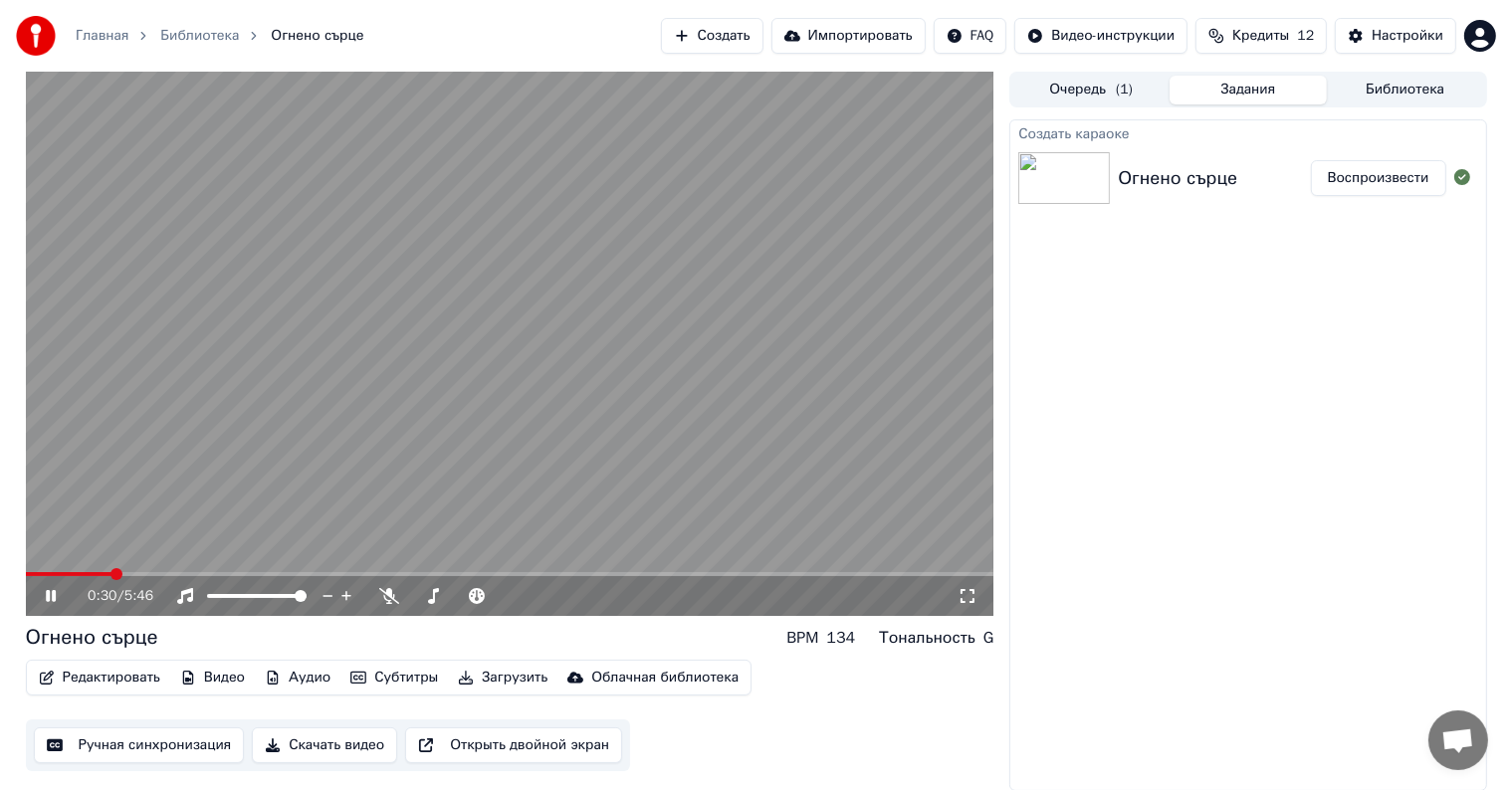 click at bounding box center (510, 343) 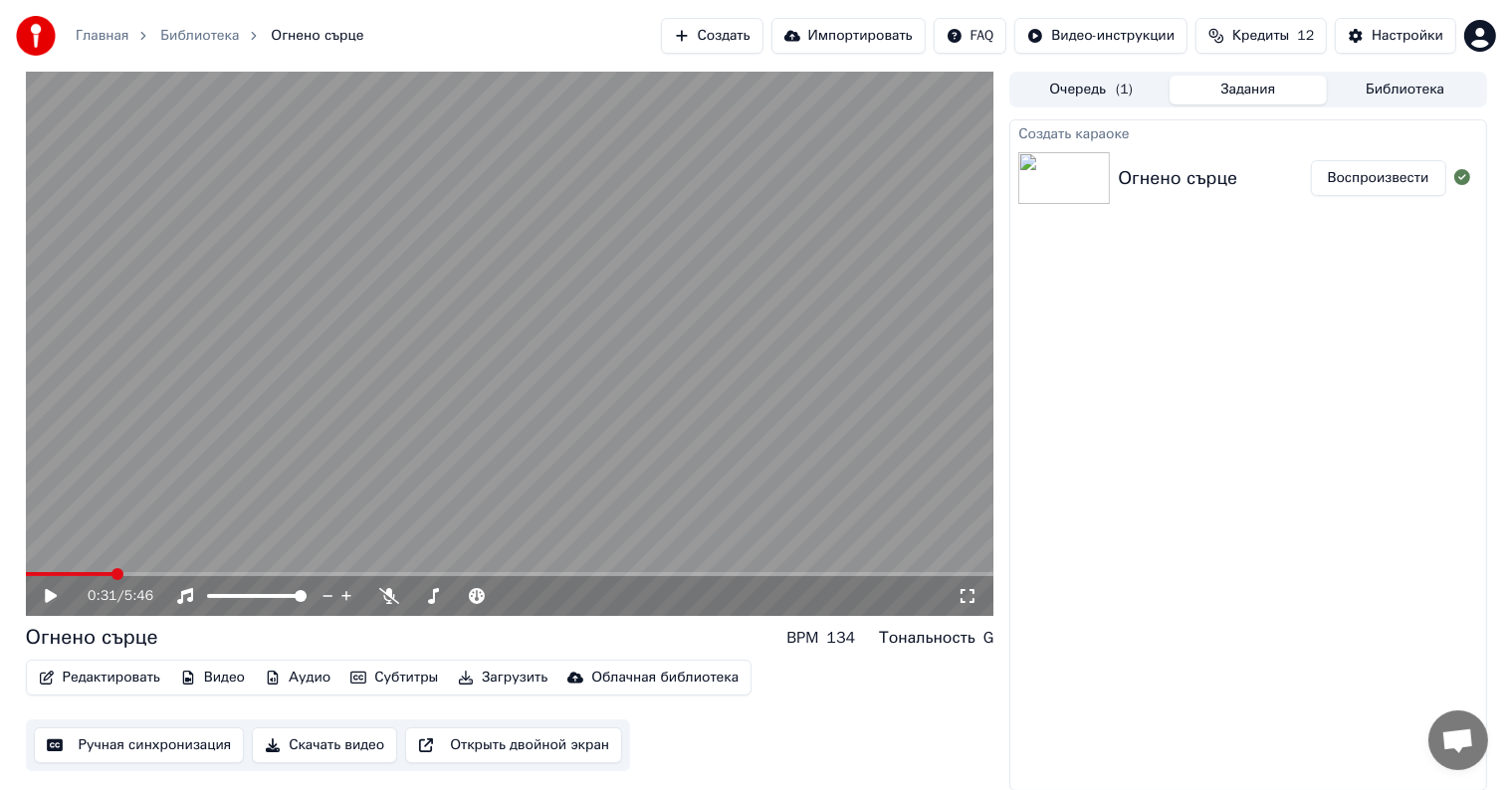 click at bounding box center (510, 574) 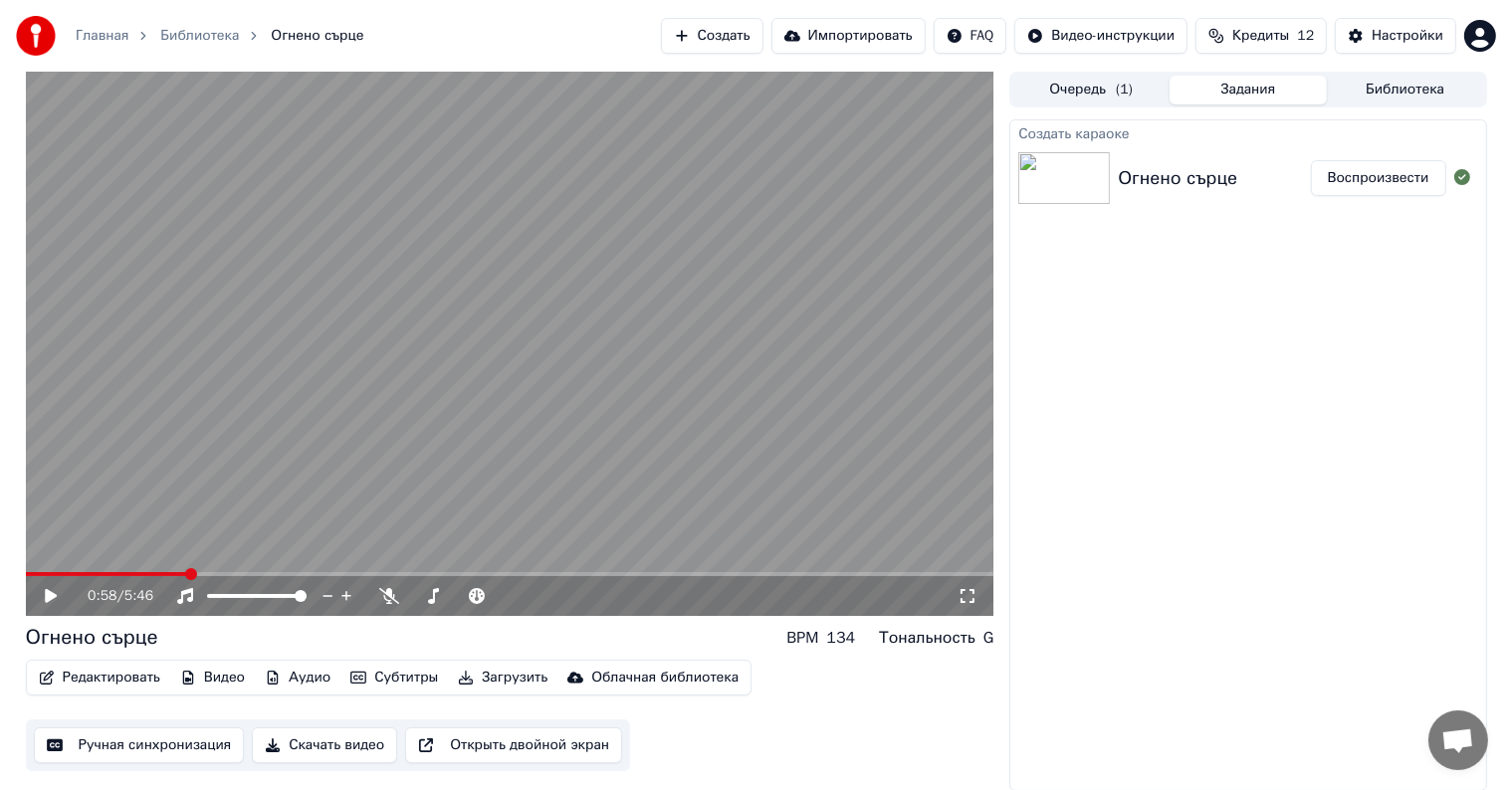 click on "0:58  /  5:46" at bounding box center (510, 596) 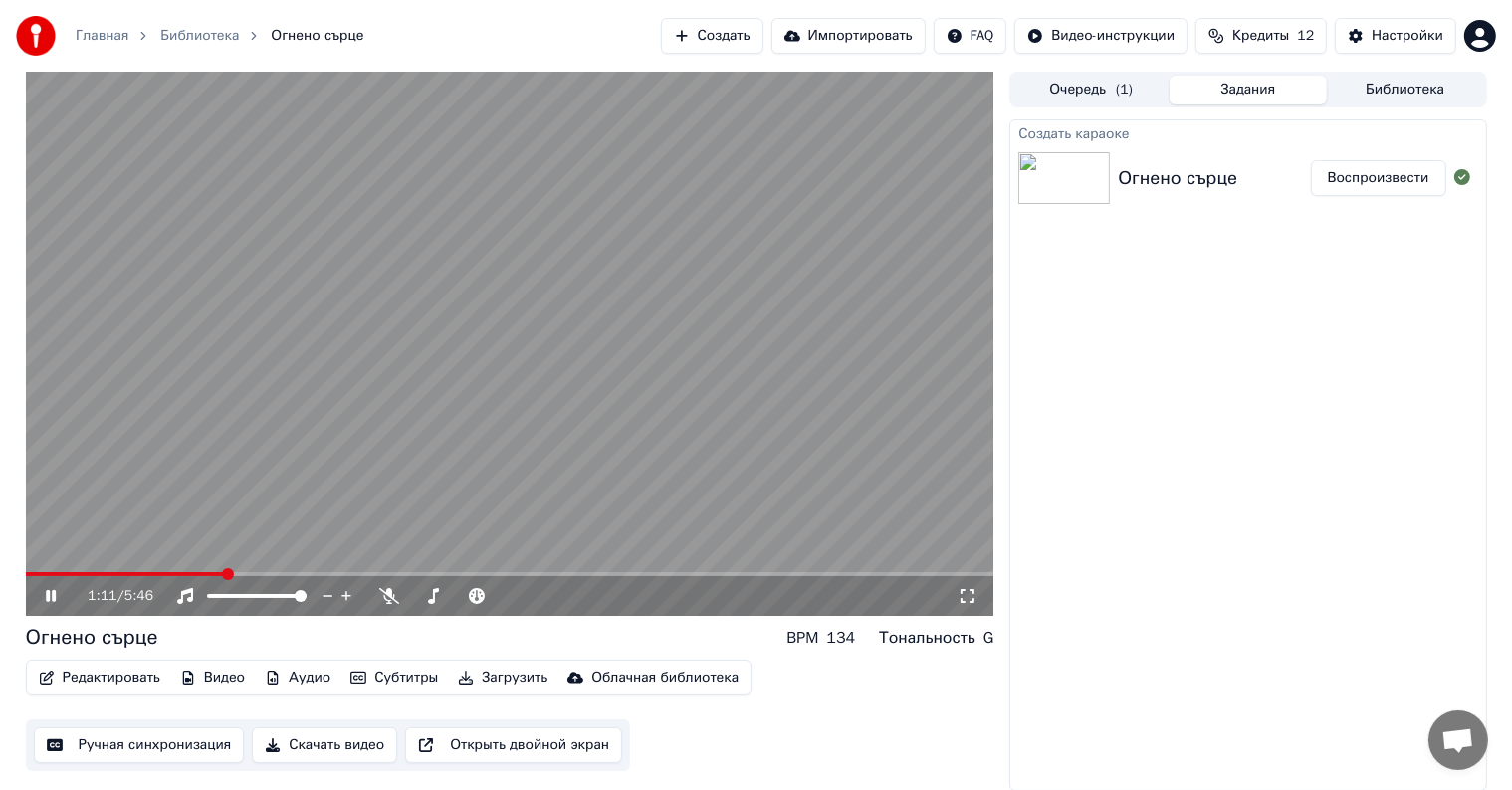 click 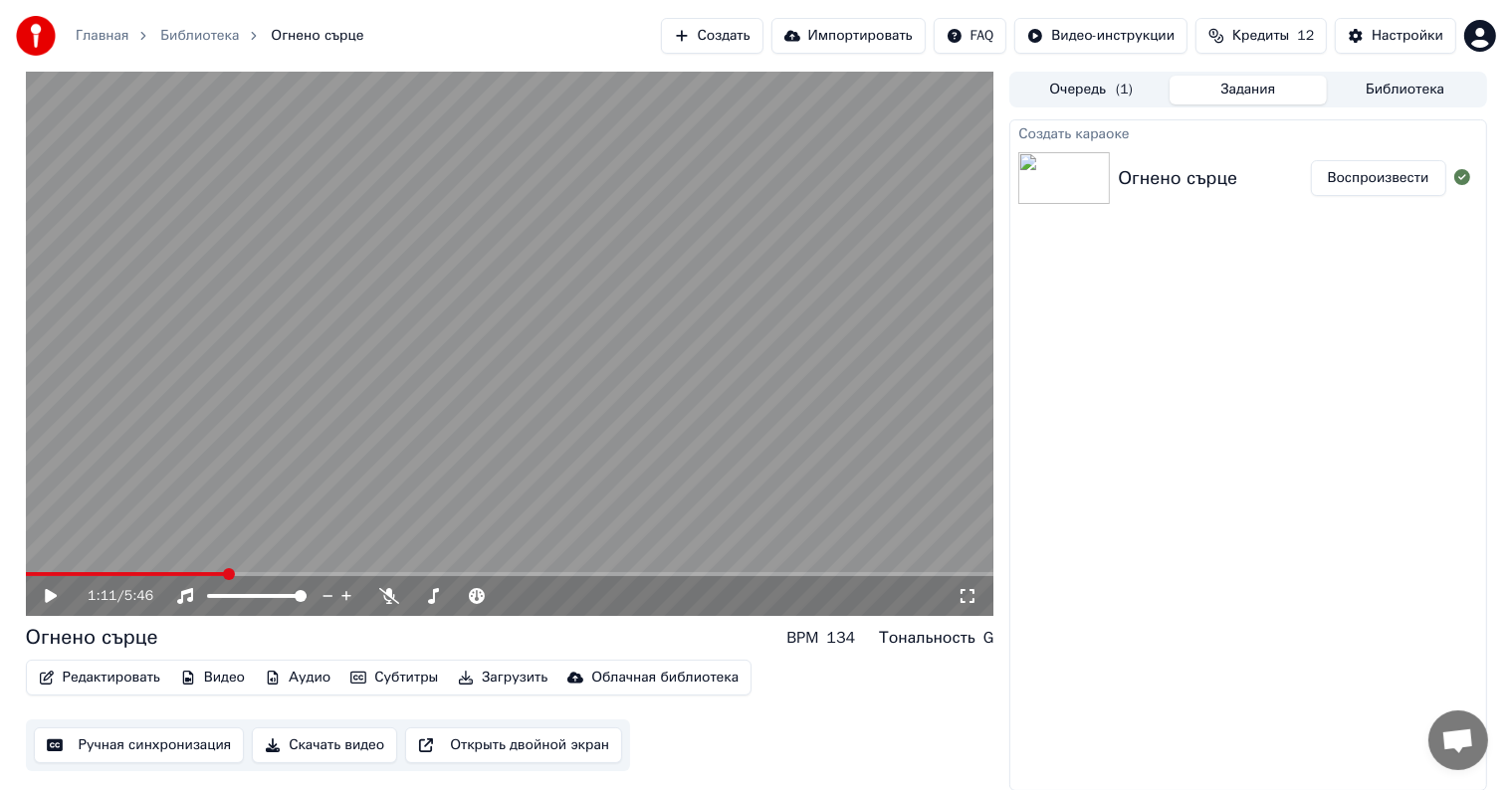 click on "Ручная синхронизация" at bounding box center (139, 745) 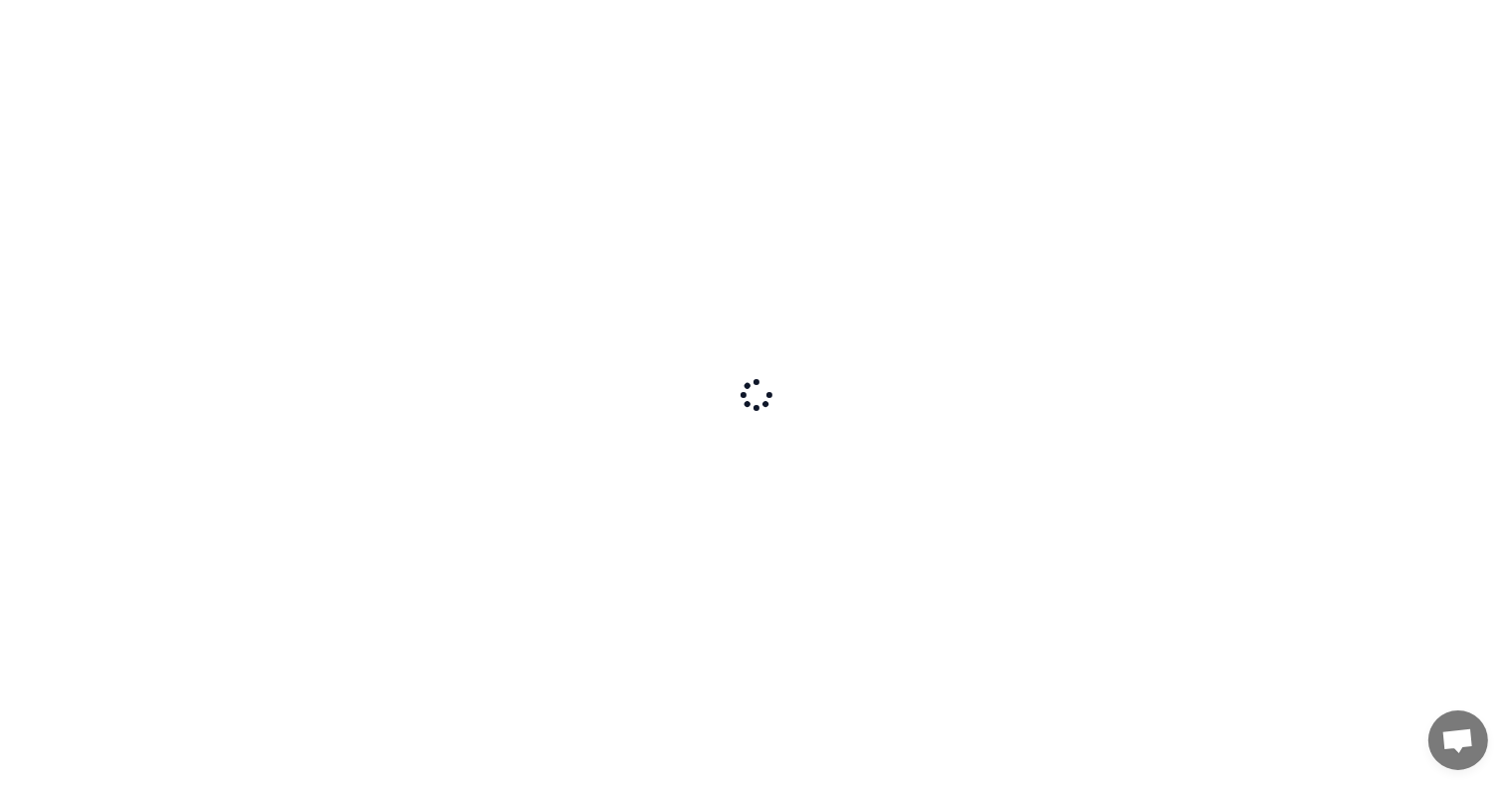 scroll, scrollTop: 0, scrollLeft: 0, axis: both 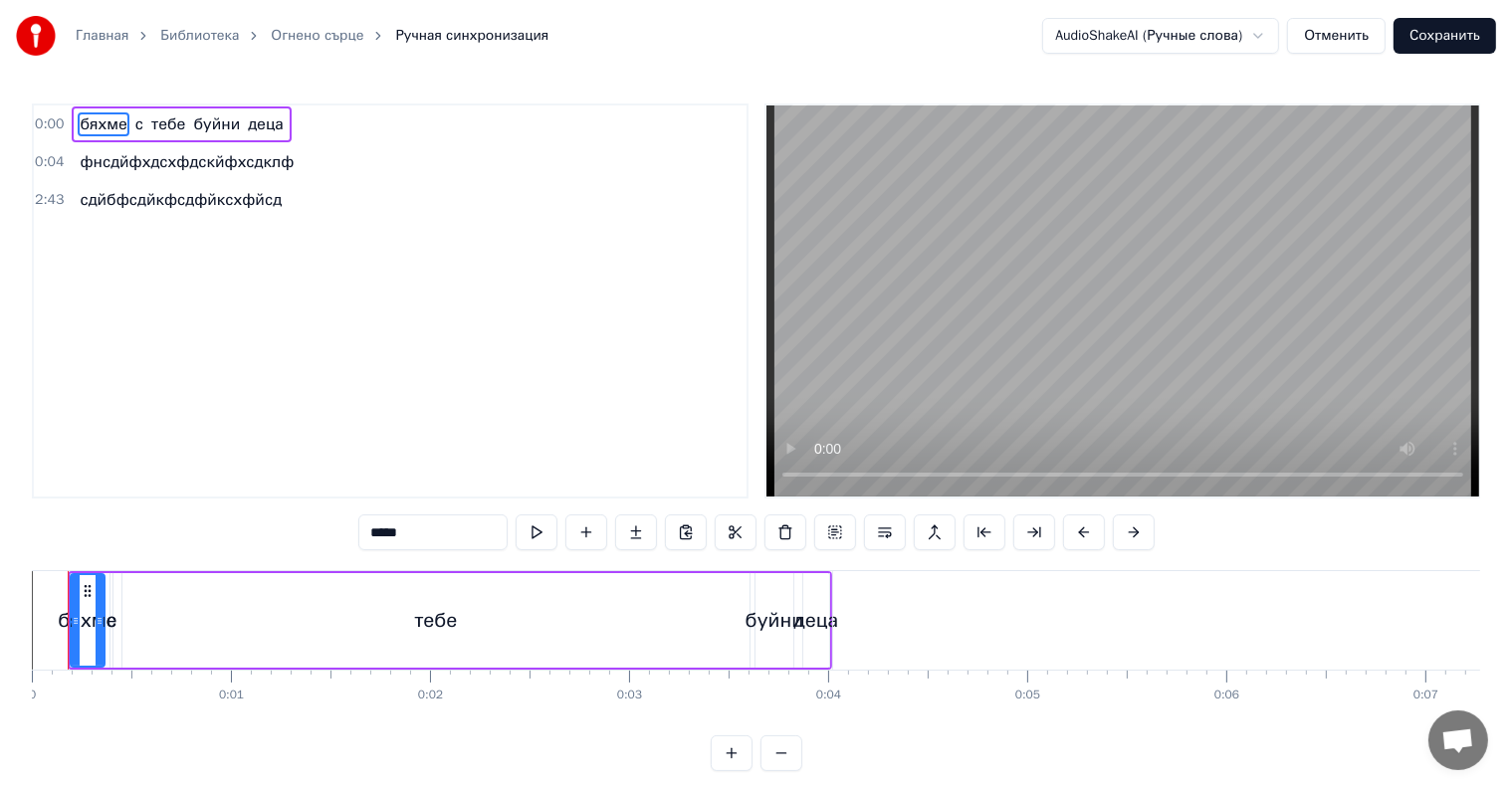 click on "с" at bounding box center [139, 124] 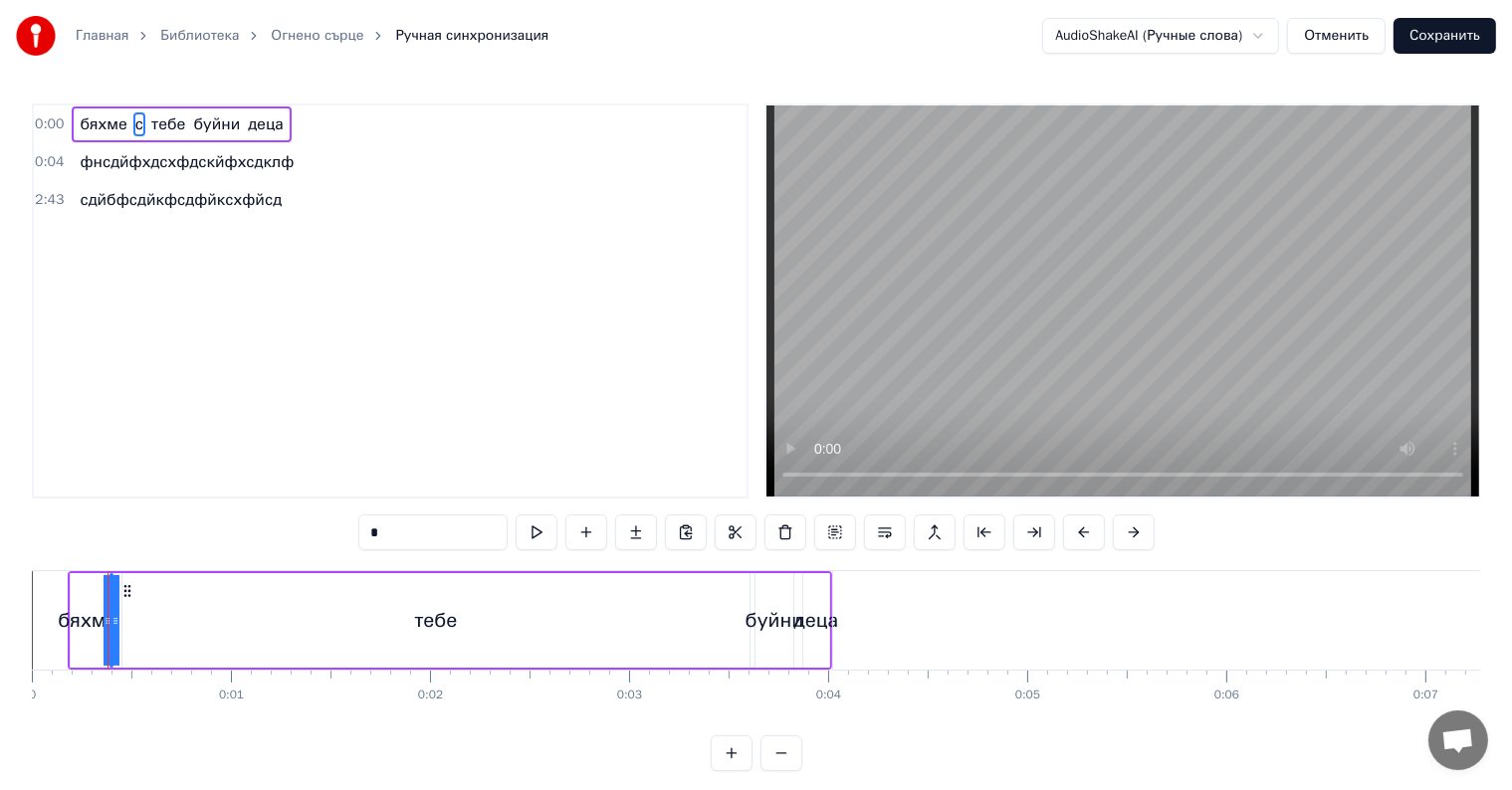 type on "*" 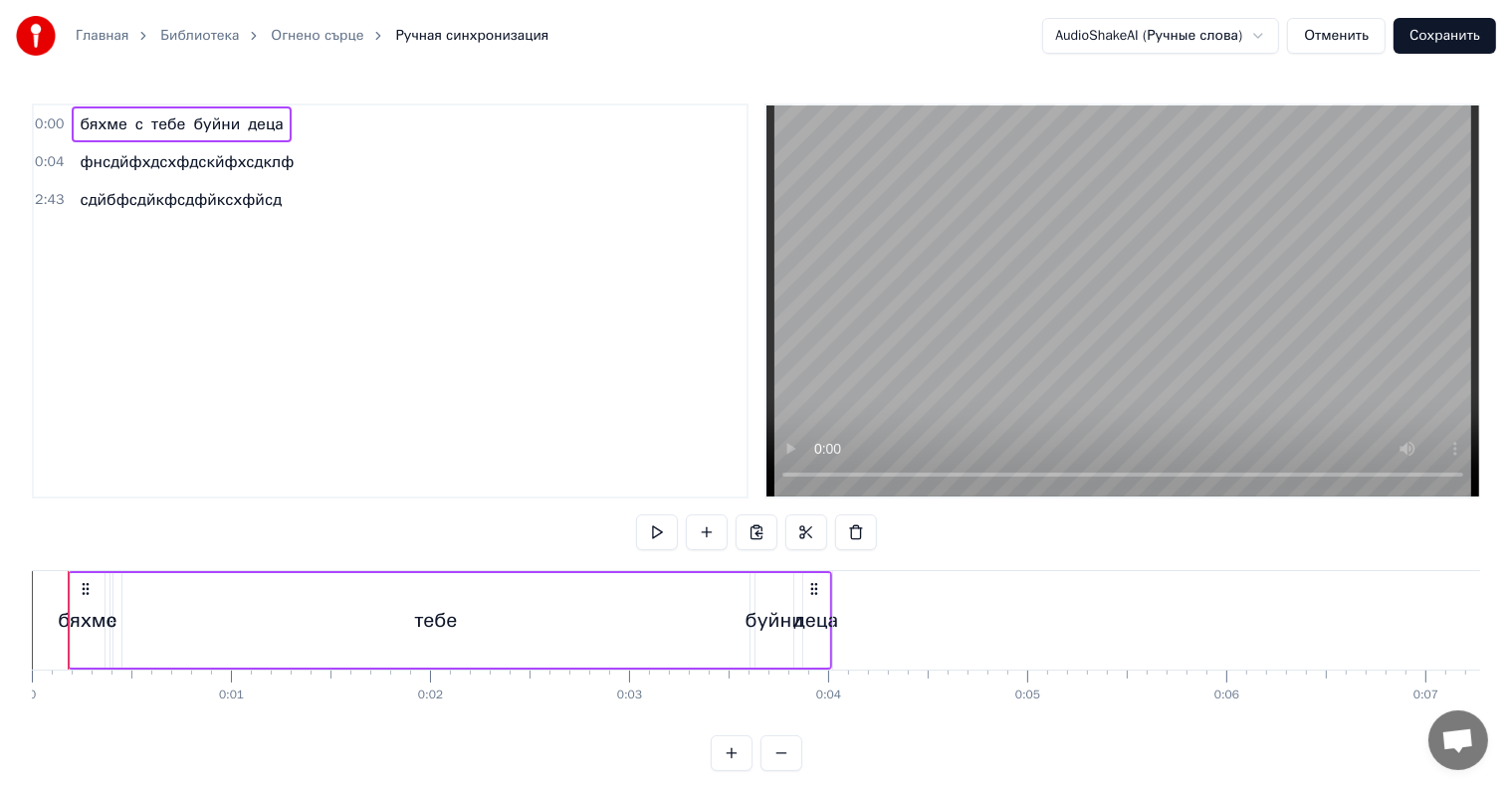 click on "0:00" at bounding box center [49, 124] 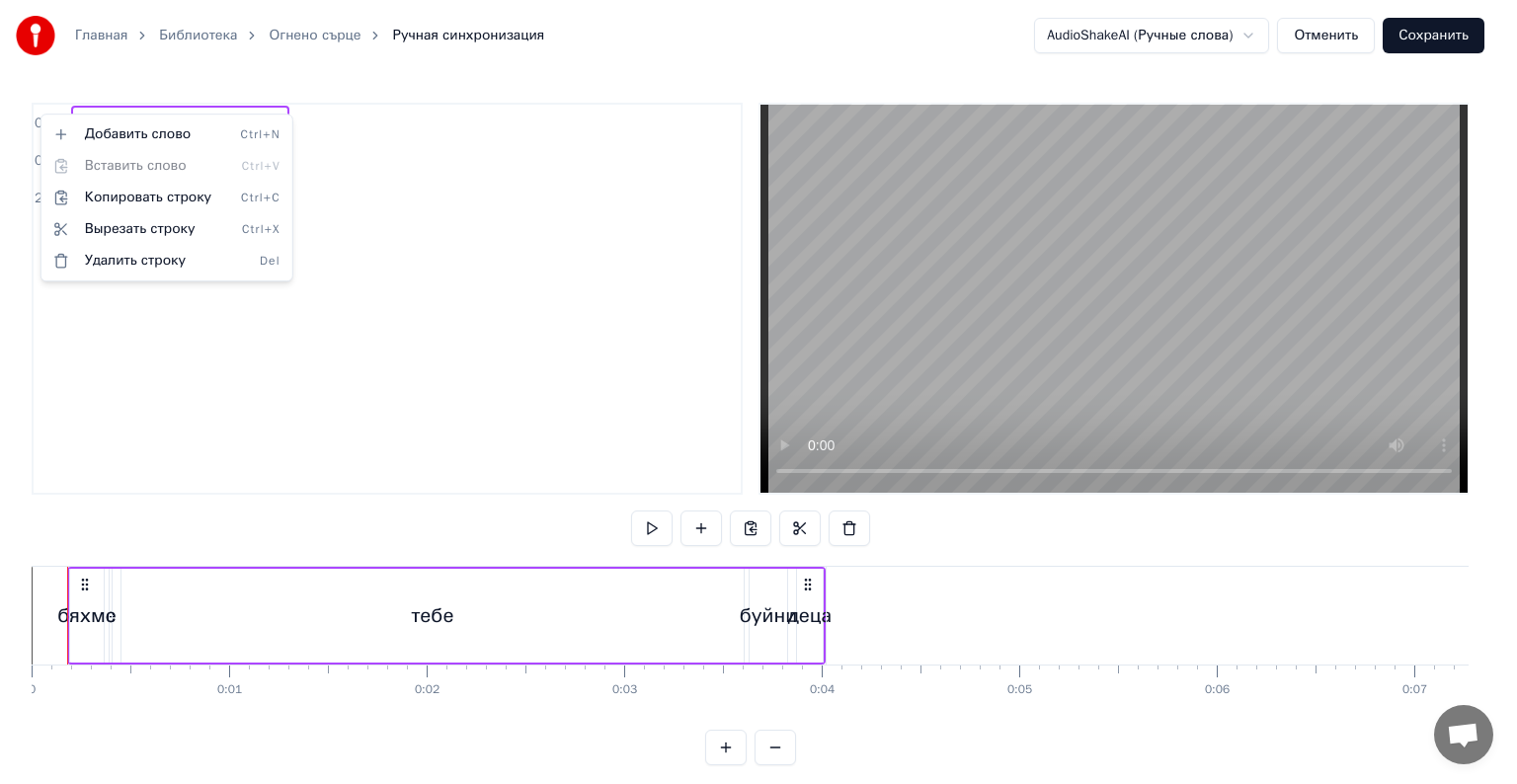 click on "Главная Библиотека Огнено сърце Ручная синхронизация AudioShakeAI (Ручные слова) Отменить Сохранить 0:00 бяхме с тебе буйни деца 0:04 фнсдйфхдсхфдскйфхсдклф 2:43 сдйбфсдйкфсдфйксхфйсд бяхме с тебе буйни деца фнсдйфхдсхфдскйфхсдклф сдйбфсдйкфсдфйксхфйсд
To pick up a draggable item, press the space bar.
While dragging, use the arrow keys to move the item.
Press space again to drop the item in its new position, or press escape to cancel.
0 0:01 0:02 0:03 0:04 0:05 0:06 0:07 0:08 0:09 0:10 0:11 0:12 0:13 0:14 0:15 0:16 0:17 0:18 0:19 0:20 0:21 0:22 0:23 0:24 0:25 0:26 0:27 0:28 0:29 0:30 0:31 0:32 0:33 0:34 0:35 0:36 0:37 0:38 0:39 0:40 0:41 0:42 0:43 0:44 0:45 0:46 0:47 0:48 0:49 0:50 0:51 0:52 0:53 0:54 0:55 0:56 0:57 0:58 0:59 1:00 1:01 1:02 1:03 1:04 1:05 1:06 1:07 1:08 1:09 1:10 1:11 1:12 1:13 Del" at bounding box center [758, 398] 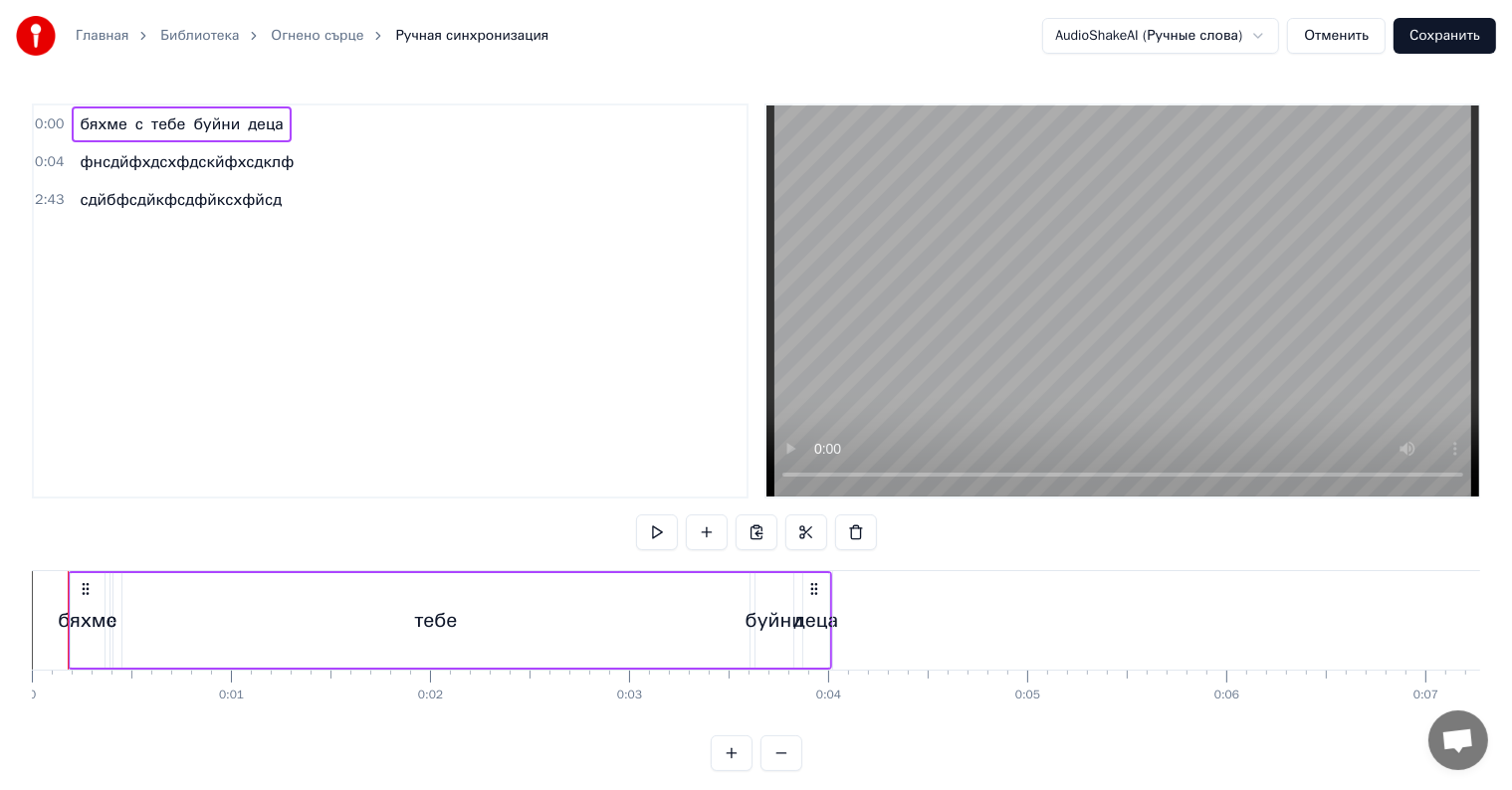 click on "0:00" at bounding box center (49, 124) 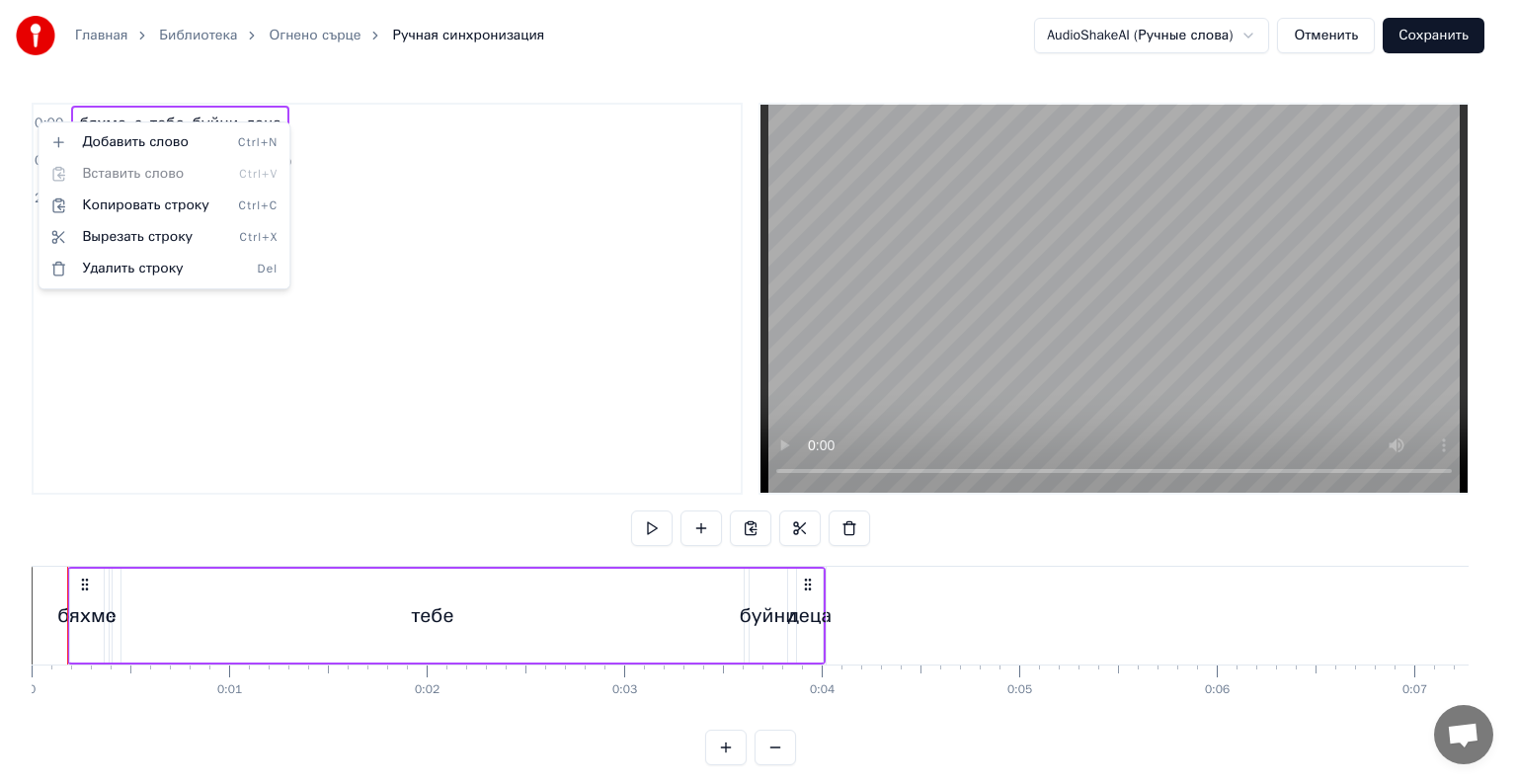 click on "0:00 бяхме с тебе буйни деца 0:04 фнсдйфхдсхфдскйфхсдклф 2:43 сдйбфсдйкфсдфйксхфйсд" at bounding box center (387, 298) 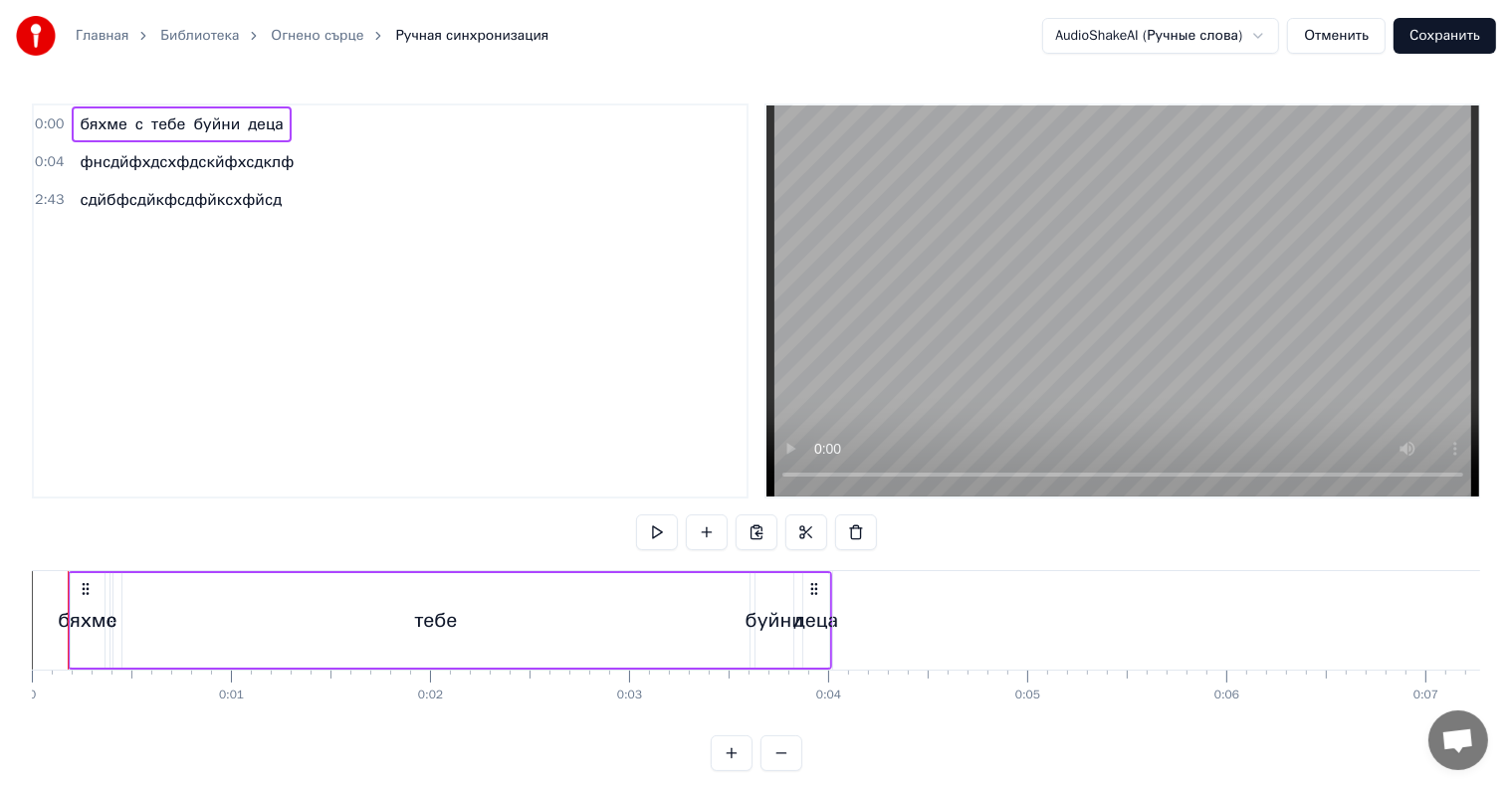 click on "0:00" at bounding box center [49, 124] 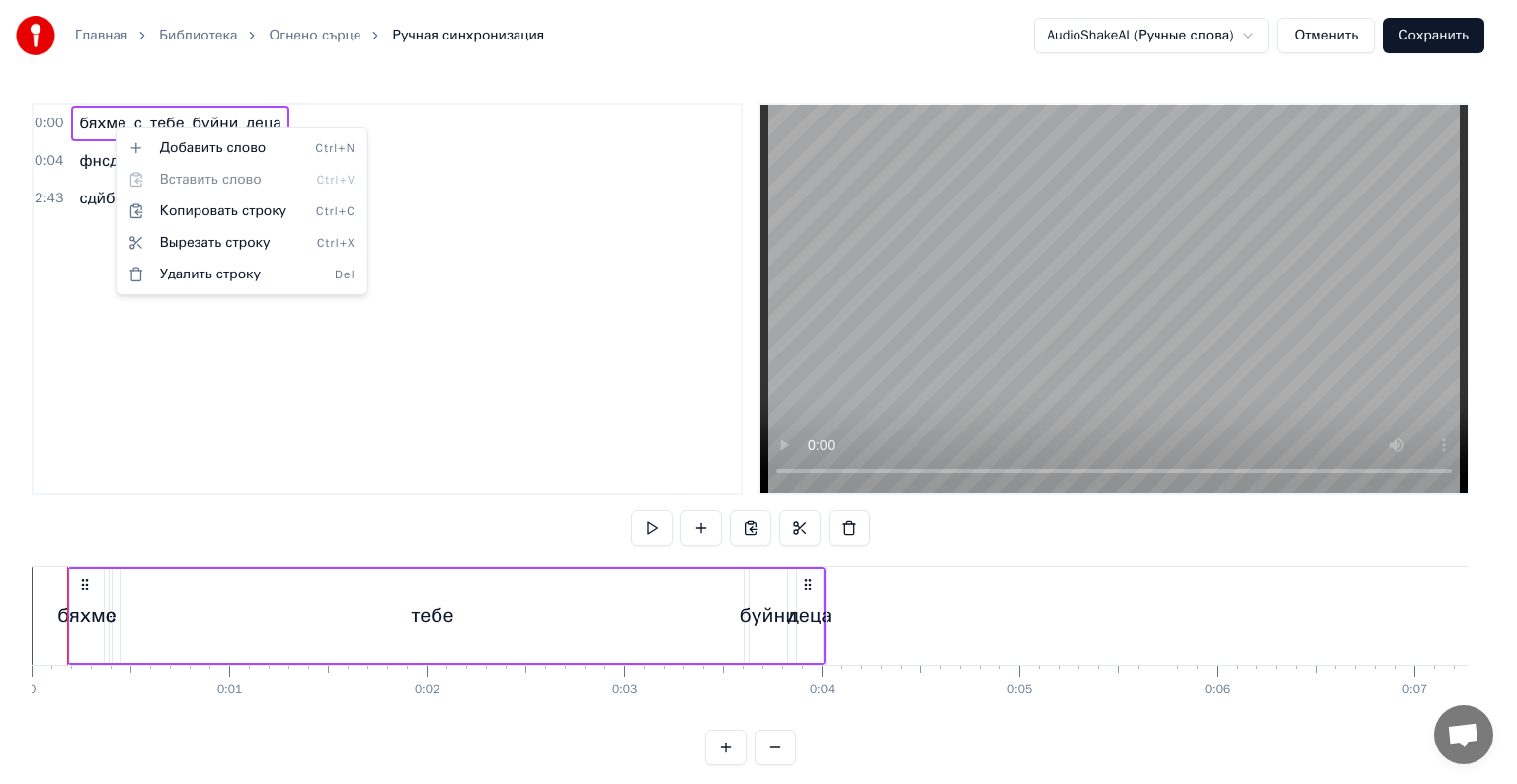 click on "Главная Библиотека Огнено сърце Ручная синхронизация AudioShakeAI (Ручные слова) Отменить Сохранить 0:00 бяхме с тебе буйни деца 0:04 фнсдйфхдсхфдскйфхсдклф 2:43 сдйбфсдйкфсдфйксхфйсд бяхме с тебе буйни деца фнсдйфхдсхфдскйфхсдклф сдйбфсдйкфсдфйксхфйсд
To pick up a draggable item, press the space bar.
While dragging, use the arrow keys to move the item.
Press space again to drop the item in its new position, or press escape to cancel.
0 0:01 0:02 0:03 0:04 0:05 0:06 0:07 0:08 0:09 0:10 0:11 0:12 0:13 0:14 0:15 0:16 0:17 0:18 0:19 0:20 0:21 0:22 0:23 0:24 0:25 0:26 0:27 0:28 0:29 0:30 0:31 0:32 0:33 0:34 0:35 0:36 0:37 0:38 0:39 0:40 0:41 0:42 0:43 0:44 0:45 0:46 0:47 0:48 0:49 0:50 0:51 0:52 0:53 0:54 0:55 0:56 0:57 0:58 0:59 1:00 1:01 1:02 1:03 1:04 1:05 1:06 1:07 1:08 1:09 1:10 1:11 1:12 1:13 Del" at bounding box center [758, 398] 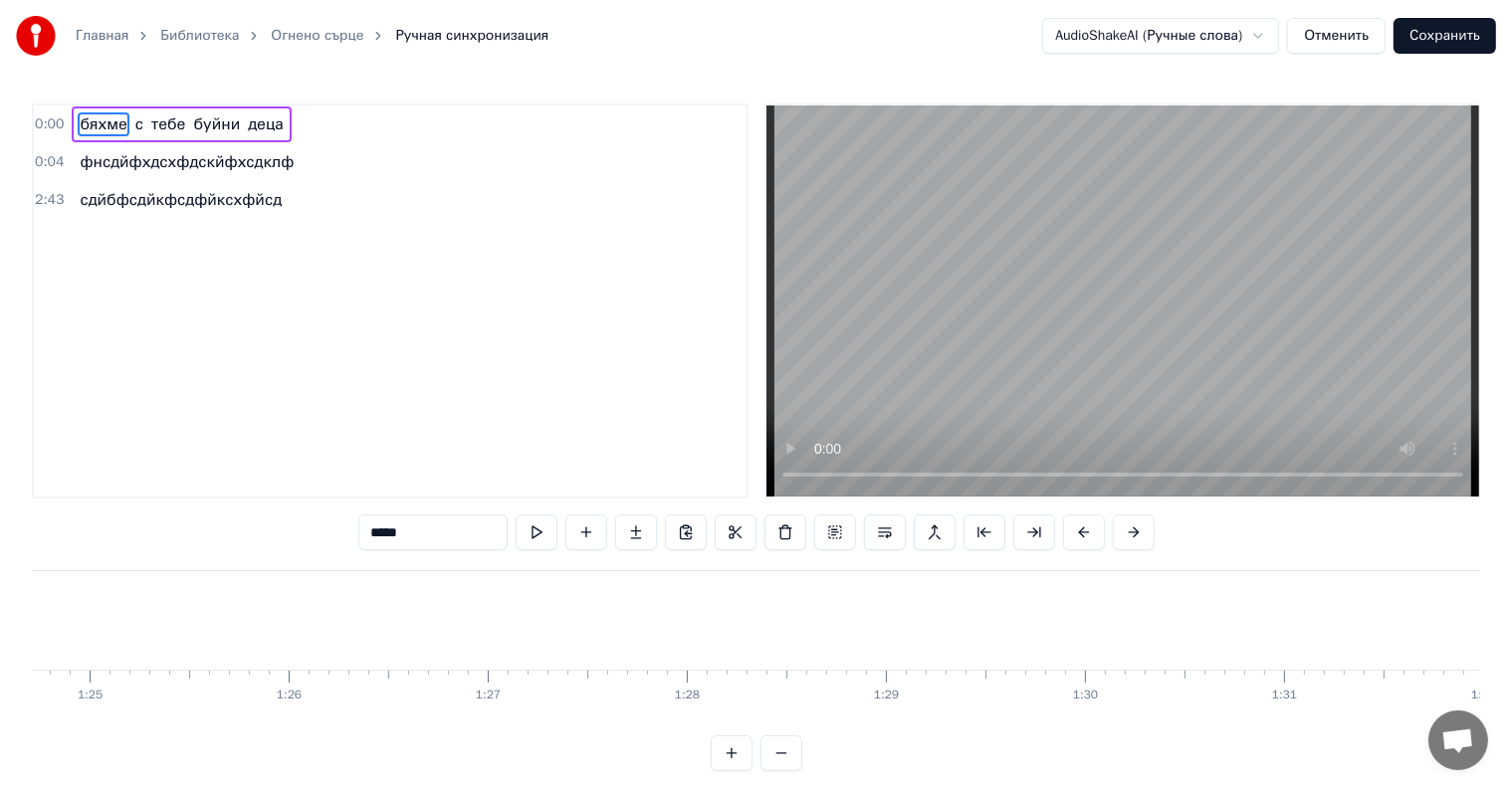 scroll, scrollTop: 0, scrollLeft: 13794, axis: horizontal 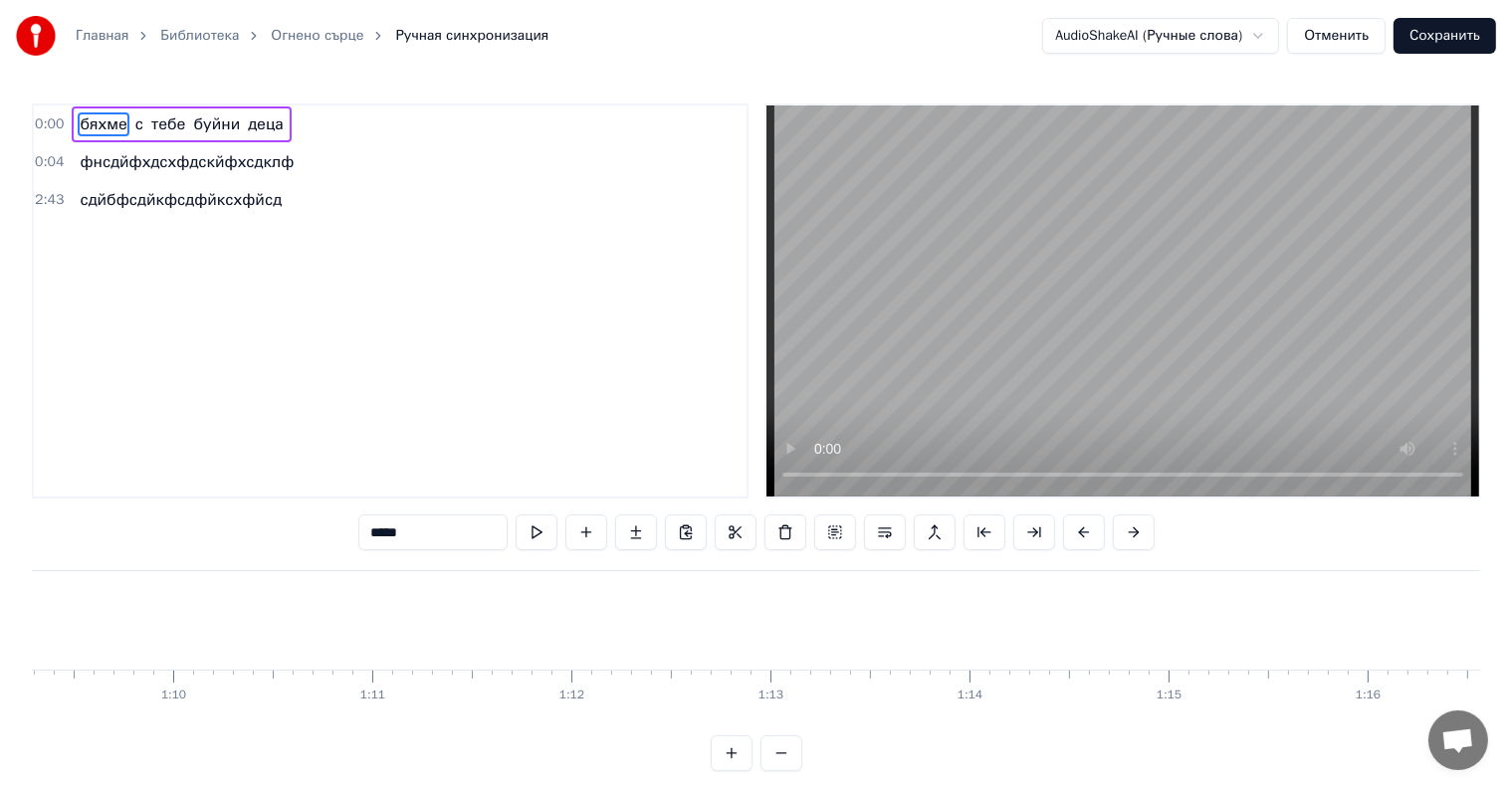 click on "1:11" at bounding box center (372, 677) 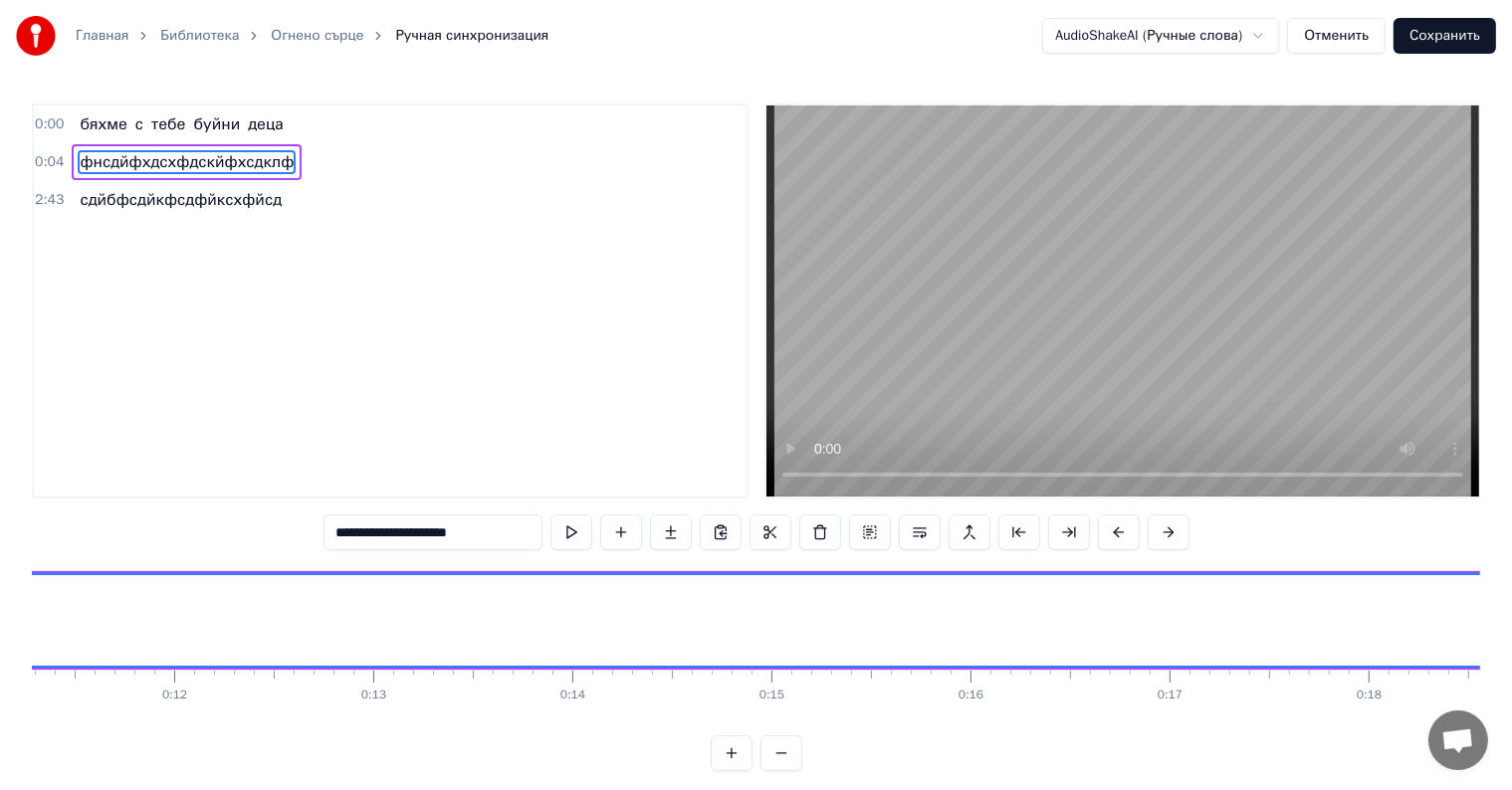 scroll, scrollTop: 0, scrollLeft: 1302, axis: horizontal 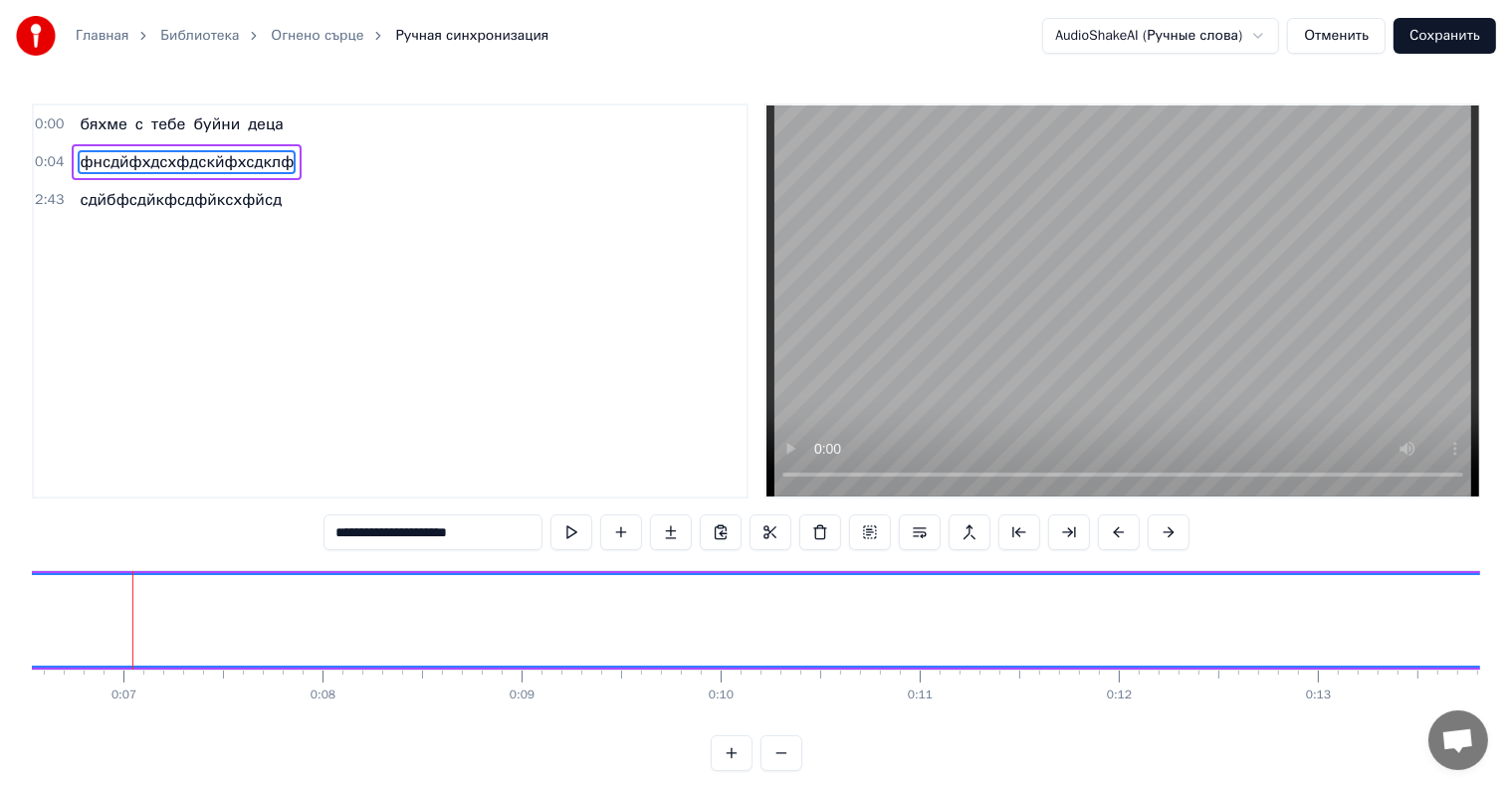 click on "бяхме" at bounding box center [103, 124] 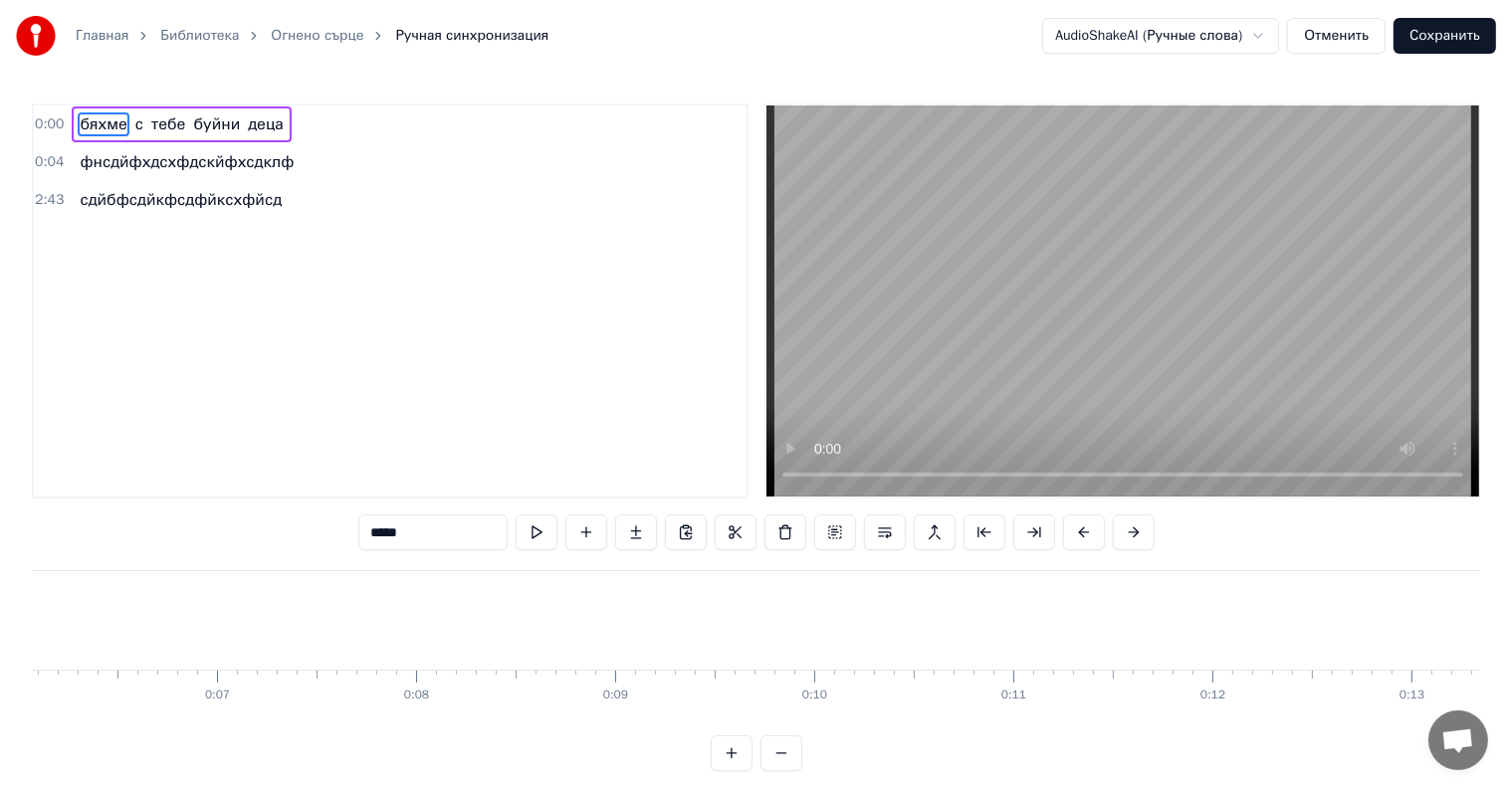 click on "бяхме" at bounding box center [103, 124] 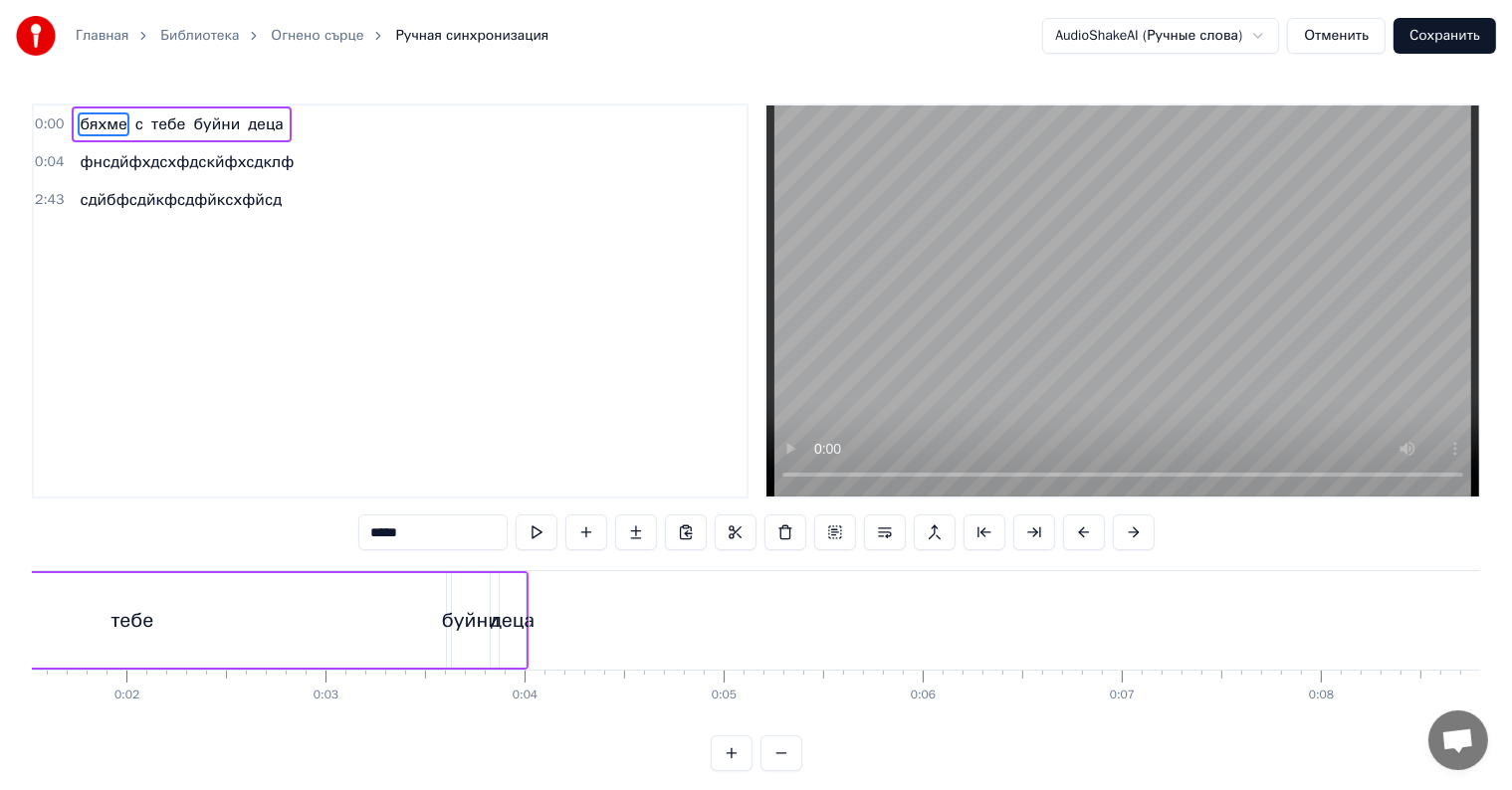 scroll, scrollTop: 0, scrollLeft: 0, axis: both 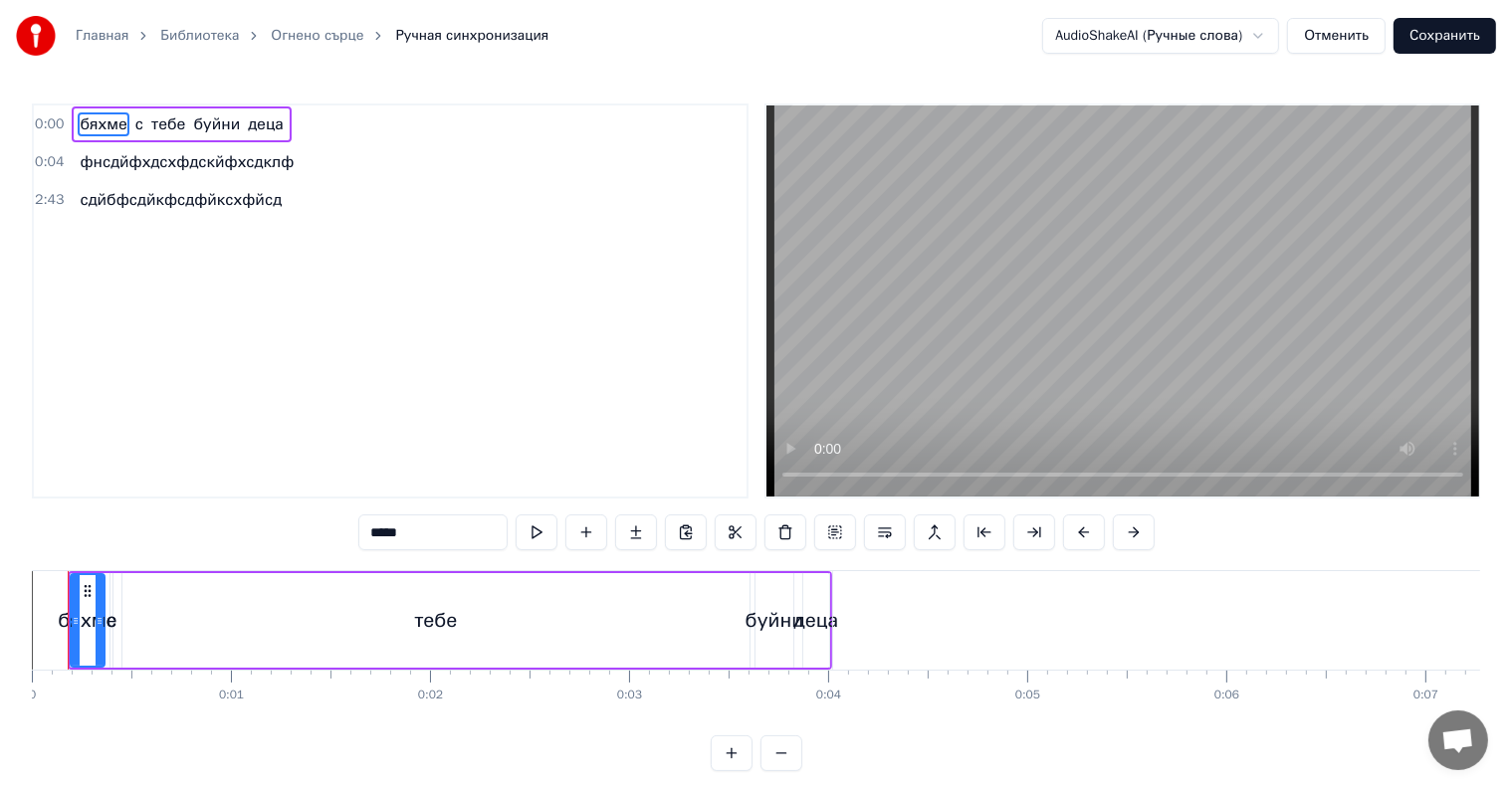 drag, startPoint x: 106, startPoint y: 117, endPoint x: 261, endPoint y: 115, distance: 155.0129 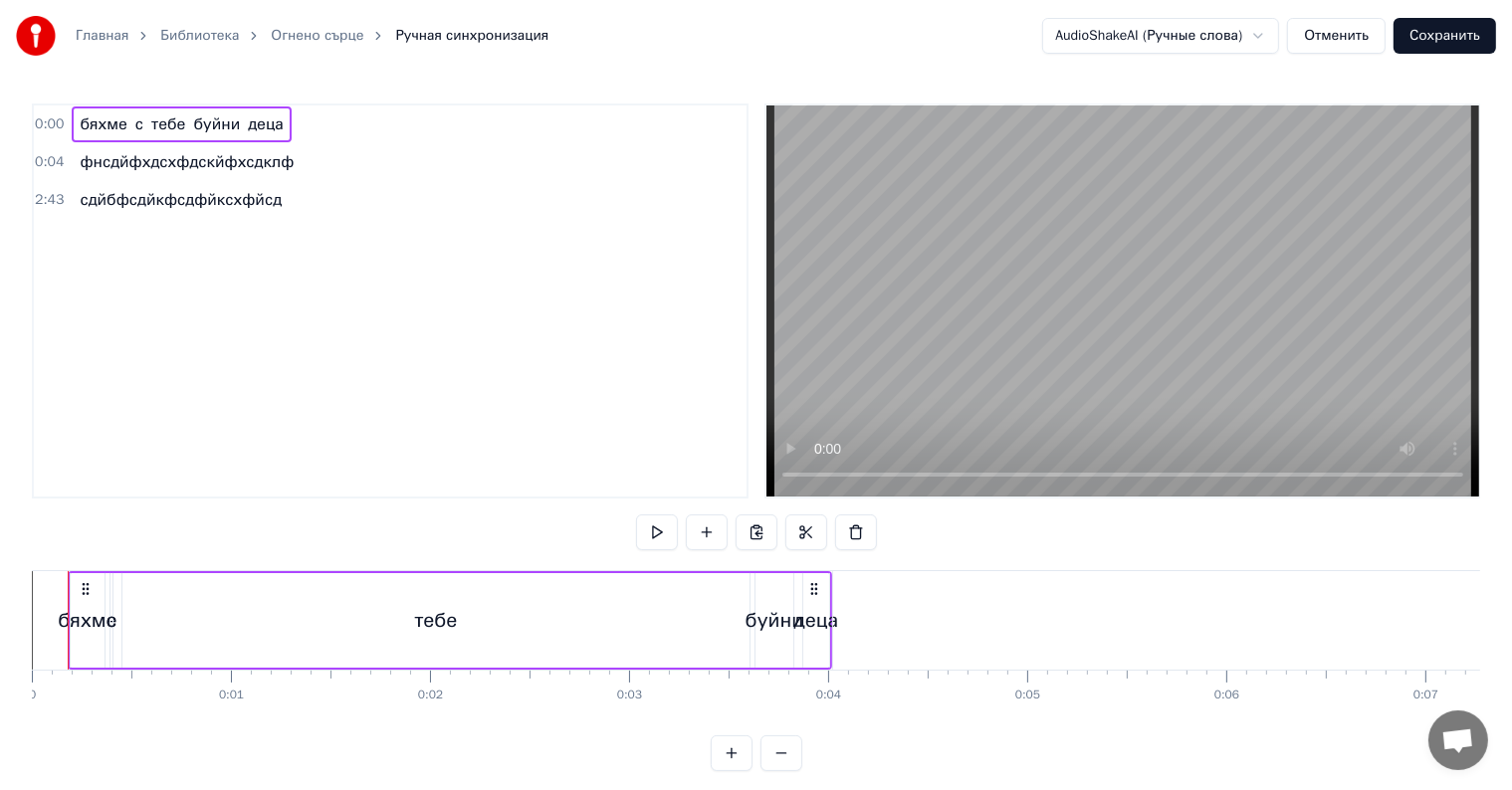 click on "с" at bounding box center [139, 124] 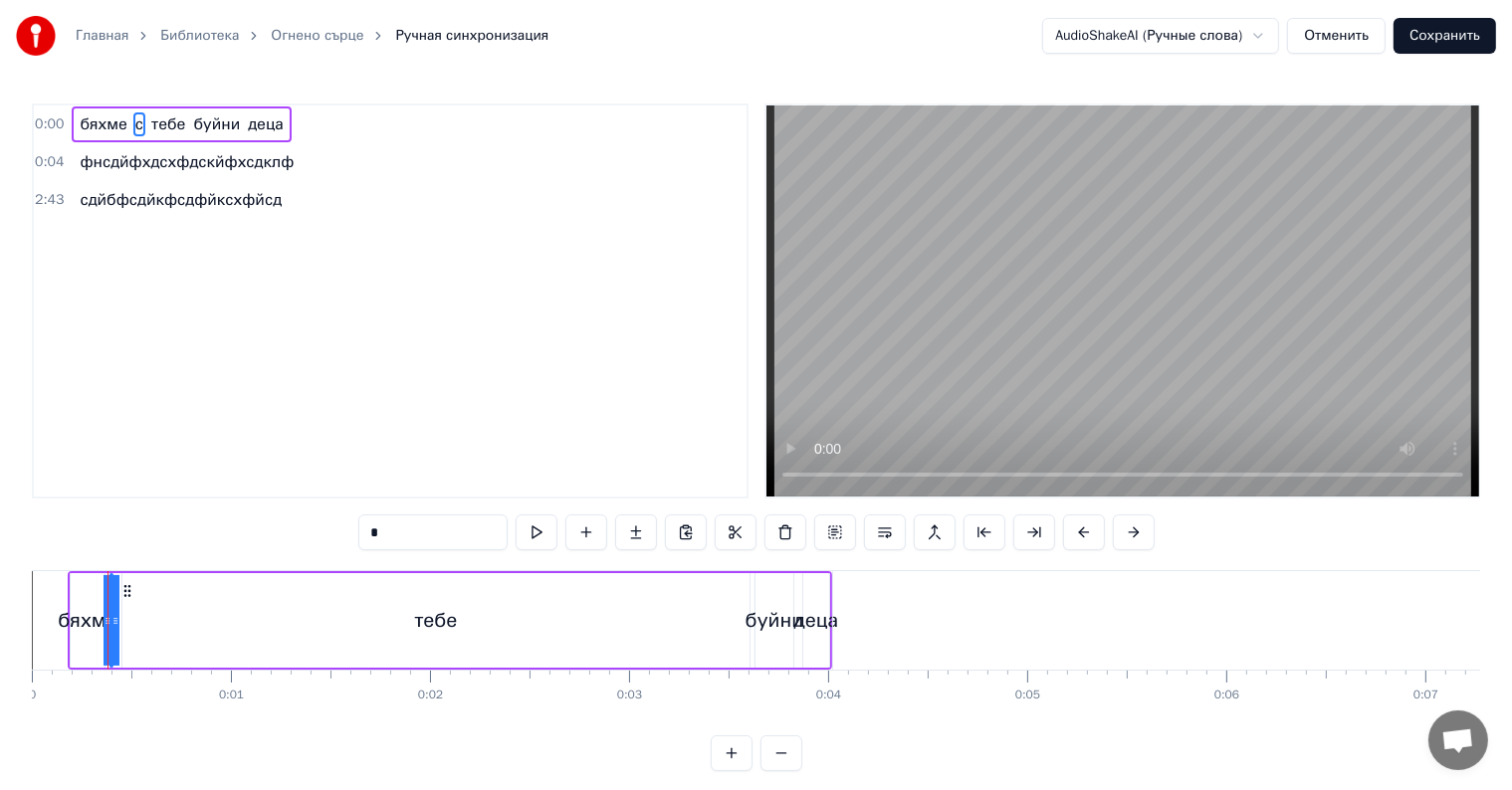 click on "с" at bounding box center (139, 124) 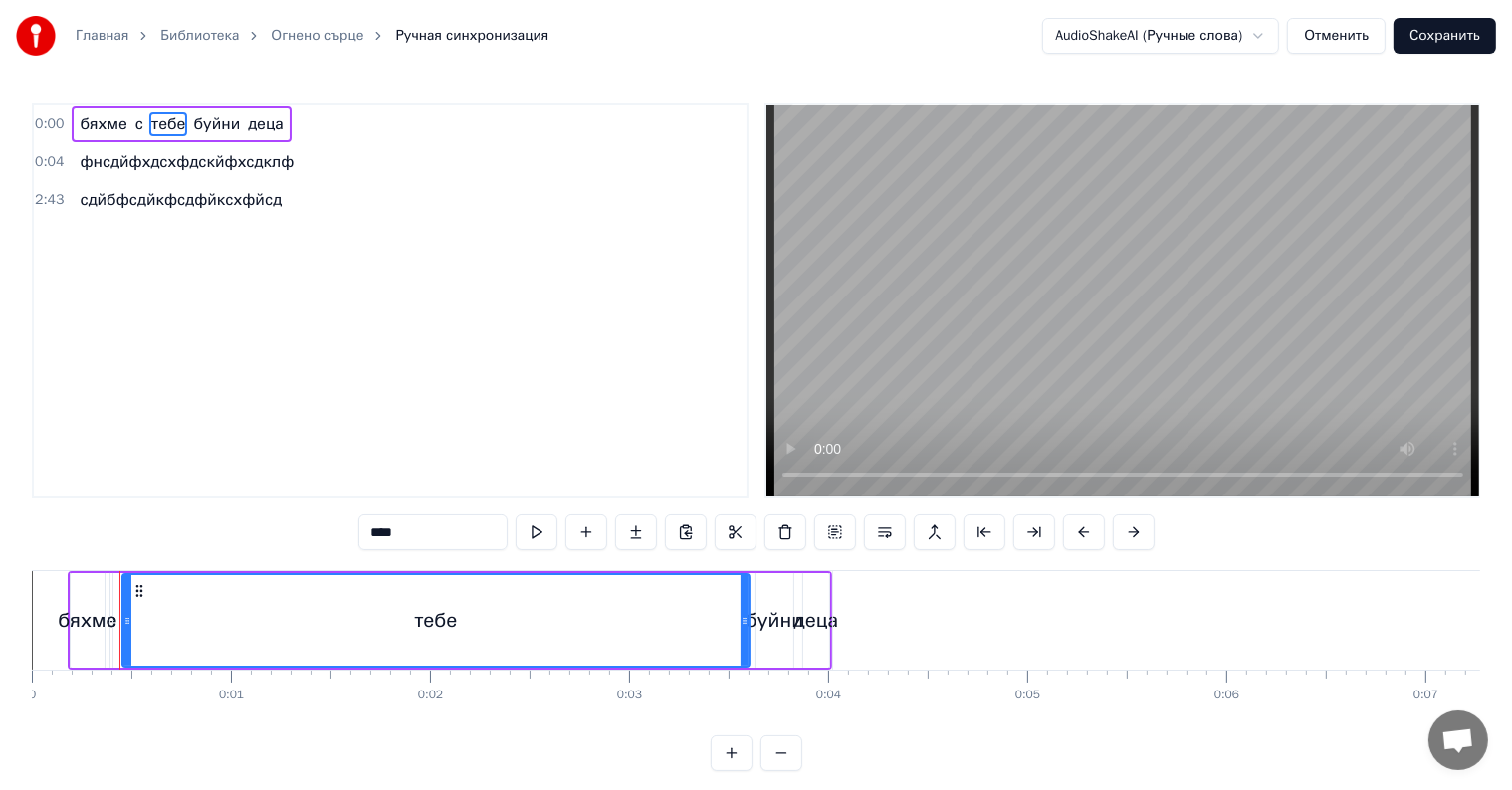 click on "буйни" at bounding box center (216, 124) 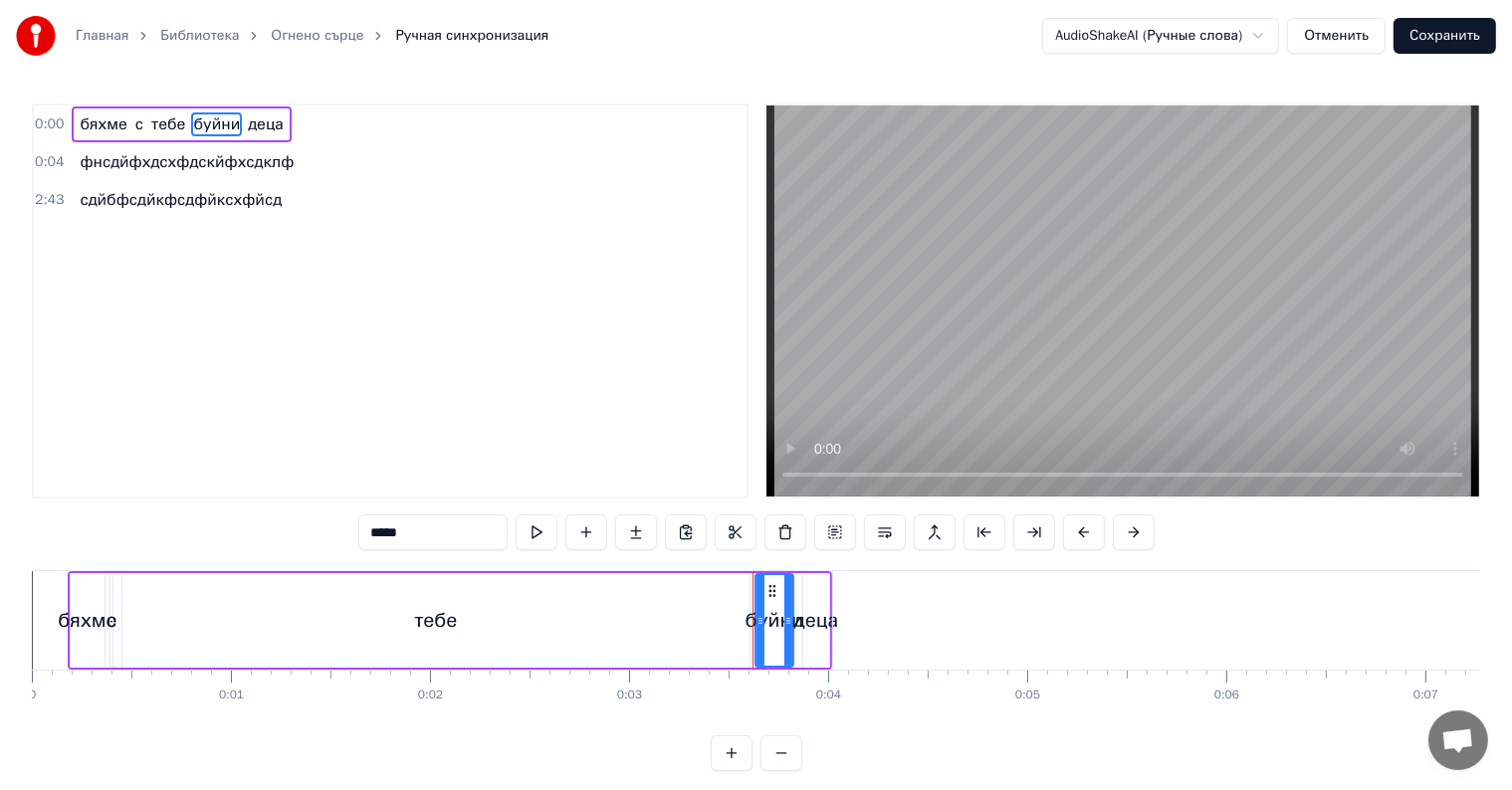 click on "деца" at bounding box center (266, 124) 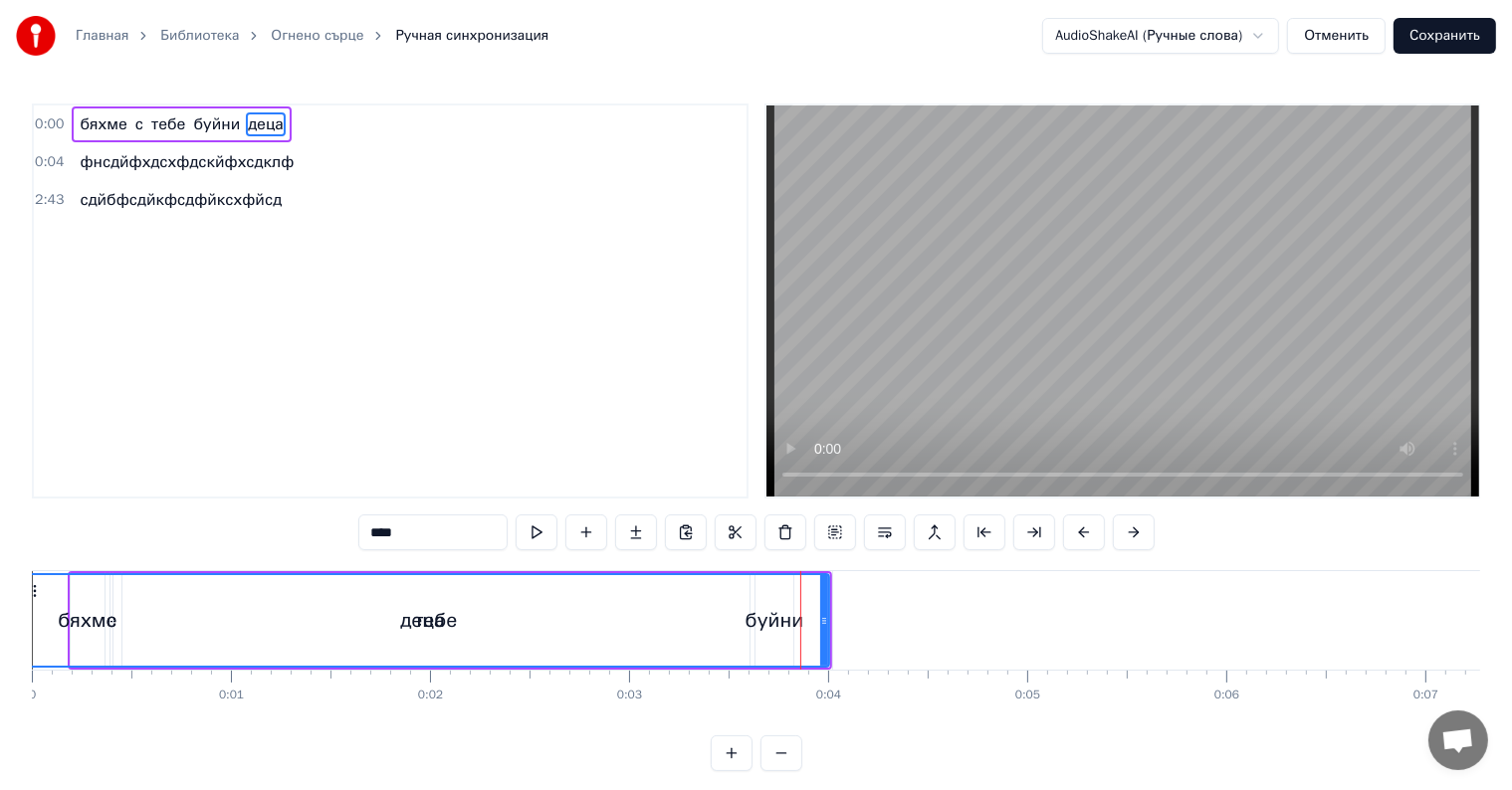 drag, startPoint x: 802, startPoint y: 622, endPoint x: 15, endPoint y: 601, distance: 787.2801 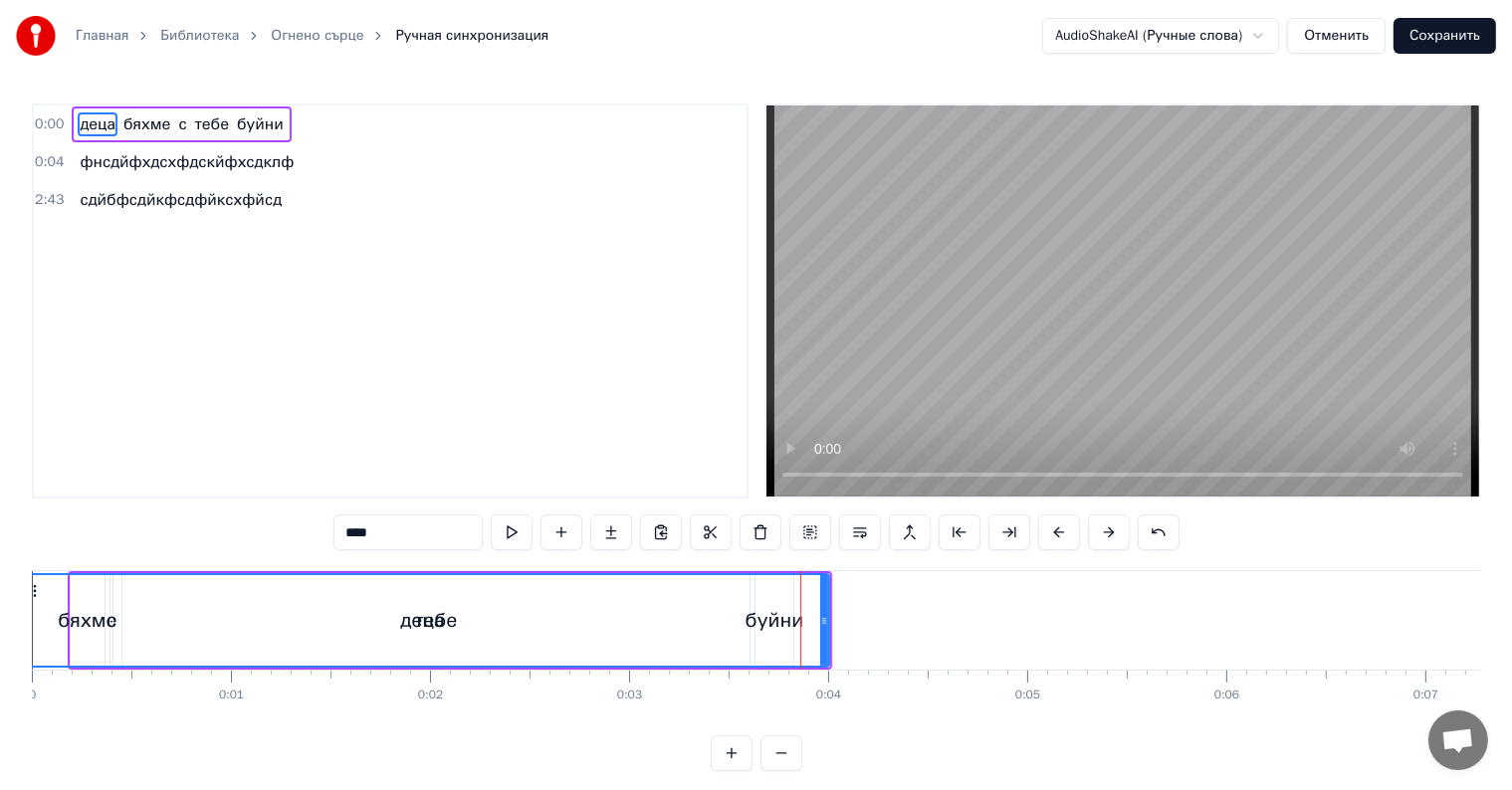 click on "бяхме" at bounding box center (146, 124) 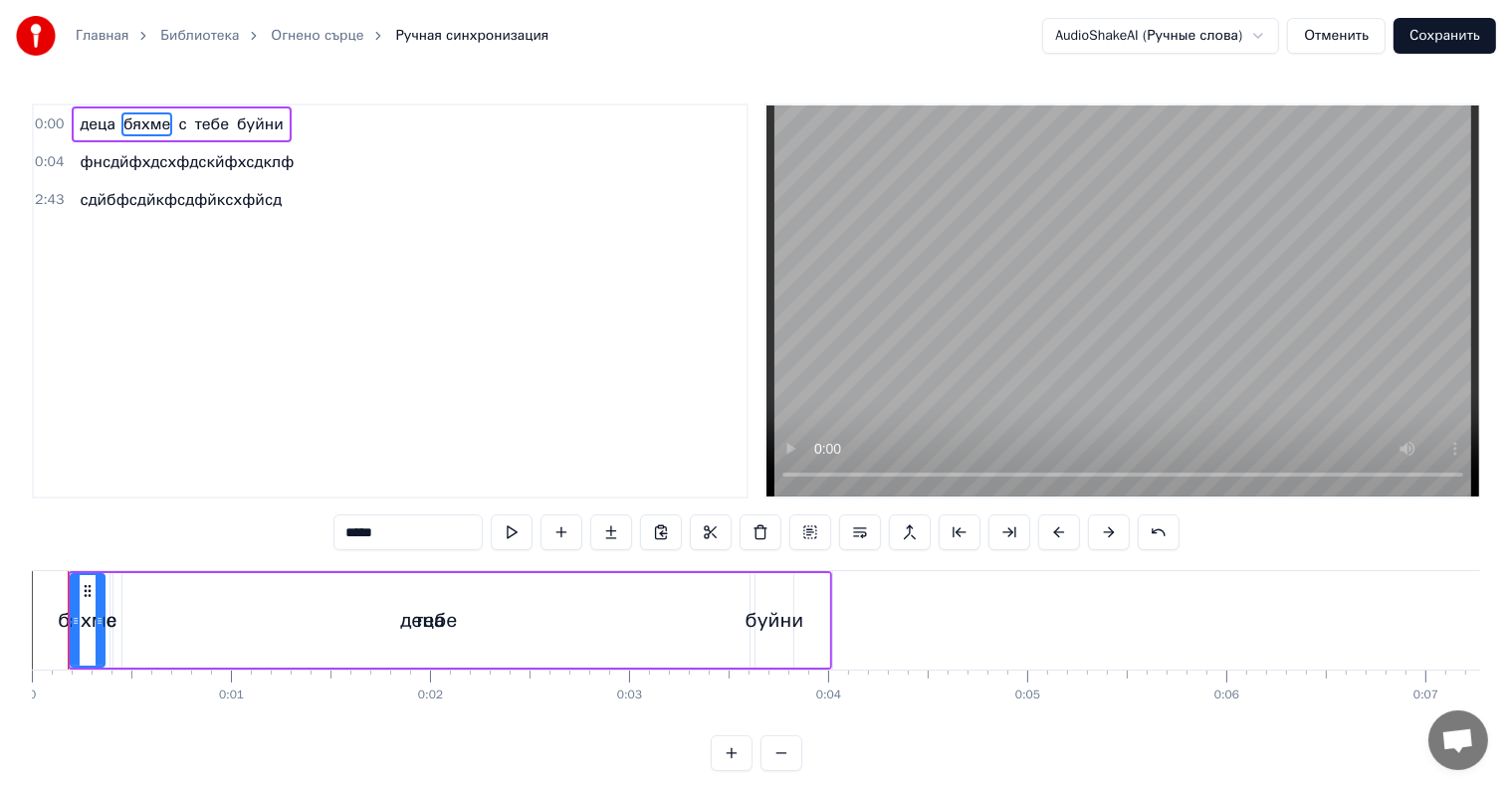 click on "деца" at bounding box center [98, 124] 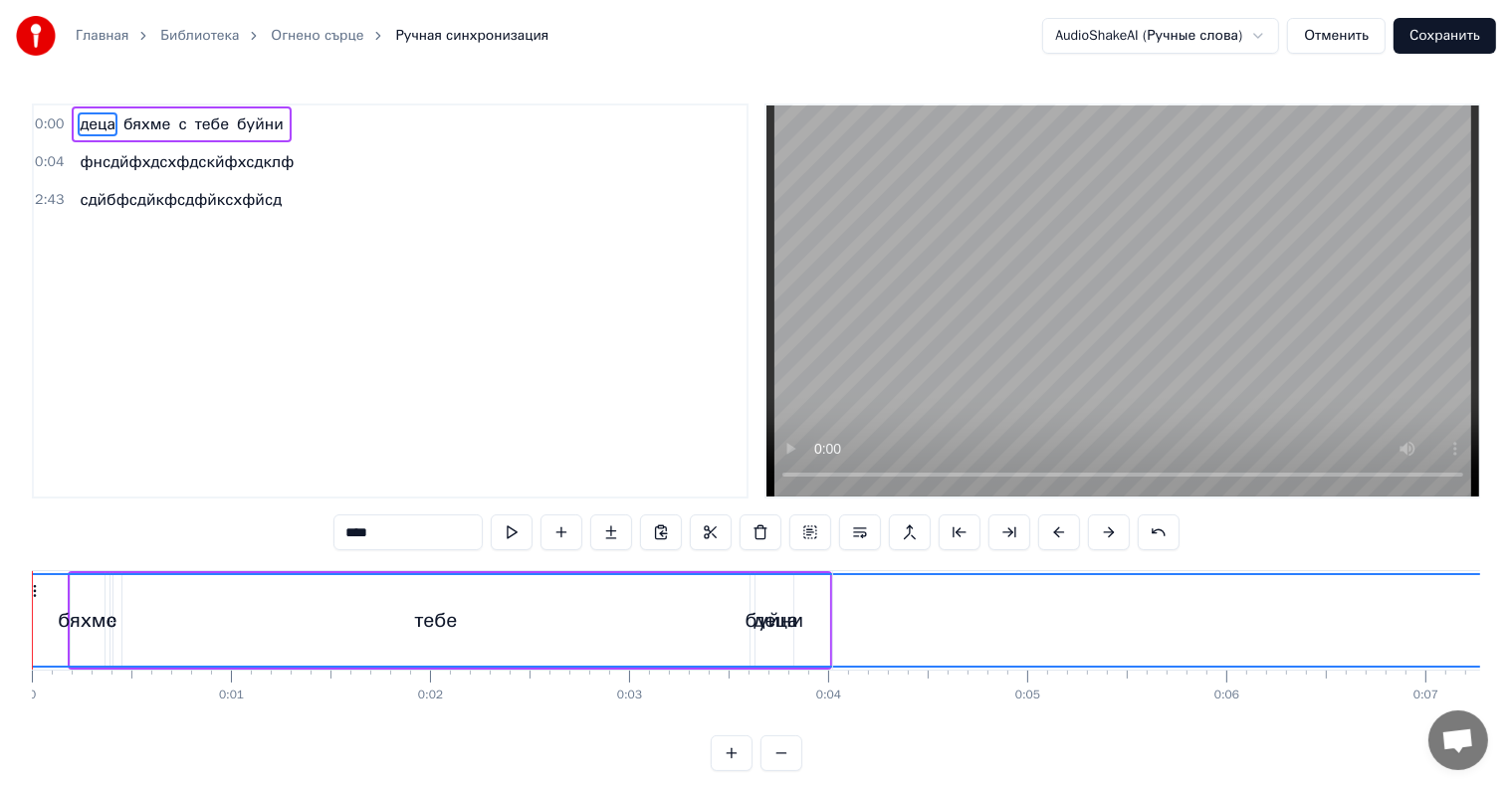 drag, startPoint x: 821, startPoint y: 623, endPoint x: 1528, endPoint y: 660, distance: 707.96751 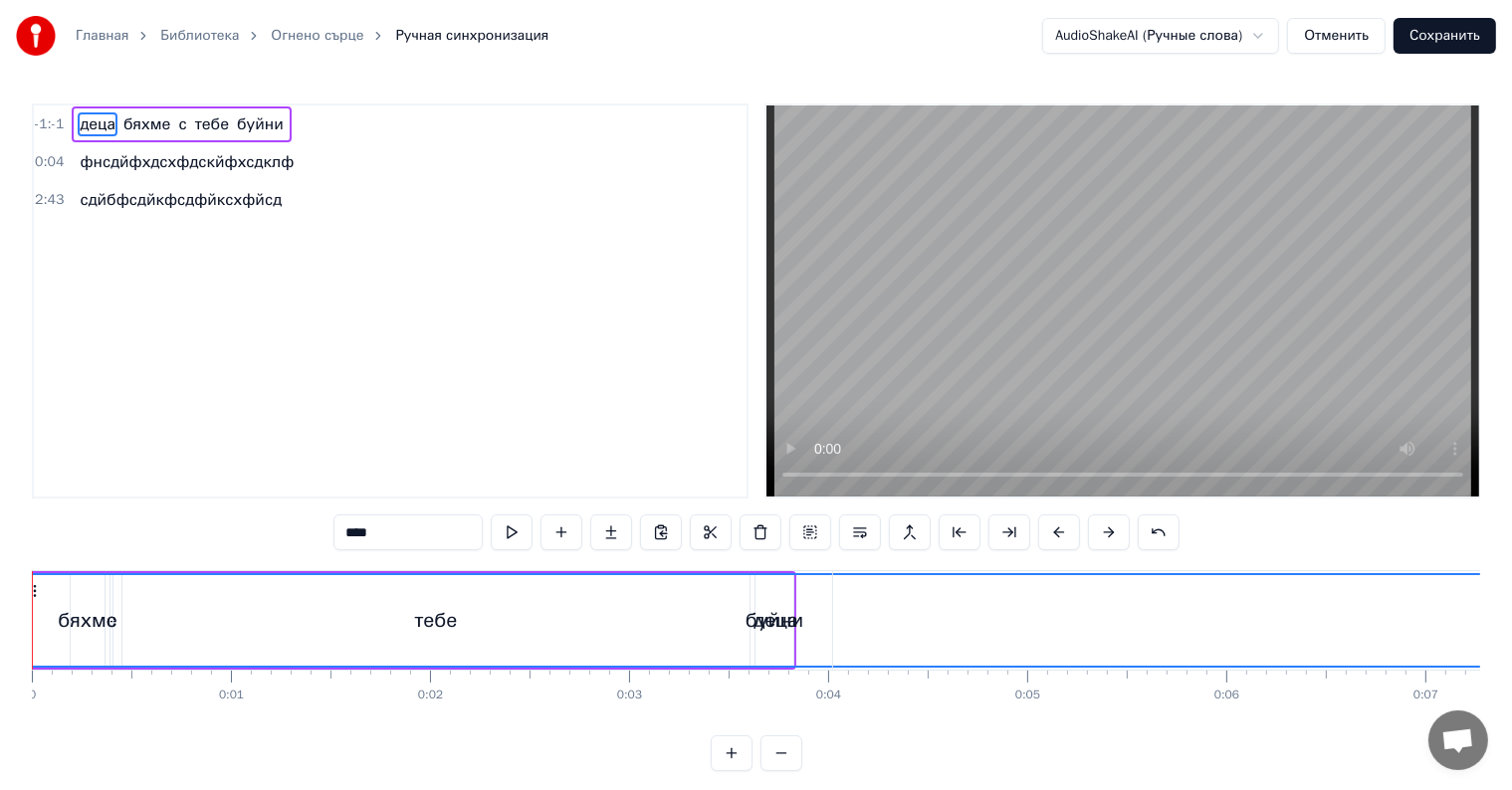 click on "Главная Библиотека Огнено сърце Ручная синхронизация AudioShakeAI (Ручные слова) Отменить Сохранить -1:-1 деца бяхме с тебе буйни 0:04 фнсдйфхдсхфдскйфхсдклф 2:43 сдйбфсдйкфсдфйксхфйсд **** деца бяхме с тебе буйни фнсдйфхдсхфдскйфхсдклф сдйбфсдйкфсдфйксхфйсд
To pick up a draggable item, press the space bar.
While dragging, use the arrow keys to move the item.
Press space again to drop the item in its new position, or press escape to cancel.
0 0:01 0:02 0:03 0:04 0:05 0:06 0:07 0:08 0:09 0:10 0:11 0:12 0:13 0:14 0:15 0:16 0:17 0:18 0:19 0:20 0:21 0:22 0:23 0:24 0:25 0:26 0:27 0:28 0:29 0:30 0:31 0:32 0:33 0:34 0:35 0:36 0:37 0:38 0:39 0:40 0:41 0:42 0:43 0:44 0:45 0:46 0:47 0:48 0:49 0:50 0:51 0:52 0:53 0:54 0:55 0:56 0:57 0:58 0:59 1:00 1:01 1:02 1:03 1:04 1:05 1:06 1:07 1:08 1:09 1:10 1:11 1:12" at bounding box center [756, 385] 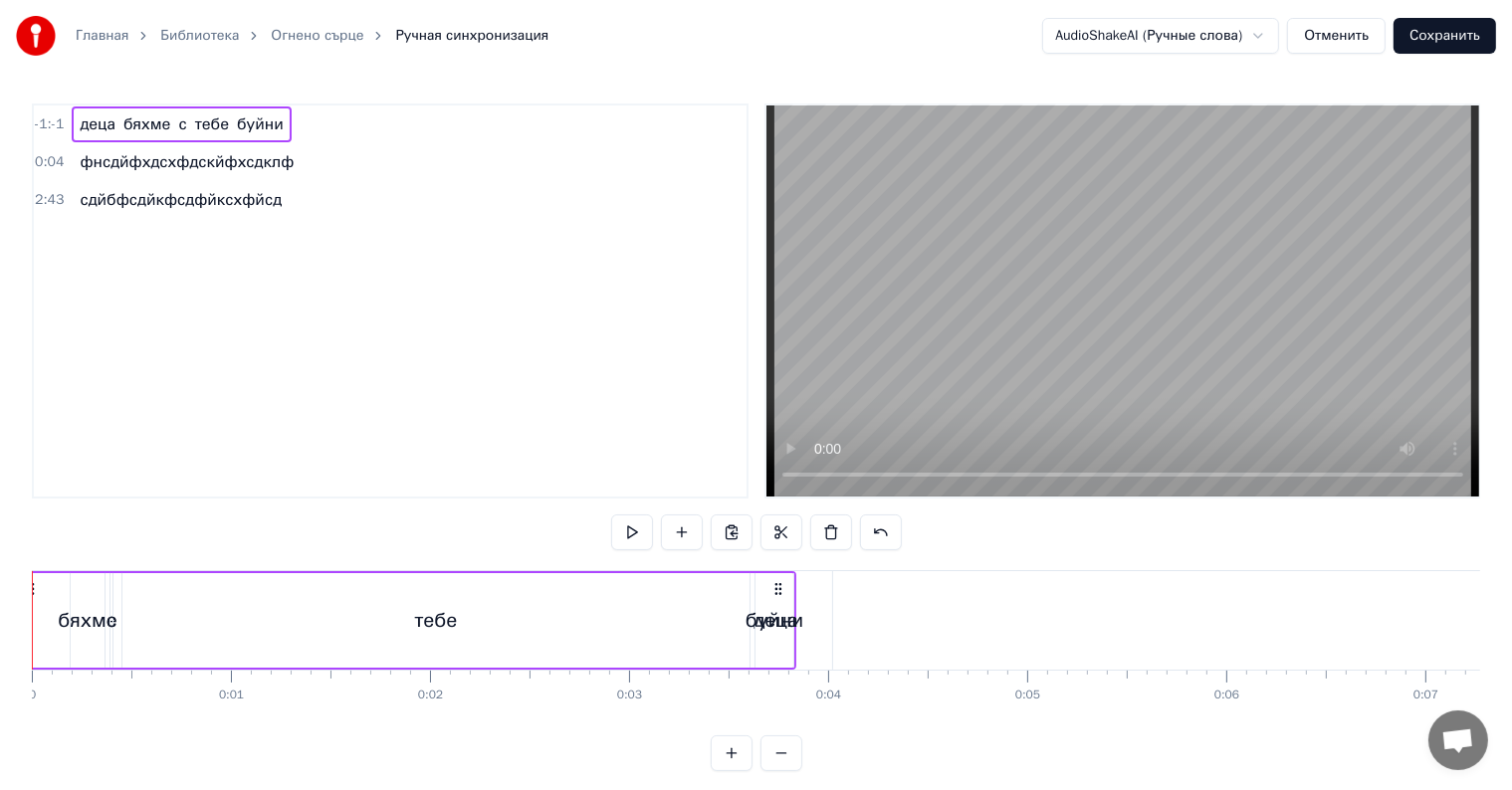 drag, startPoint x: 78, startPoint y: 643, endPoint x: 465, endPoint y: 613, distance: 388.161 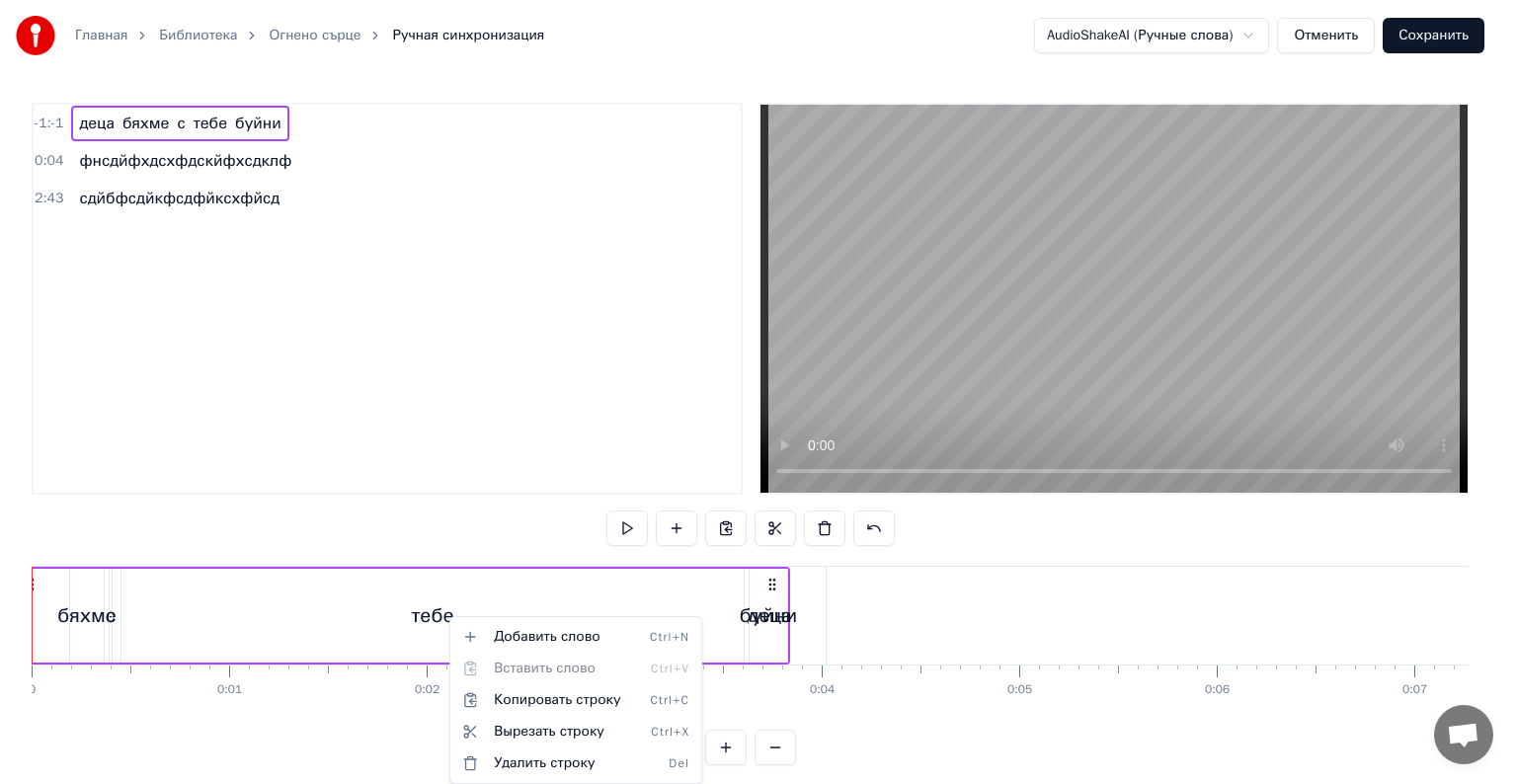 click on "Главная Библиотека Огнено сърце Ручная синхронизация AudioShakeAI (Ручные слова) Отменить Сохранить -1:-1 деца бяхме с тебе буйни 0:04 фнсдйфхдсхфдскйфхсдклф 2:43 сдйбфсдйкфсдфйксхфйсд деца бяхме с тебе буйни фнсдйфхдсхфдскйфхсдклф сдйбфсдйкфсдфйксхфйсд
To pick up a draggable item, press the space bar.
While dragging, use the arrow keys to move the item.
Press space again to drop the item in its new position, or press escape to cancel.
0 0:01 0:02 0:03 0:04 0:05 0:06 0:07 0:08 0:09 0:10 0:11 0:12 0:13 0:14 0:15 0:16 0:17 0:18 0:19 0:20 0:21 0:22 0:23 0:24 0:25 0:26 0:27 0:28 0:29 0:30 0:31 0:32 0:33 0:34 0:35 0:36 0:37 0:38 0:39 0:40 0:41 0:42 0:43 0:44 0:45 0:46 0:47 0:48 0:49 0:50 0:51 0:52 0:53 0:54 0:55 0:56 0:57 0:58 0:59 1:00 1:01 1:02 1:03 1:04 1:05 1:06 1:07 1:08 1:09 1:10 1:11 1:12 1:13" at bounding box center (758, 398) 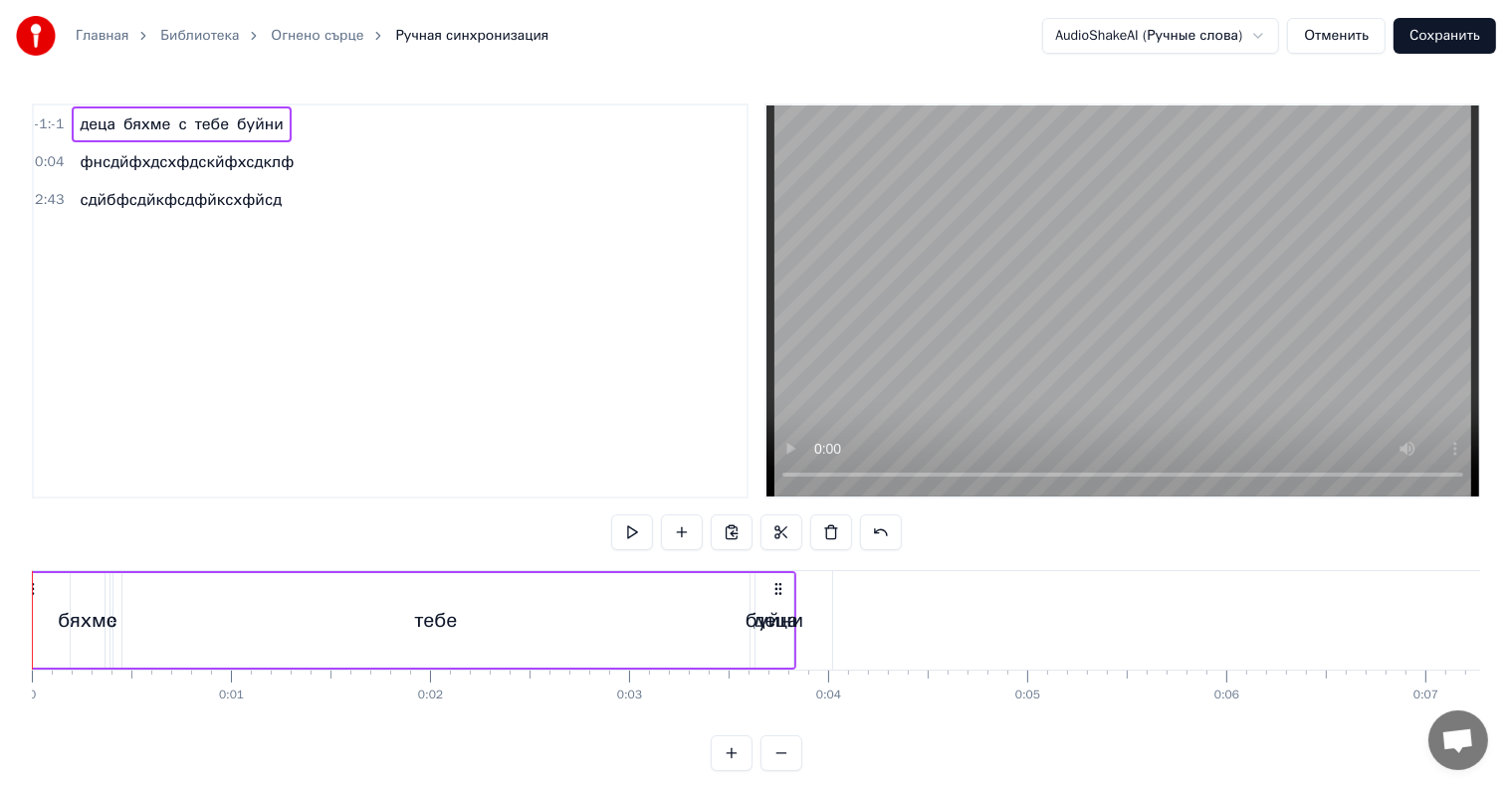 drag, startPoint x: 55, startPoint y: 569, endPoint x: 615, endPoint y: 577, distance: 560.0571 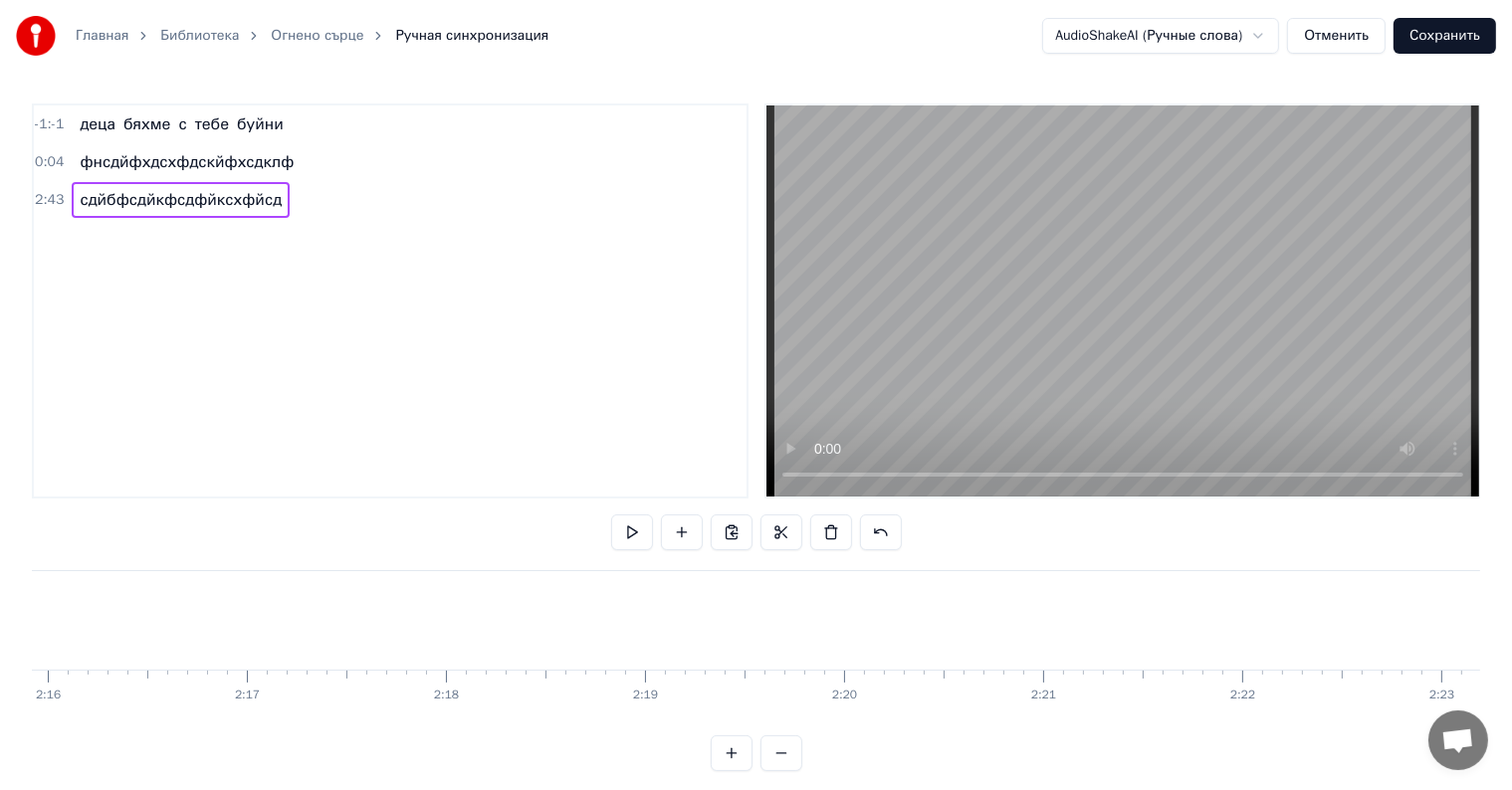 scroll, scrollTop: 0, scrollLeft: 32519, axis: horizontal 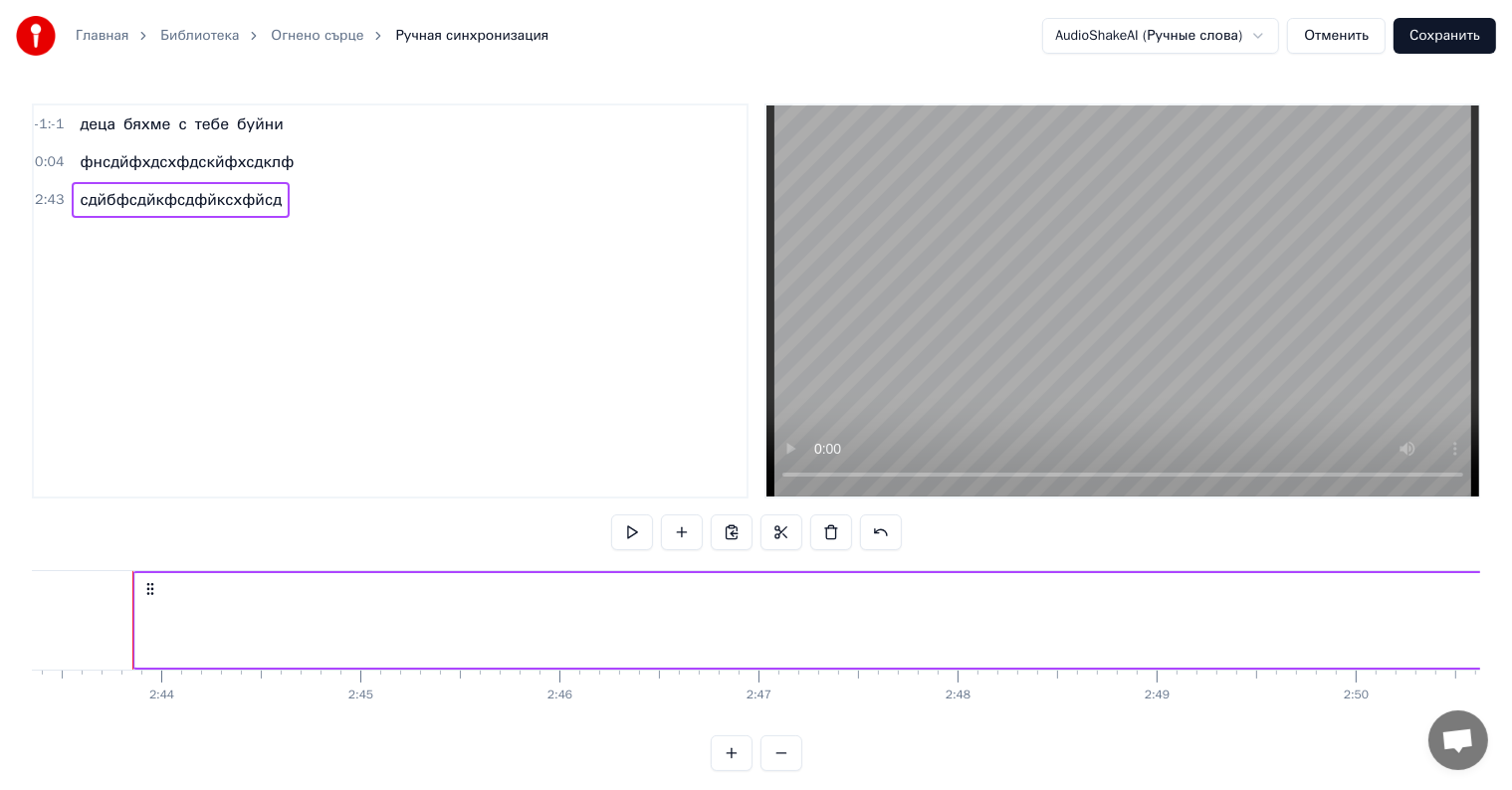 click on "бяхме" at bounding box center [146, 124] 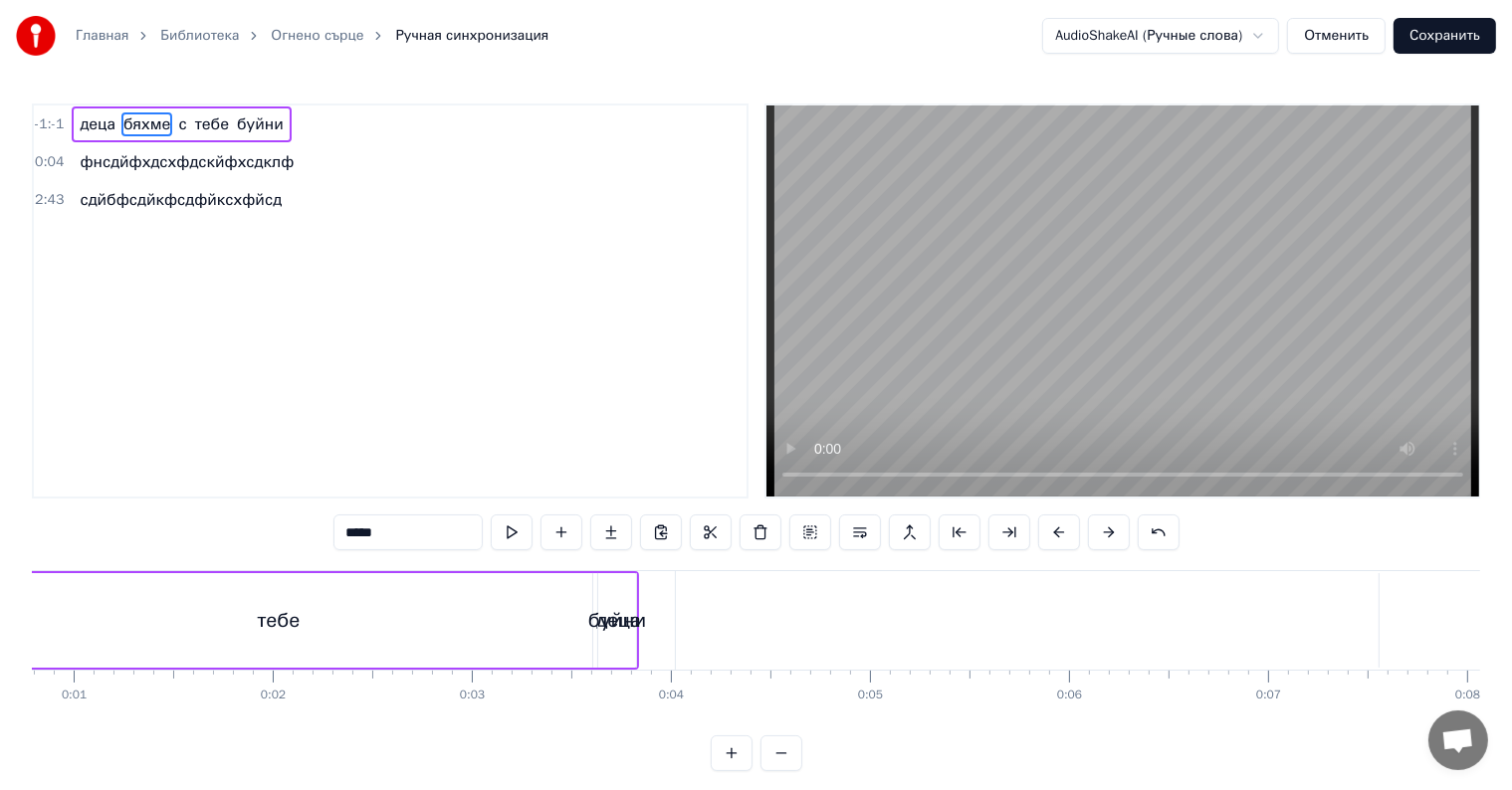 scroll, scrollTop: 0, scrollLeft: 0, axis: both 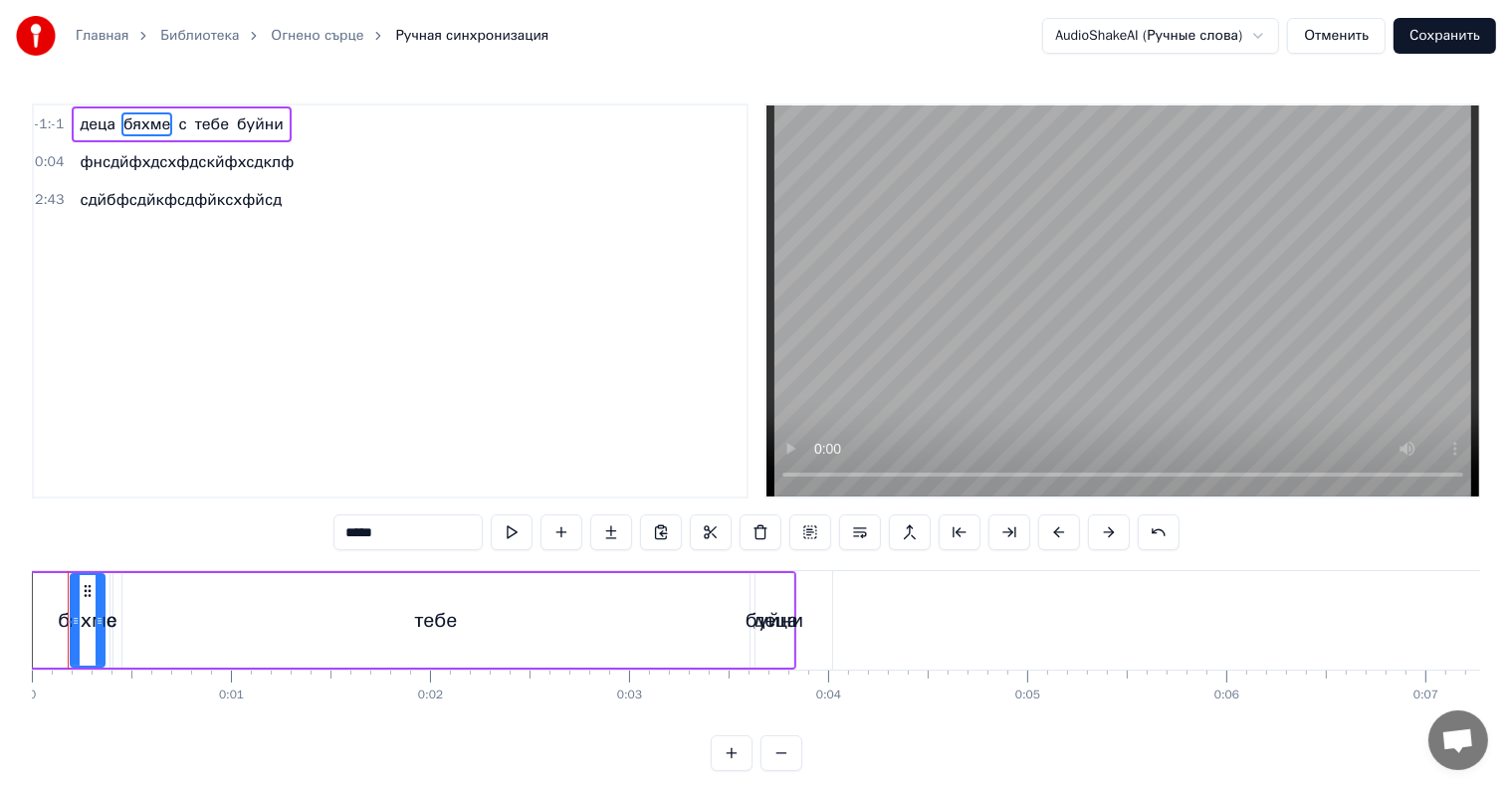 click on "-1:-1" at bounding box center [49, 124] 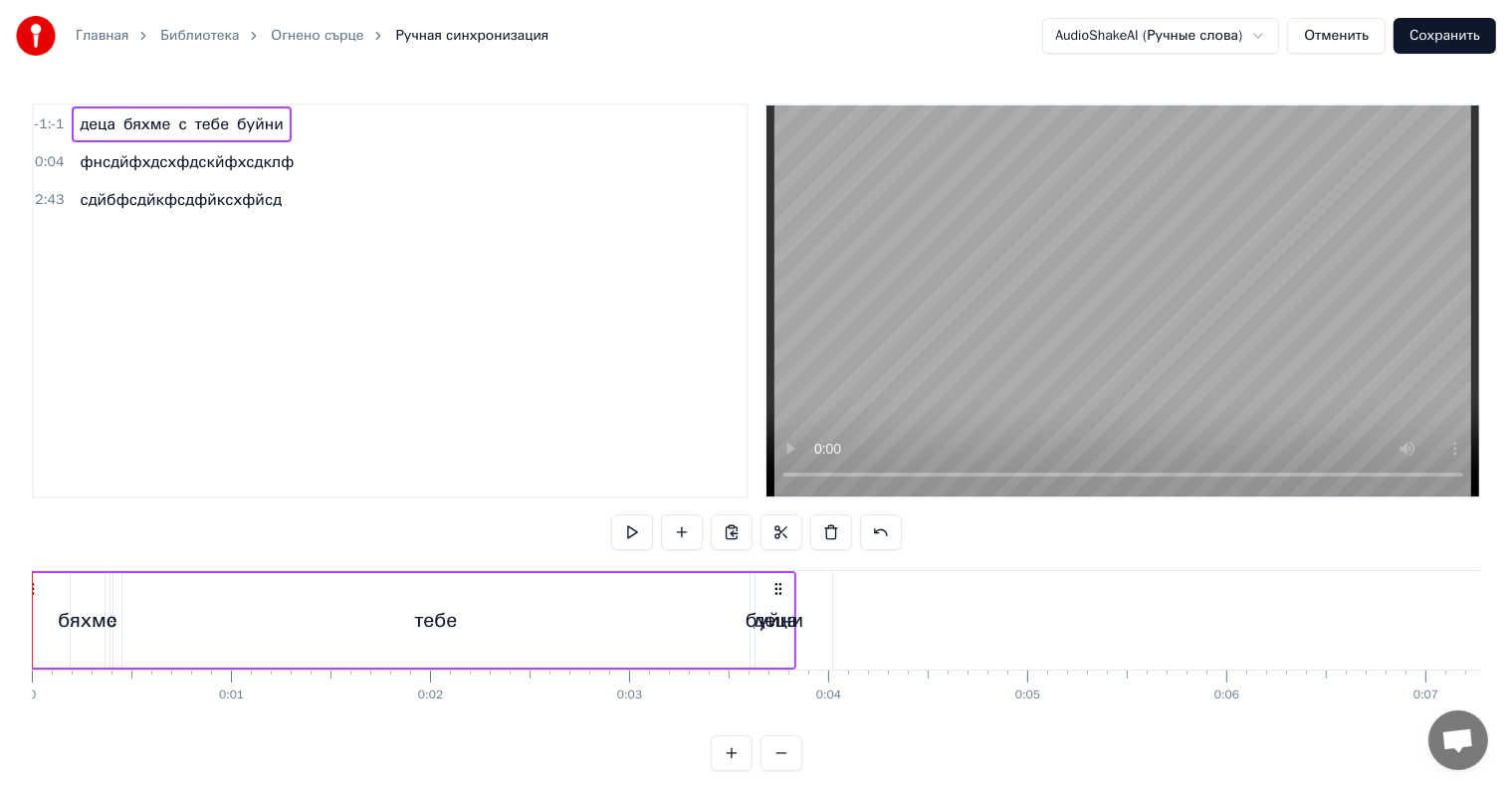 click on "-1:-1 деца бяхме с тебе буйни 0:04 фнсдйфхдсхфдскйфхсдклф 2:43 сдйбфсдйкфсдфйксхфйсд деца бяхме с тебе буйни фнсдйфхдсхфдскйфхсдклф сдйбфсдйкфсдфйксхфйсд
To pick up a draggable item, press the space bar.
While dragging, use the arrow keys to move the item.
Press space again to drop the item in its new position, or press escape to cancel.
Draggable item 6d92fcb0-0c96-44fe-87a5-e660a473006c was dropped over droppable area 6d92fcb0-0c96-44fe-87a5-e660a473006c 0 0:01 0:02 0:03 0:04 0:05 0:06 0:07 0:08 0:09 0:10 0:11 0:12 0:13 0:14 0:15 0:16 0:17 0:18 0:19 0:20 0:21 0:22 0:23 0:24 0:25 0:26 0:27 0:28 0:29 0:30 0:31 0:32 0:33 0:34 0:35 0:36 0:37 0:38 0:39 0:40 0:41 0:42 0:43 0:44 0:45 0:46 0:47 0:48 0:49 0:50 0:51 0:52 0:53 0:54 0:55 0:56 0:57 0:58 0:59 1:00 1:01 1:02 1:03 1:04 1:05 1:06 1:07 1:08 1:09 1:10 1:11 1:12 1:13 1:14 1:15 1:16 1:17 1:18 1:19 1:20 1:21 1:22 1:23 1:24" at bounding box center (756, 437) 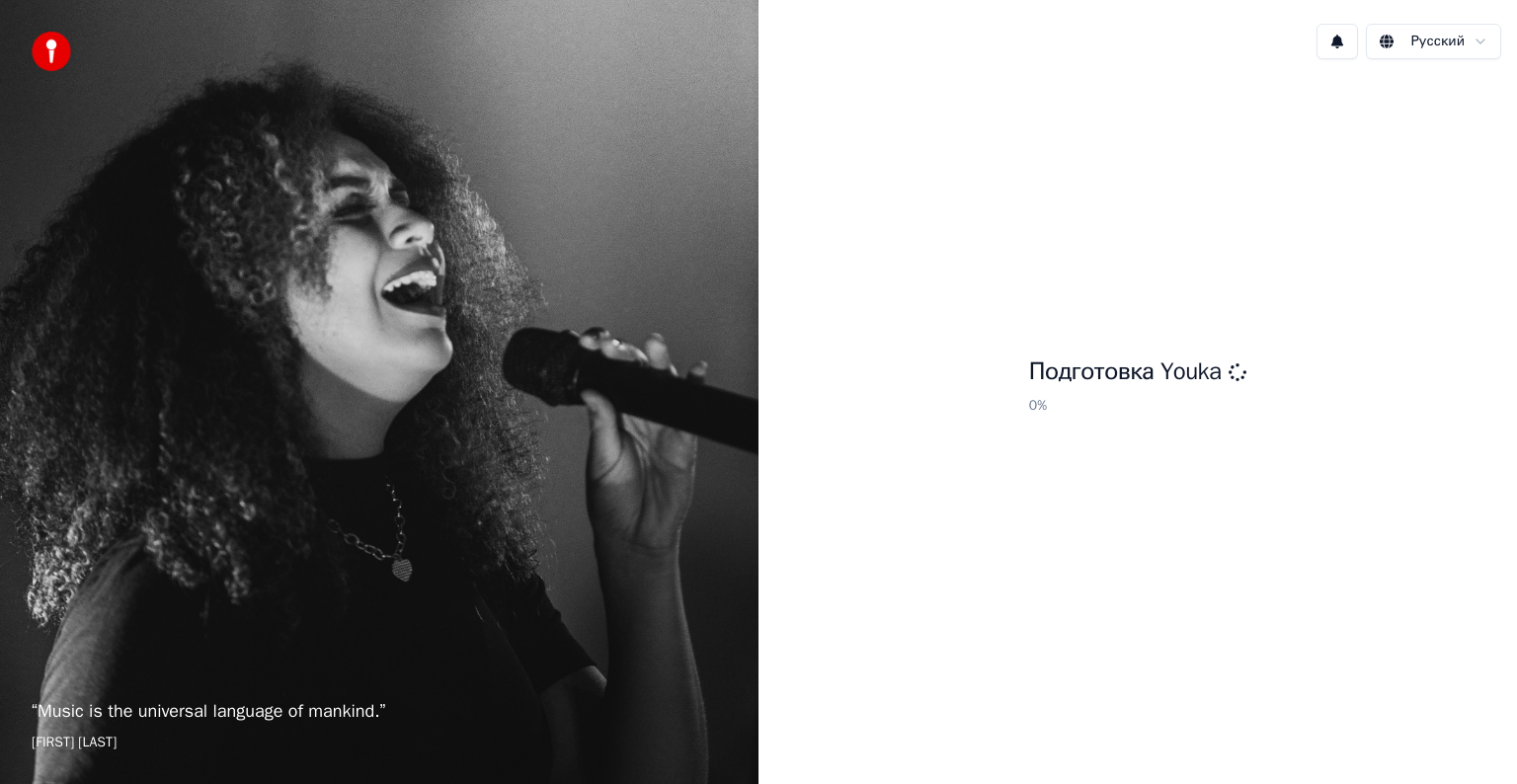 scroll, scrollTop: 0, scrollLeft: 0, axis: both 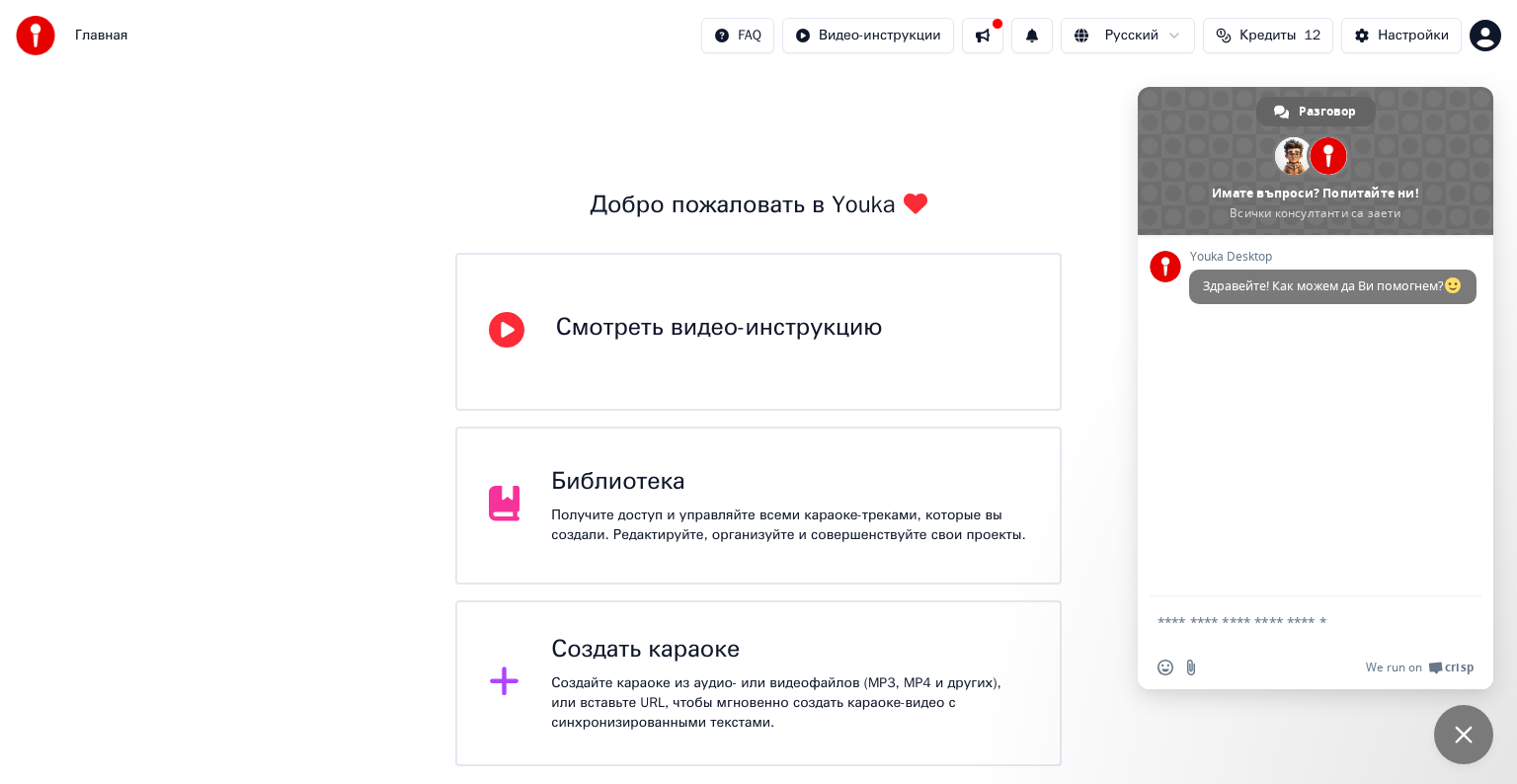 click on "Создать караоке" at bounding box center (789, 650) 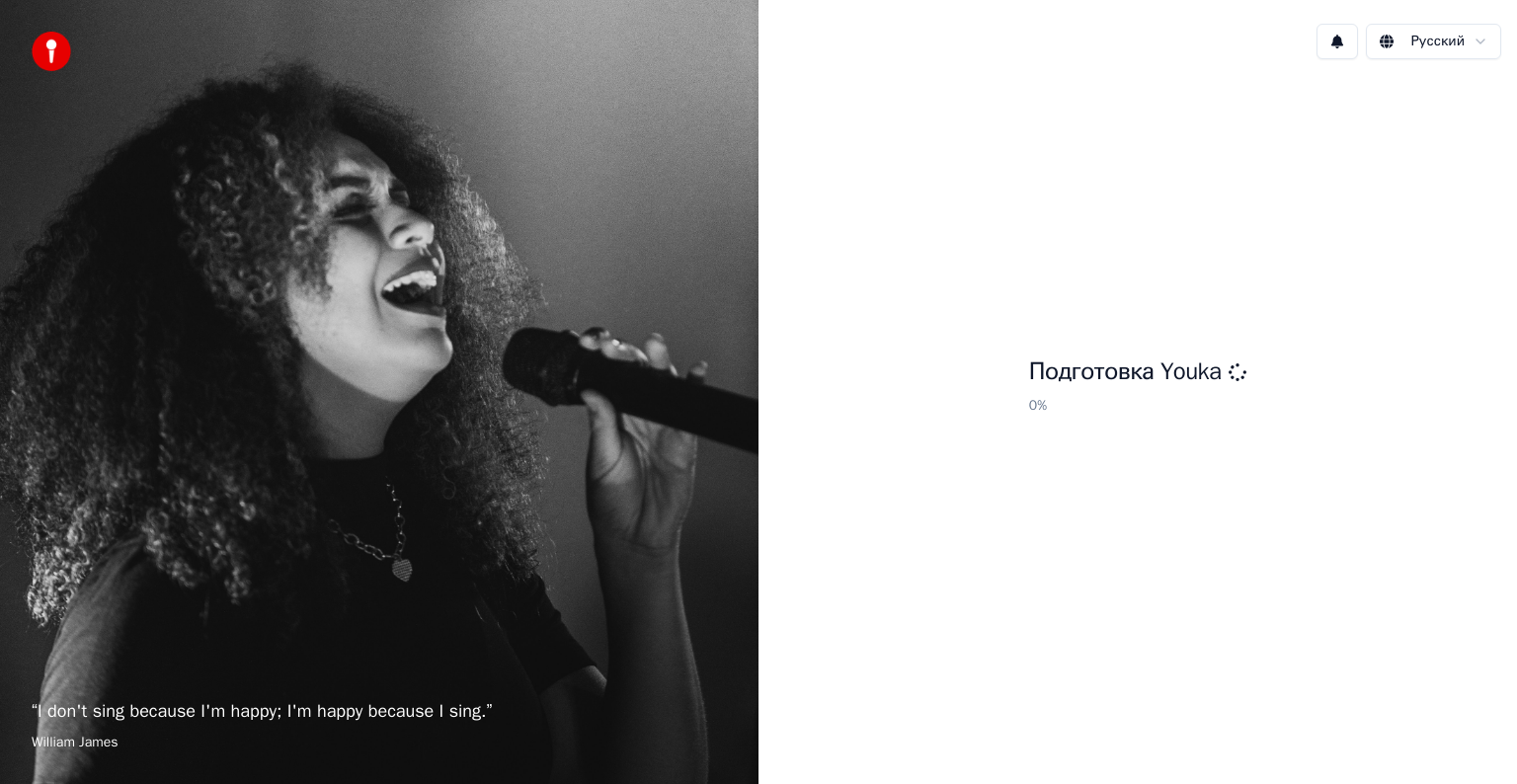 scroll, scrollTop: 0, scrollLeft: 0, axis: both 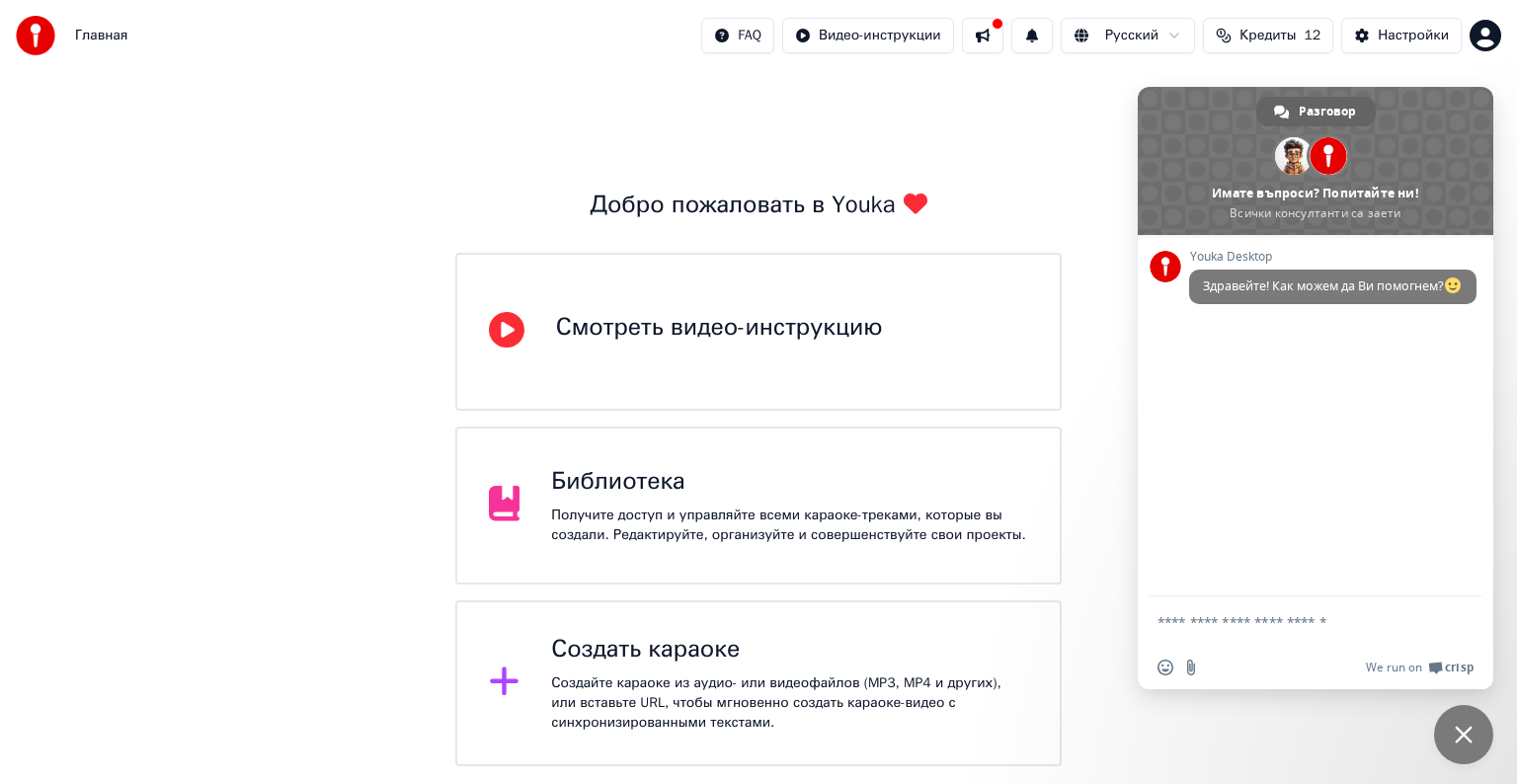click on "Создать караоке" at bounding box center (789, 650) 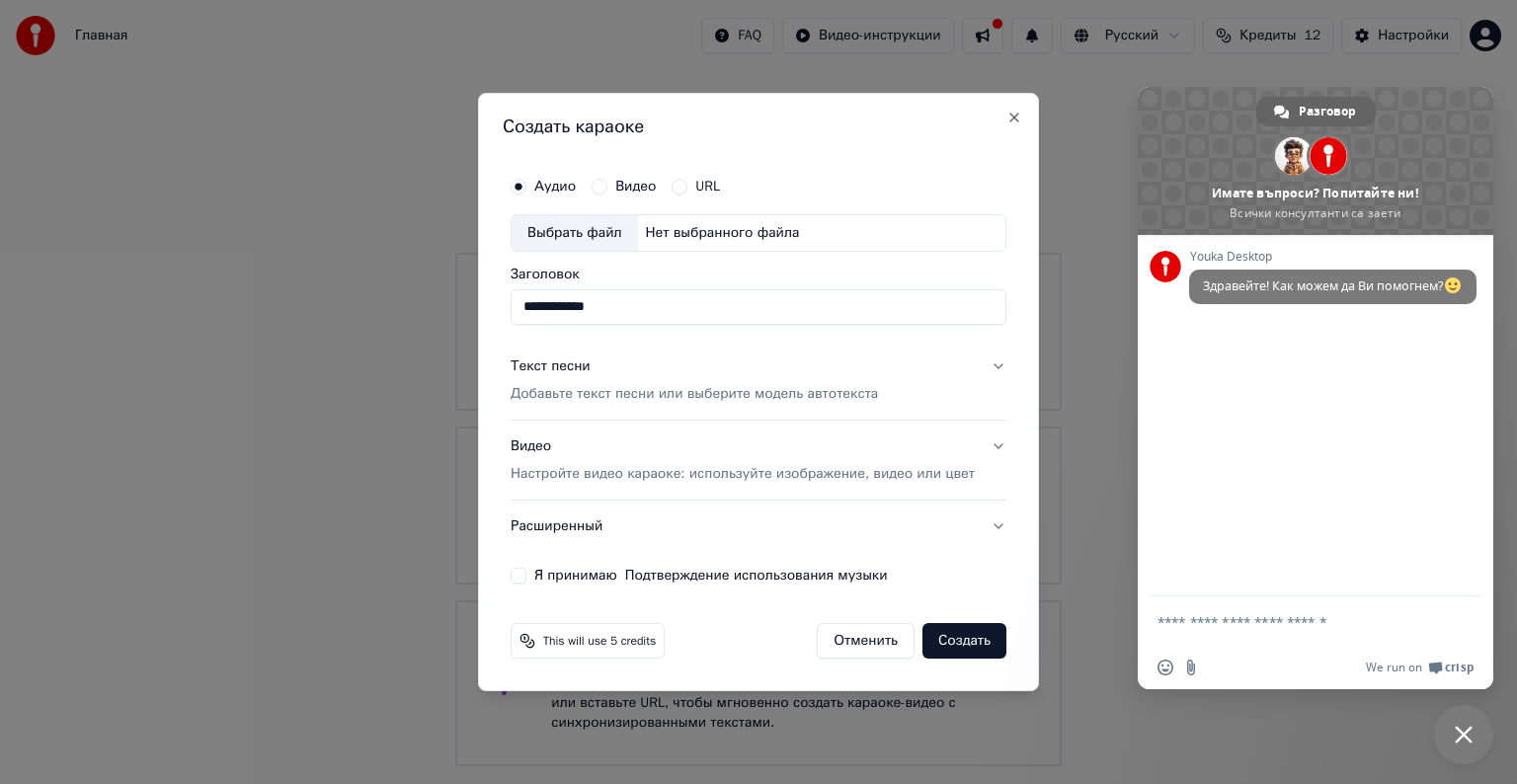 type on "**********" 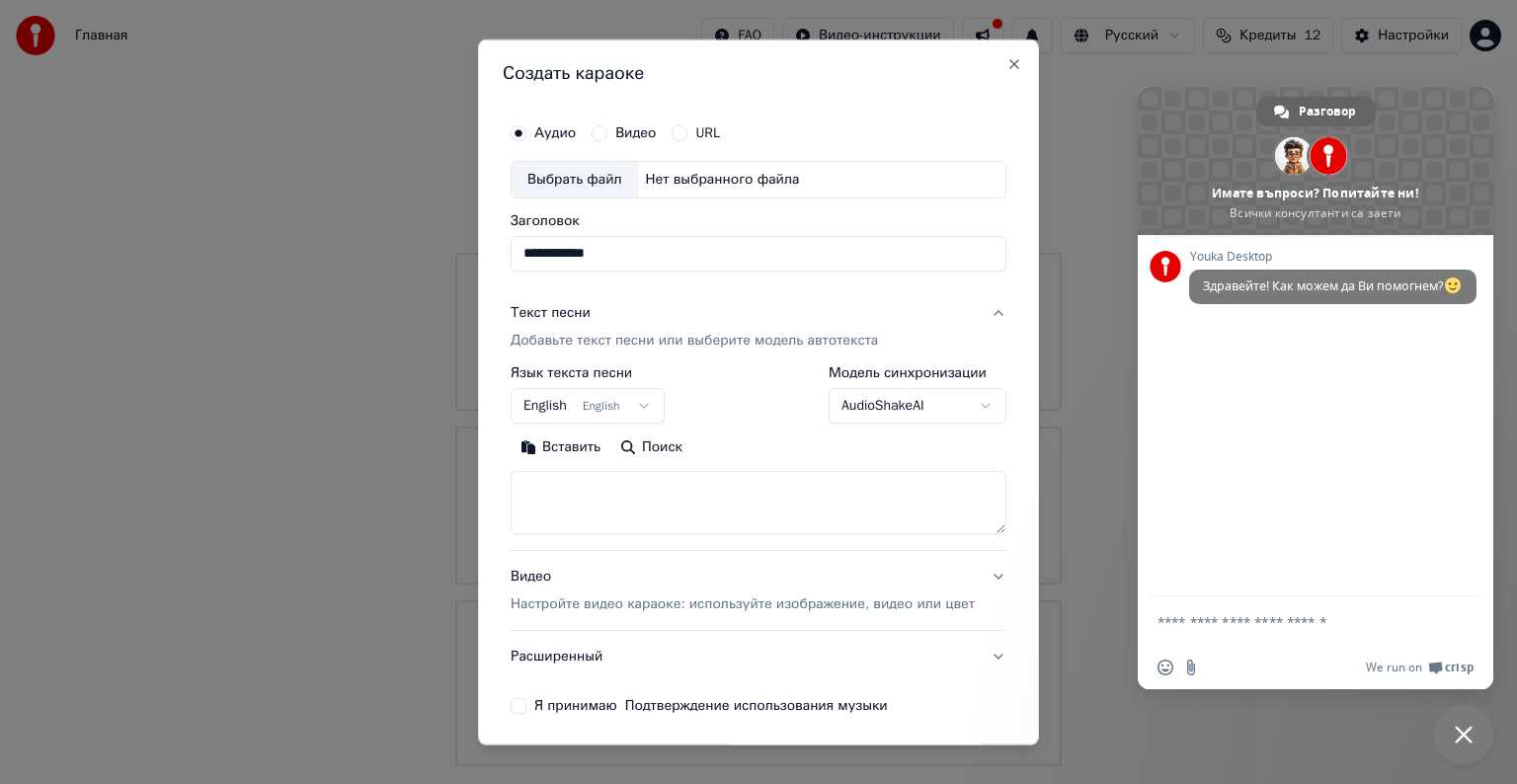 click on "English English" at bounding box center [588, 406] 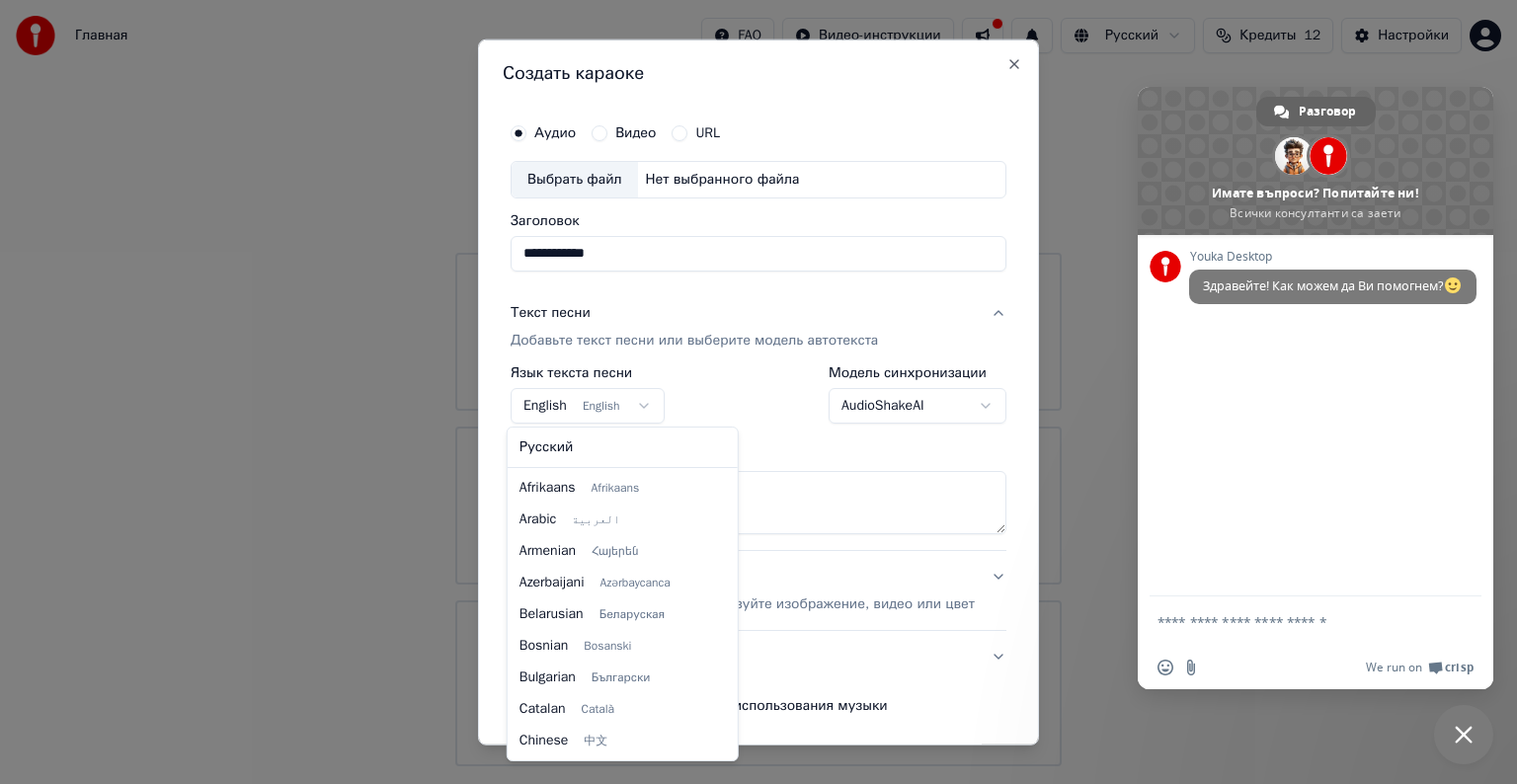 scroll, scrollTop: 158, scrollLeft: 0, axis: vertical 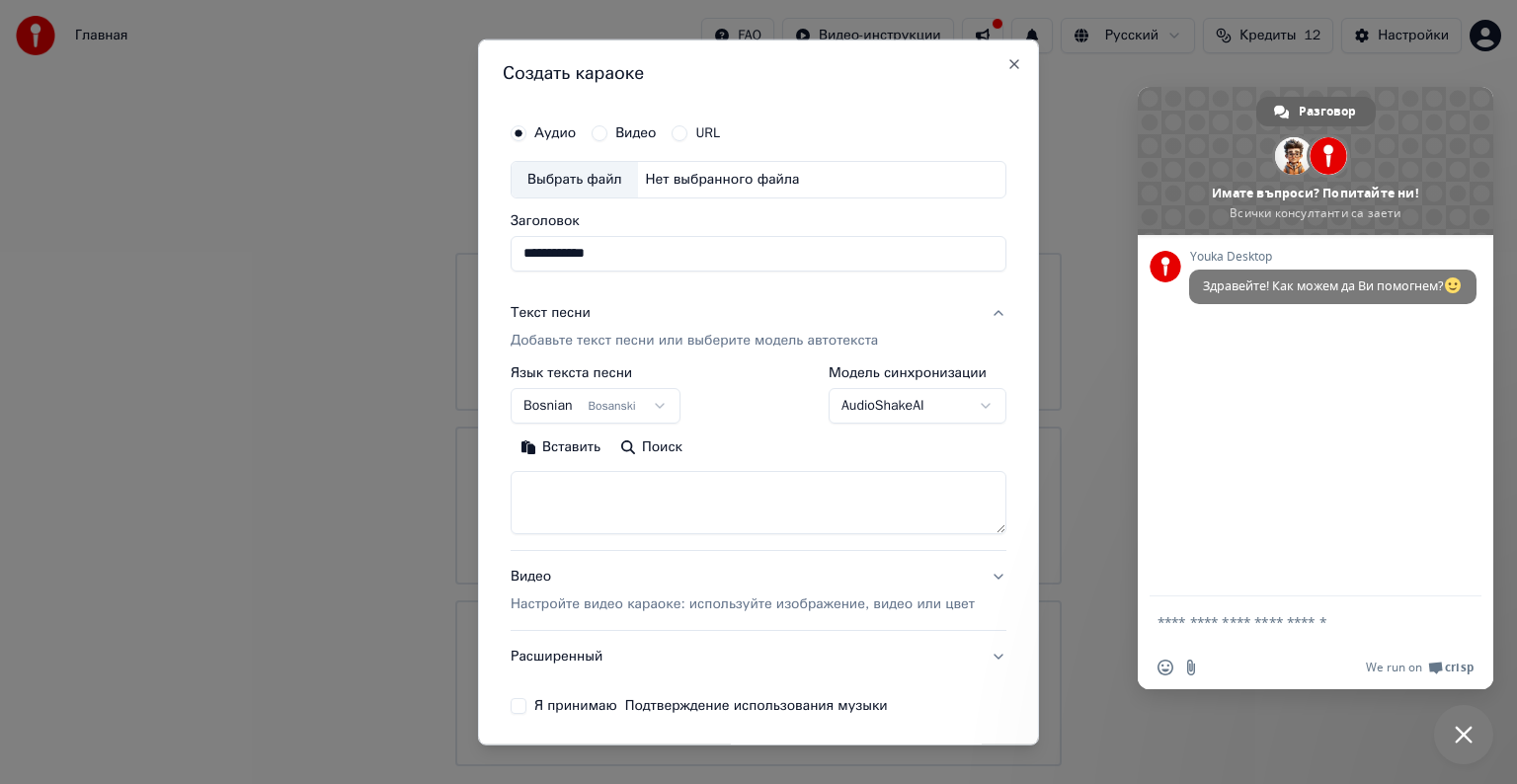 click on "Главная FAQ Видео-инструкции Русский Кредиты 12 Настройки Добро пожаловать в Youka Смотреть видео-инструкцию Библиотека Получите доступ и управляйте всеми караоке-треками, которые вы создали. Редактируйте, организуйте и совершенствуйте свои проекты. Создать караоке Создайте караоке из аудио- или видеофайлов (MP3, MP4 и других), или вставьте URL, чтобы мгновенно создать караоке-видео с синхронизированными текстами. Разговор [NAME] Имате въпроси? Попитайте ни! Всички консултанти са заети Мрежа офлайн. Повторно свързване... Youka Desktop Здравейте! Как можем да Ви помогнем?" at bounding box center [758, 383] 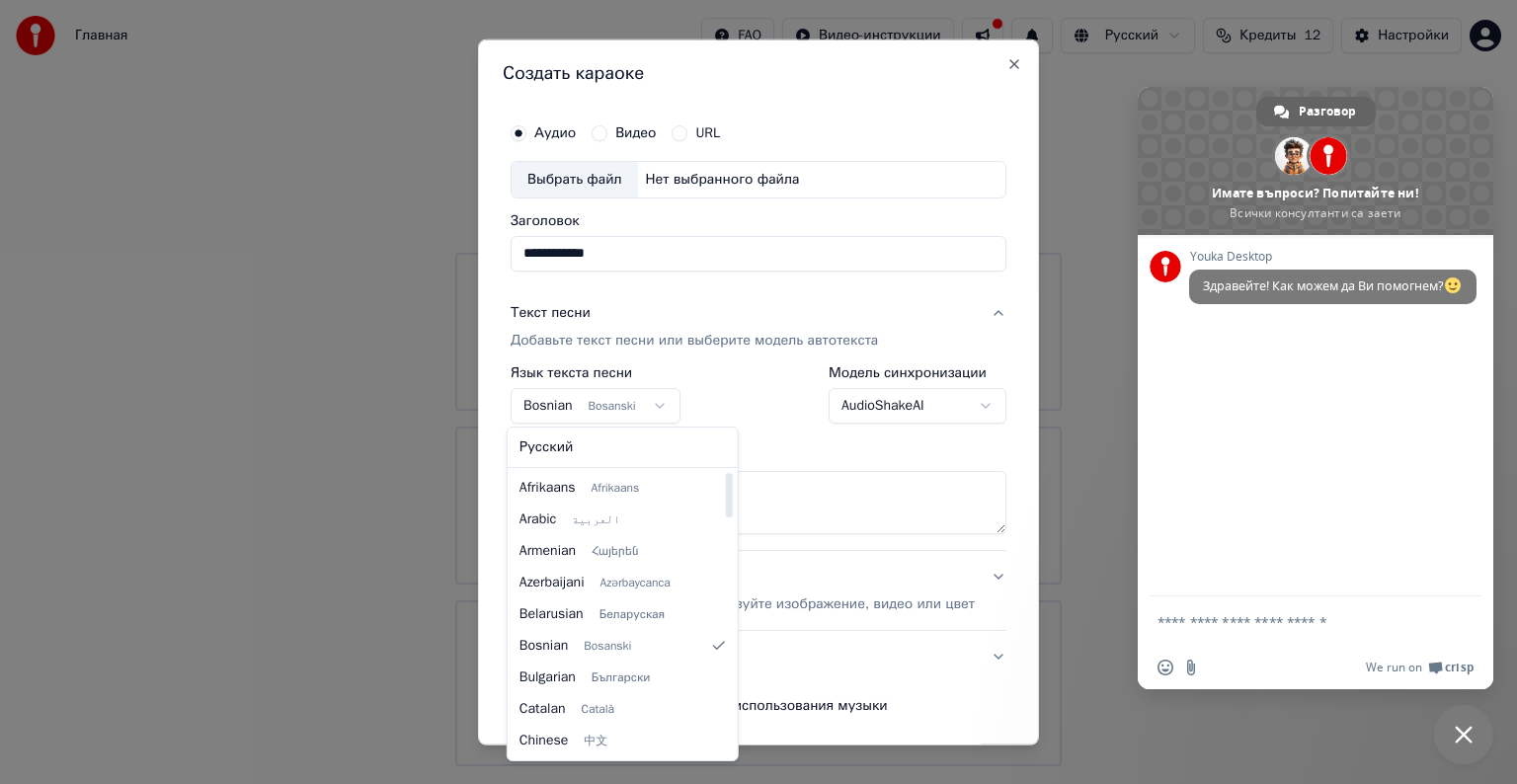 select on "**" 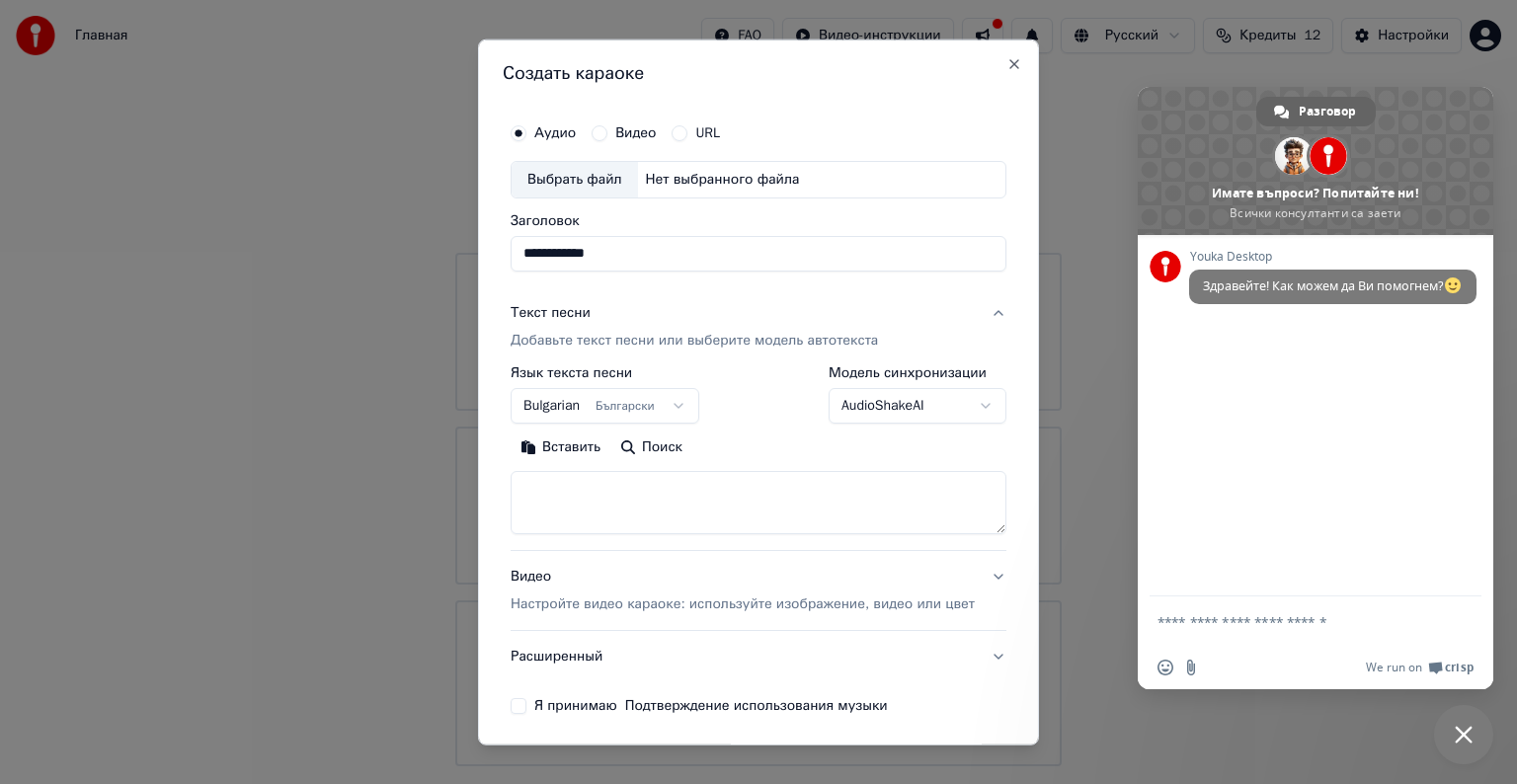 click at bounding box center (758, 503) 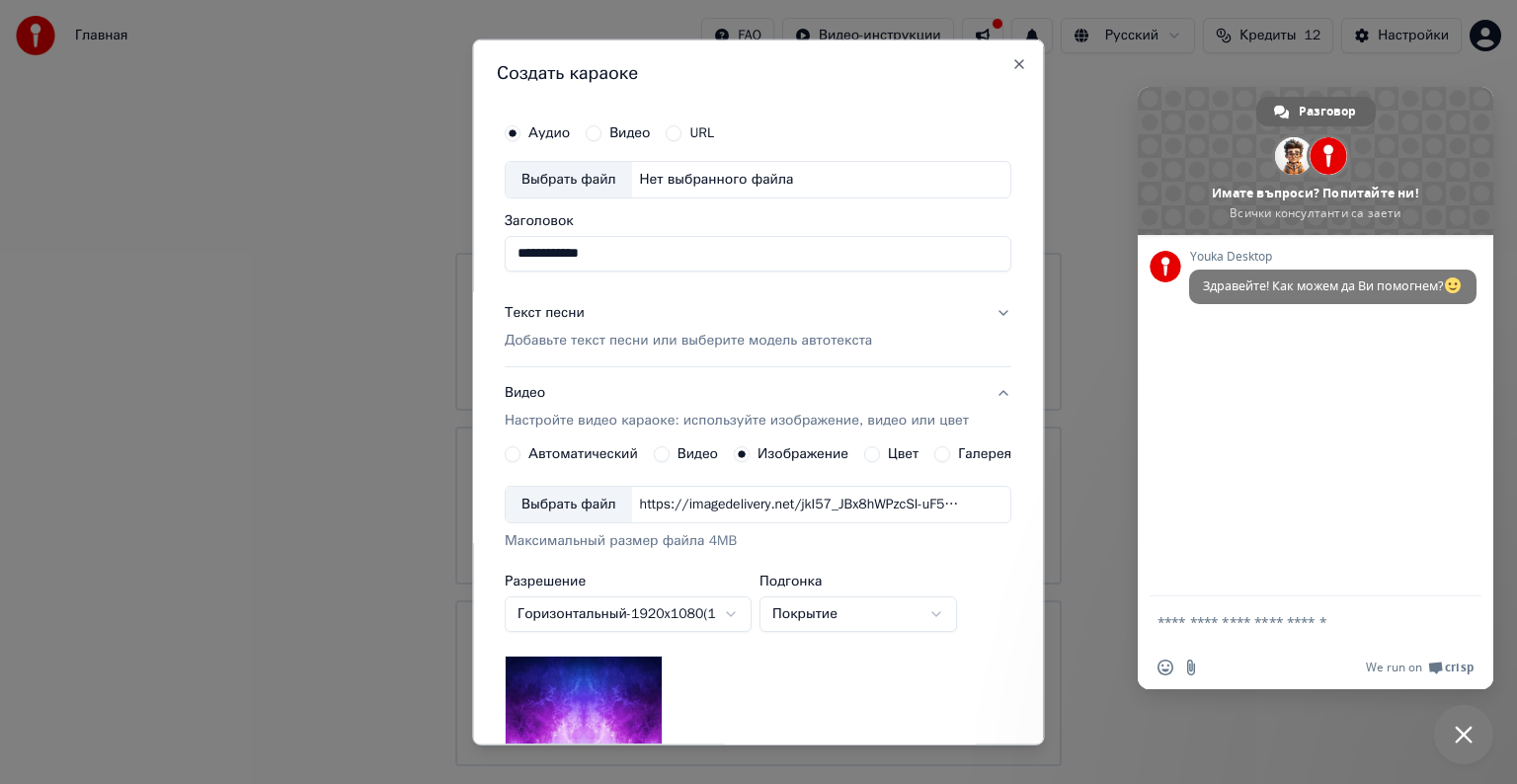 click on "Выбрать файл" at bounding box center (569, 505) 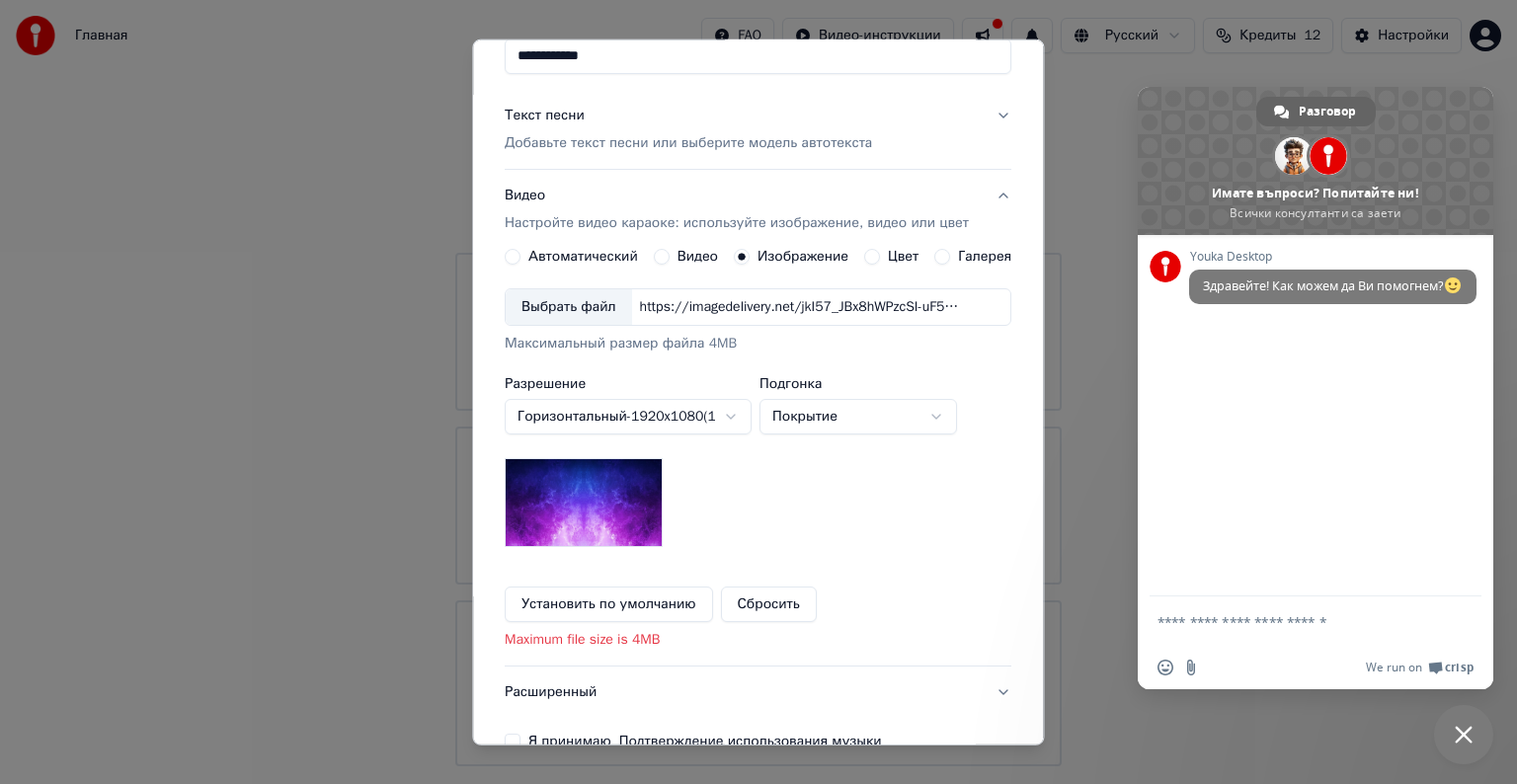 scroll, scrollTop: 99, scrollLeft: 0, axis: vertical 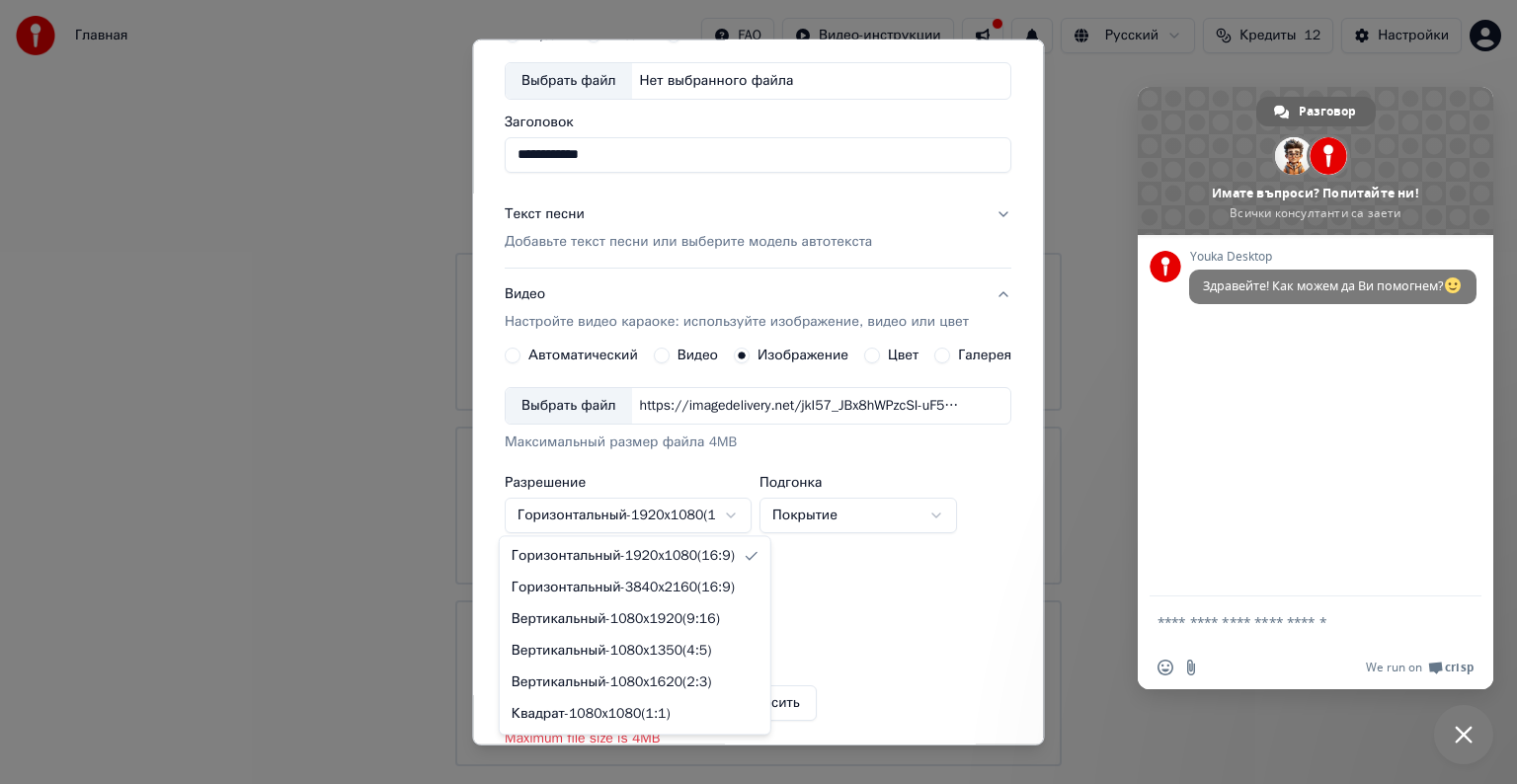 click on "Главная FAQ Видео-инструкции Русский Кредиты 12 Настройки Добро пожаловать в Youka Смотреть видео-инструкцию Библиотека Получите доступ и управляйте всеми караоке-треками, которые вы создали. Редактируйте, организуйте и совершенствуйте свои проекты. Создать караоке Создайте караоке из аудио- или видеофайлов (MP3, MP4 и других), или вставьте URL, чтобы мгновенно создать караоке-видео с синхронизированными текстами. Разговор Adam Имате въпроси? Попитайте ни! Всички консултанти са заети Мрежа офлайн. Повторно свързване... Youka Desktop Здравейте! Как можем да Ви помогнем?  x" at bounding box center (758, 383) 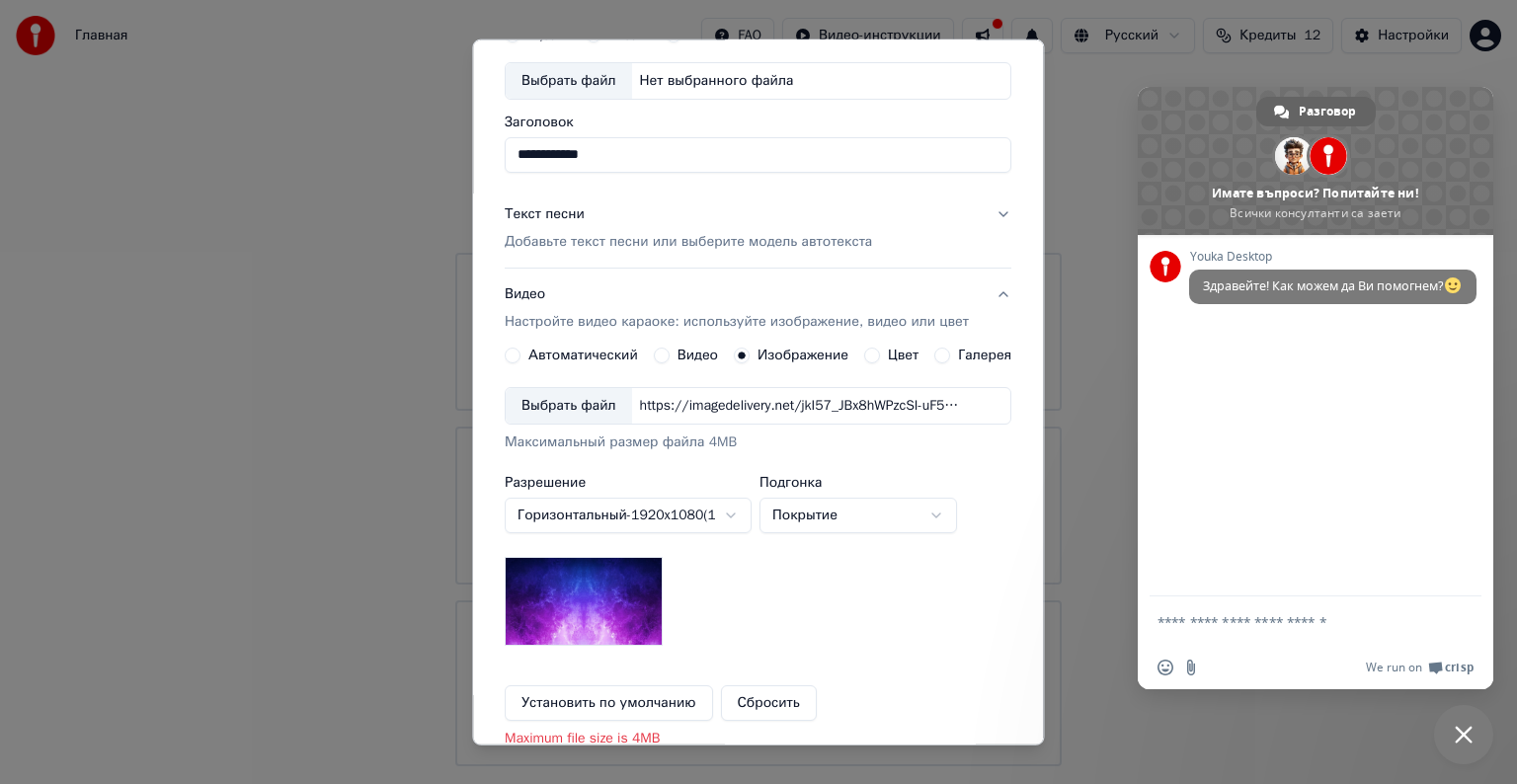 click on "Главная FAQ Видео-инструкции Русский Кредиты 12 Настройки Добро пожаловать в Youka Смотреть видео-инструкцию Библиотека Получите доступ и управляйте всеми караоке-треками, которые вы создали. Редактируйте, организуйте и совершенствуйте свои проекты. Создать караоке Создайте караоке из аудио- или видеофайлов (MP3, MP4 и других), или вставьте URL, чтобы мгновенно создать караоке-видео с синхронизированными текстами. Разговор Adam Имате въпроси? Попитайте ни! Всички консултанти са заети Мрежа офлайн. Повторно свързване... Youka Desktop Здравейте! Как можем да Ви помогнем?  x" at bounding box center (758, 383) 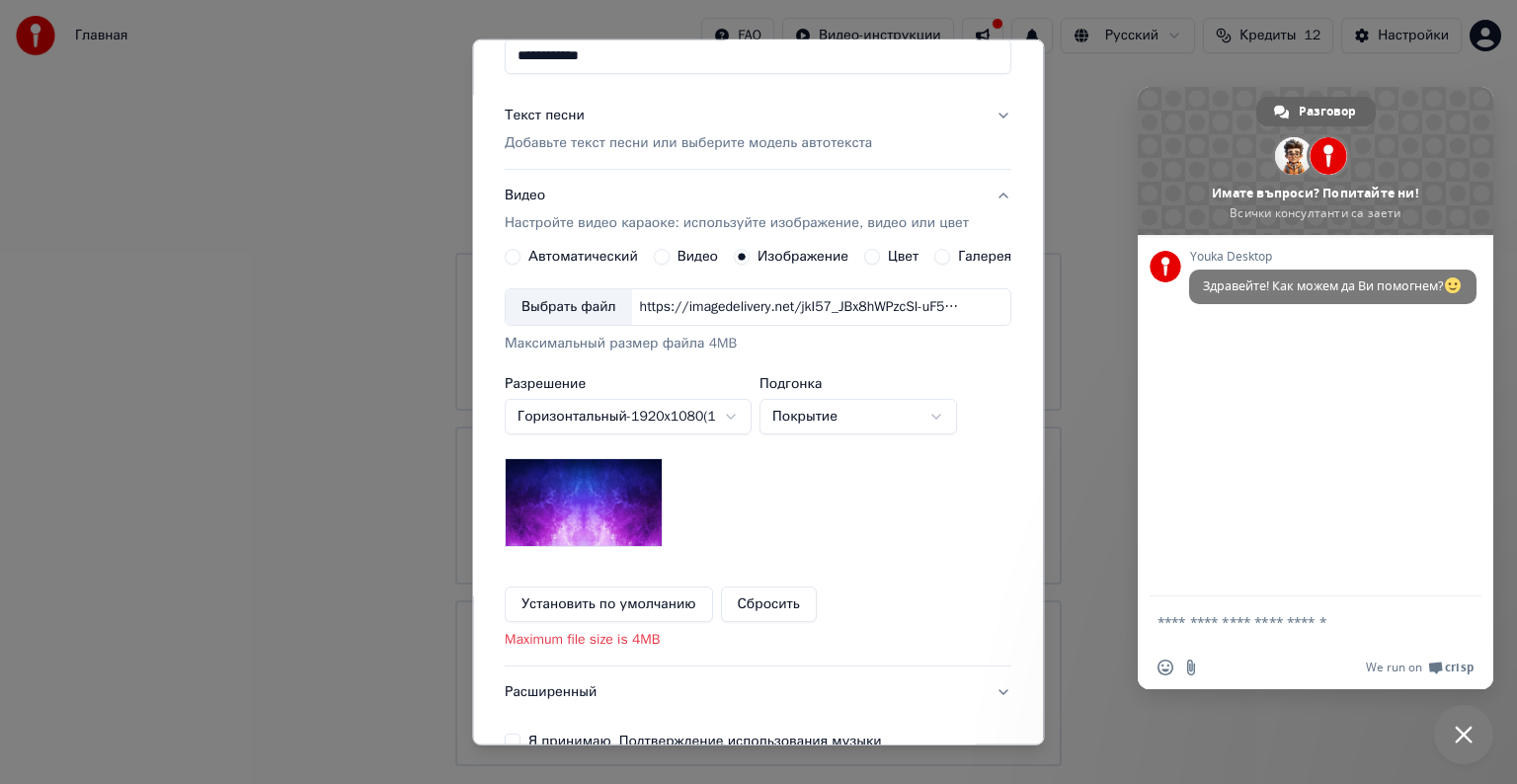 click on "Настройте видео караоке: используйте изображение, видео или цвет" at bounding box center (737, 223) 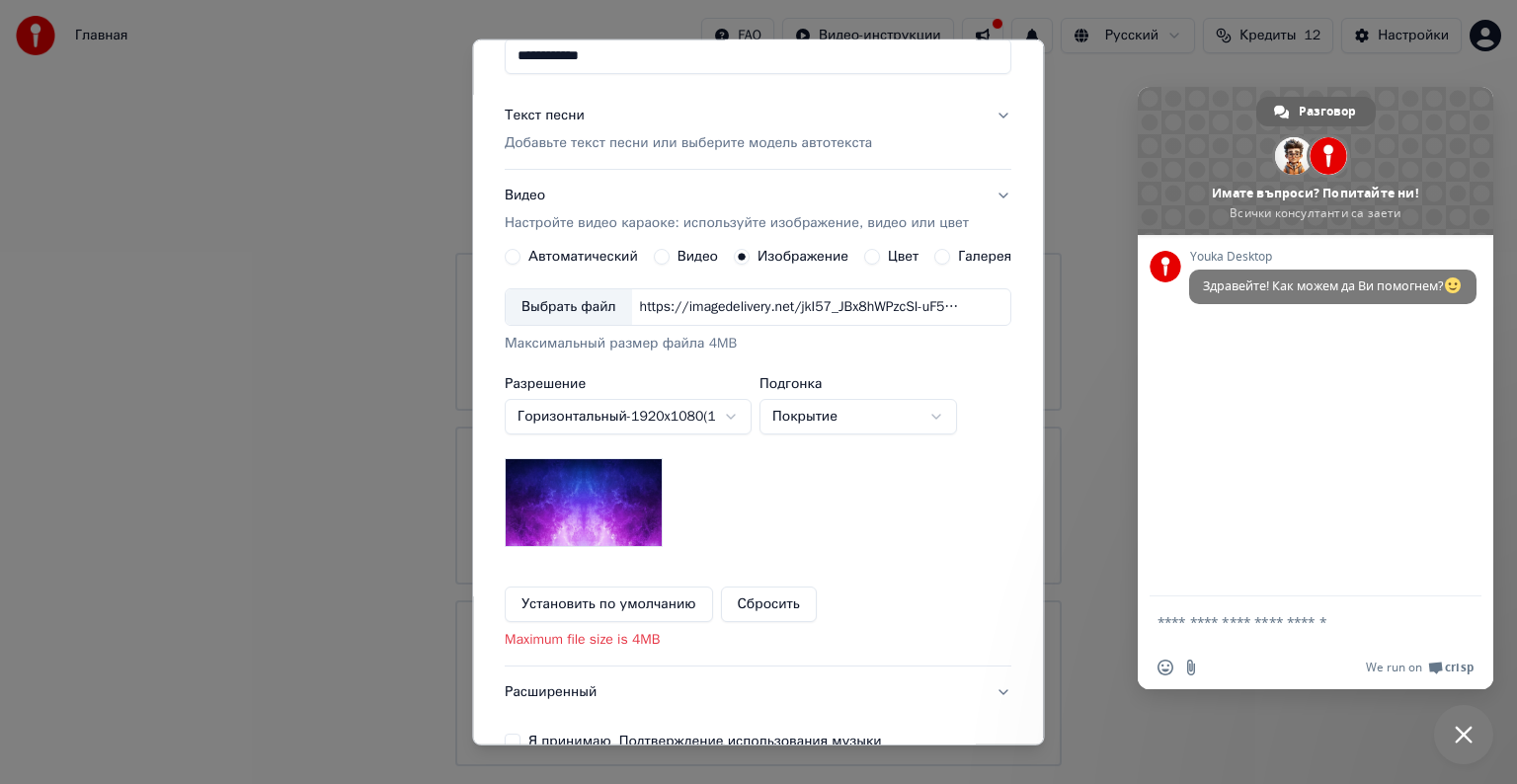 scroll, scrollTop: 0, scrollLeft: 0, axis: both 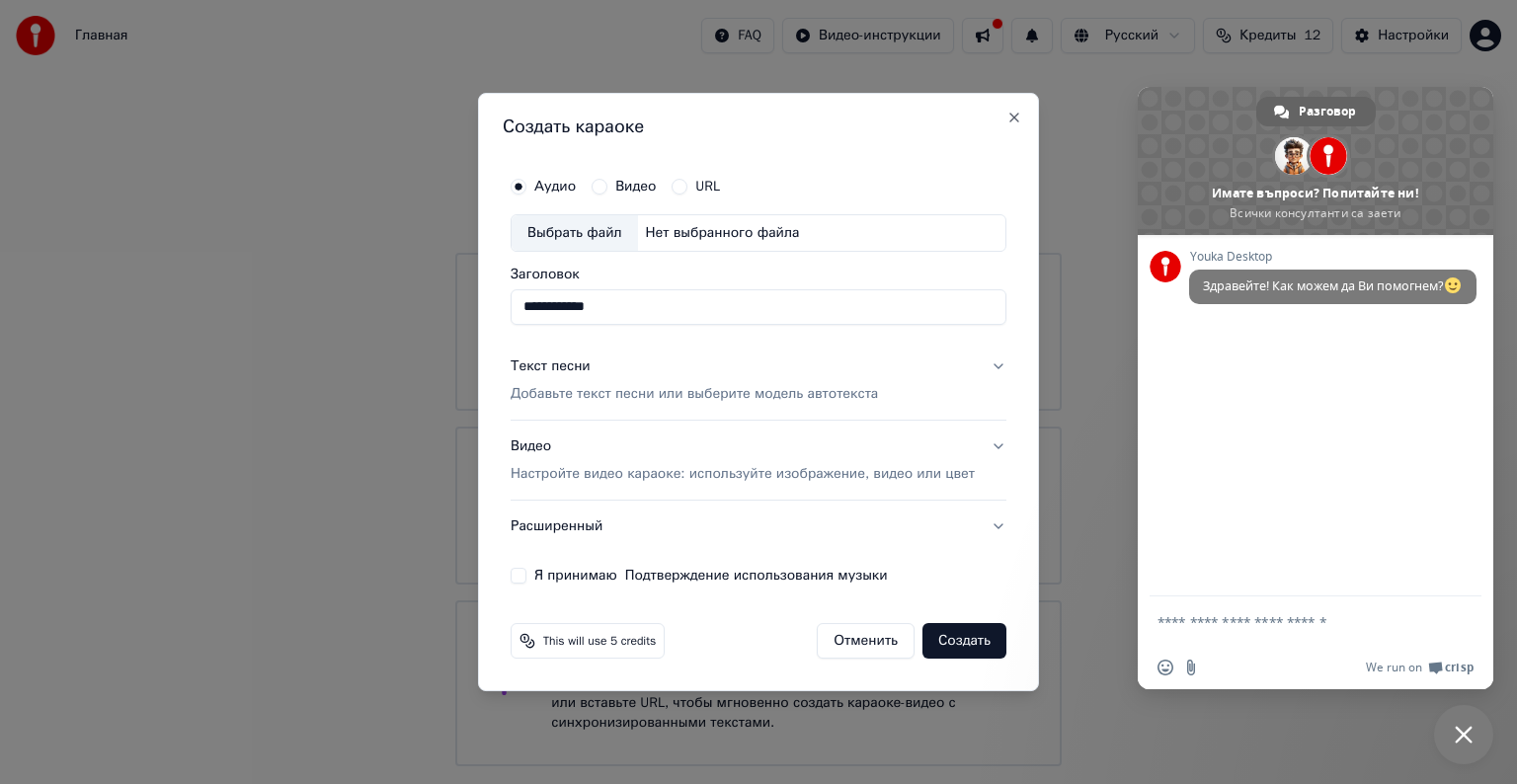 click on "Настройте видео караоке: используйте изображение, видео или цвет" at bounding box center (743, 474) 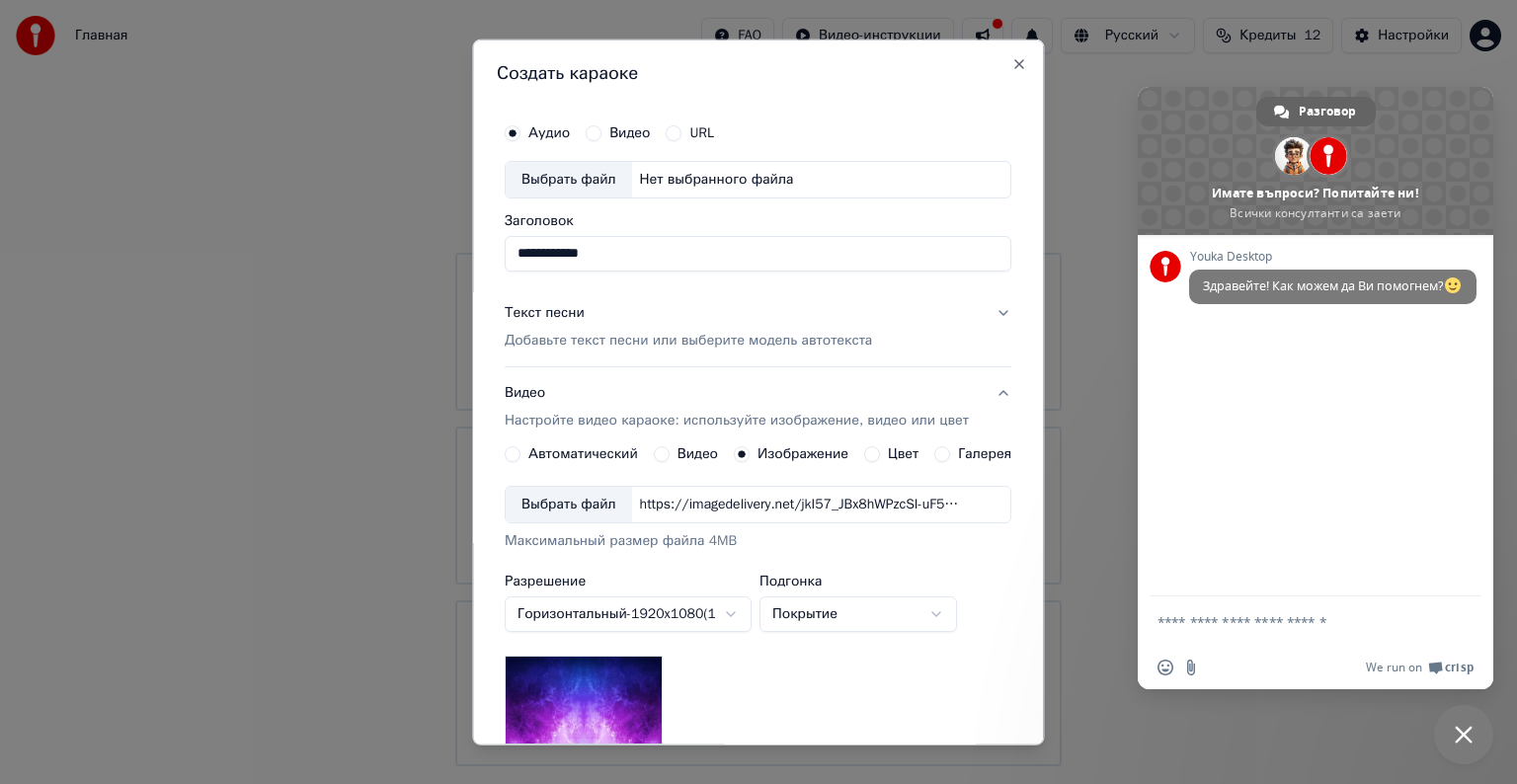 click on "Выбрать файл" at bounding box center (569, 505) 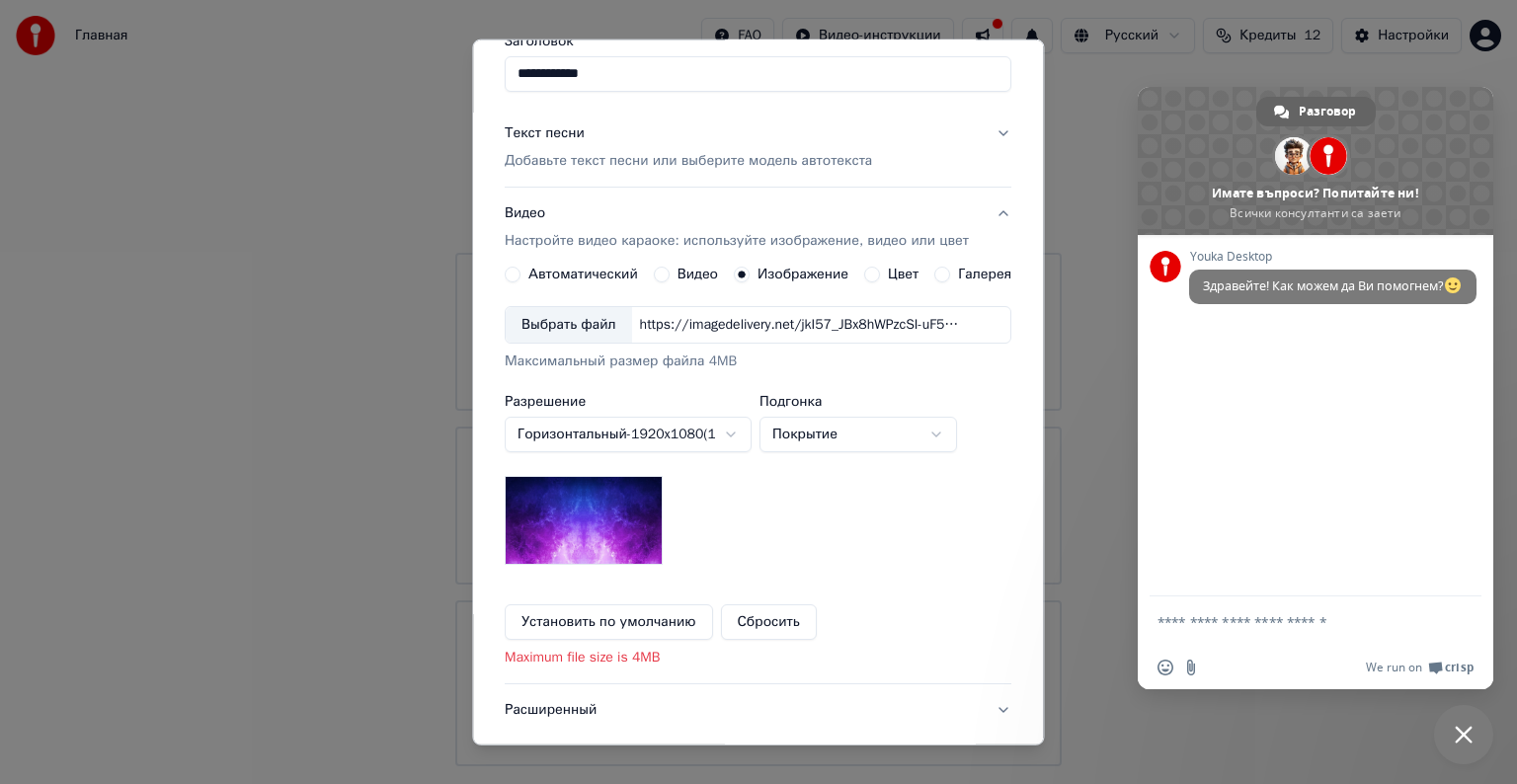 scroll, scrollTop: 197, scrollLeft: 0, axis: vertical 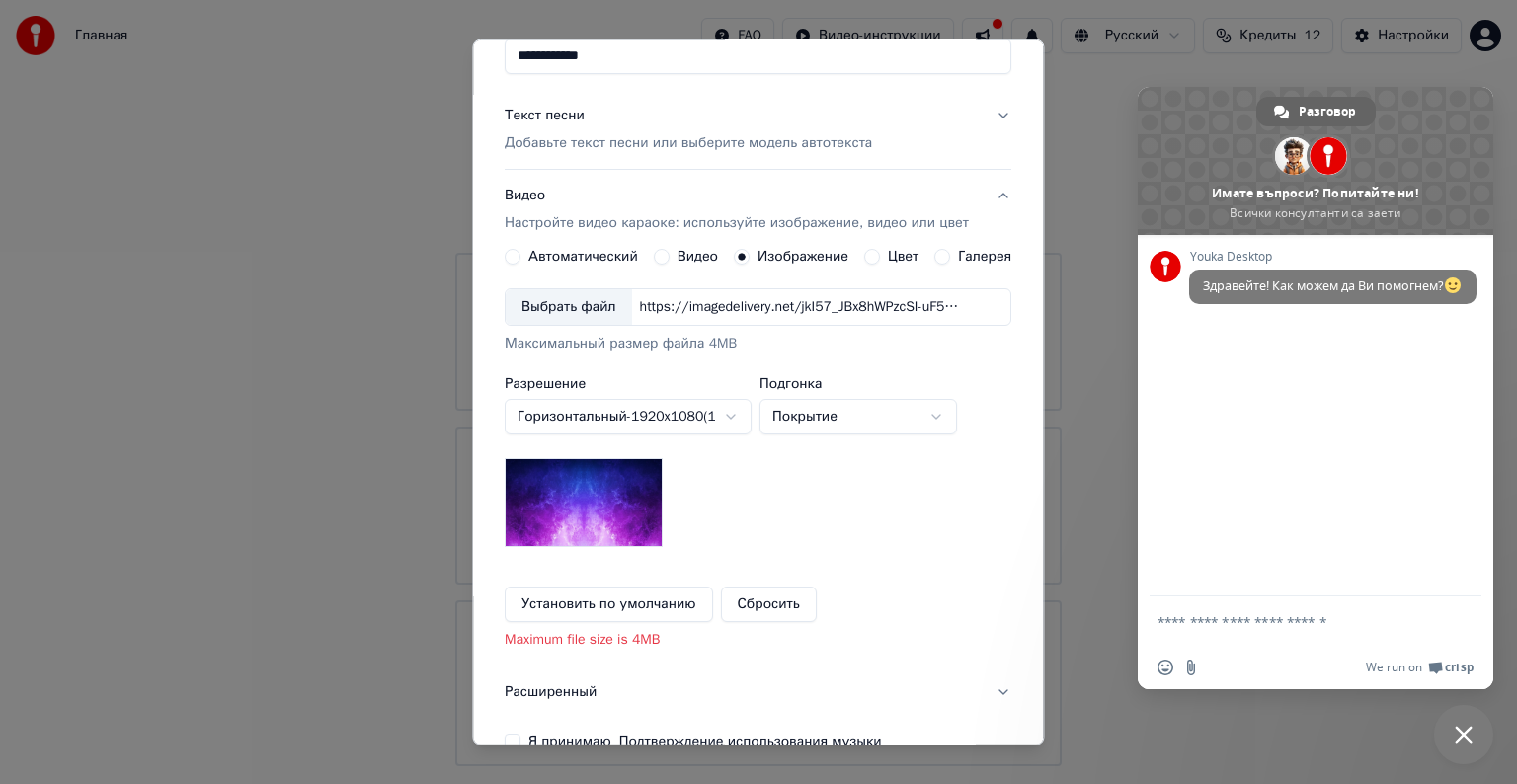click on "Maximum file size is 4MB" at bounding box center (758, 640) 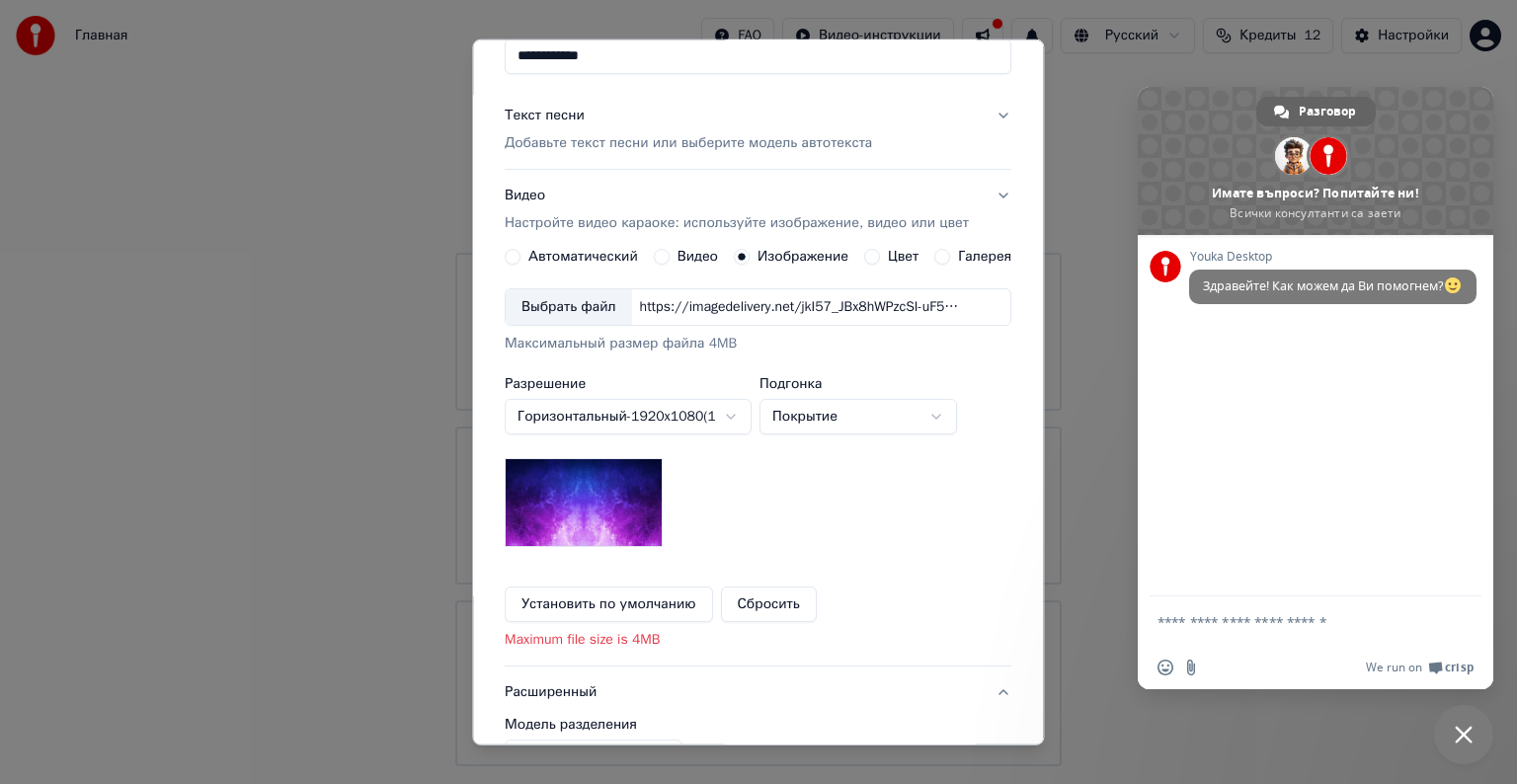 scroll, scrollTop: 0, scrollLeft: 0, axis: both 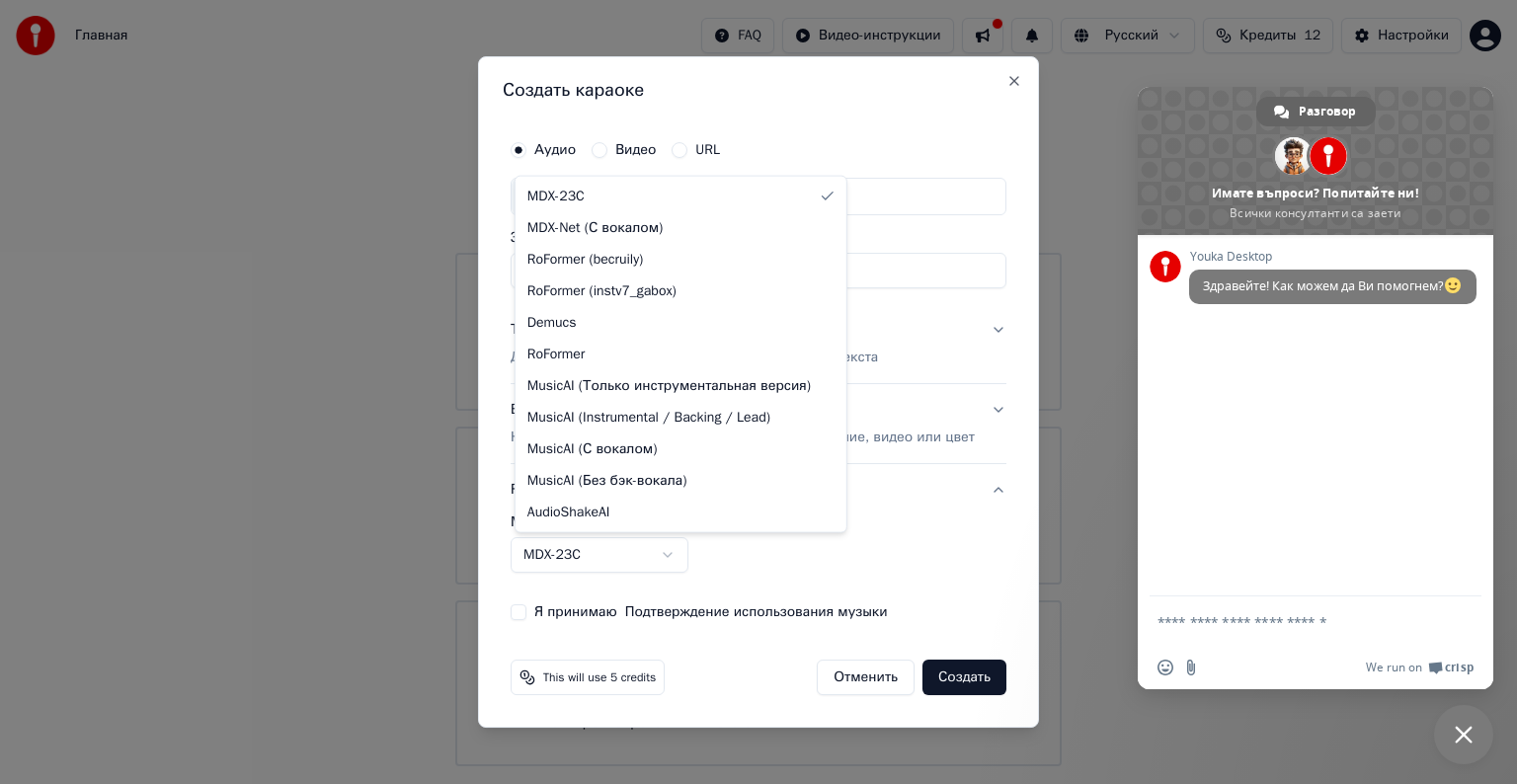 click on "Главная FAQ Видео-инструкции Русский Кредиты 12 Настройки Добро пожаловать в Youka Смотреть видео-инструкцию Библиотека Получите доступ и управляйте всеми караоке-треками, которые вы создали. Редактируйте, организуйте и совершенствуйте свои проекты. Создать караоке Создайте караоке из аудио- или видеофайлов (MP3, MP4 и других), или вставьте URL, чтобы мгновенно создать караоке-видео с синхронизированными текстами. Разговор [NAME] Имате въпроси? Попитайте ни! Всички консултанти са заети Мрежа офлайн. Повторно свързване... Youka Desktop Здравейте! Как можем да Ви помогнем?" at bounding box center (758, 383) 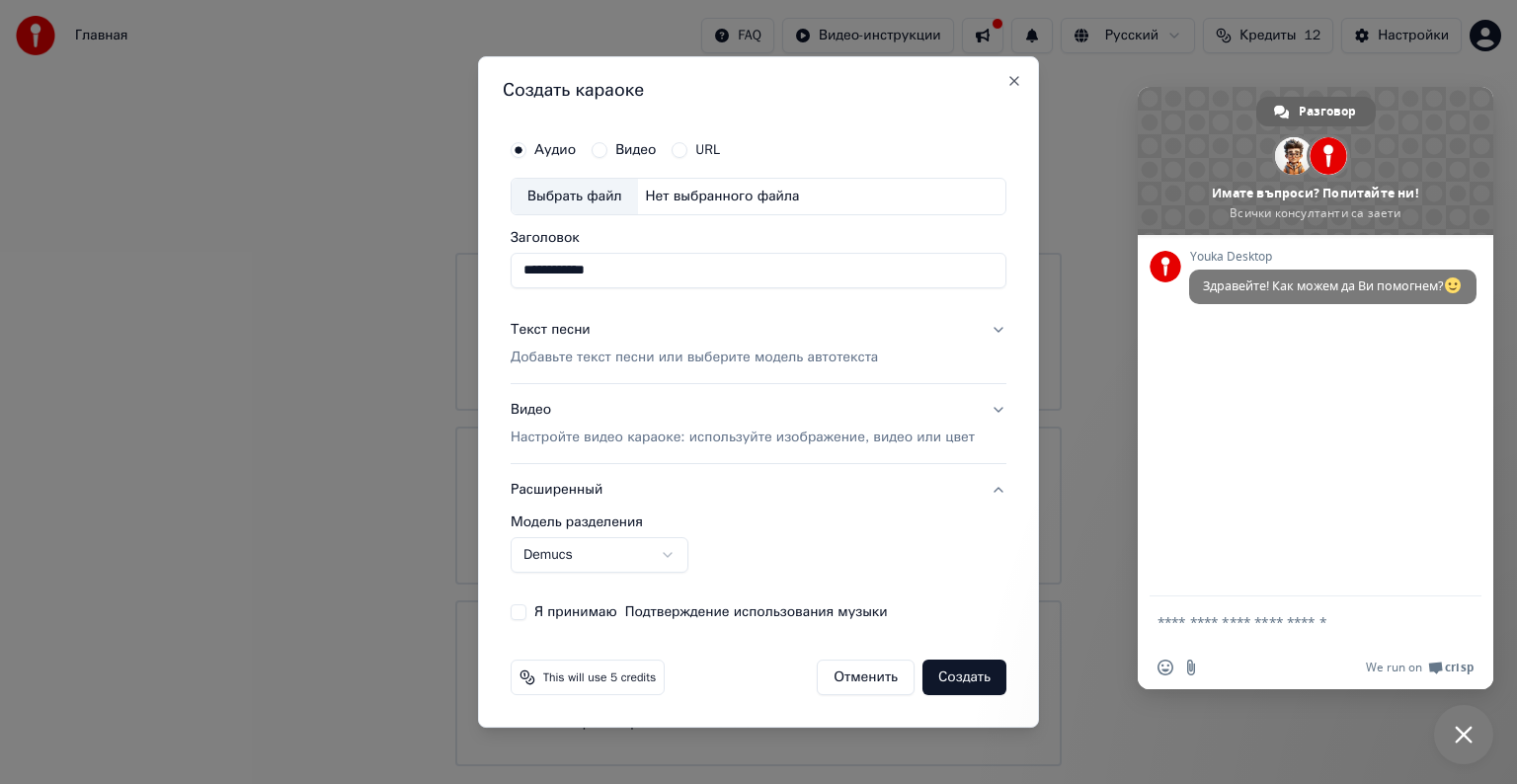 click on "Главная FAQ Видео-инструкции Русский Кредиты 12 Настройки Добро пожаловать в Youka Смотреть видео-инструкцию Библиотека Получите доступ и управляйте всеми караоке-треками, которые вы создали. Редактируйте, организуйте и совершенствуйте свои проекты. Создать караоке Создайте караоке из аудио- или видеофайлов (MP3, MP4 и других), или вставьте URL, чтобы мгновенно создать караоке-видео с синхронизированными текстами. Разговор [NAME] Имате въпроси? Попитайте ни! Всички консултанти са заети Мрежа офлайн. Повторно свързване... Youka Desktop Здравейте! Как можем да Ви помогнем?" at bounding box center [758, 383] 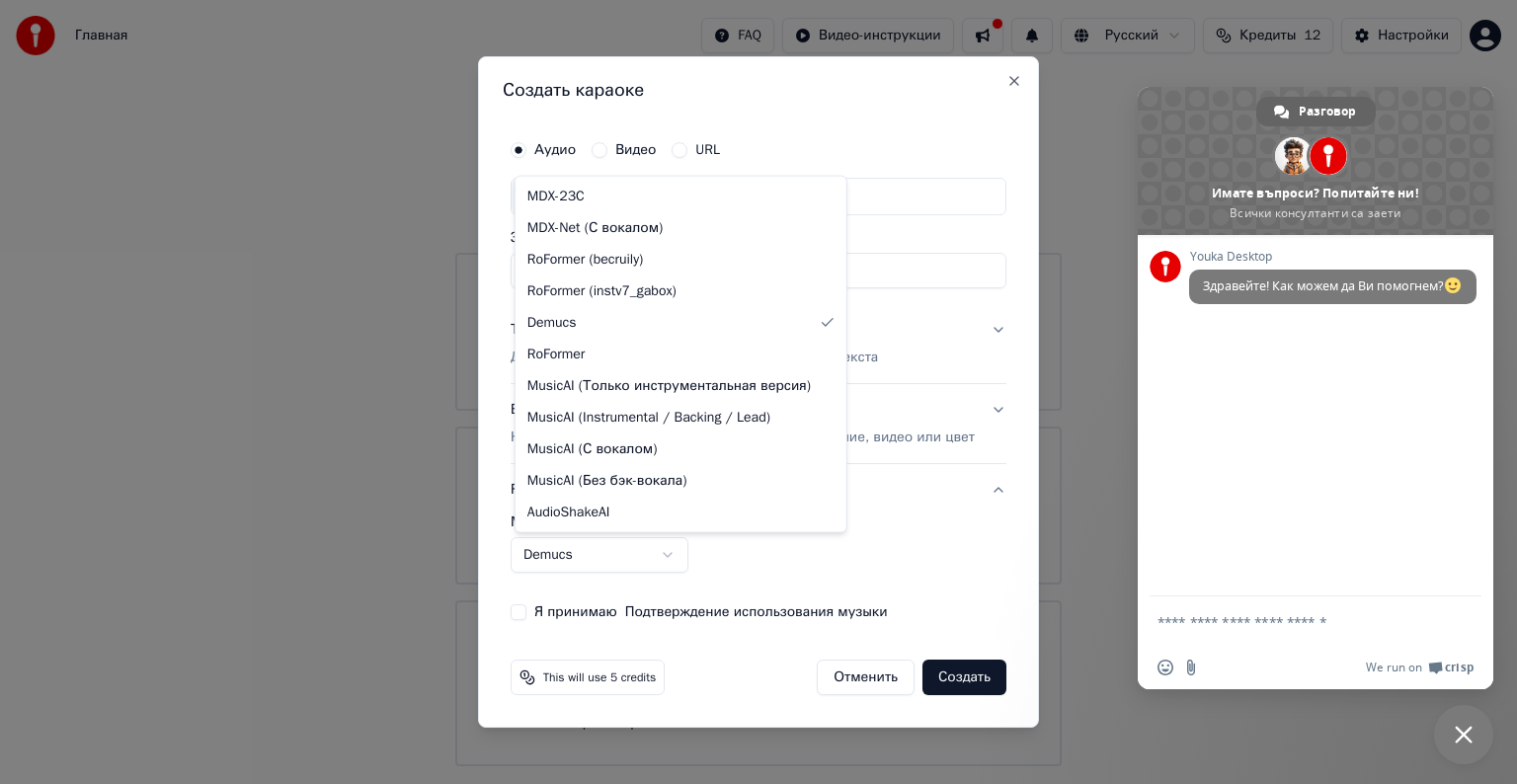 select on "******" 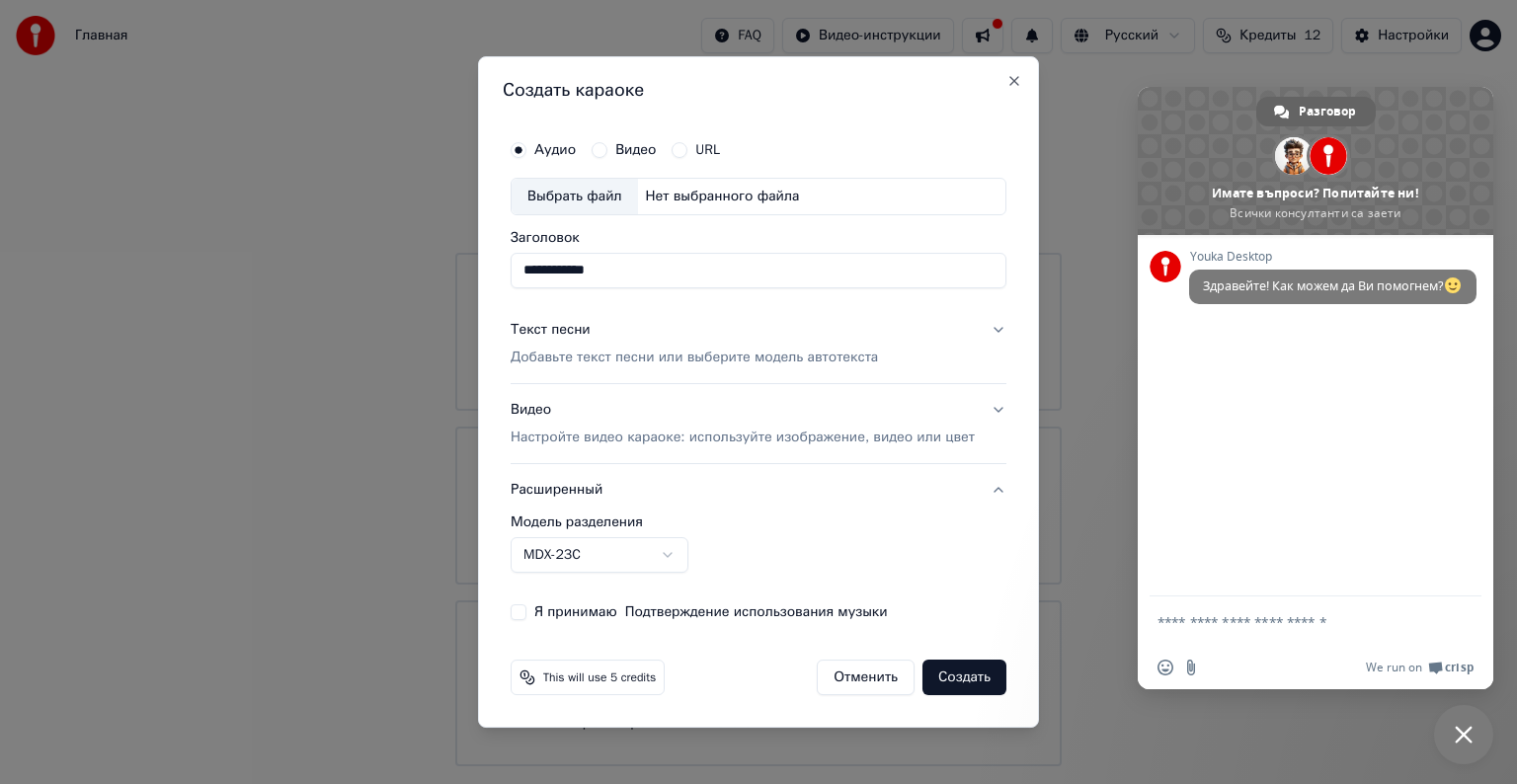 click on "Расширенный" at bounding box center [758, 490] 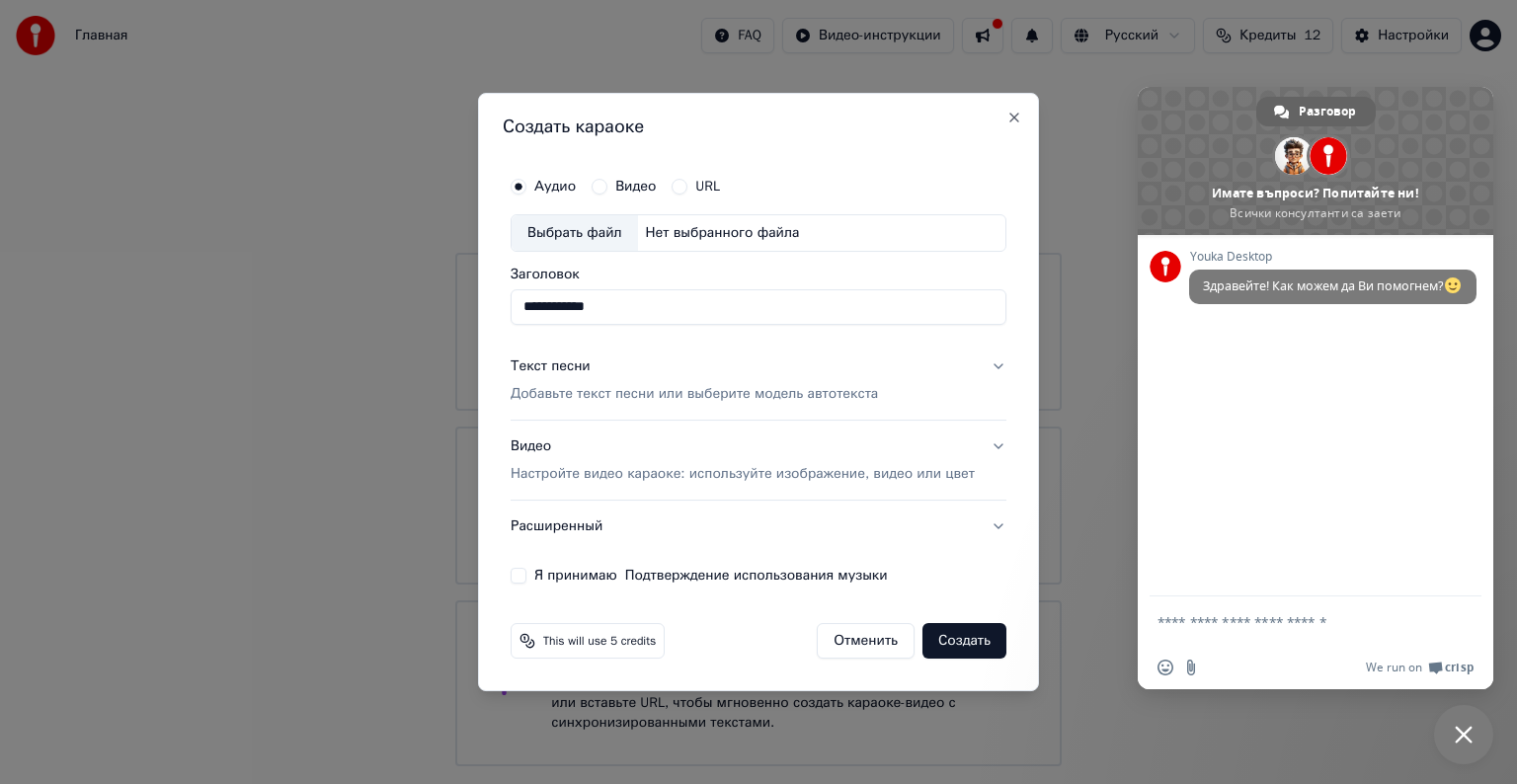 click on "Настройте видео караоке: используйте изображение, видео или цвет" at bounding box center [743, 474] 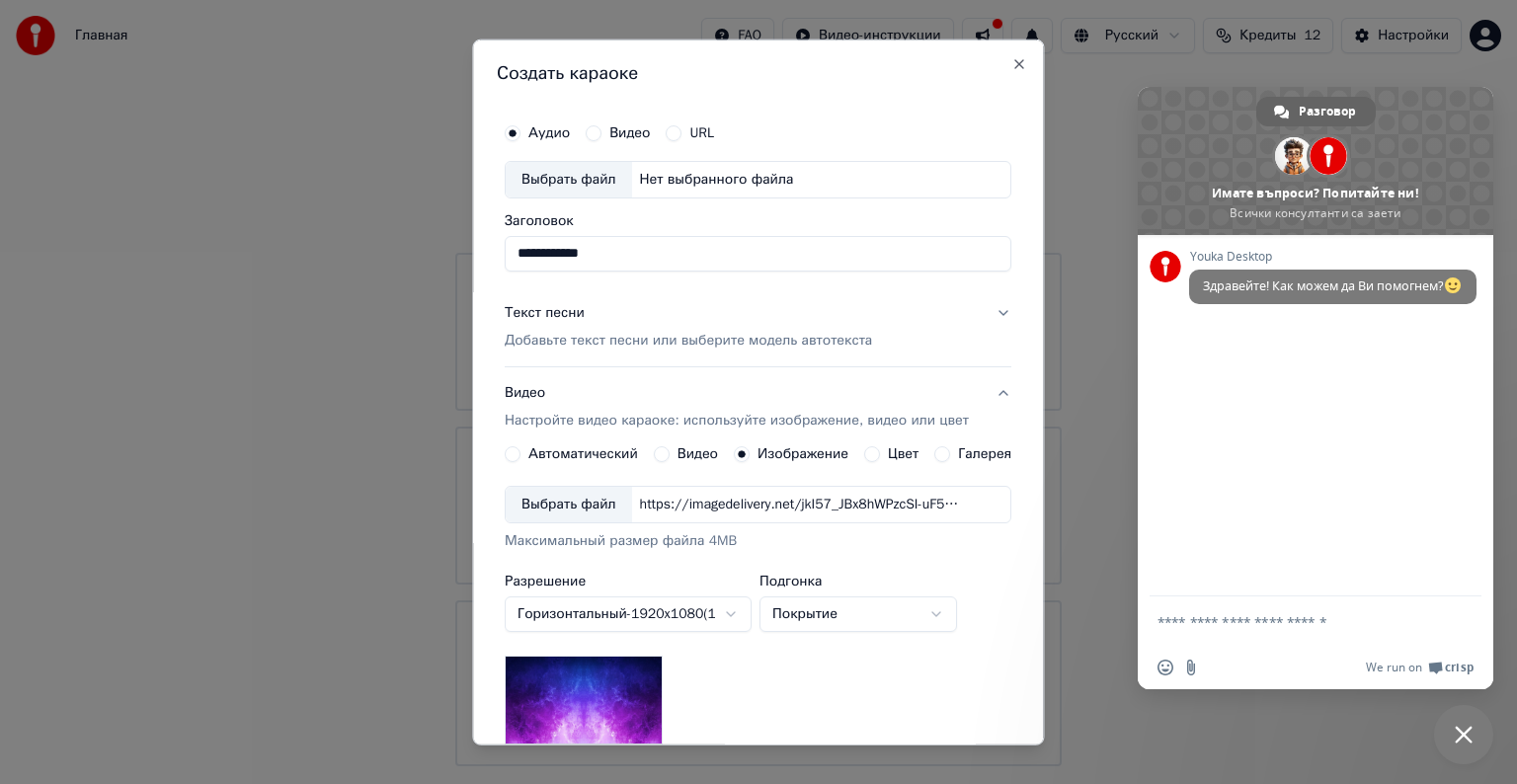 click on "Видео" at bounding box center [685, 454] 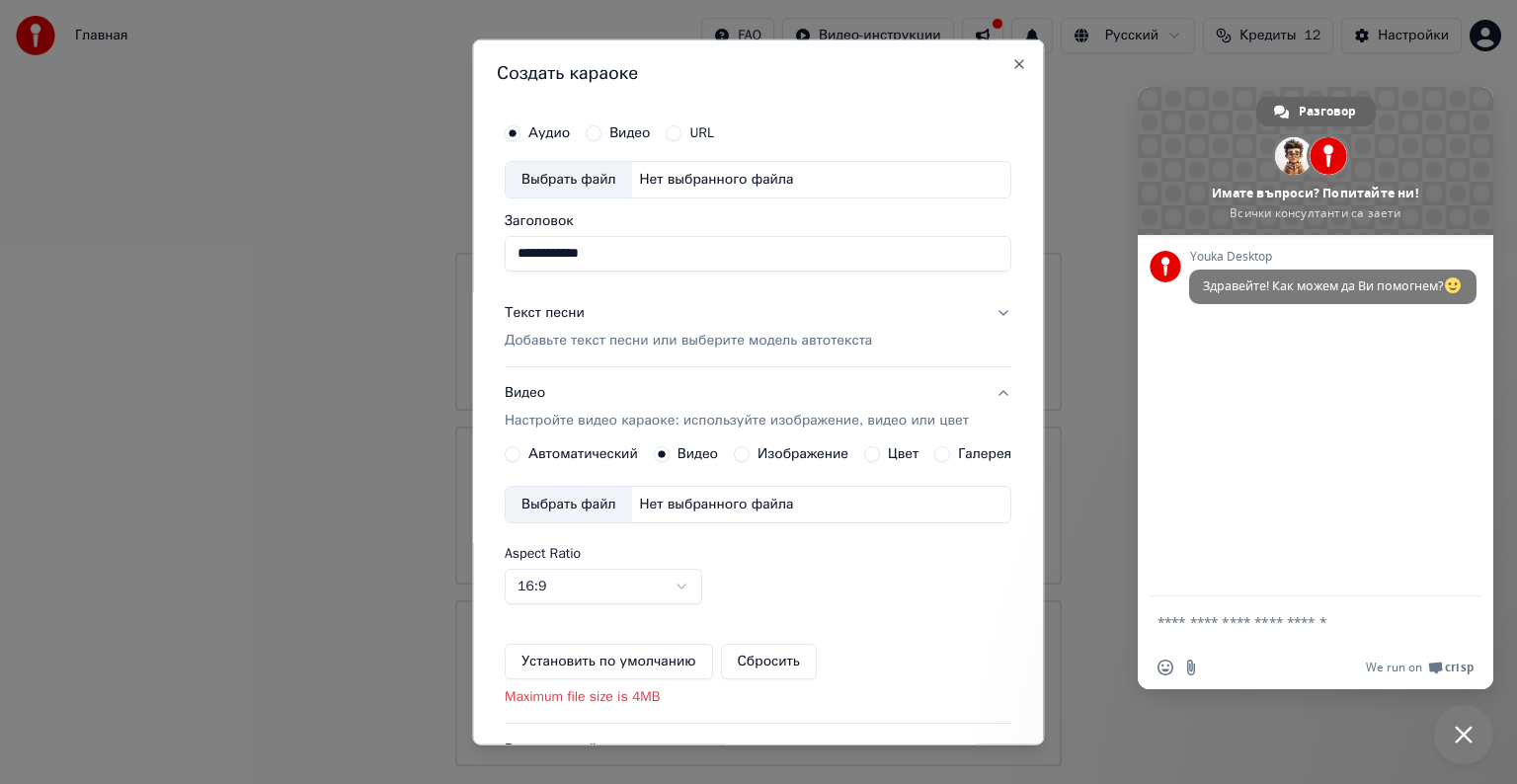 click on "Выбрать файл" at bounding box center (569, 505) 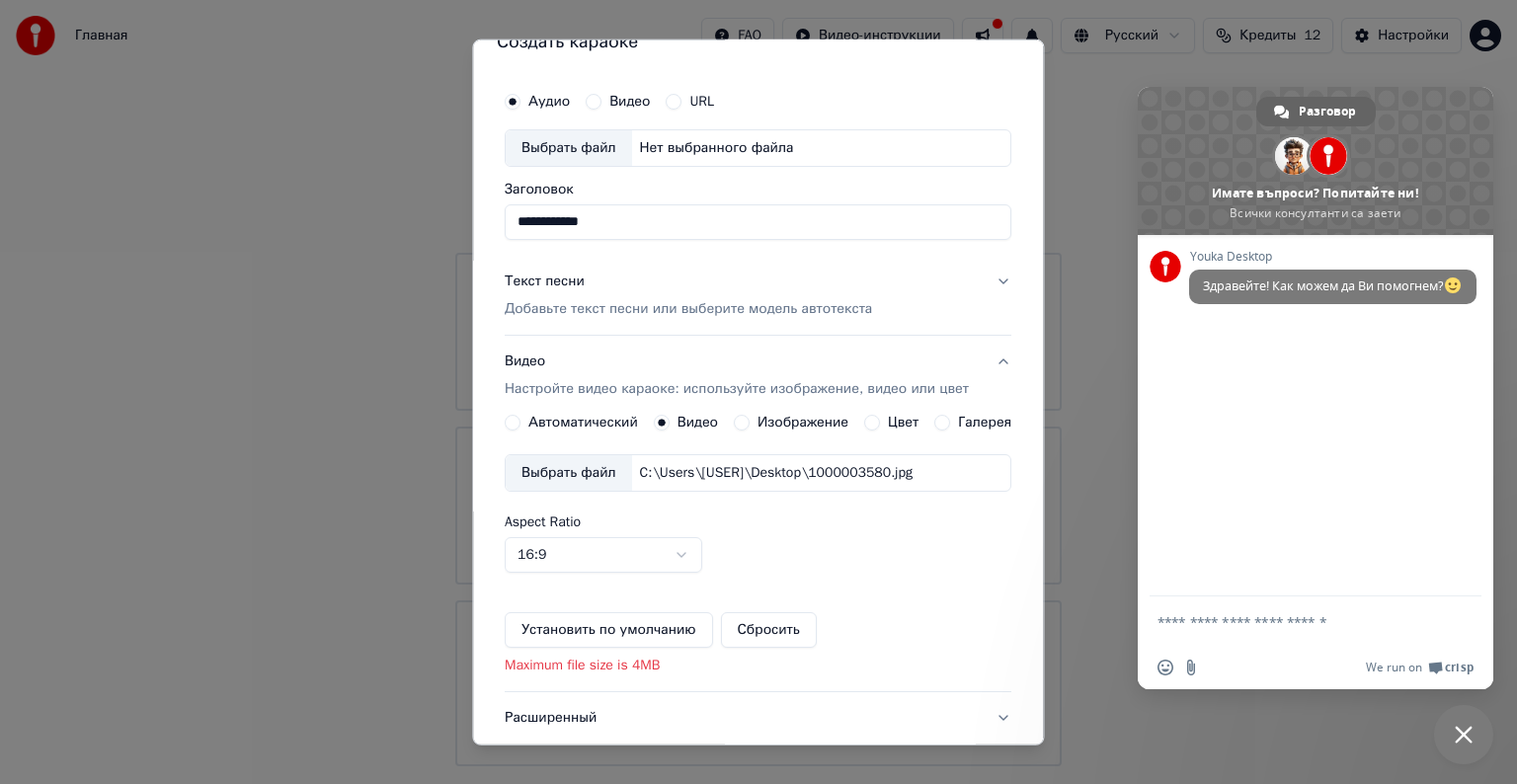 scroll, scrollTop: 0, scrollLeft: 0, axis: both 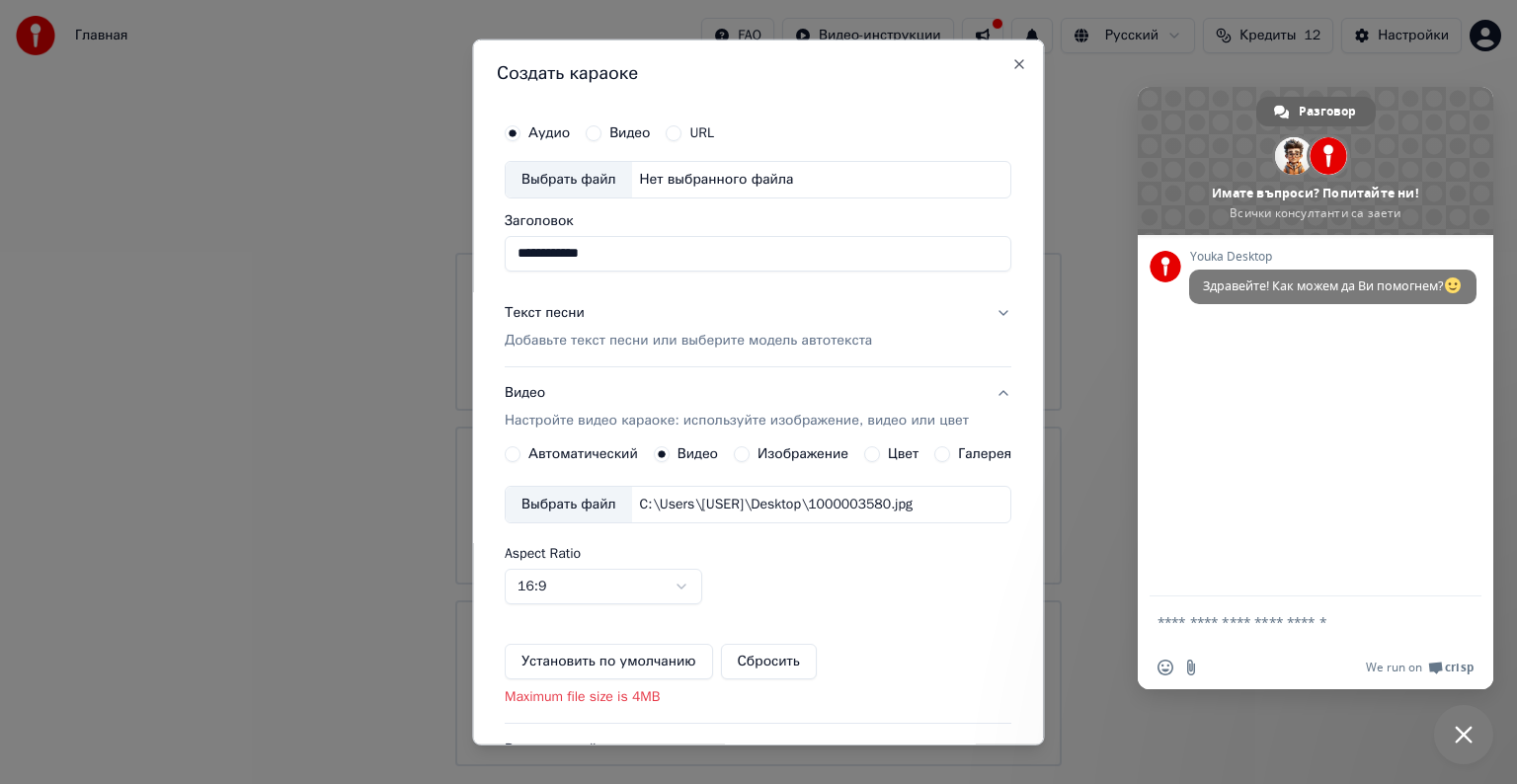 click on "Добавьте текст песни или выберите модель автотекста" at bounding box center (688, 341) 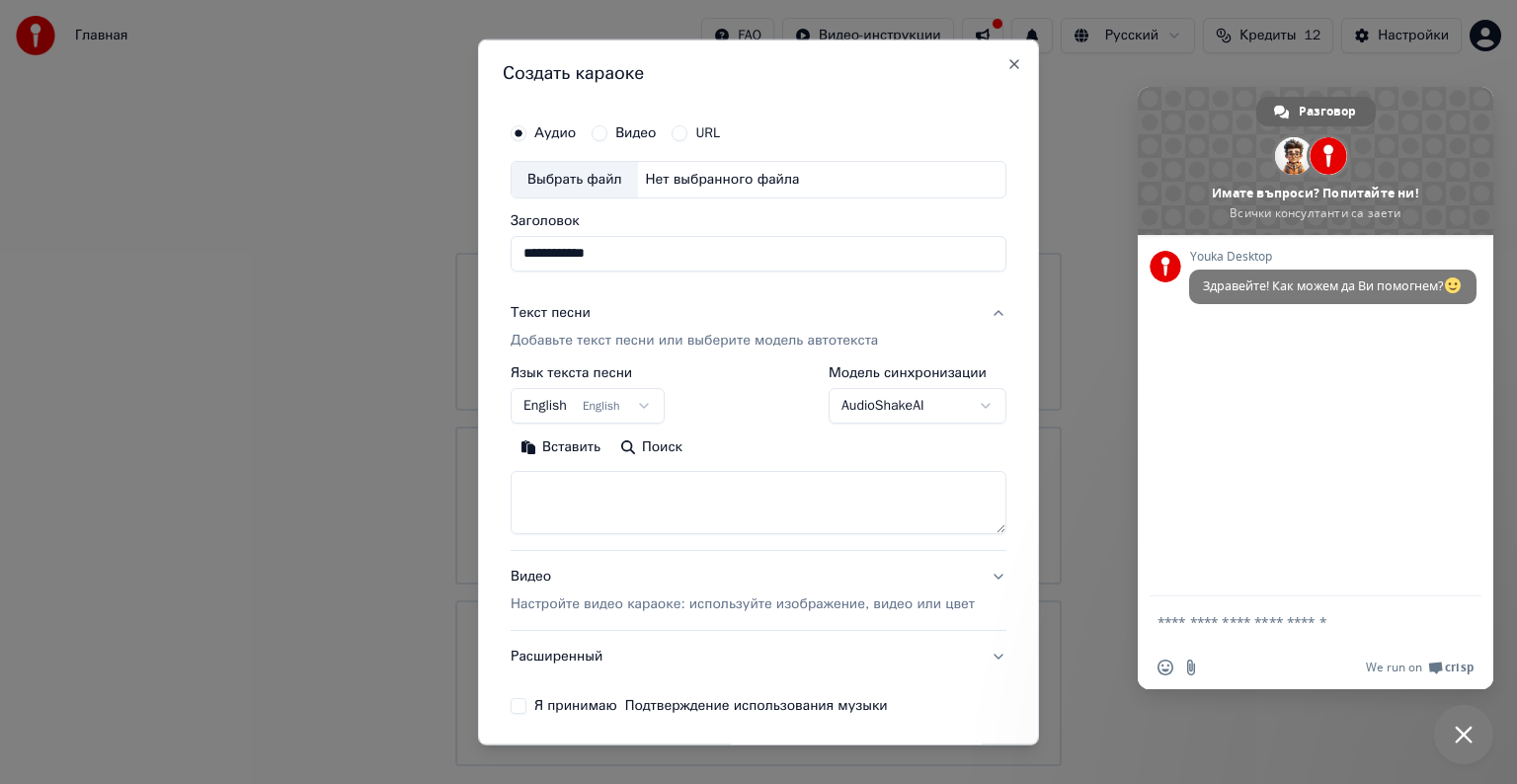 click on "Главная FAQ Видео-инструкции Русский Кредиты 12 Настройки Добро пожаловать в Youka Смотреть видео-инструкцию Библиотека Получите доступ и управляйте всеми караоке-треками, которые вы создали. Редактируйте, организуйте и совершенствуйте свои проекты. Создать караоке Создайте караоке из аудио- или видеофайлов (MP3, MP4 и других), или вставьте URL, чтобы мгновенно создать караоке-видео с синхронизированными текстами. Разговор [NAME] Имате въпроси? Попитайте ни! Всички консултанти са заети Мрежа офлайн. Повторно свързване... Youka Desktop Здравейте! Как можем да Ви помогнем?" at bounding box center (758, 383) 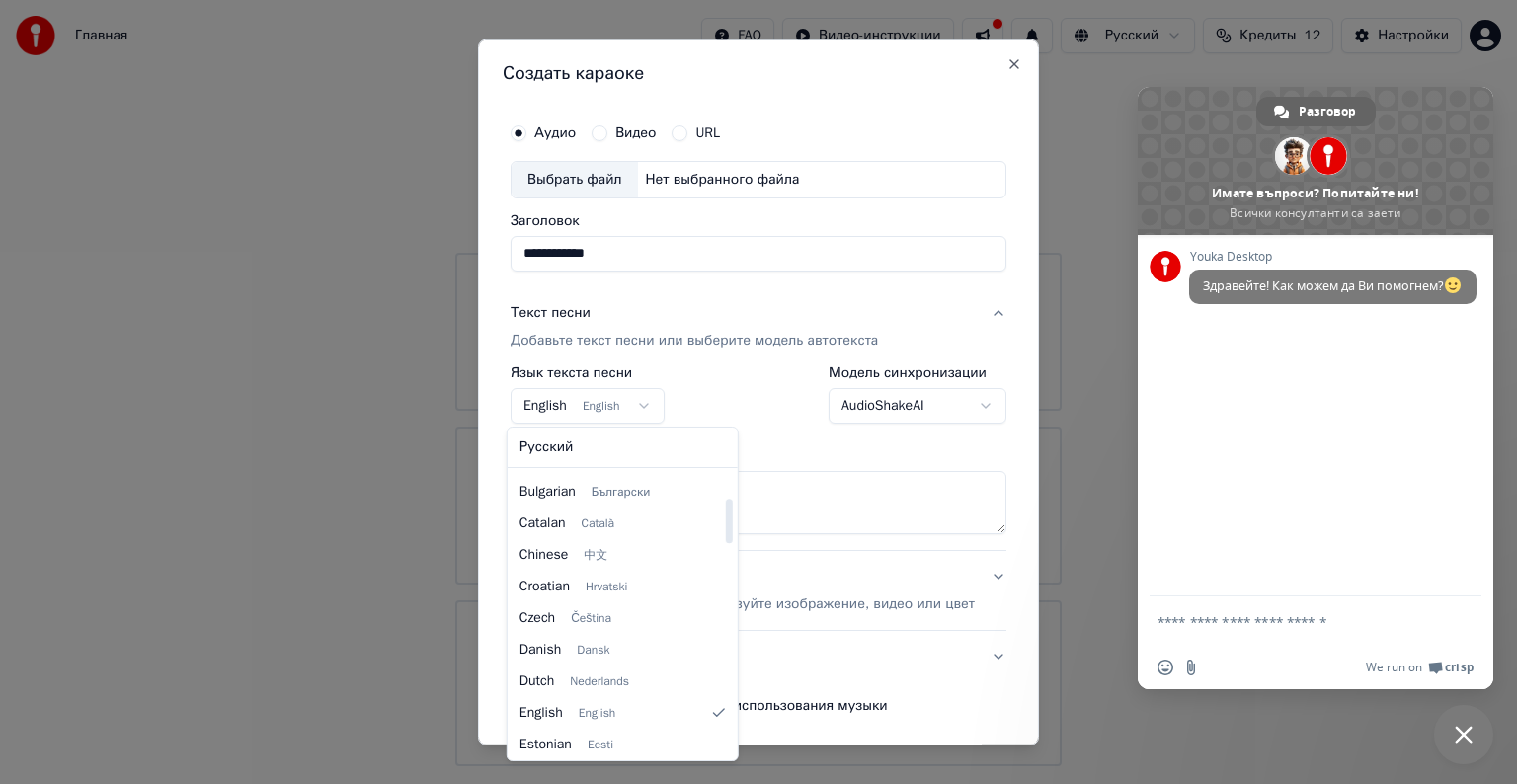 scroll, scrollTop: 158, scrollLeft: 0, axis: vertical 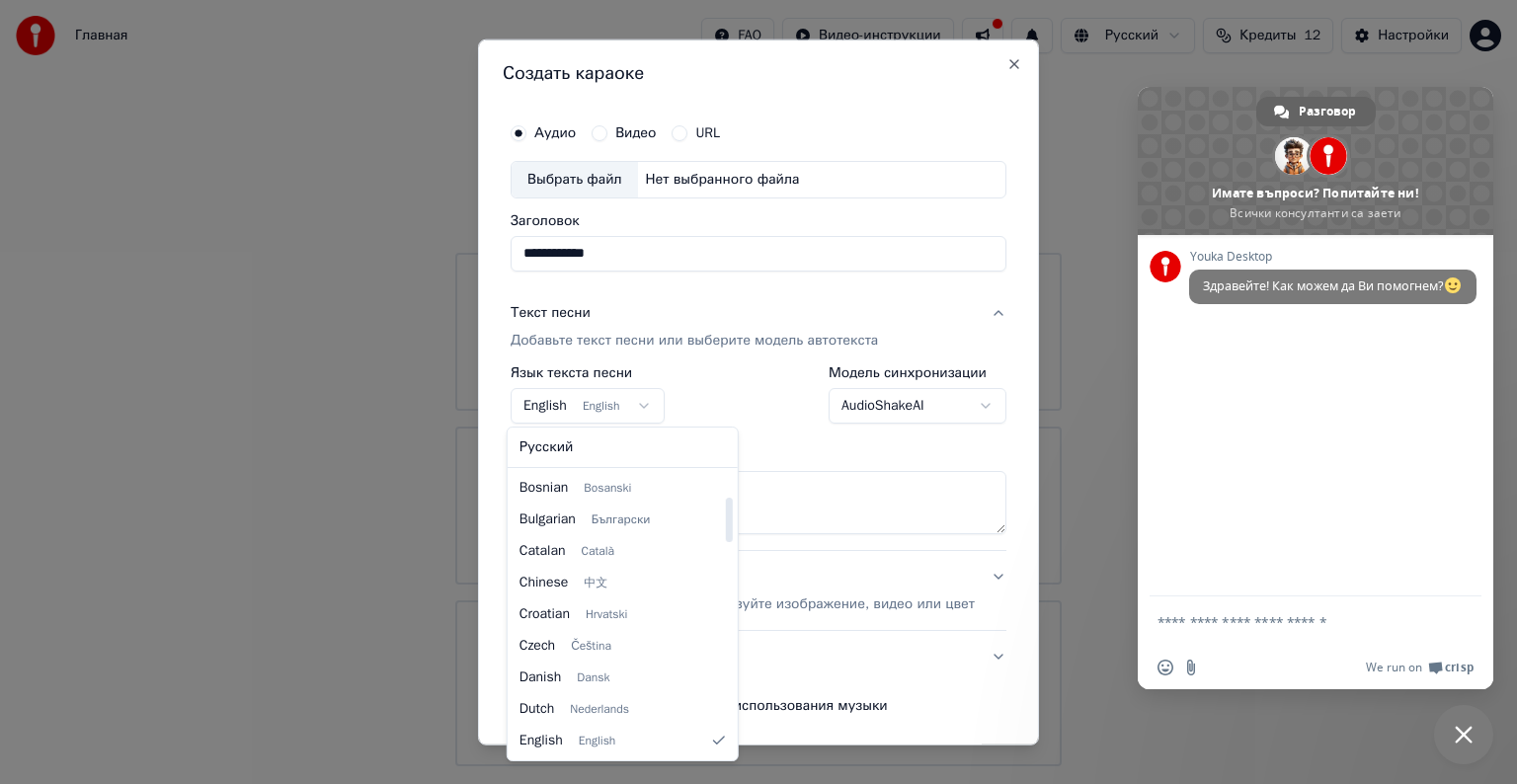 select on "**" 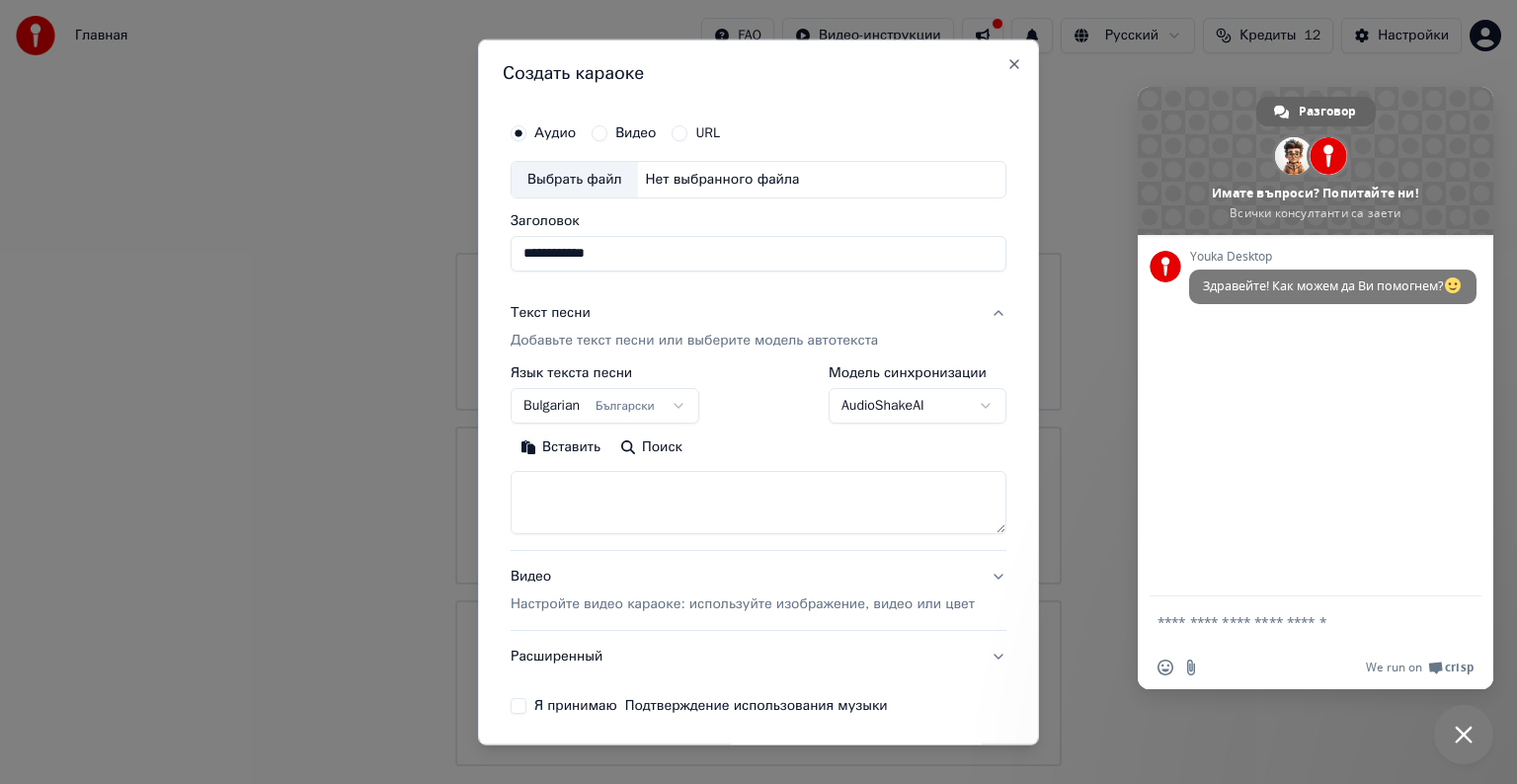 click at bounding box center [758, 503] 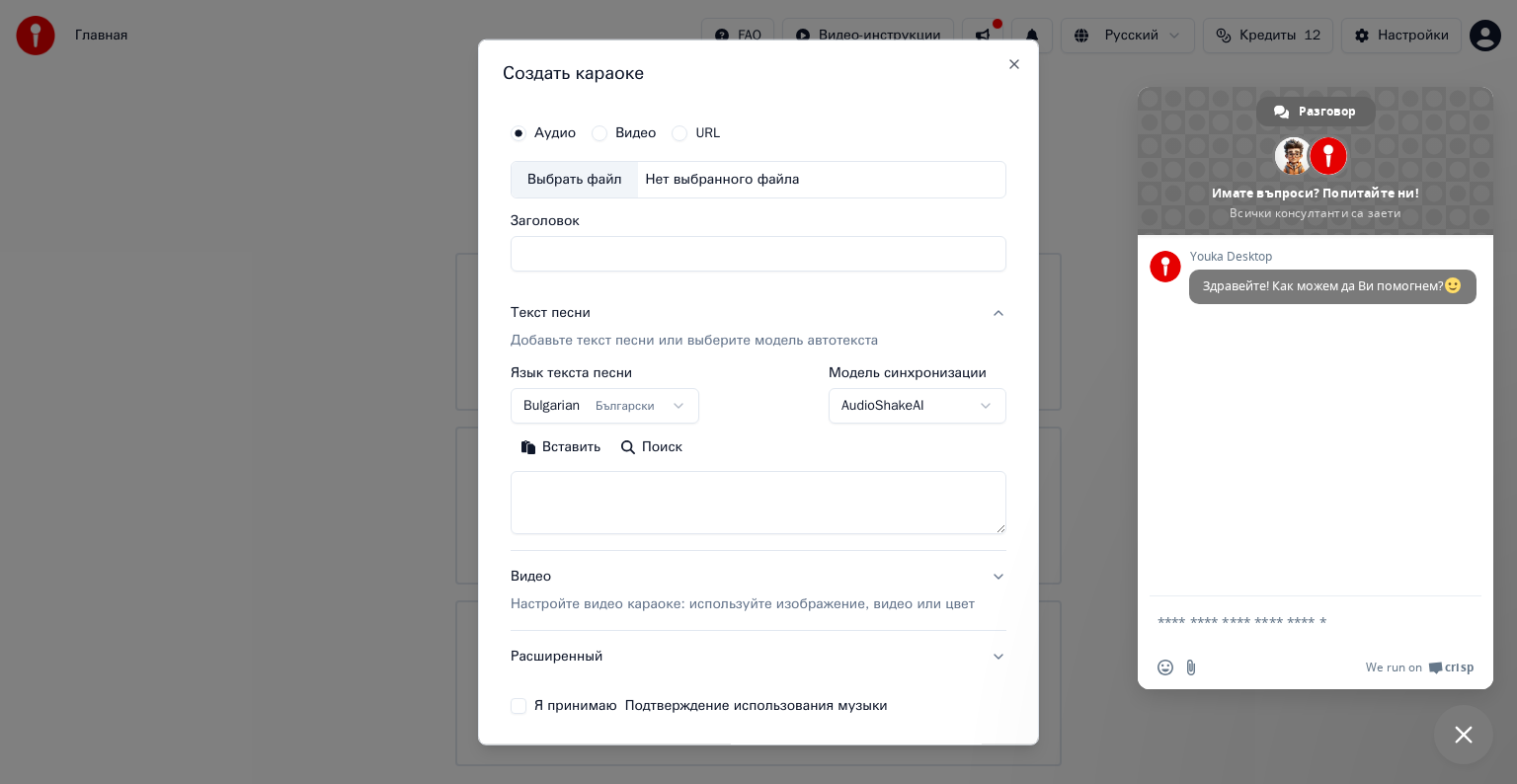 select 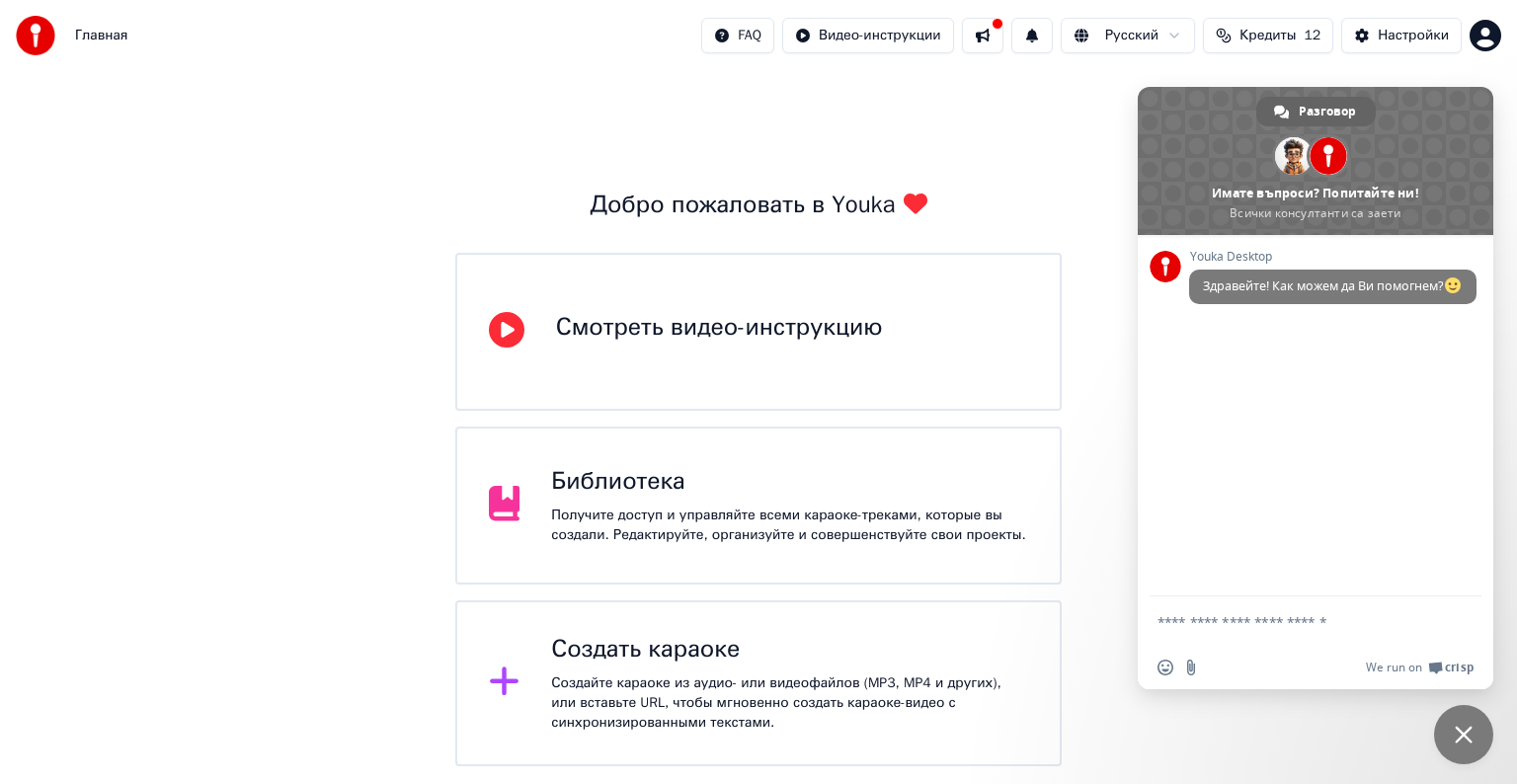 click on "Создать караоке Создайте караоке из аудио- или видеофайлов (MP3, MP4 и других), или вставьте URL, чтобы мгновенно создать караоке-видео с синхронизированными текстами." at bounding box center [789, 683] 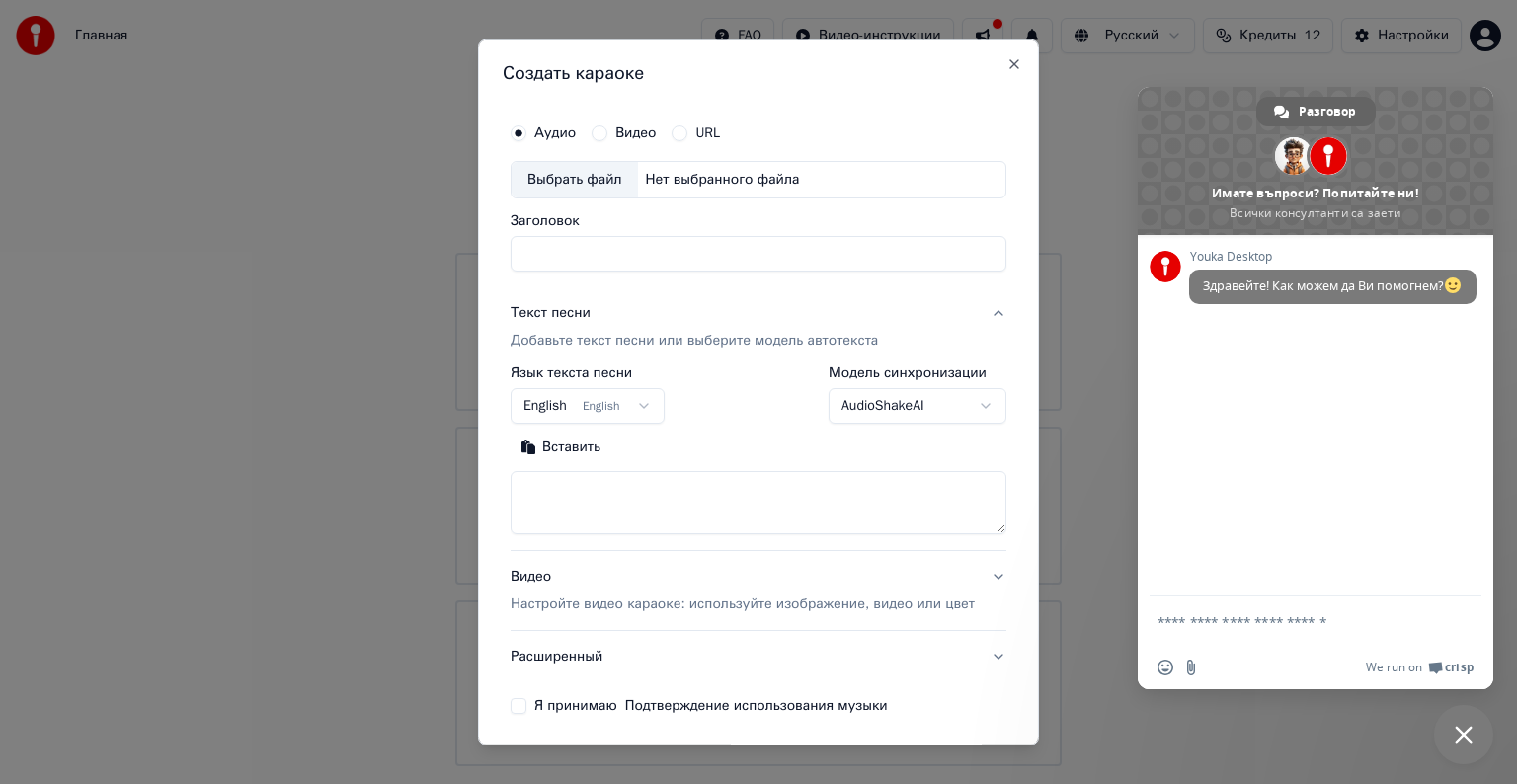 scroll, scrollTop: 75, scrollLeft: 0, axis: vertical 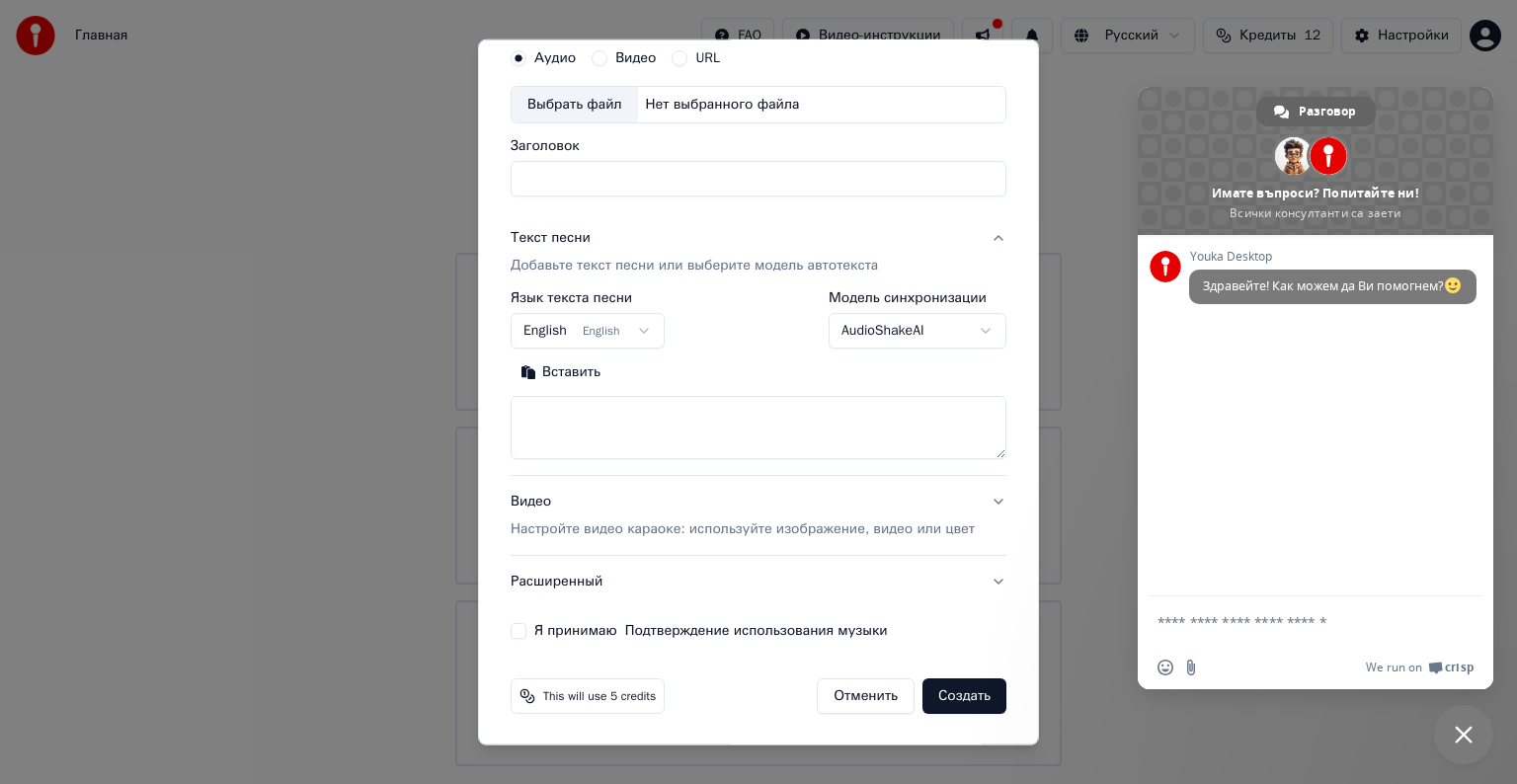 click on "Настройте видео караоке: используйте изображение, видео или цвет" at bounding box center [743, 529] 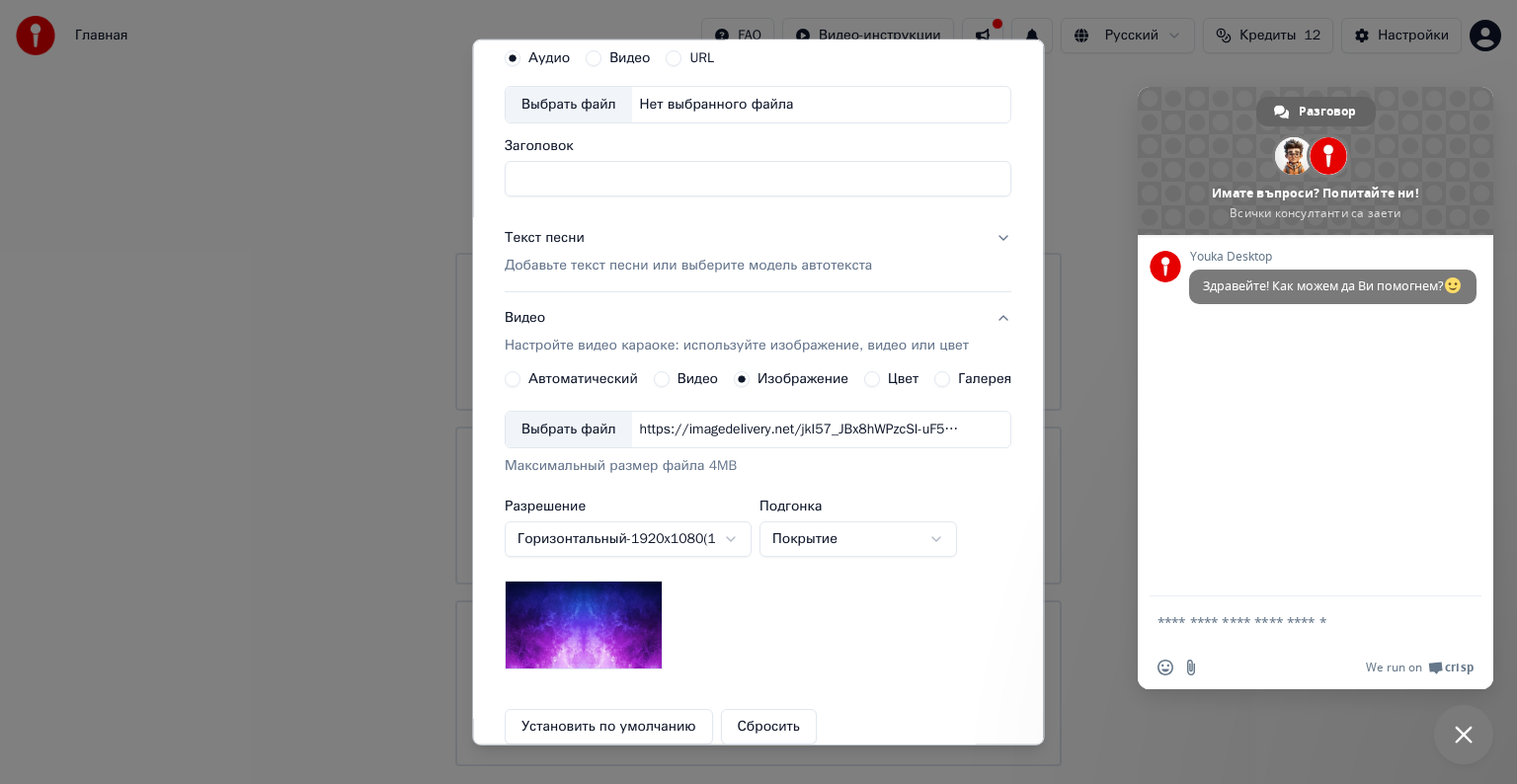 click on "Выбрать файл" at bounding box center (569, 430) 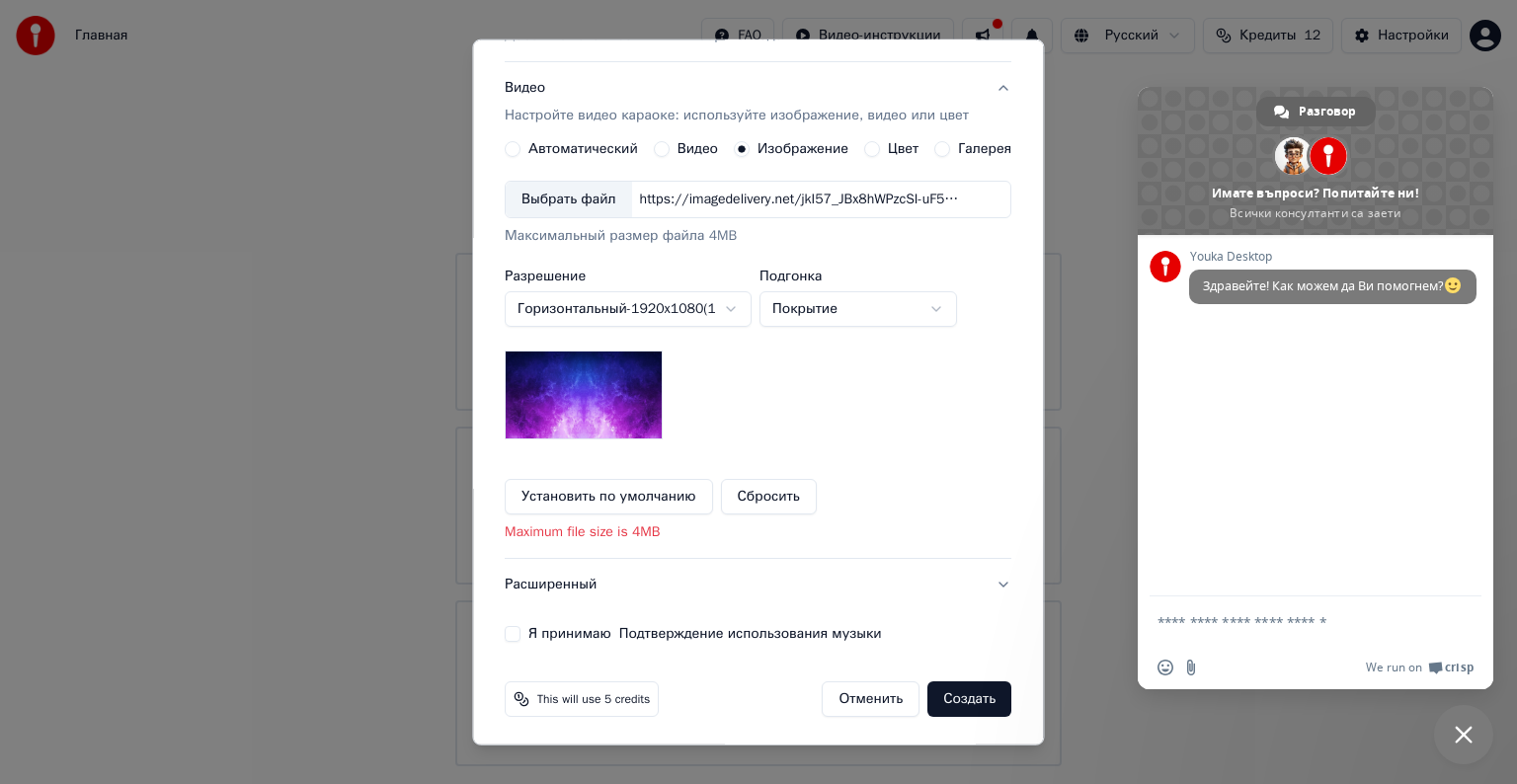 scroll, scrollTop: 308, scrollLeft: 0, axis: vertical 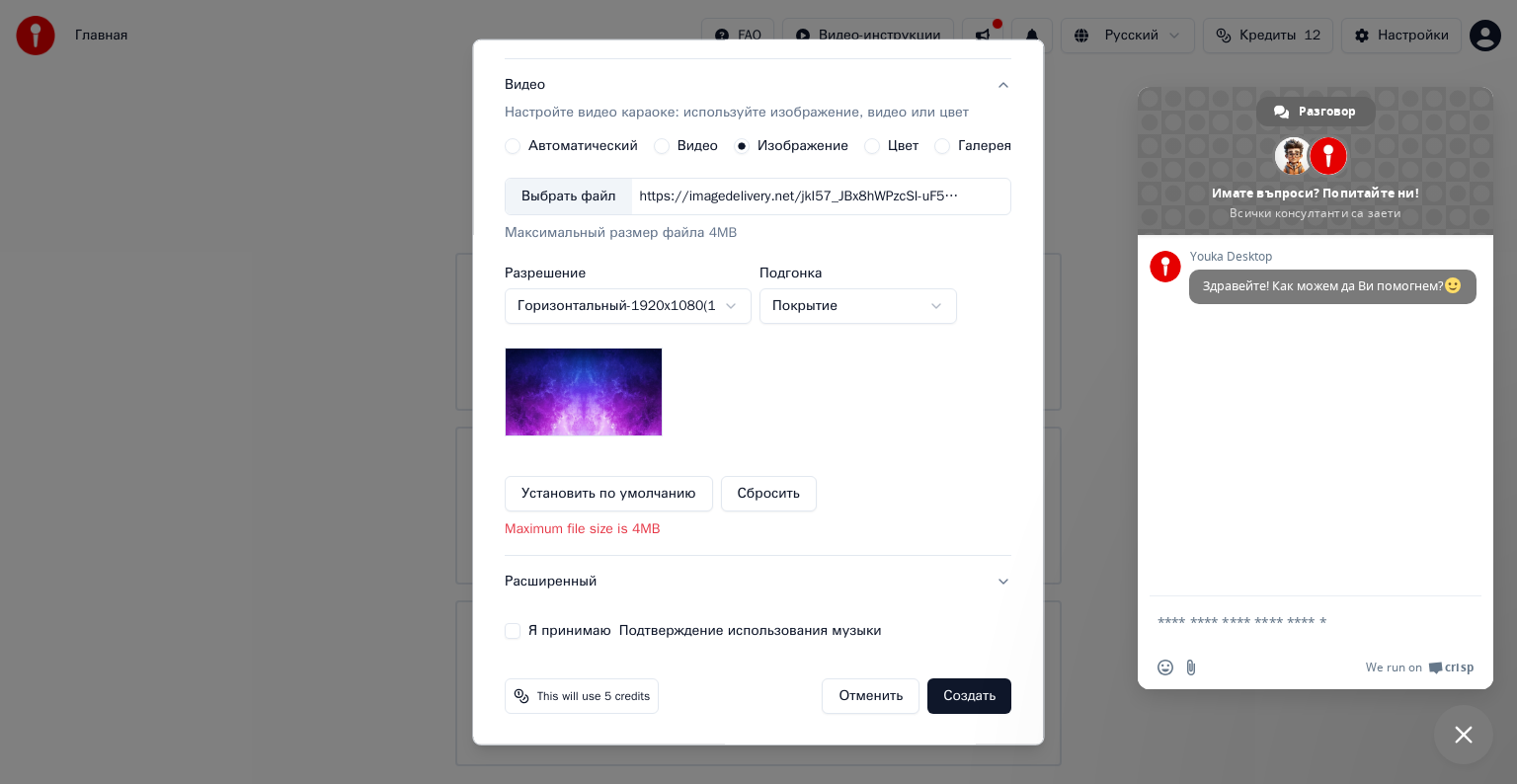 click on "Главная FAQ Видео-инструкции Русский Кредиты 12 Настройки Добро пожаловать в Youka Смотреть видео-инструкцию Библиотека Получите доступ и управляйте всеми караоке-треками, которые вы создали. Редактируйте, организуйте и совершенствуйте свои проекты. Создать караоке Создайте караоке из аудио- или видеофайлов (MP3, MP4 и других), или вставьте URL, чтобы мгновенно создать караоке-видео с синхронизированными текстами. Разговор Adam Имате въпроси? Попитайте ни! Всички консултанти са заети Мрежа офлайн. Повторно свързване... Youka Desktop Здравейте! Как можем да Ви помогнем?  x" at bounding box center (758, 383) 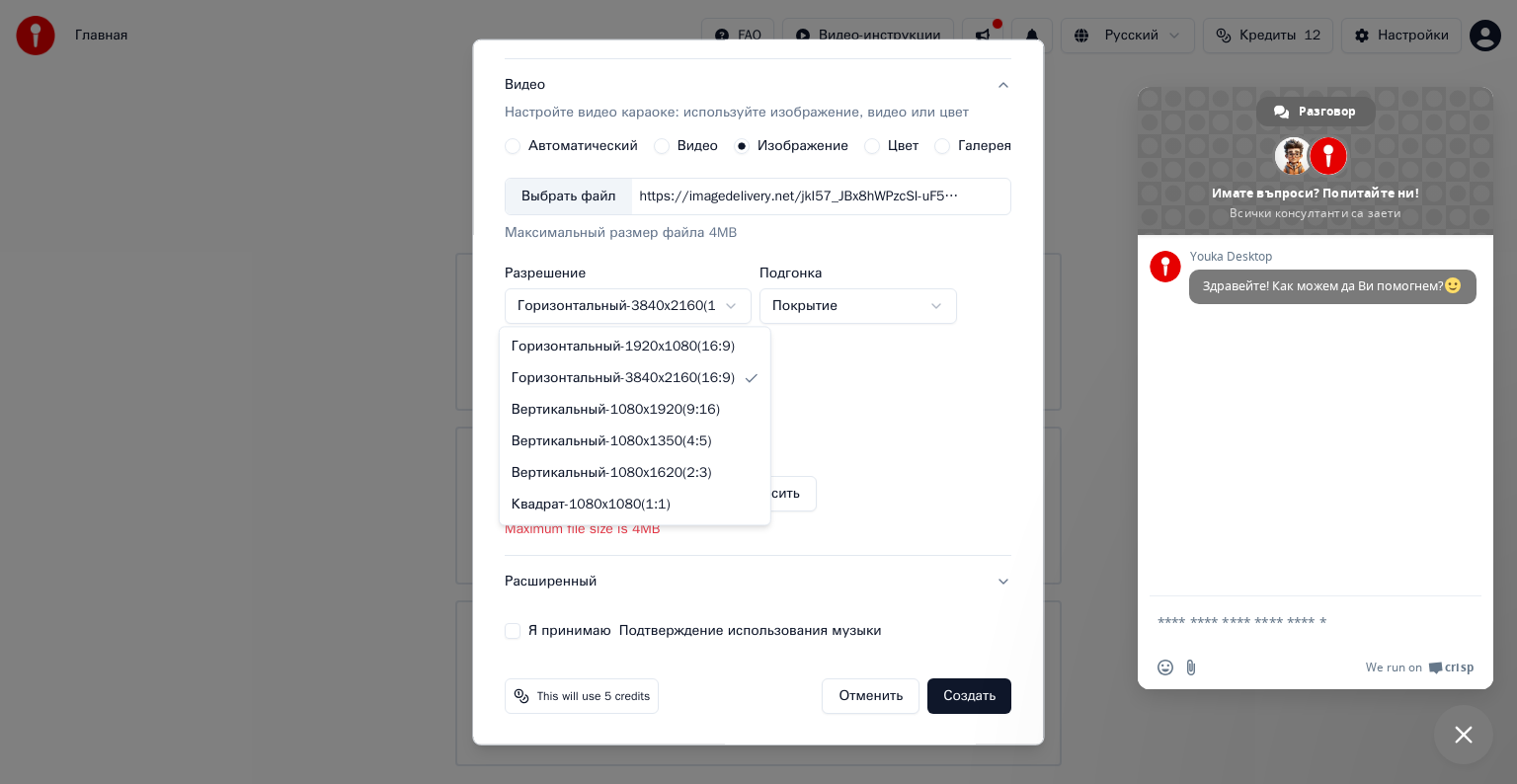 click on "Главная FAQ Видео-инструкции Русский Кредиты 12 Настройки Добро пожаловать в Youka Смотреть видео-инструкцию Библиотека Получите доступ и управляйте всеми караоке-треками, которые вы создали. Редактируйте, организуйте и совершенствуйте свои проекты. Создать караоке Создайте караоке из аудио- или видеофайлов (MP3, MP4 и других), или вставьте URL, чтобы мгновенно создать караоке-видео с синхронизированными текстами. Разговор Adam Имате въпроси? Попитайте ни! Всички консултанти са заети Мрежа офлайн. Повторно свързване... Youka Desktop Здравейте! Как можем да Ви помогнем?  x" at bounding box center (758, 383) 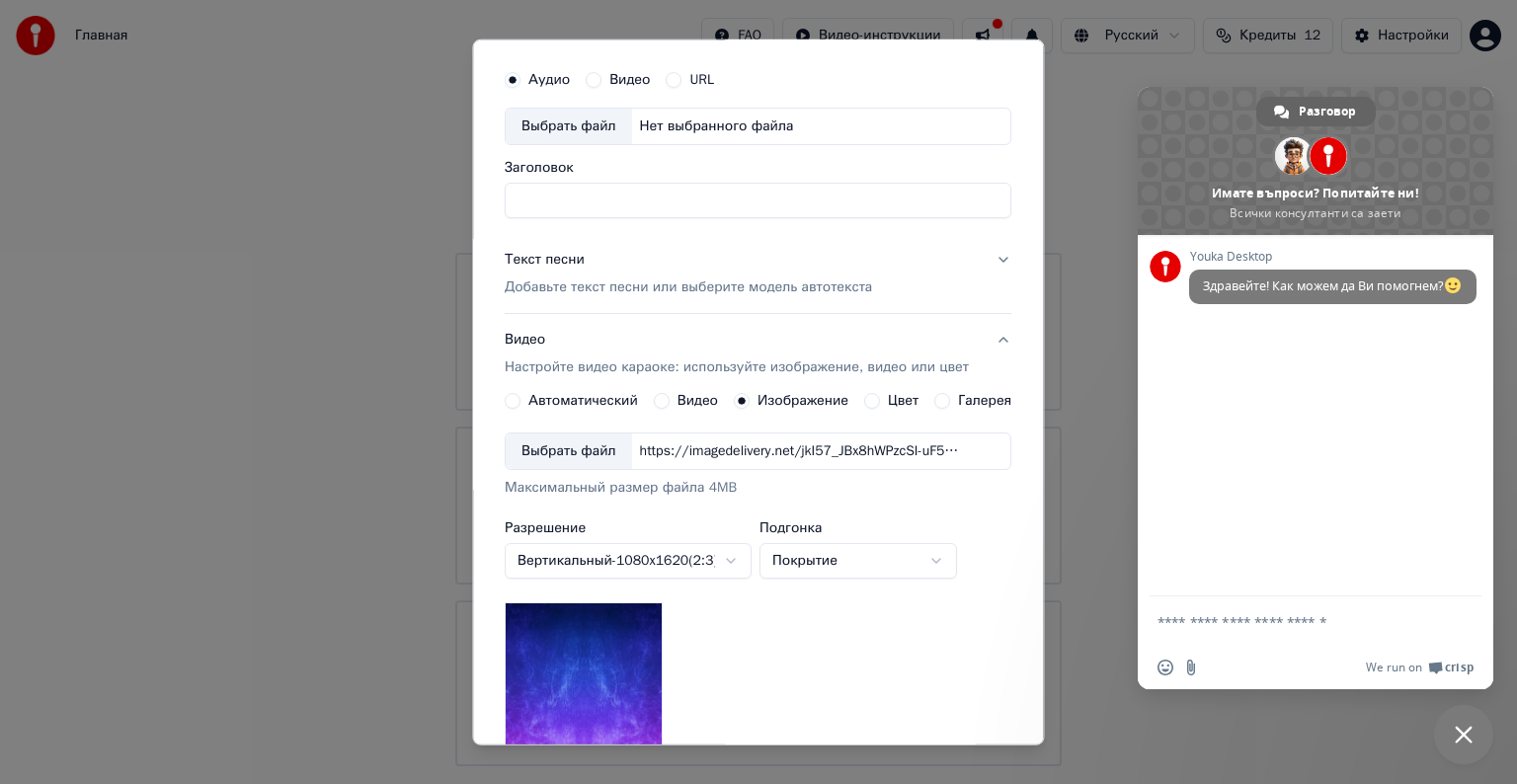 scroll, scrollTop: 0, scrollLeft: 0, axis: both 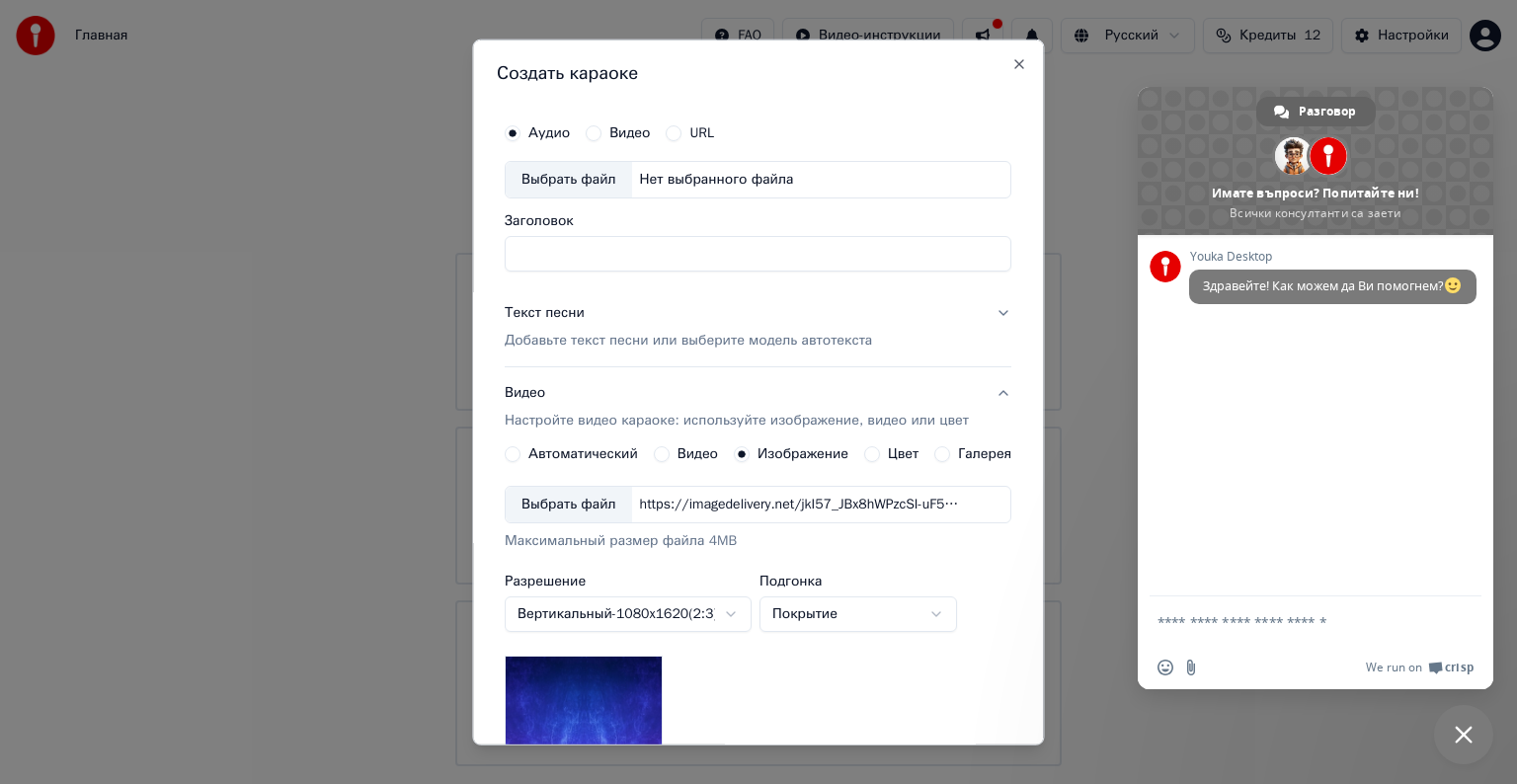 click on "Заголовок" at bounding box center (758, 254) 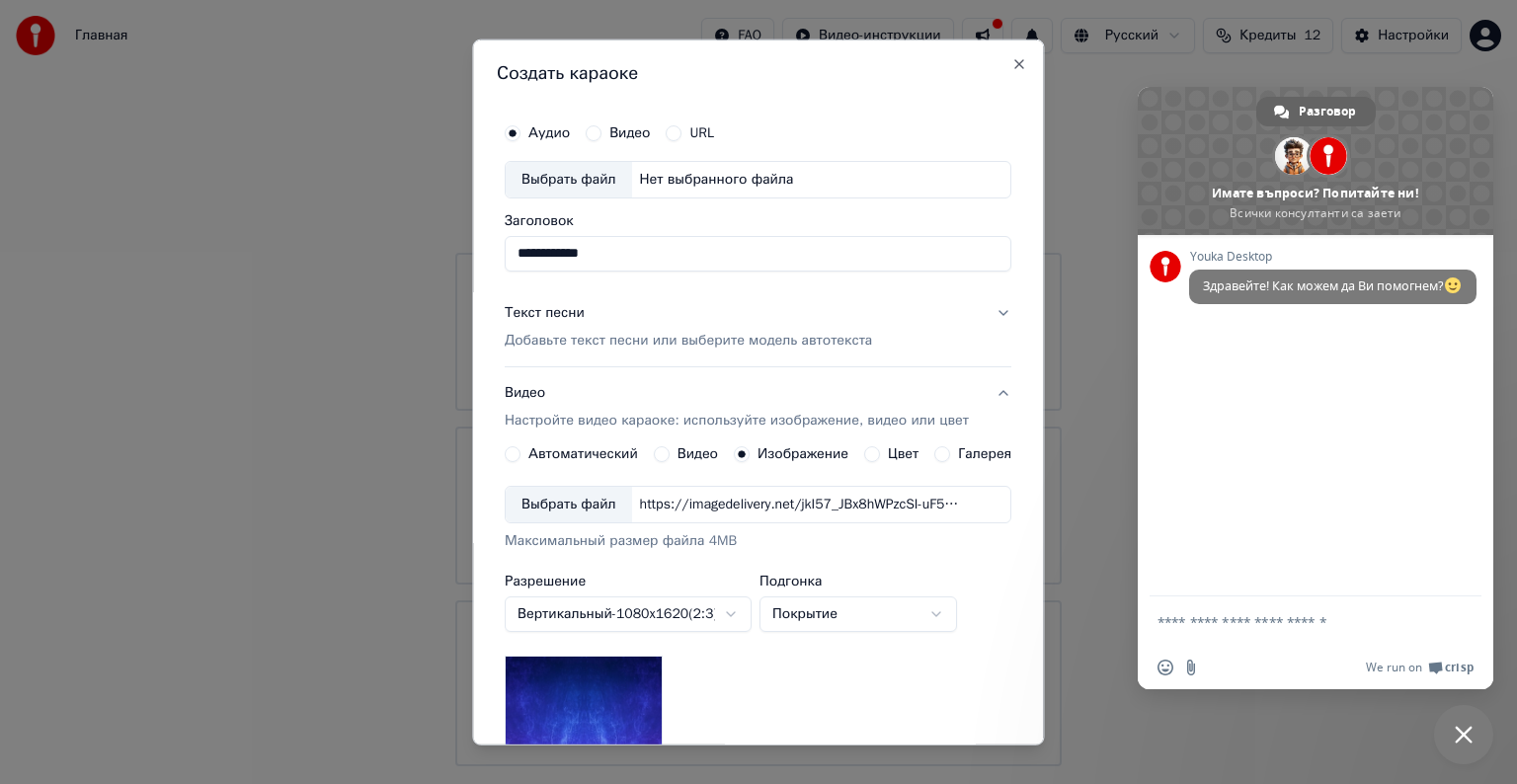 type on "**********" 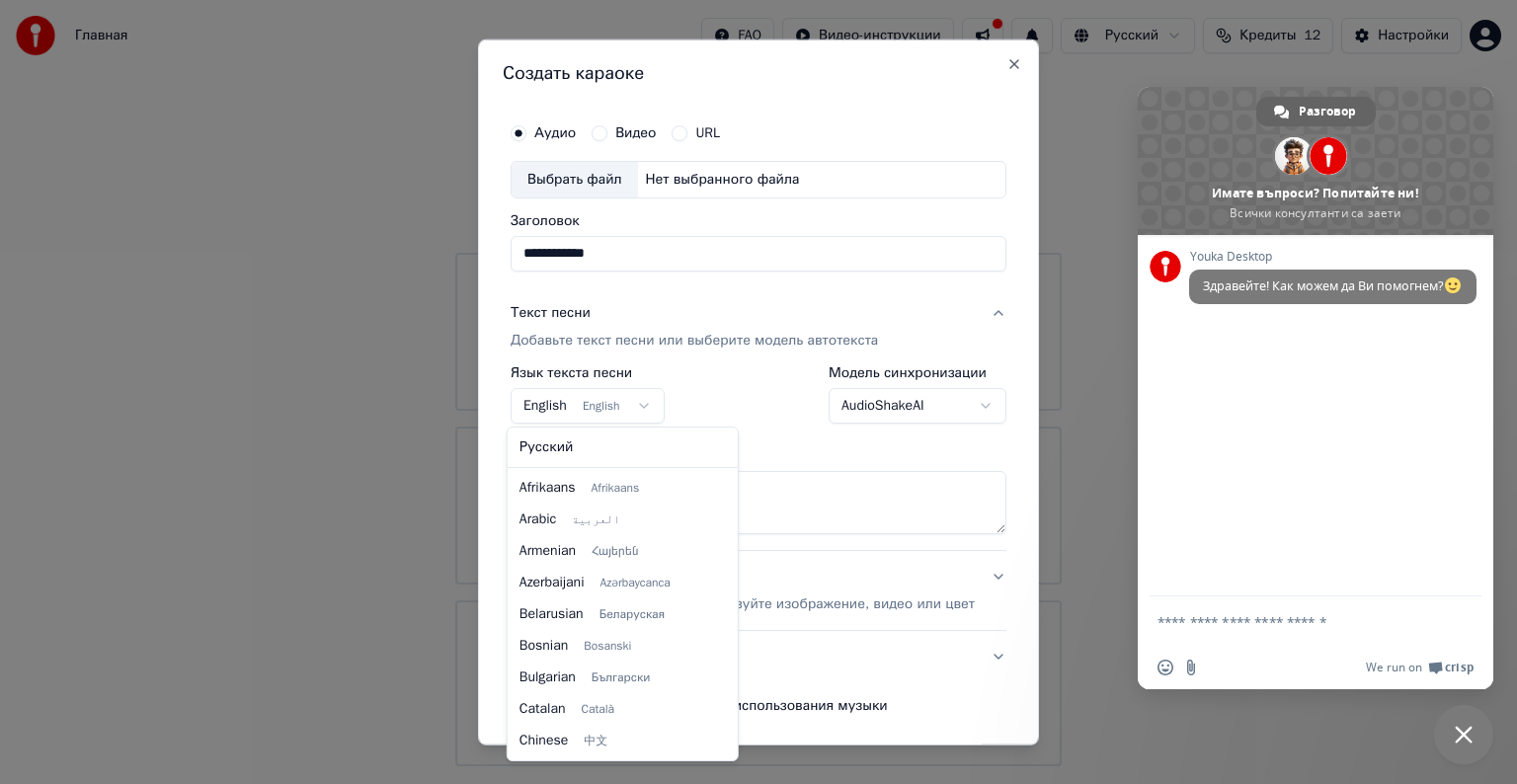 click on "Главная FAQ Видео-инструкции Русский Кредиты 12 Настройки Добро пожаловать в Youka Смотреть видео-инструкцию Библиотека Получите доступ и управляйте всеми караоке-треками, которые вы создали. Редактируйте, организуйте и совершенствуйте свои проекты. Создать караоке Создайте караоке из аудио- или видеофайлов (MP3, MP4 и других), или вставьте URL, чтобы мгновенно создать караоке-видео с синхронизированными текстами. Разговор [NAME] Имате въпроси? Попитайте ни! Всички консултанти са заети Мрежа офлайн. Повторно свързване... Youka Desktop Здравейте! Как можем да Ви помогнем?" at bounding box center (758, 383) 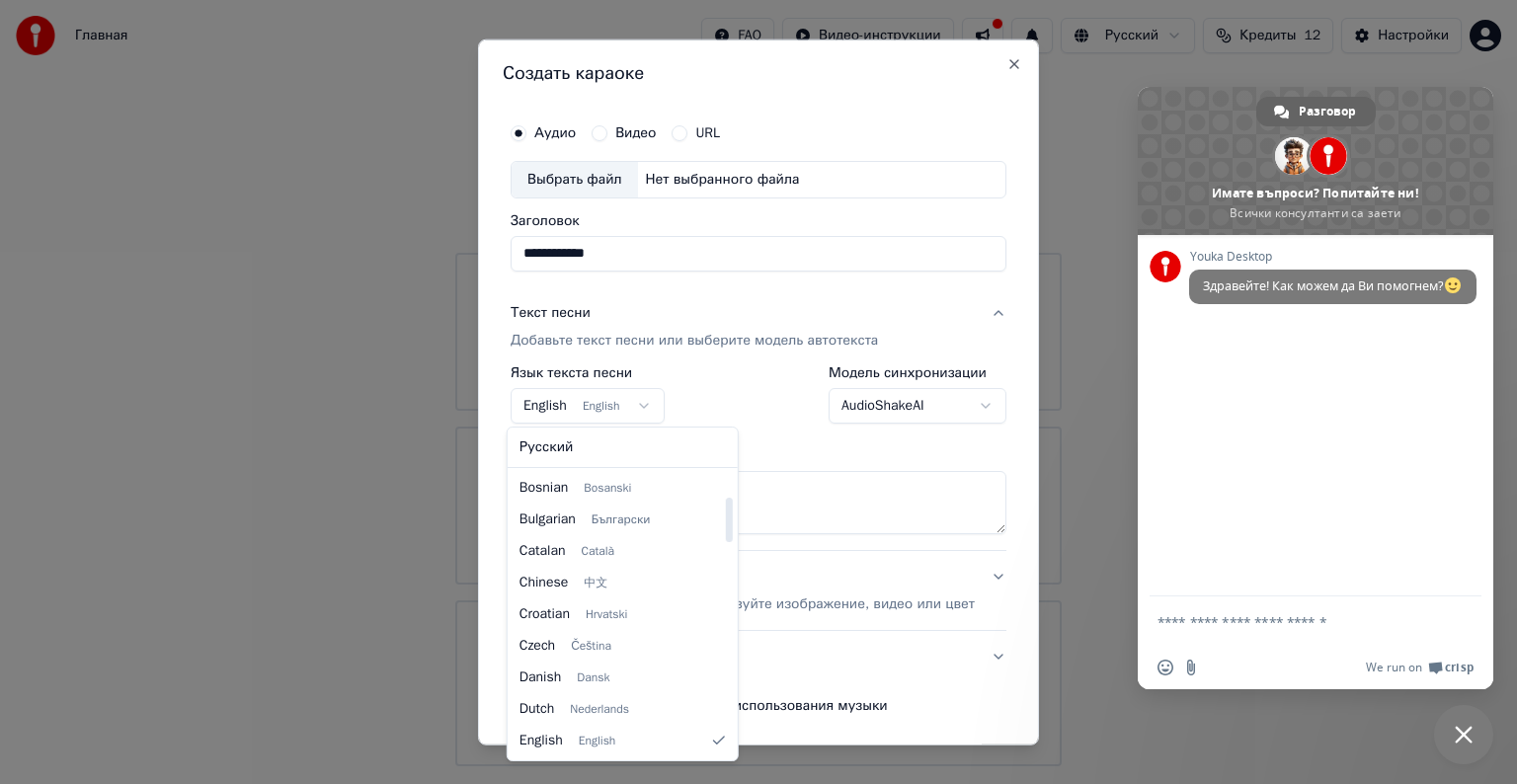 select on "**" 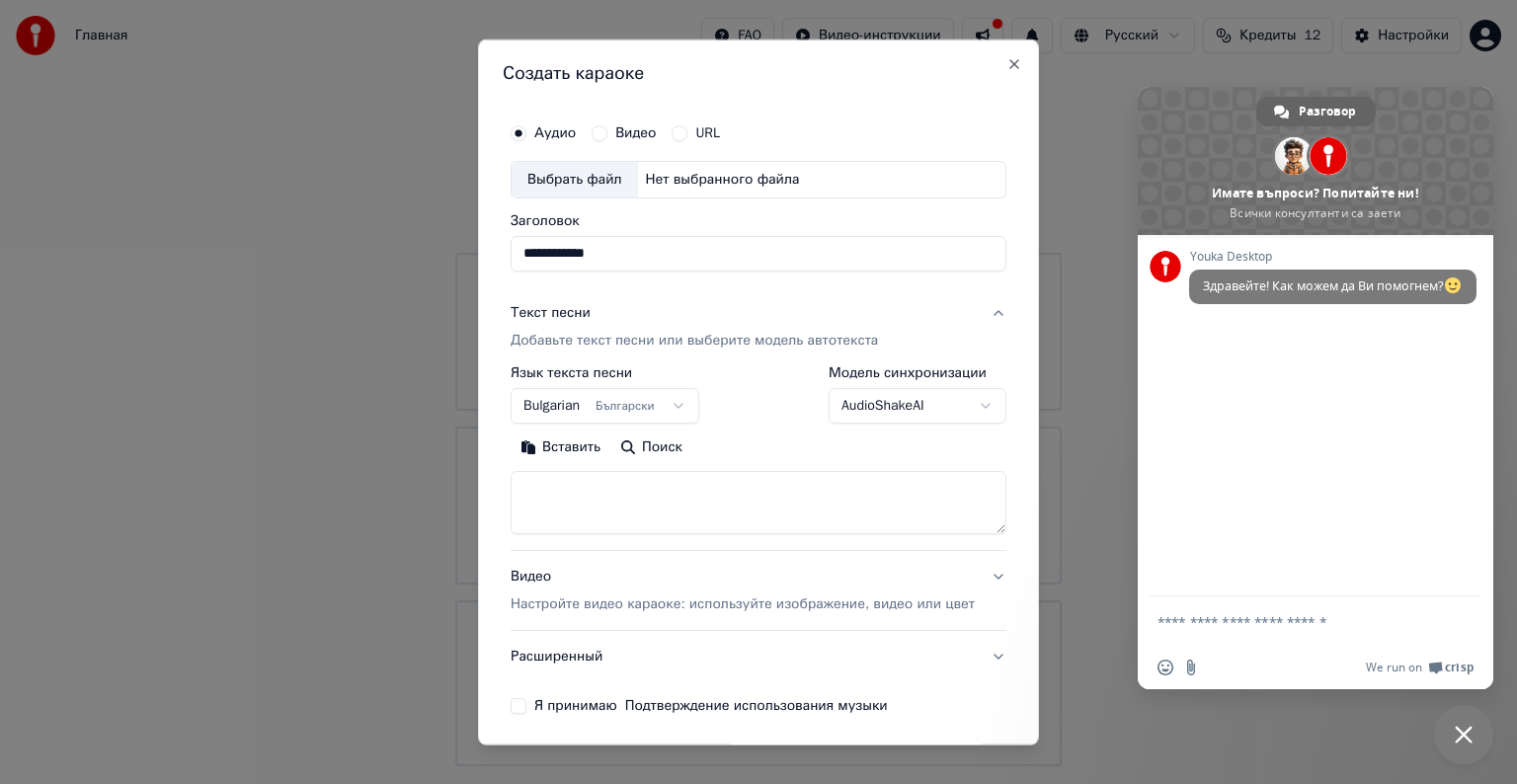 click at bounding box center (758, 503) 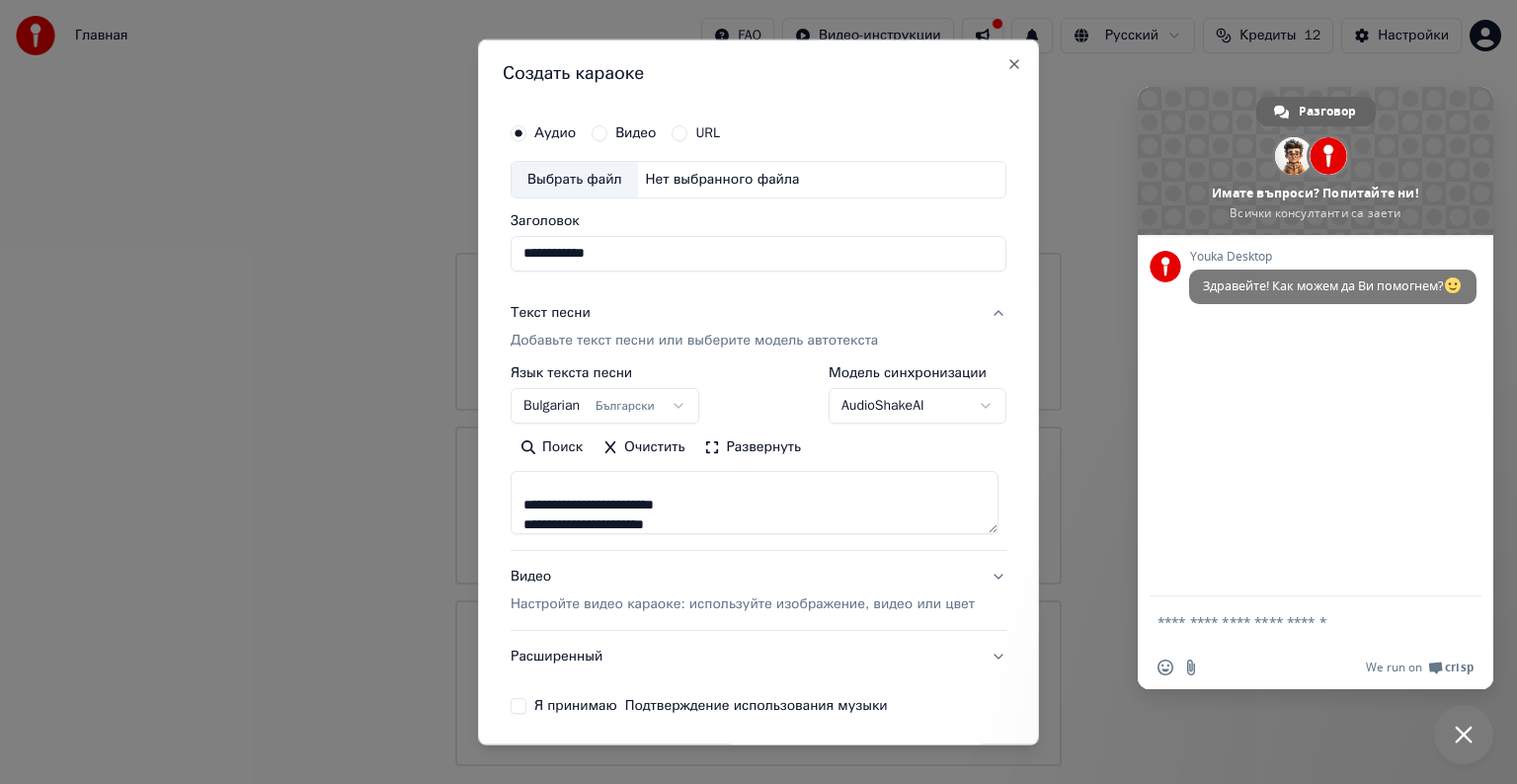 scroll, scrollTop: 103, scrollLeft: 0, axis: vertical 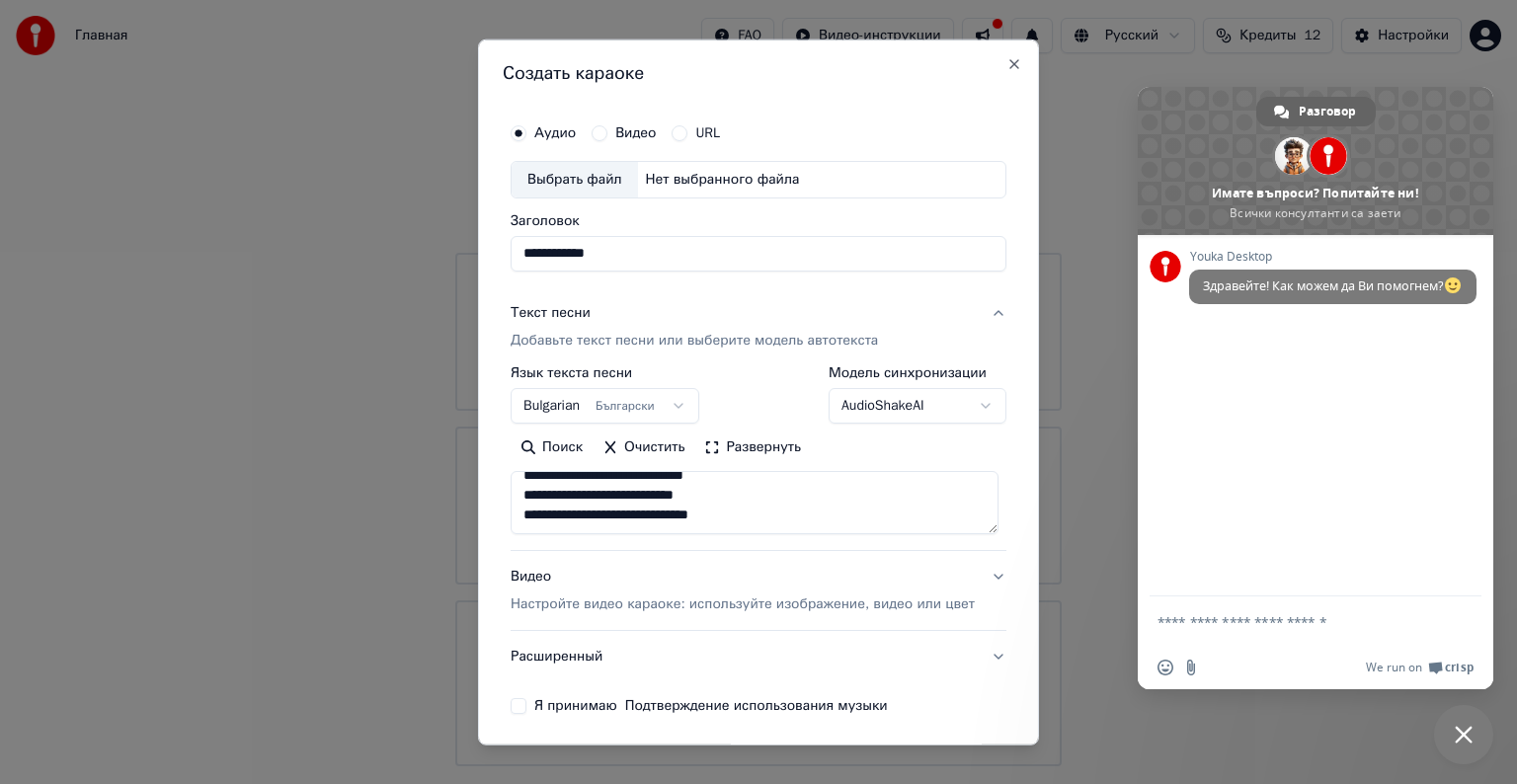 click on "**********" at bounding box center [755, 503] 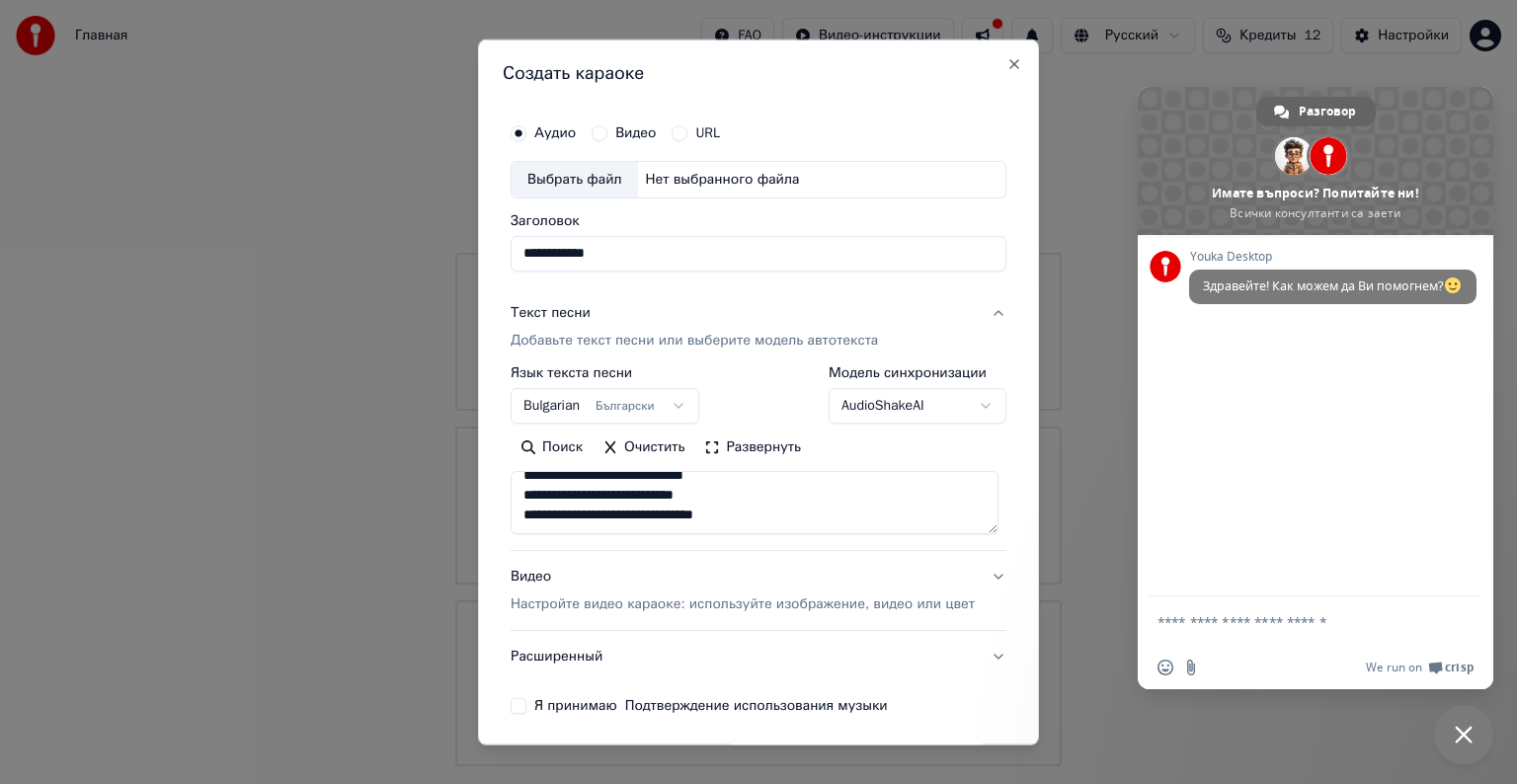 click on "**********" at bounding box center [755, 503] 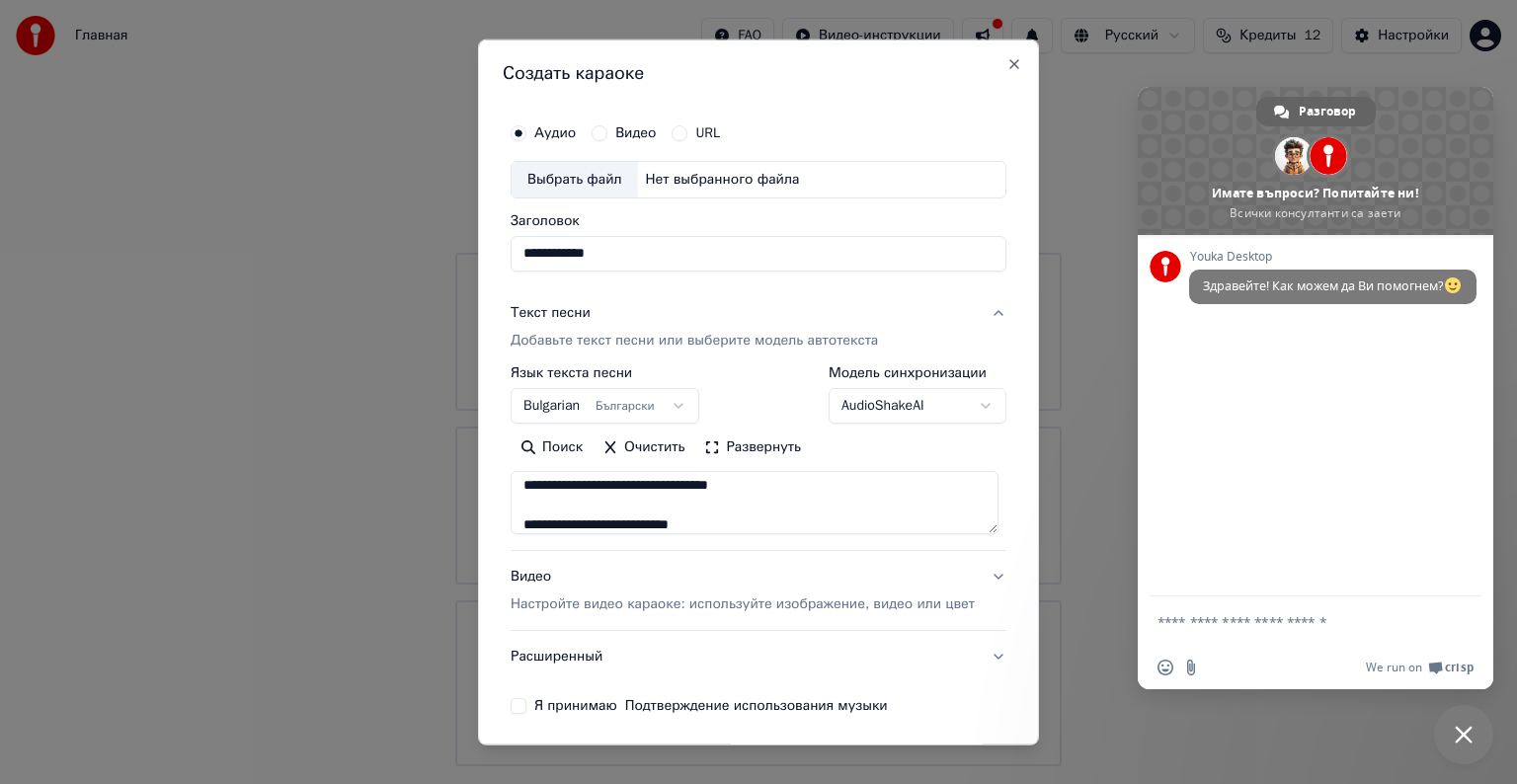 scroll, scrollTop: 280, scrollLeft: 0, axis: vertical 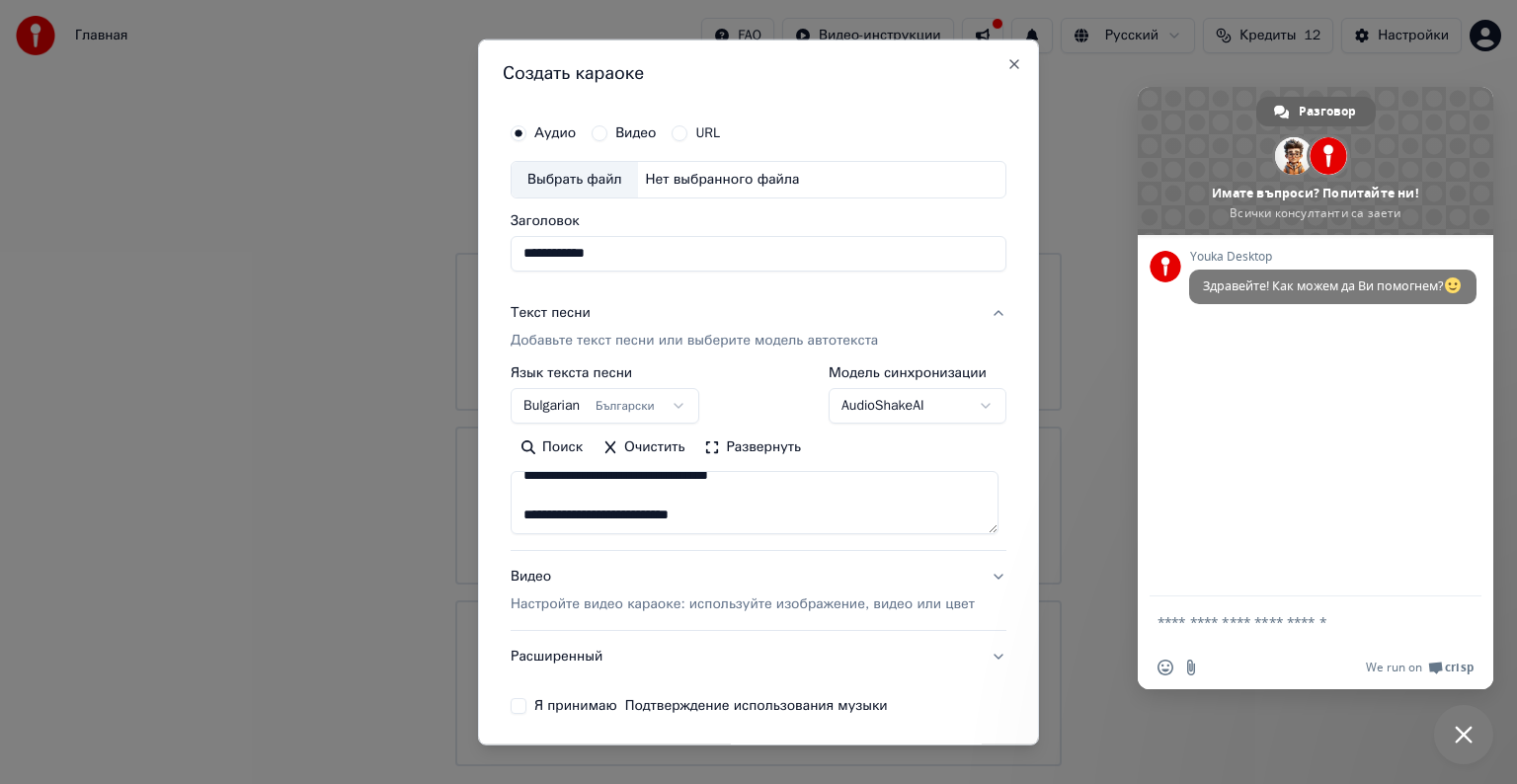 click on "**********" at bounding box center [755, 503] 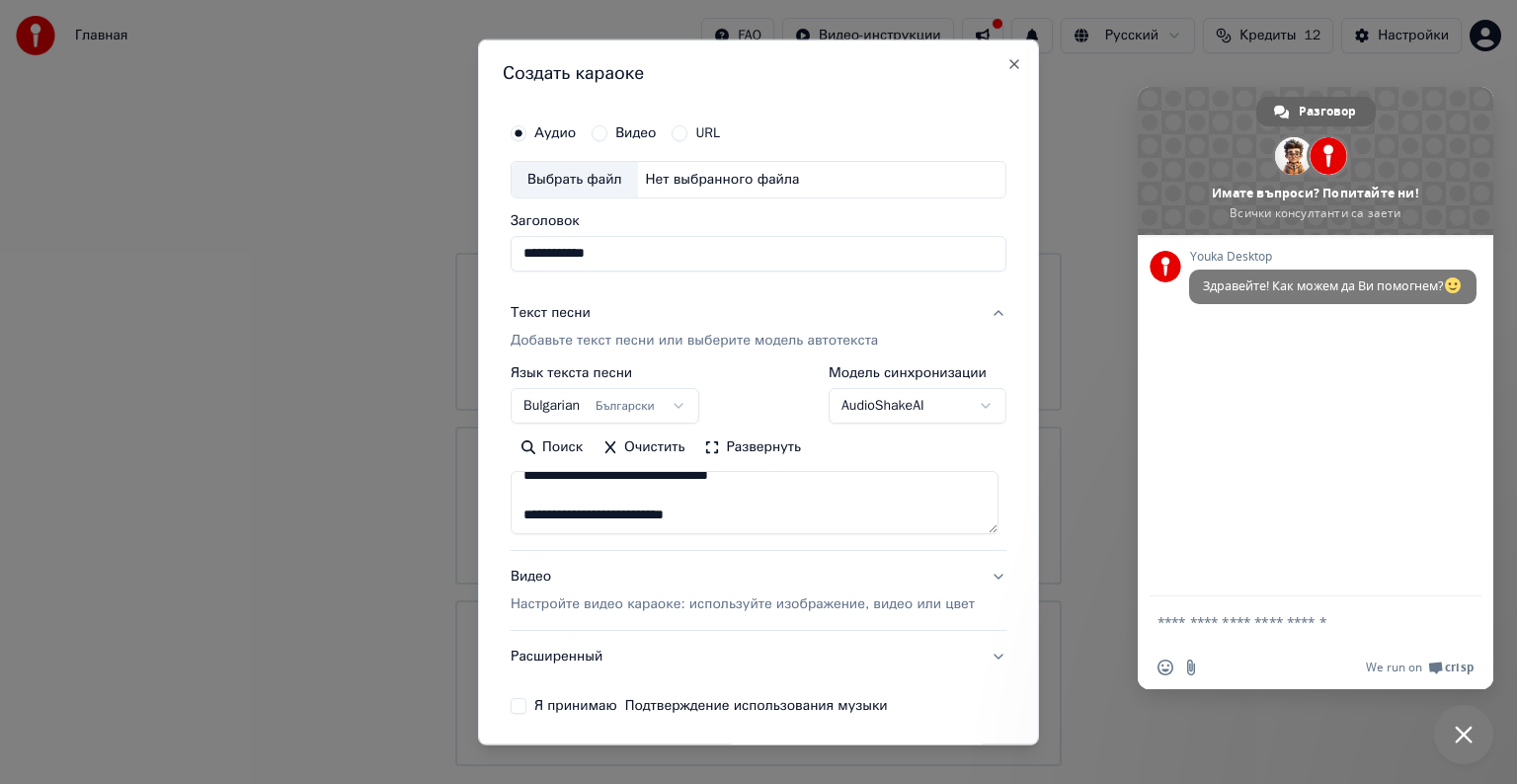 click on "**********" at bounding box center [755, 503] 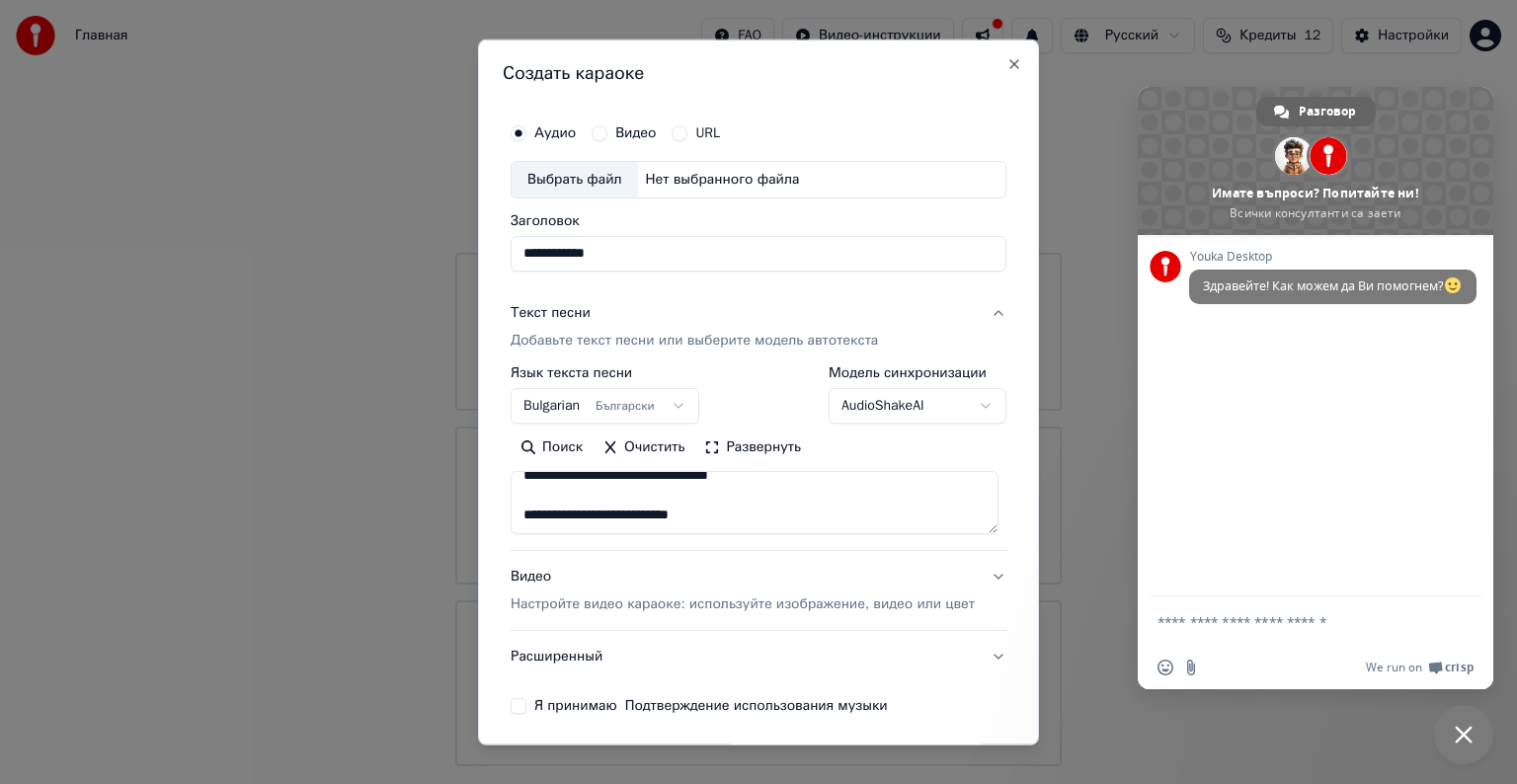 click on "**********" at bounding box center (755, 503) 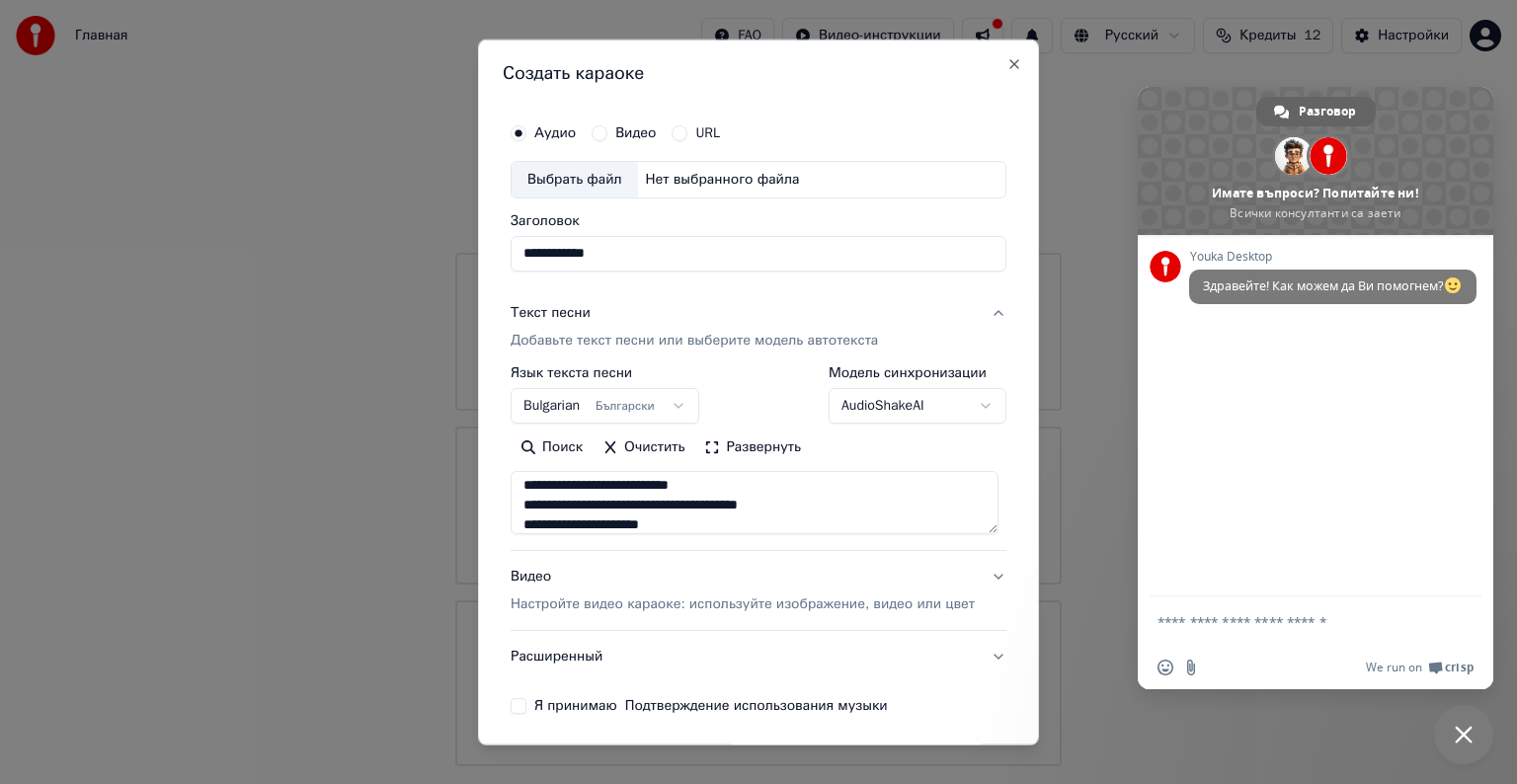 scroll, scrollTop: 438, scrollLeft: 0, axis: vertical 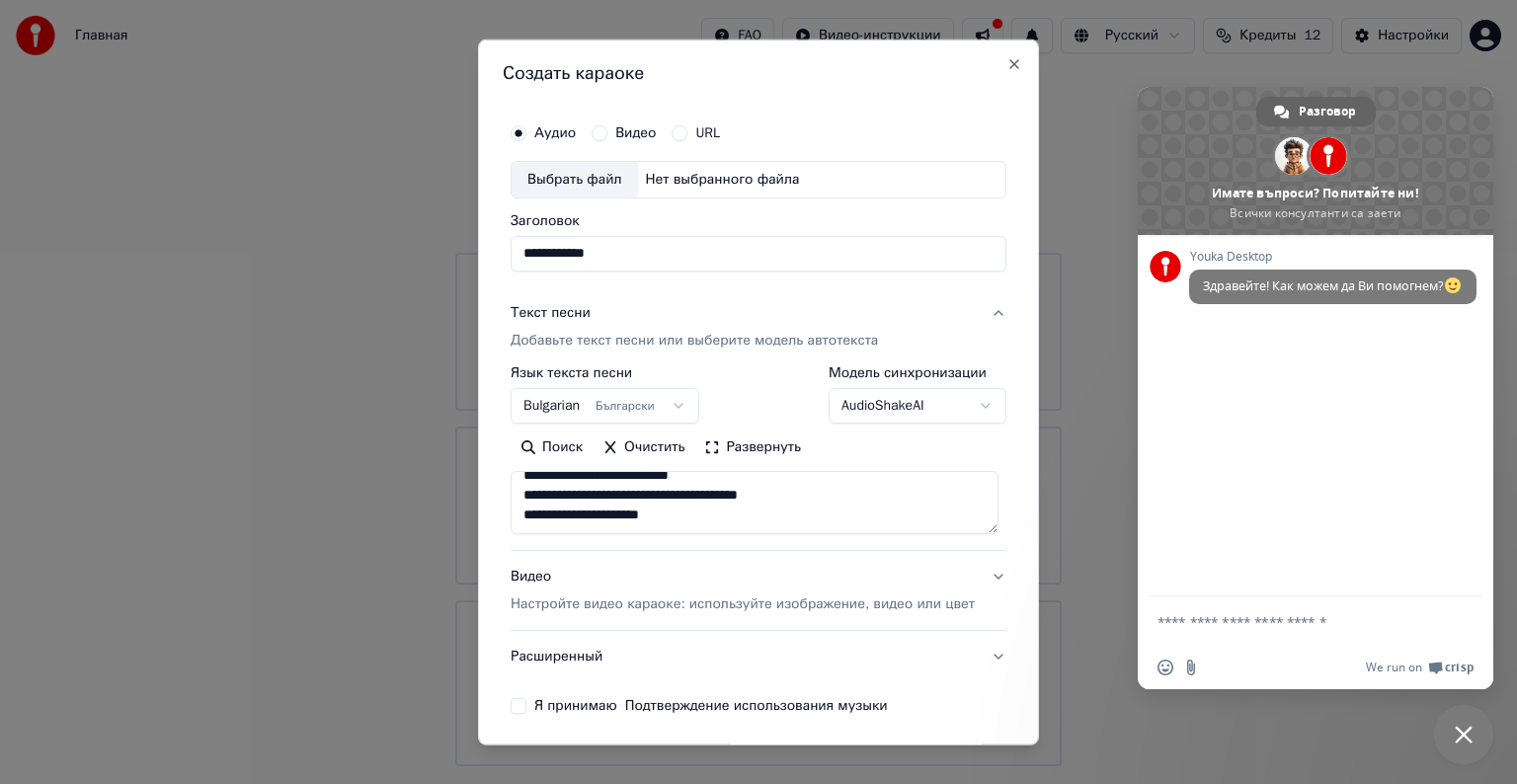 click on "**********" at bounding box center [755, 503] 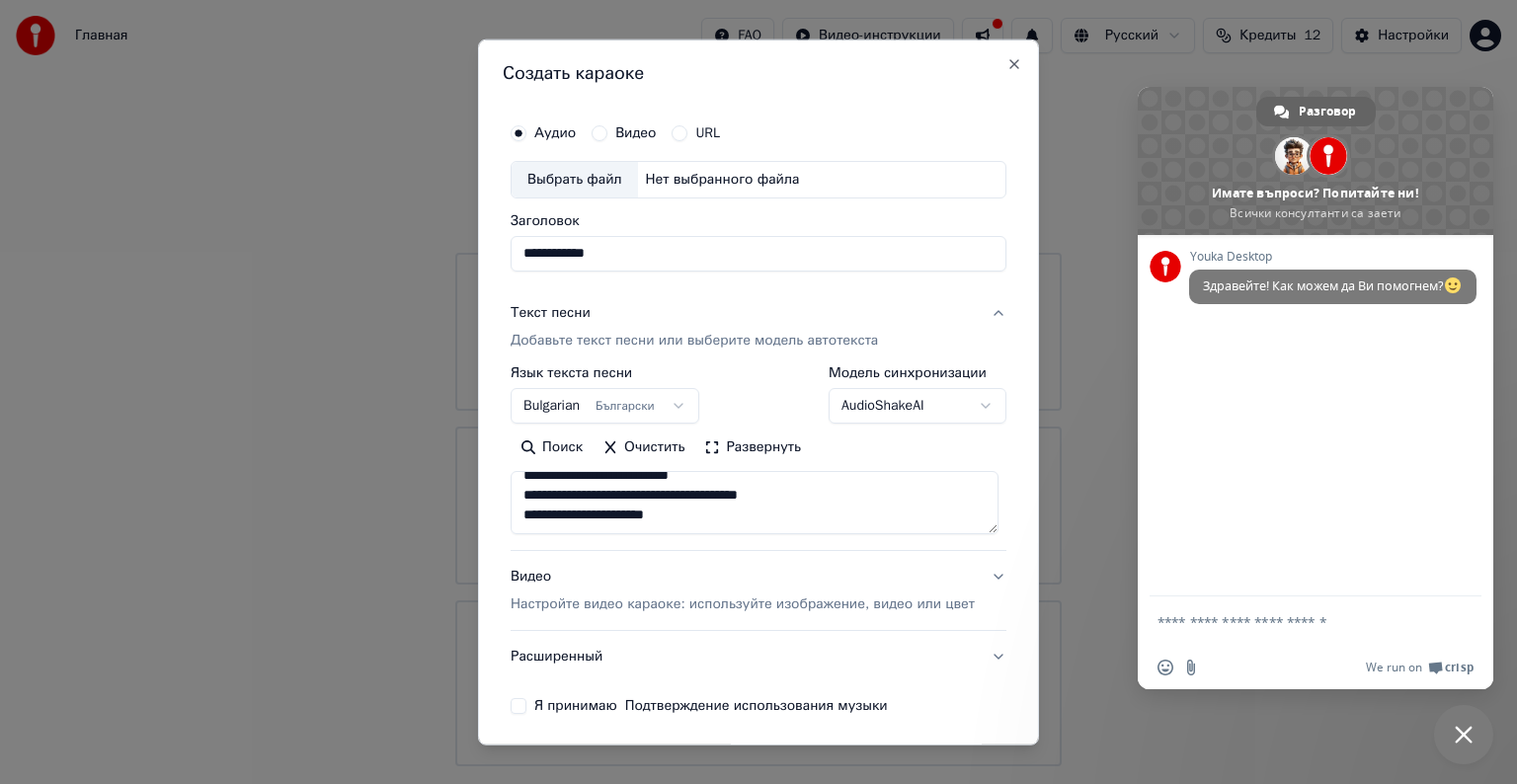 click on "**********" at bounding box center [755, 503] 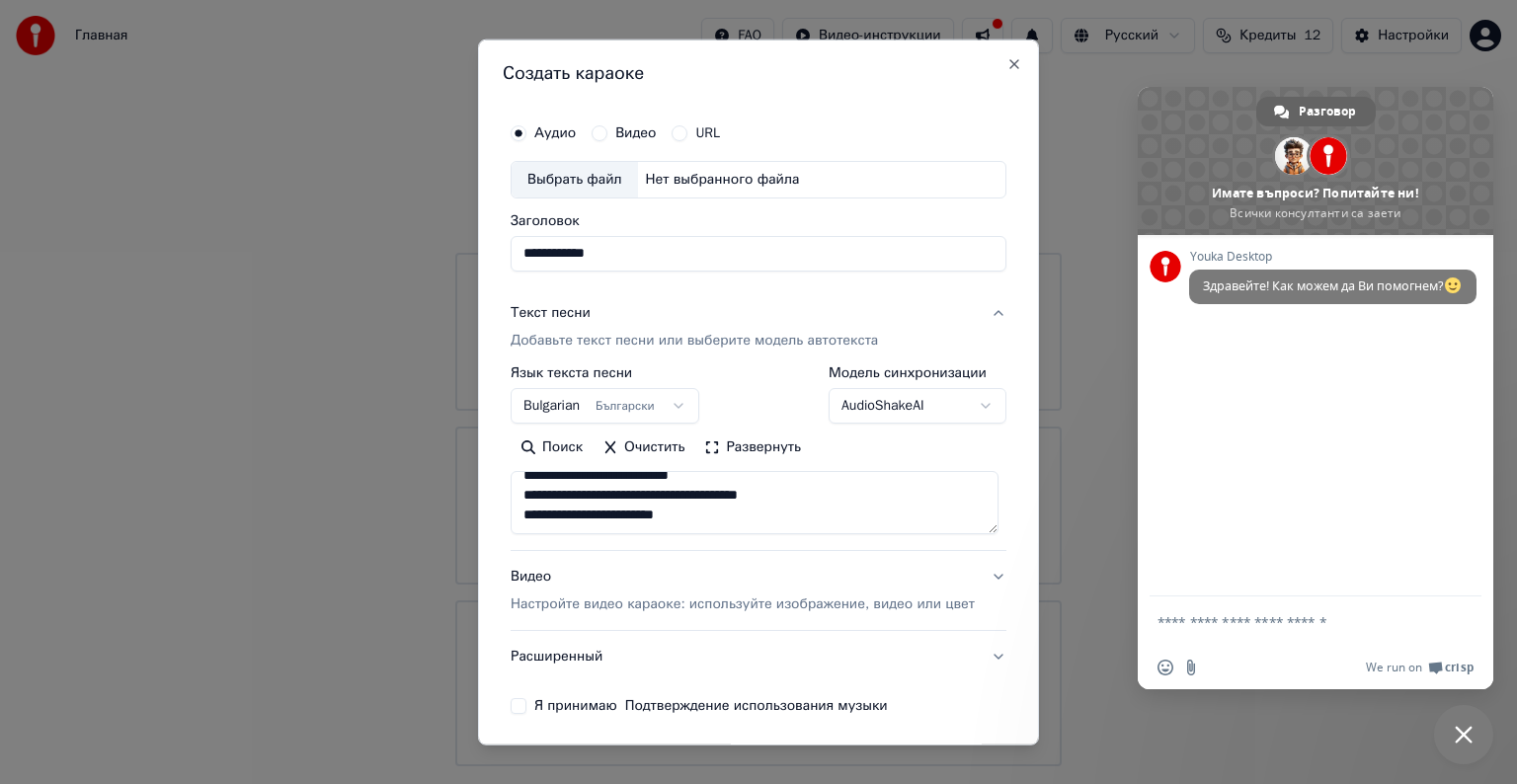 scroll, scrollTop: 458, scrollLeft: 0, axis: vertical 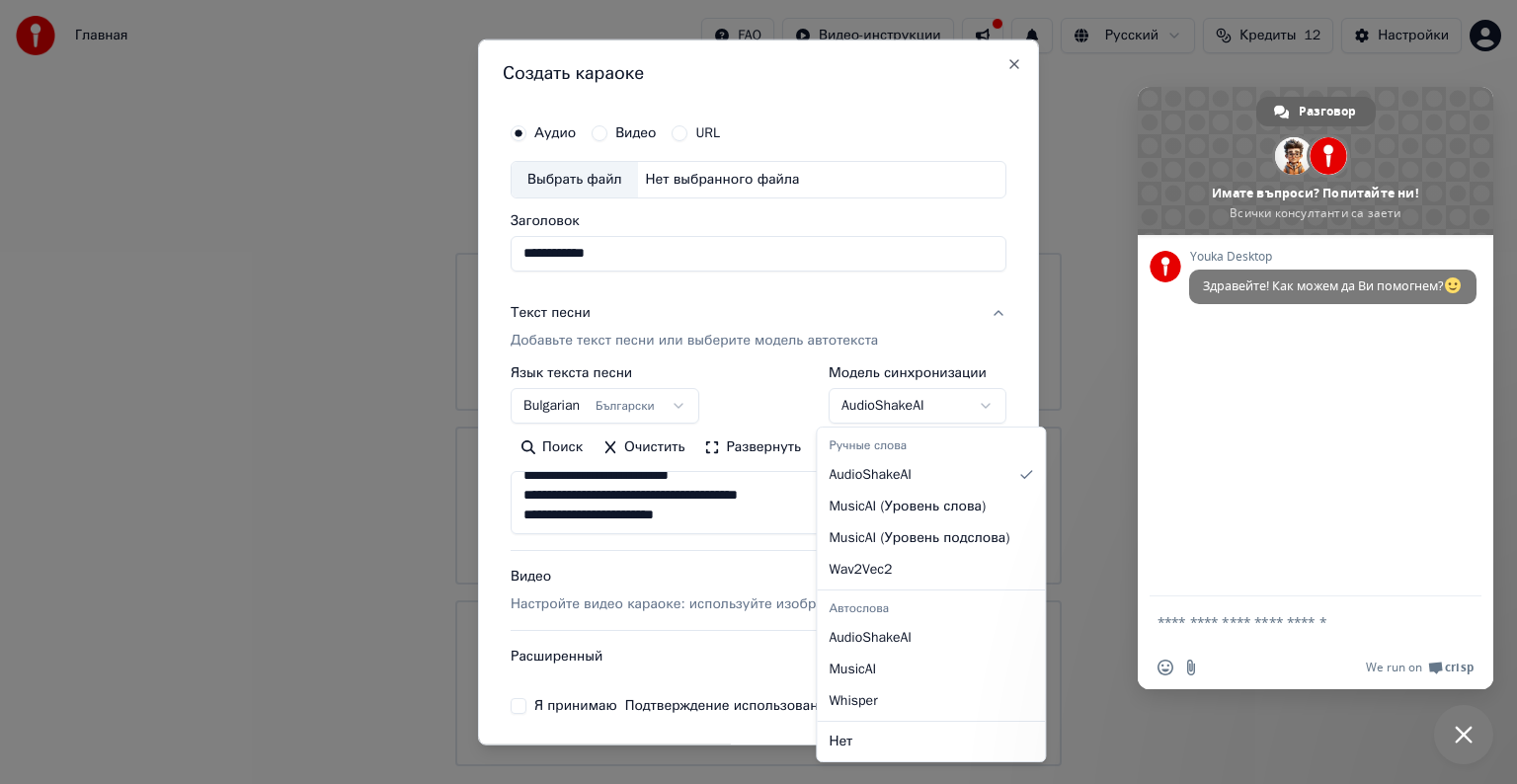 click on "Главная FAQ Видео-инструкции Русский Кредиты 12 Настройки Добро пожаловать в Youka Смотреть видео-инструкцию Библиотека Получите доступ и управляйте всеми караоке-треками, которые вы создали. Редактируйте, организуйте и совершенствуйте свои проекты. Создать караоке Создайте караоке из аудио- или видеофайлов (MP3, MP4 и других), или вставьте URL, чтобы мгновенно создать караоке-видео с синхронизированными текстами. Разговор [NAME] Имате въпроси? Попитайте ни! Всички консултанти са заети Мрежа офлайн. Повторно свързване... Youka Desktop Здравейте! Как можем да Ви помогнем?" at bounding box center [758, 383] 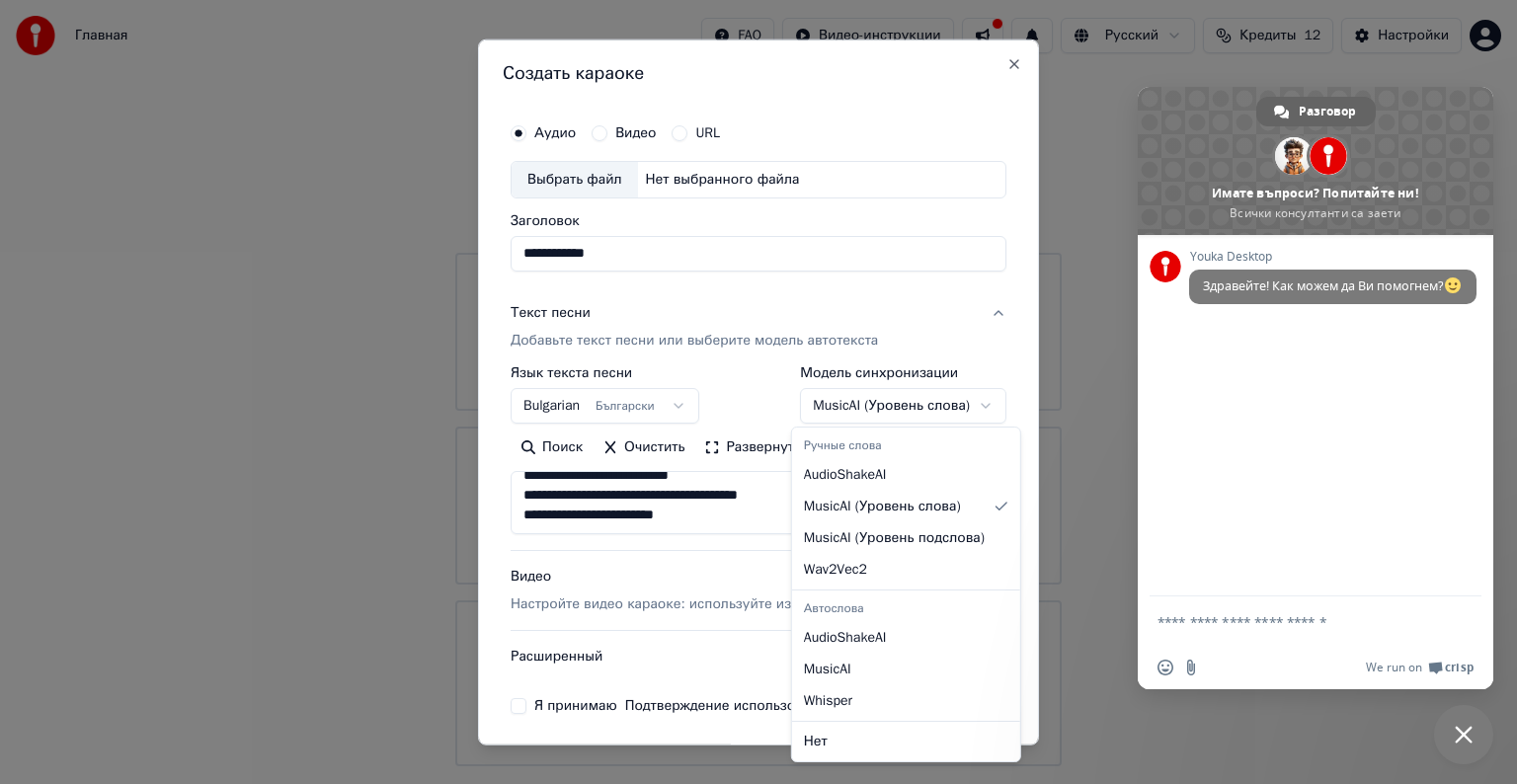 click on "Главная FAQ Видео-инструкции Русский Кредиты 12 Настройки Добро пожаловать в Youka Смотреть видео-инструкцию Библиотека Получите доступ и управляйте всеми караоке-треками, которые вы создали. Редактируйте, организуйте и совершенствуйте свои проекты. Создать караоке Создайте караоке из аудио- или видеофайлов (MP3, MP4 и других), или вставьте URL, чтобы мгновенно создать караоке-видео с синхронизированными текстами. Разговор [NAME] Имате въпроси? Попитайте ни! Всички консултанти са заети Мрежа офлайн. Повторно свързване... Youka Desktop Здравейте! Как можем да Ви помогнем?  )" at bounding box center (758, 383) 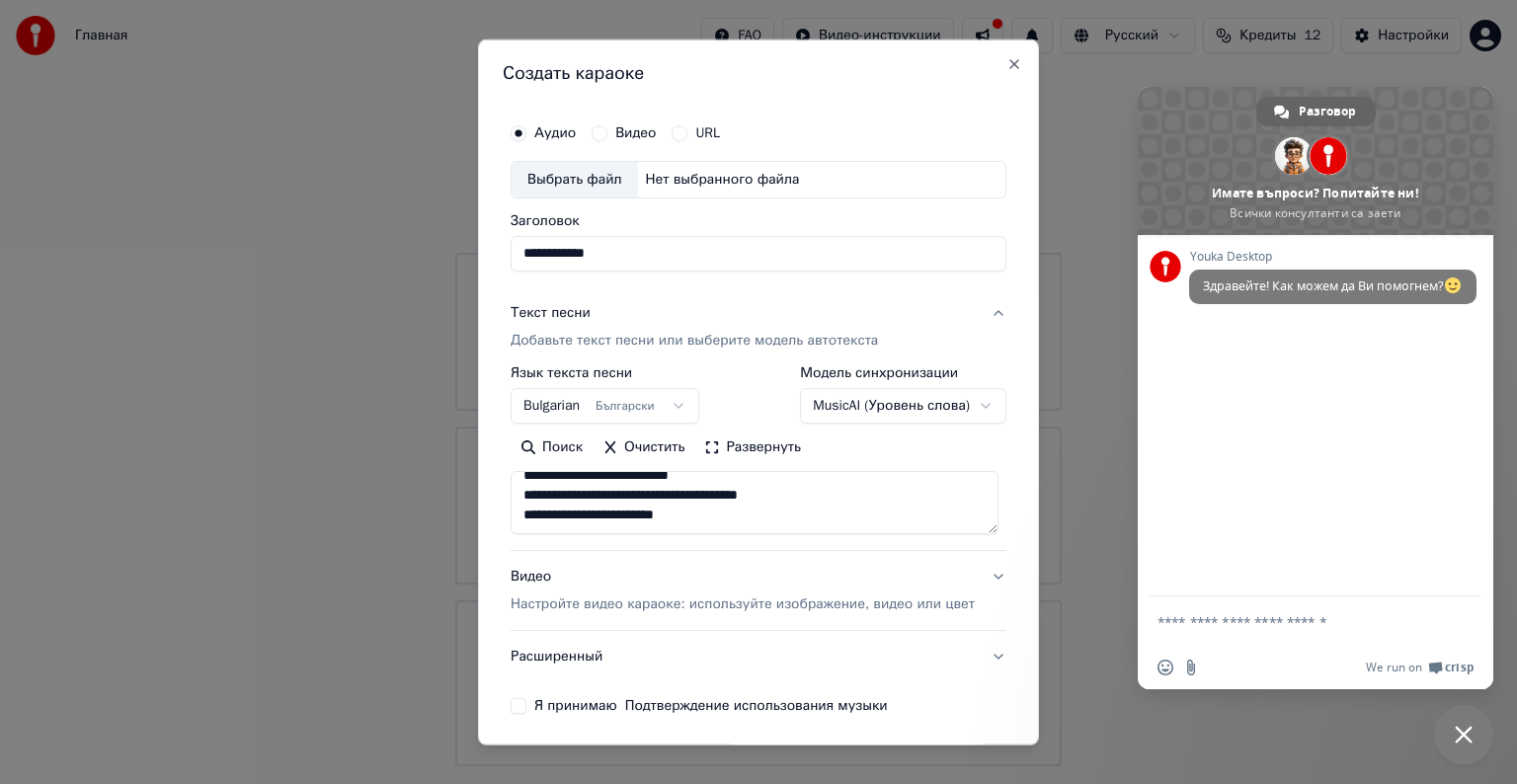 click on "**********" at bounding box center (755, 503) 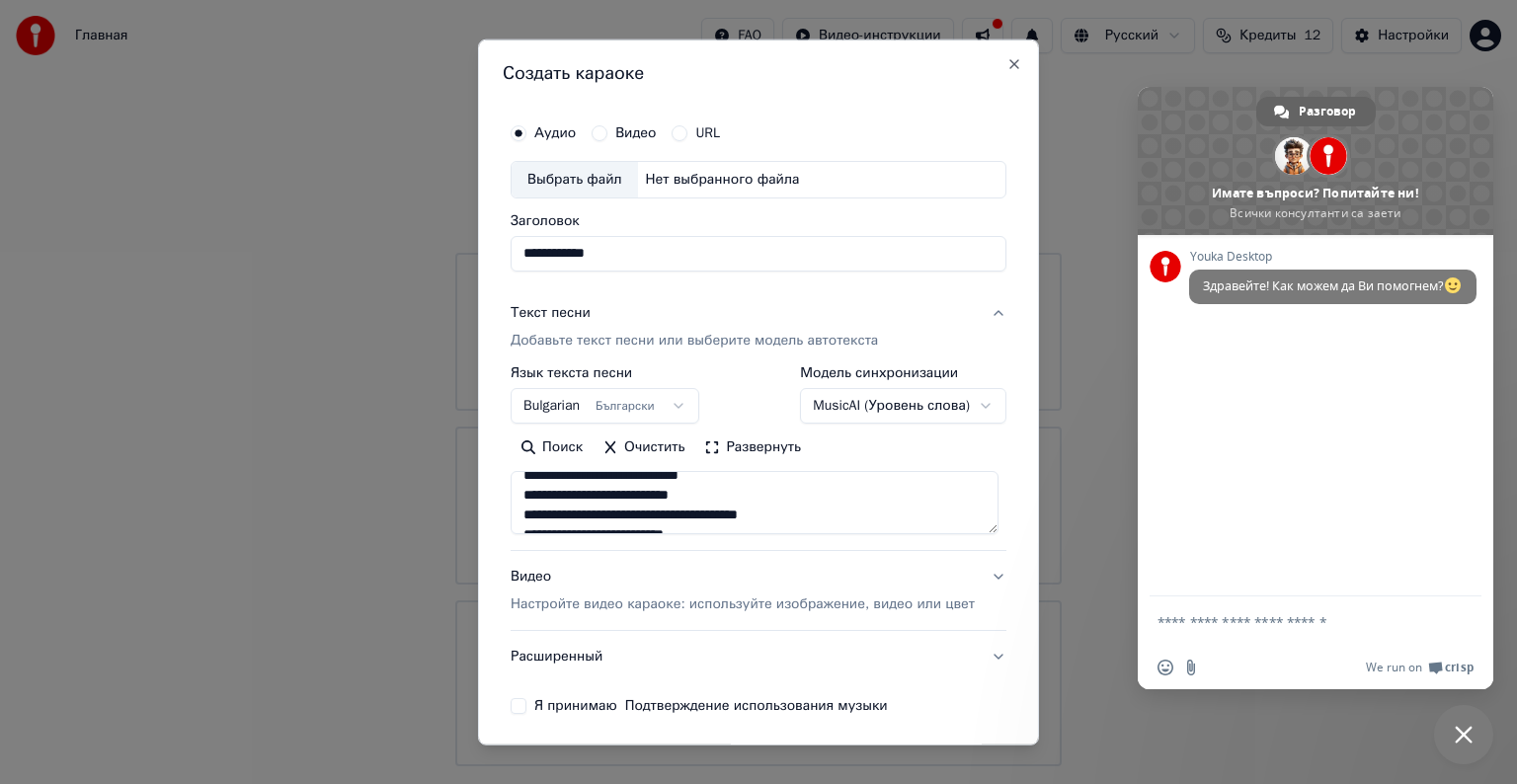 scroll, scrollTop: 379, scrollLeft: 0, axis: vertical 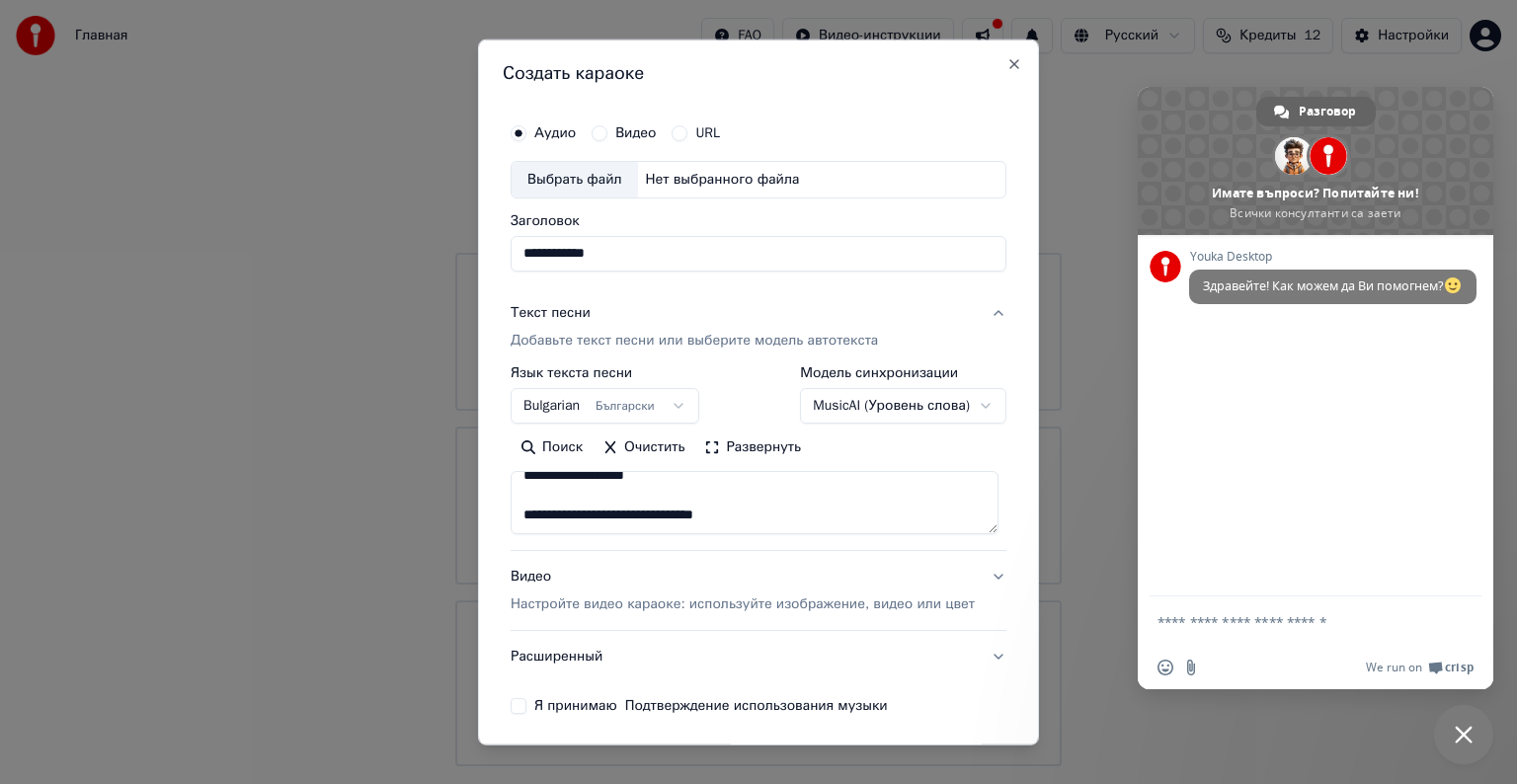 click on "**********" at bounding box center [755, 503] 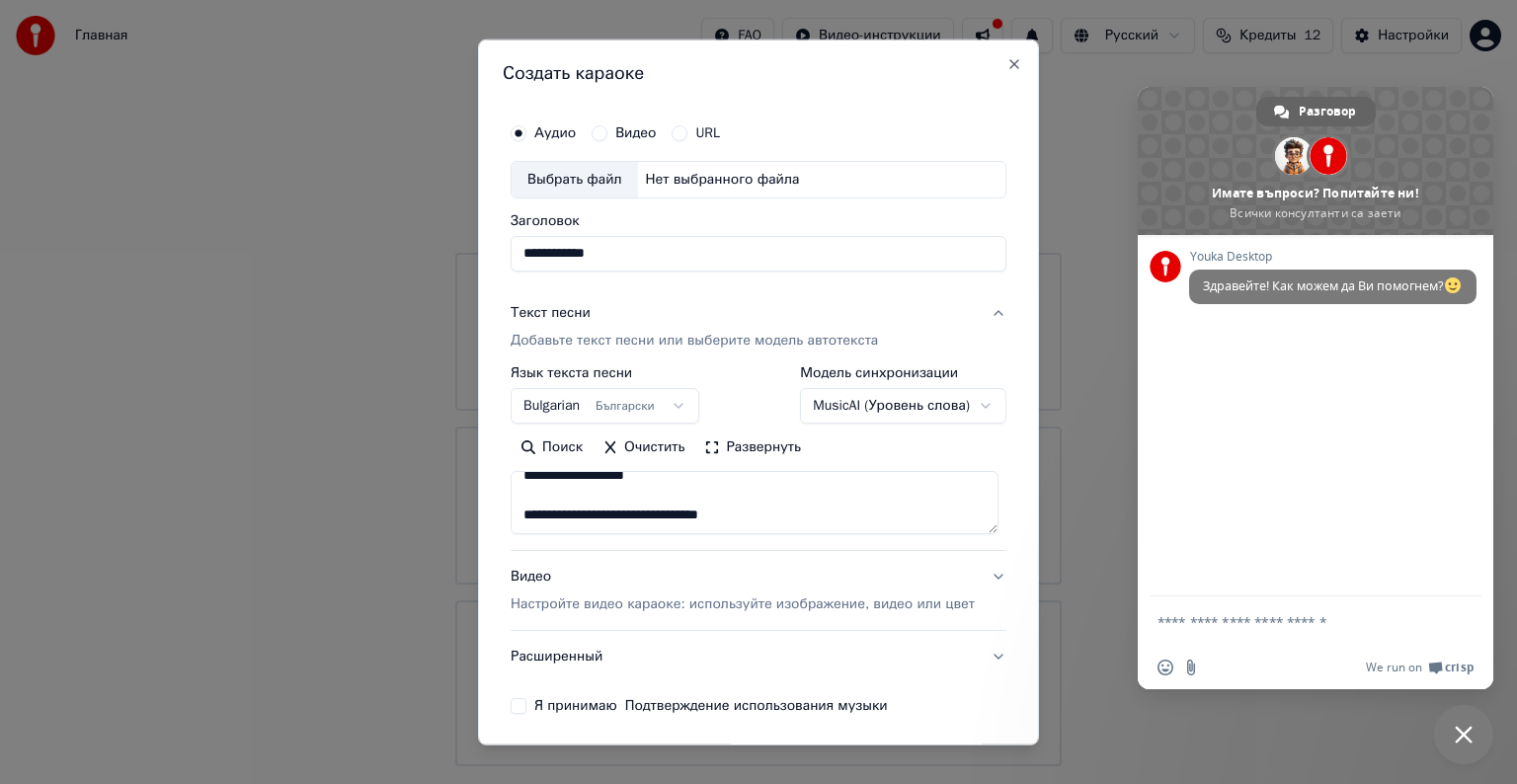 click on "**********" at bounding box center (755, 503) 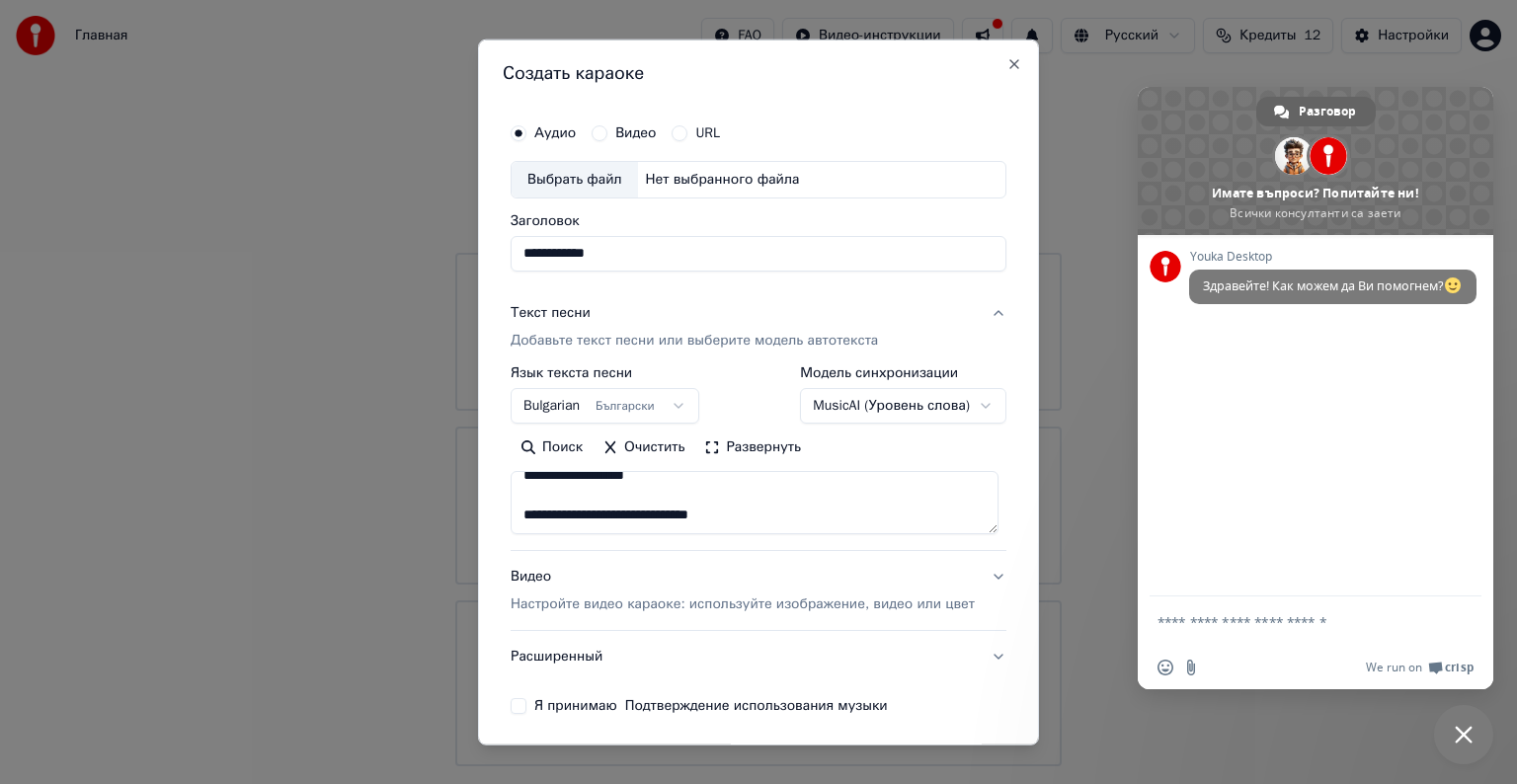 click on "**********" at bounding box center [755, 503] 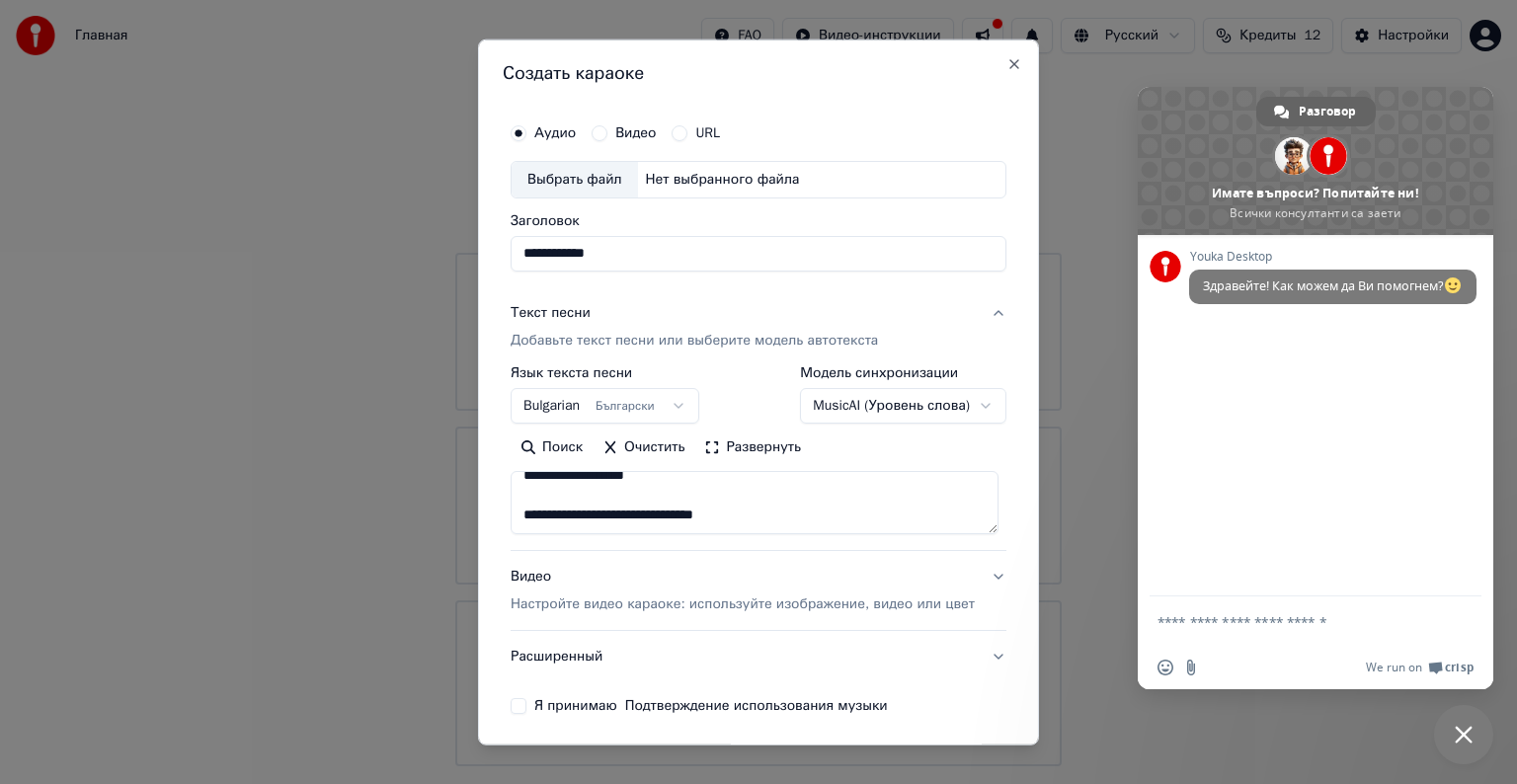 click on "**********" at bounding box center [755, 503] 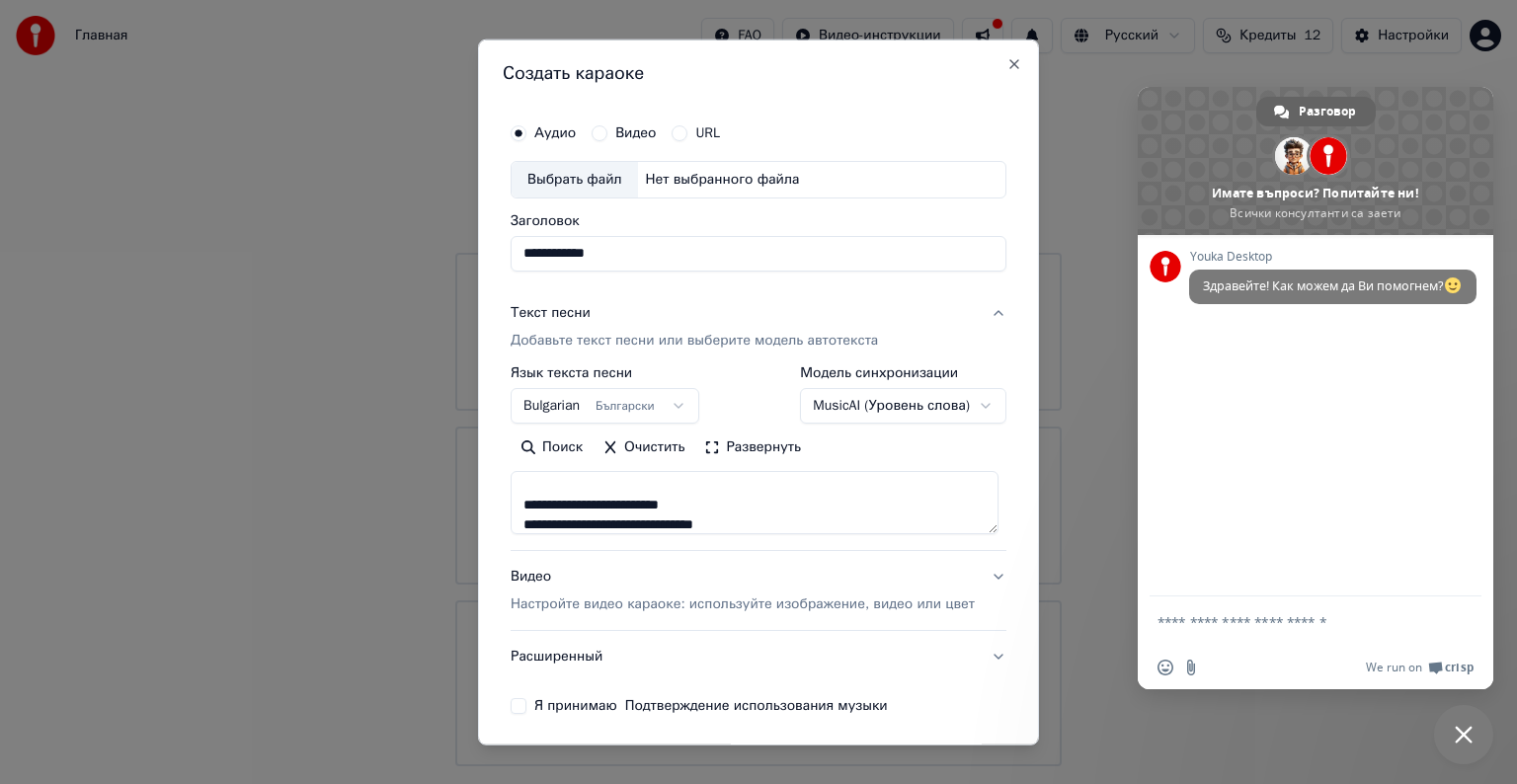 click on "**********" at bounding box center (755, 503) 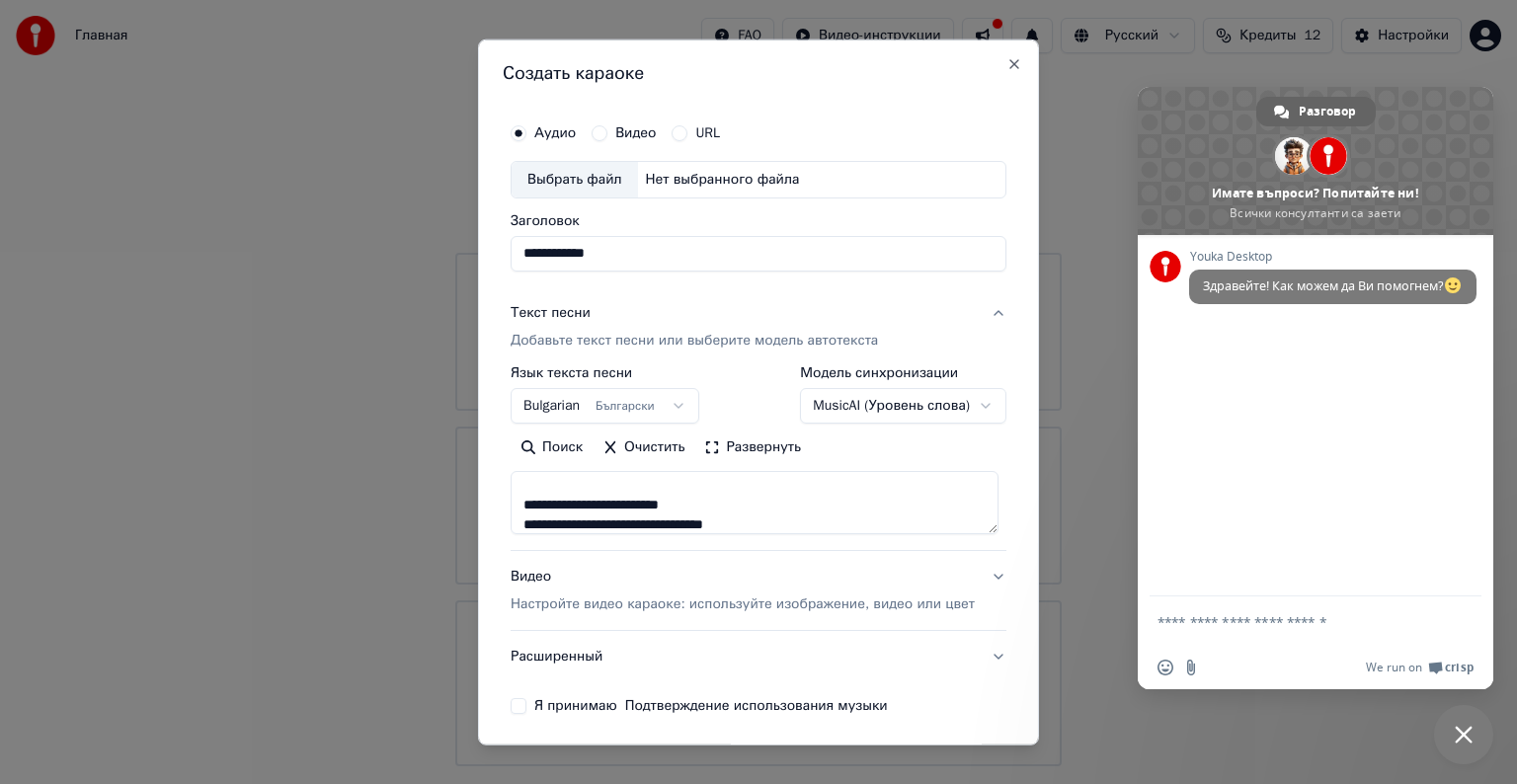 click on "**********" at bounding box center [755, 503] 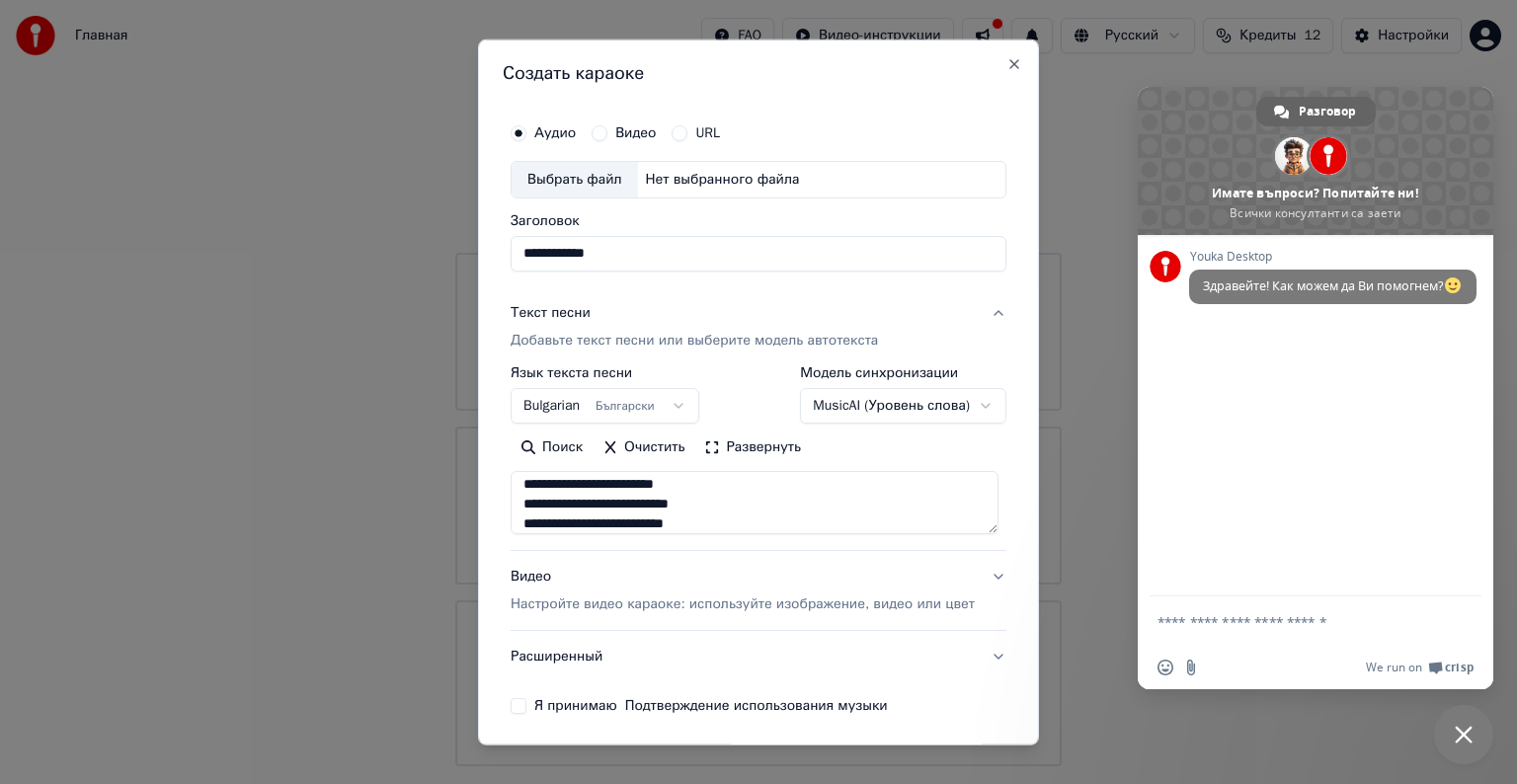 scroll, scrollTop: 636, scrollLeft: 0, axis: vertical 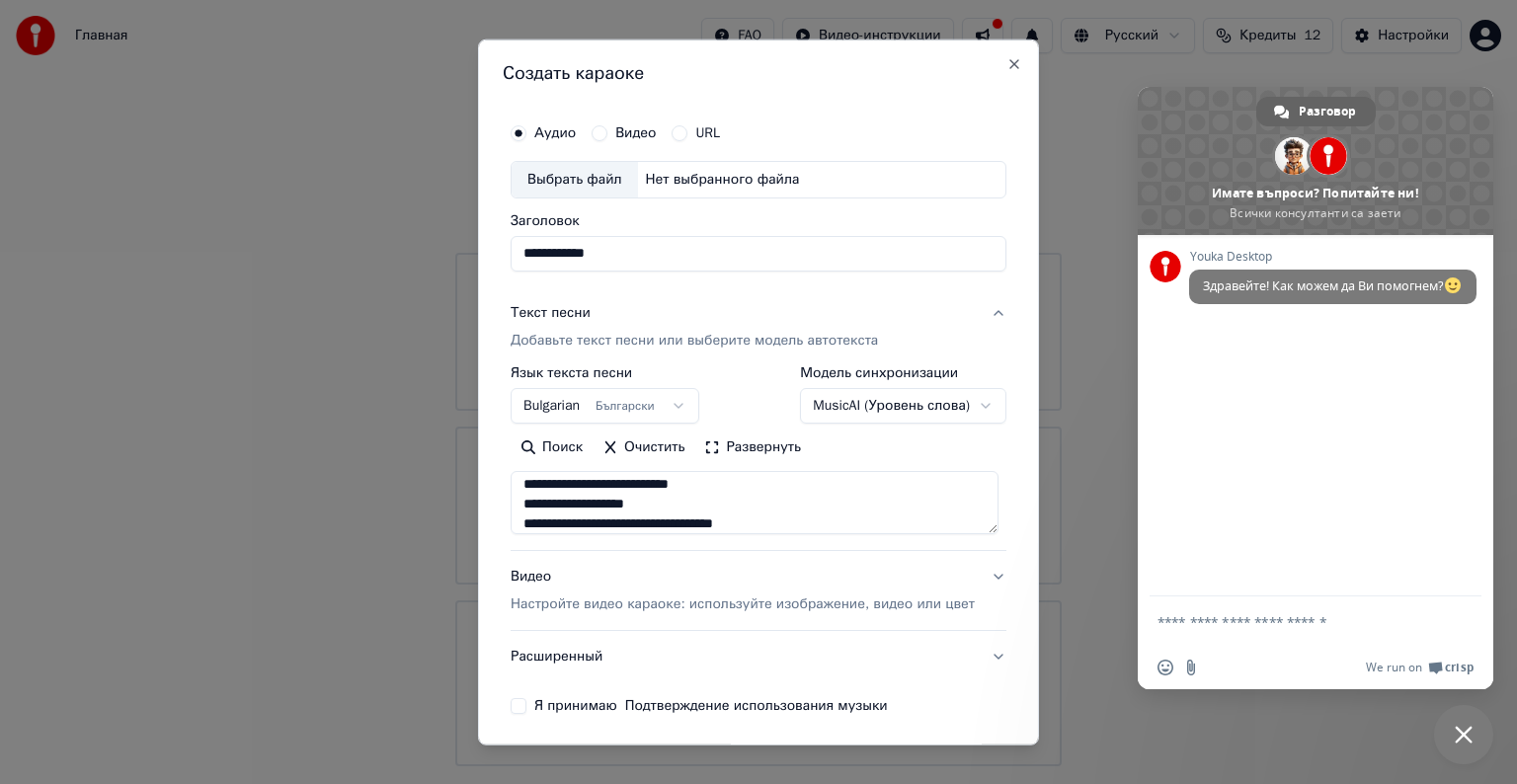 type on "**********" 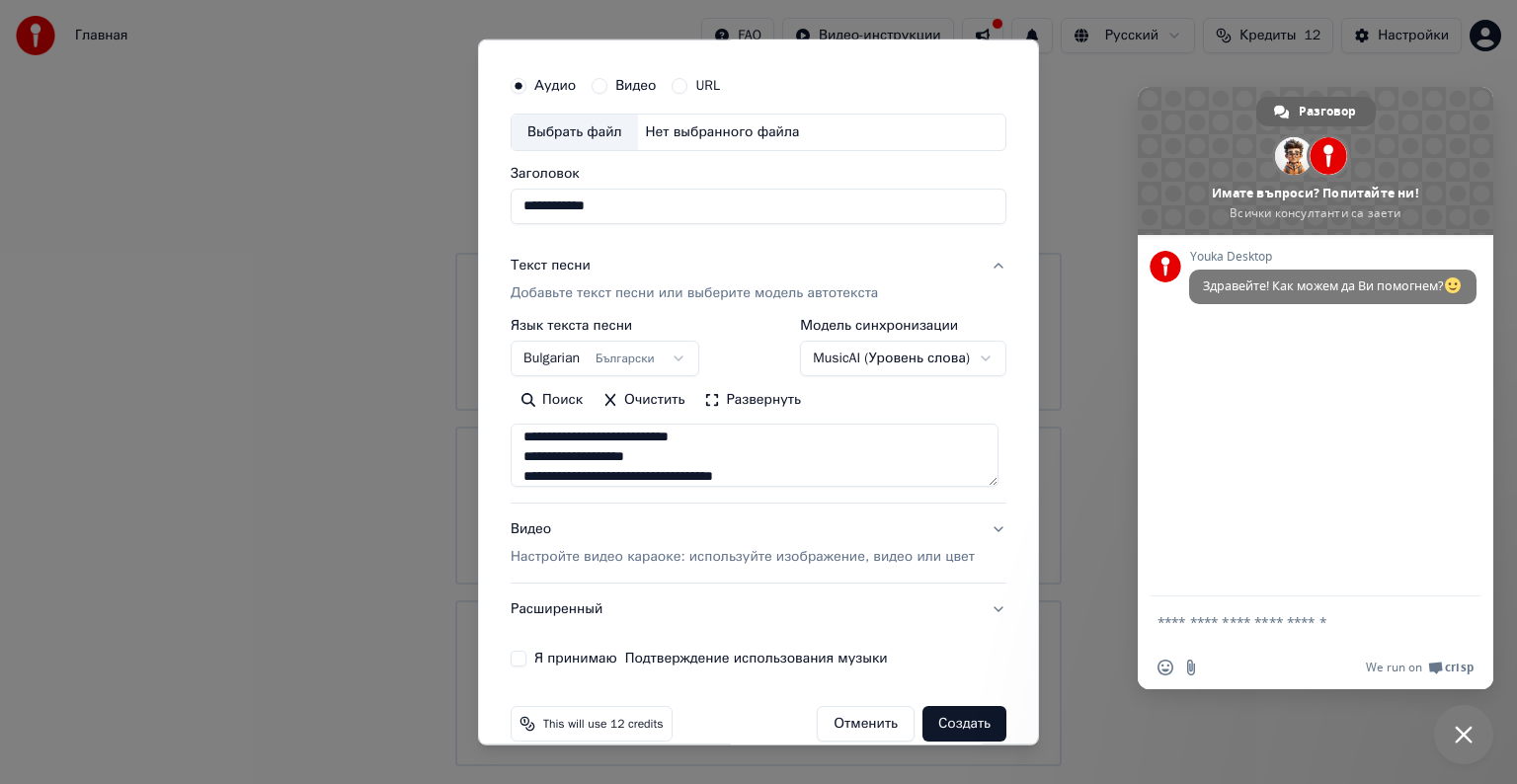 scroll, scrollTop: 75, scrollLeft: 0, axis: vertical 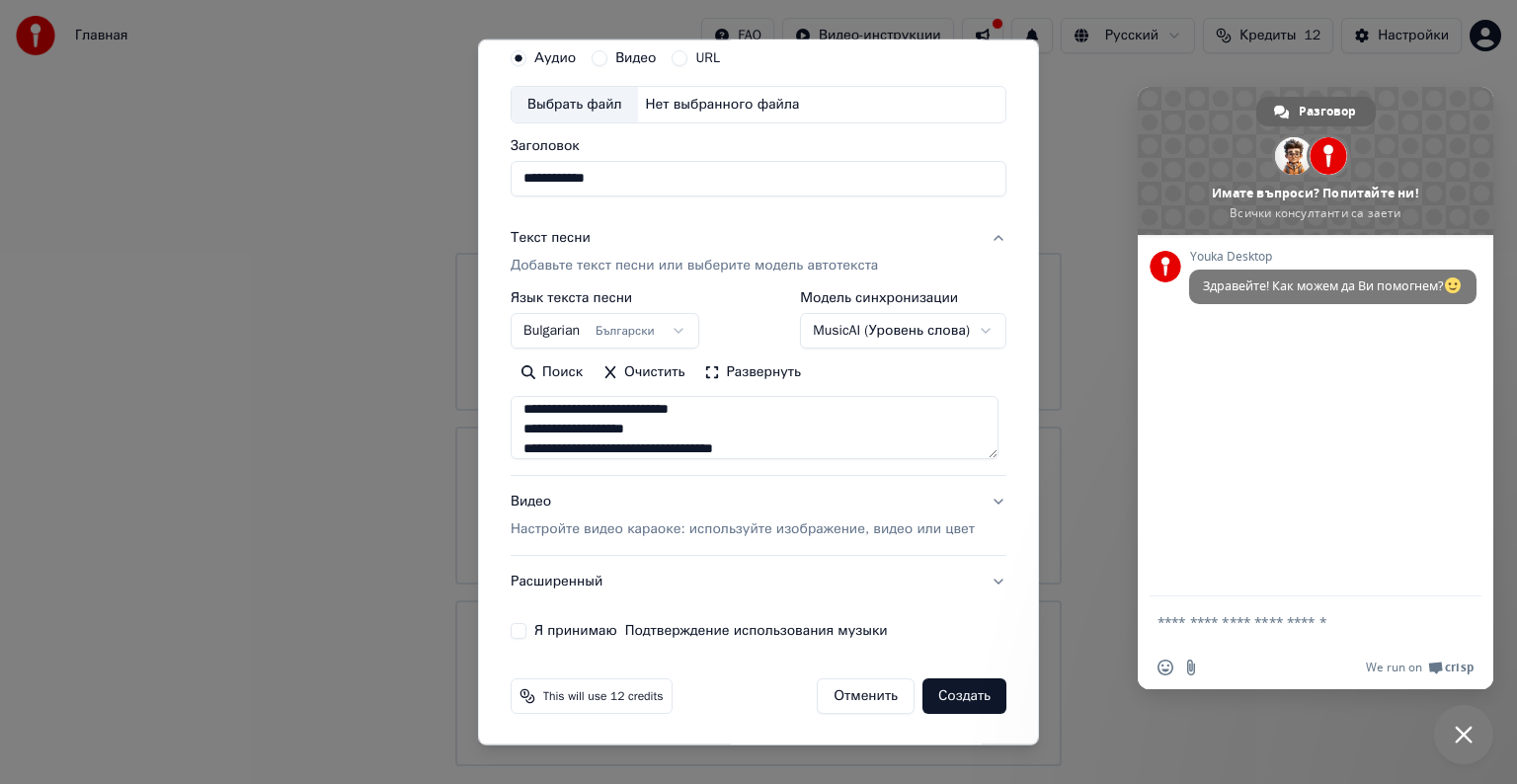 click on "Настройте видео караоке: используйте изображение, видео или цвет" at bounding box center (743, 529) 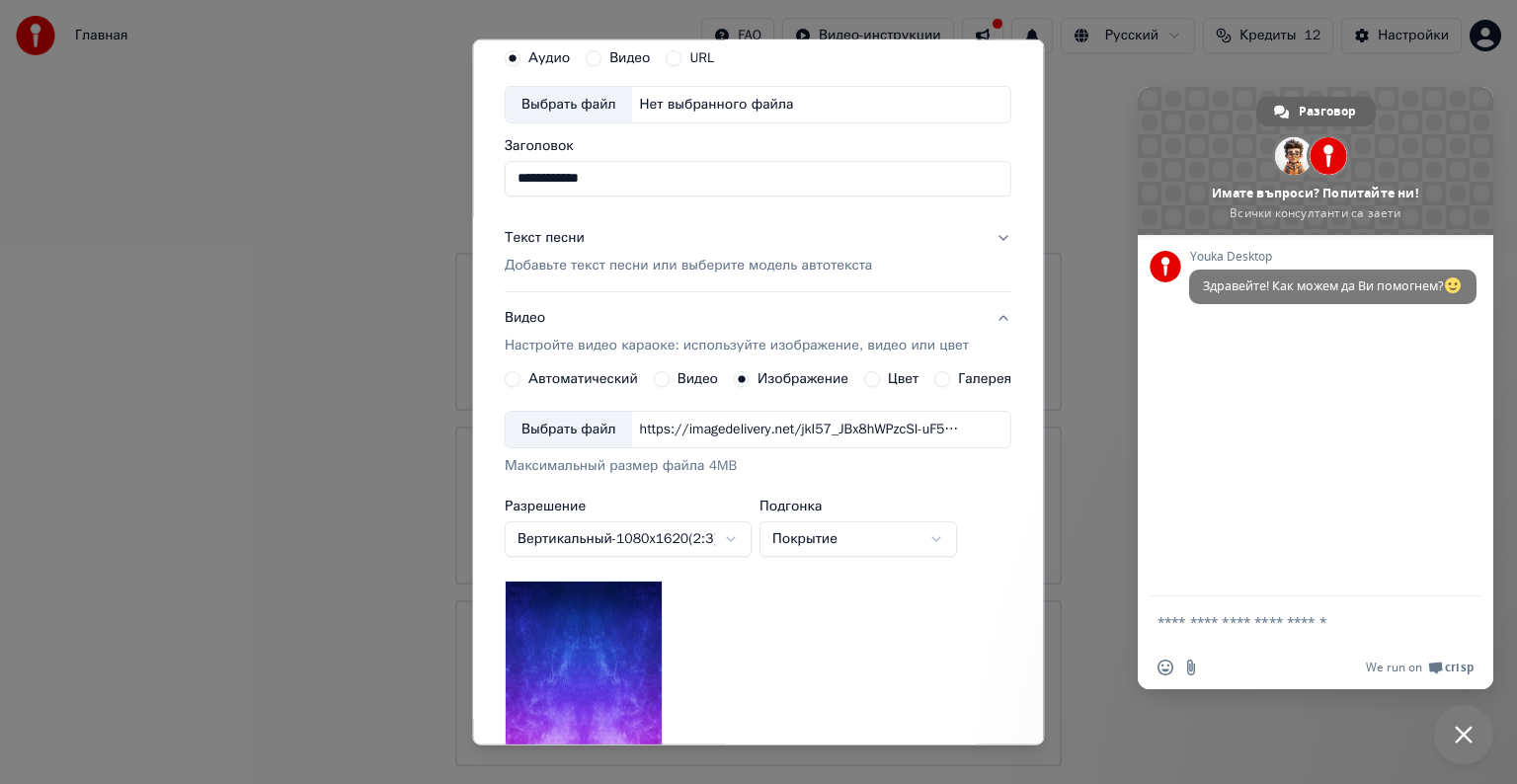 click on "Выбрать файл" at bounding box center (569, 430) 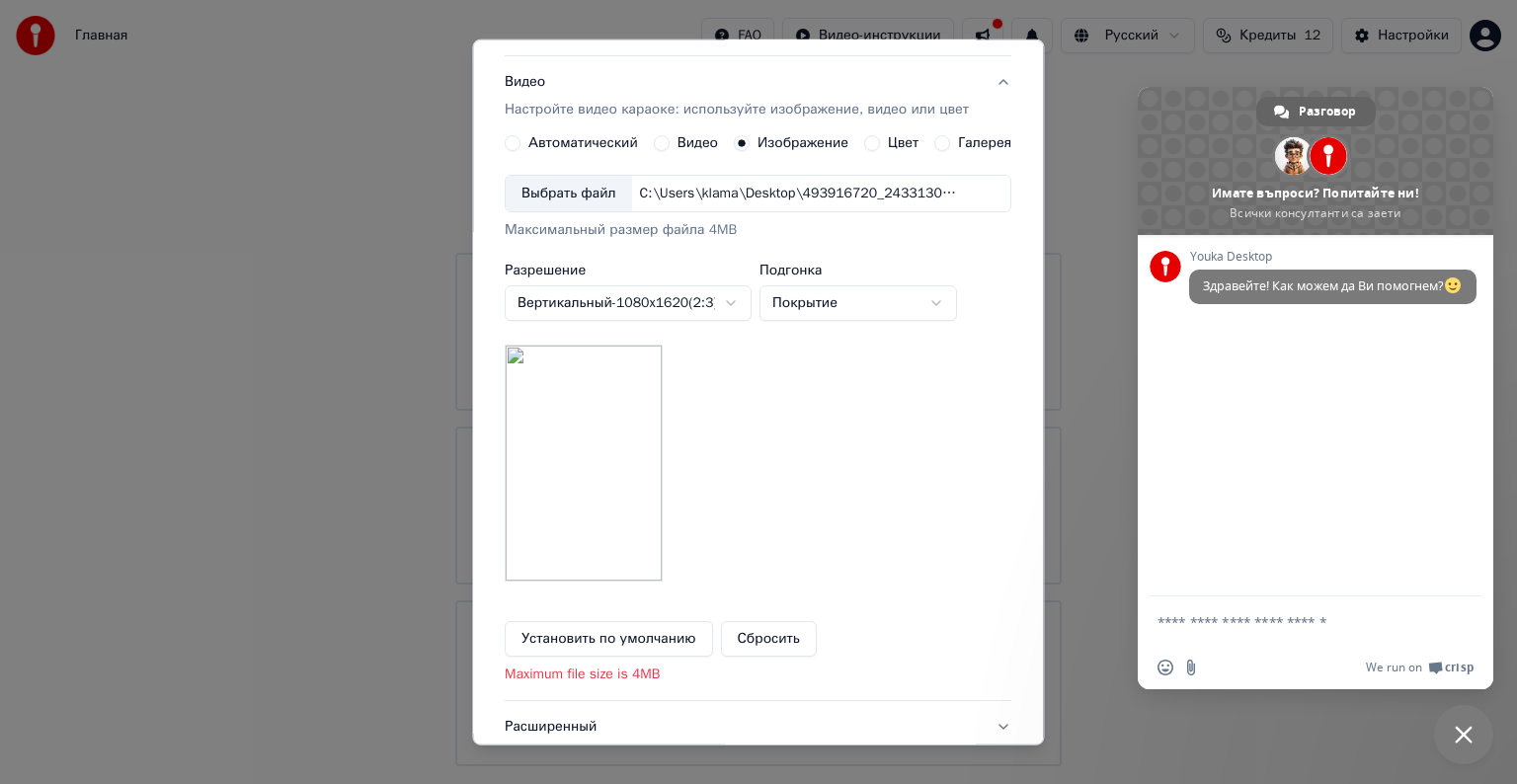 scroll, scrollTop: 301, scrollLeft: 0, axis: vertical 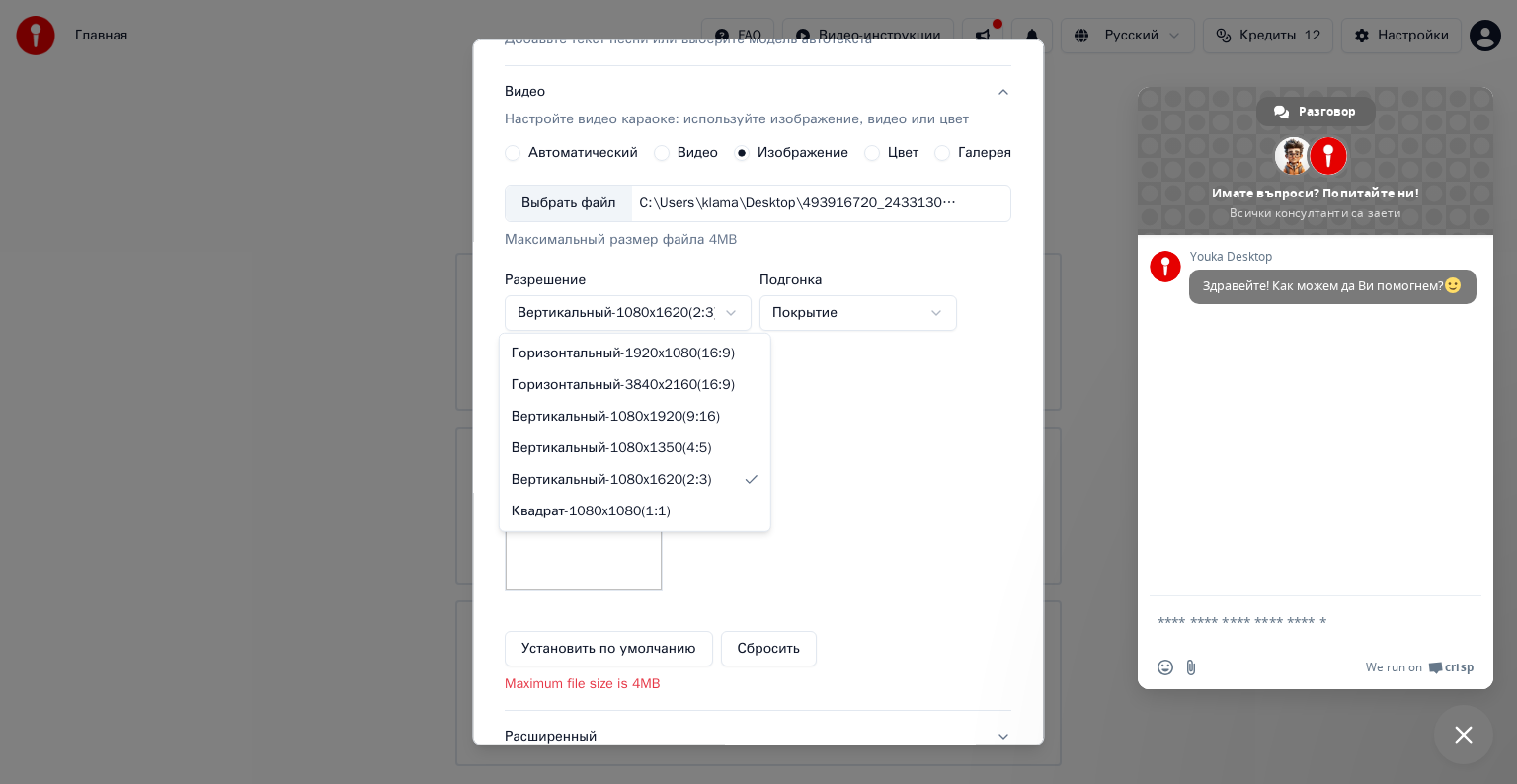 click on "Главная FAQ Видео-инструкции Русский Кредиты 12 Настройки Добро пожаловать в Youka Смотреть видео-инструкцию Библиотека Получите доступ и управляйте всеми караоке-треками, которые вы создали. Редактируйте, организуйте и совершенствуйте свои проекты. Создать караоке Создайте караоке из аудио- или видеофайлов (MP3, MP4 и других), или вставьте URL, чтобы мгновенно создать караоке-видео с синхронизированными текстами. Разговор Adam Имате въпроси? Попитайте ни! Всички консултанти са заети Мрежа офлайн. Повторно свързване... Youka Desktop Здравейте! Как можем да Ви помогнем?  x" at bounding box center (758, 383) 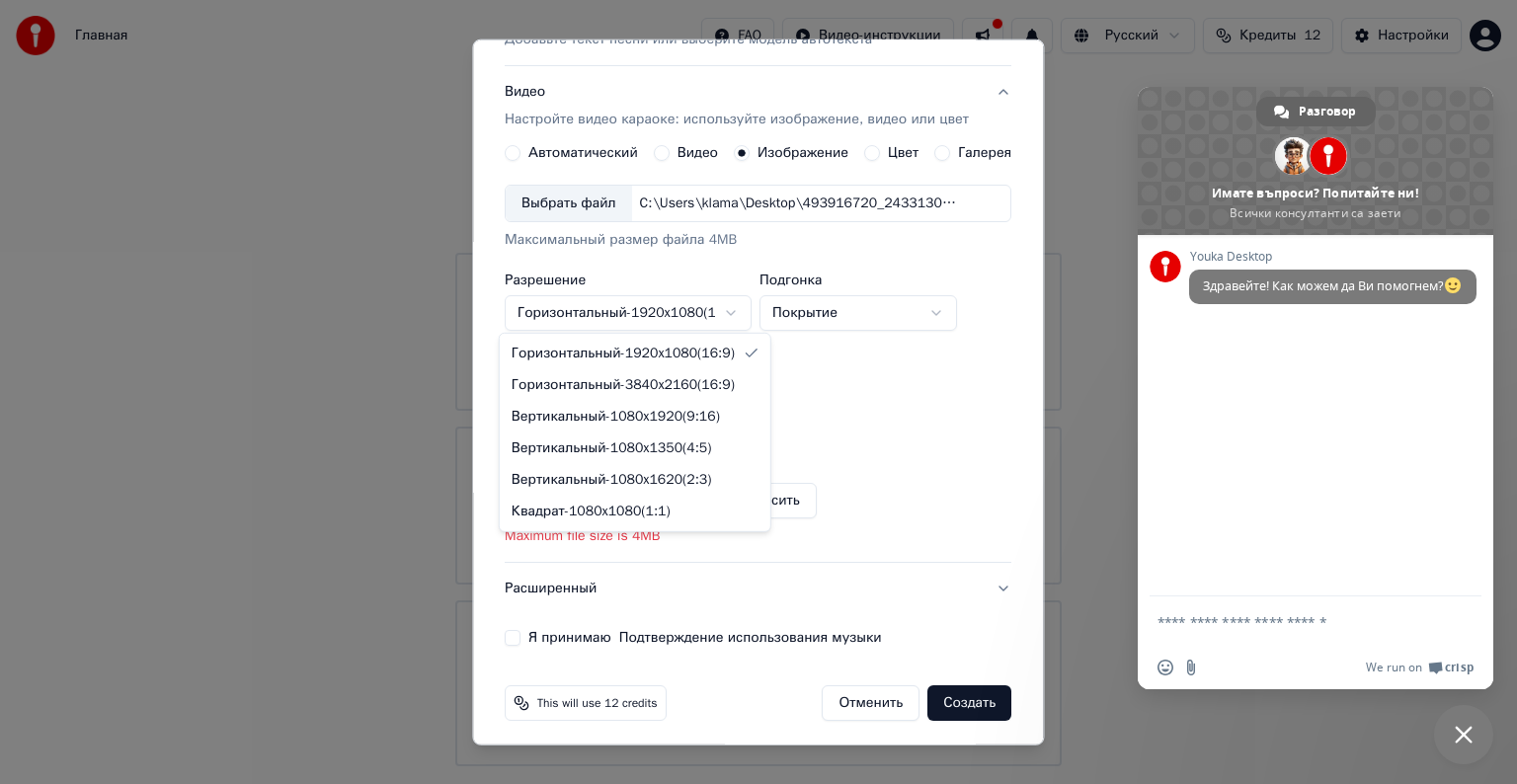 click on "Главная FAQ Видео-инструкции Русский Кредиты 12 Настройки Добро пожаловать в Youka Смотреть видео-инструкцию Библиотека Получите доступ и управляйте всеми караоке-треками, которые вы создали. Редактируйте, организуйте и совершенствуйте свои проекты. Создать караоке Создайте караоке из аудио- или видеофайлов (MP3, MP4 и других), или вставьте URL, чтобы мгновенно создать караоке-видео с синхронизированными текстами. Разговор Adam Имате въпроси? Попитайте ни! Всички консултанти са заети Мрежа офлайн. Повторно свързване... Youka Desktop Здравейте! Как можем да Ви помогнем?  x" at bounding box center (758, 383) 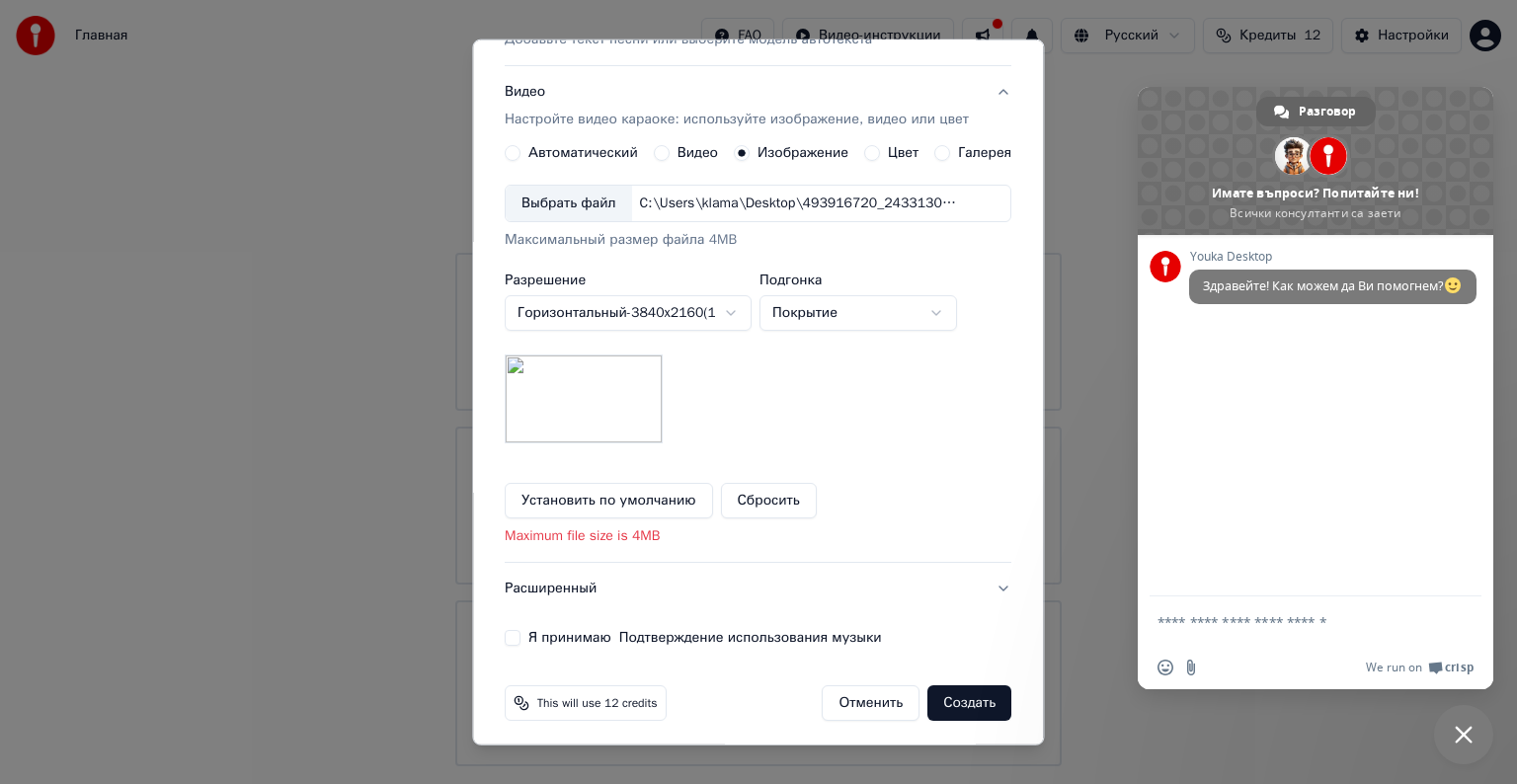 click on "Главная FAQ Видео-инструкции Русский Кредиты 12 Настройки Добро пожаловать в Youka Смотреть видео-инструкцию Библиотека Получите доступ и управляйте всеми караоке-треками, которые вы создали. Редактируйте, организуйте и совершенствуйте свои проекты. Создать караоке Создайте караоке из аудио- или видеофайлов (MP3, MP4 и других), или вставьте URL, чтобы мгновенно создать караоке-видео с синхронизированными текстами. Разговор Adam Имате въпроси? Попитайте ни! Всички консултанти са заети Мрежа офлайн. Повторно свързване... Youka Desktop Здравейте! Как можем да Ви помогнем?  x" at bounding box center [758, 383] 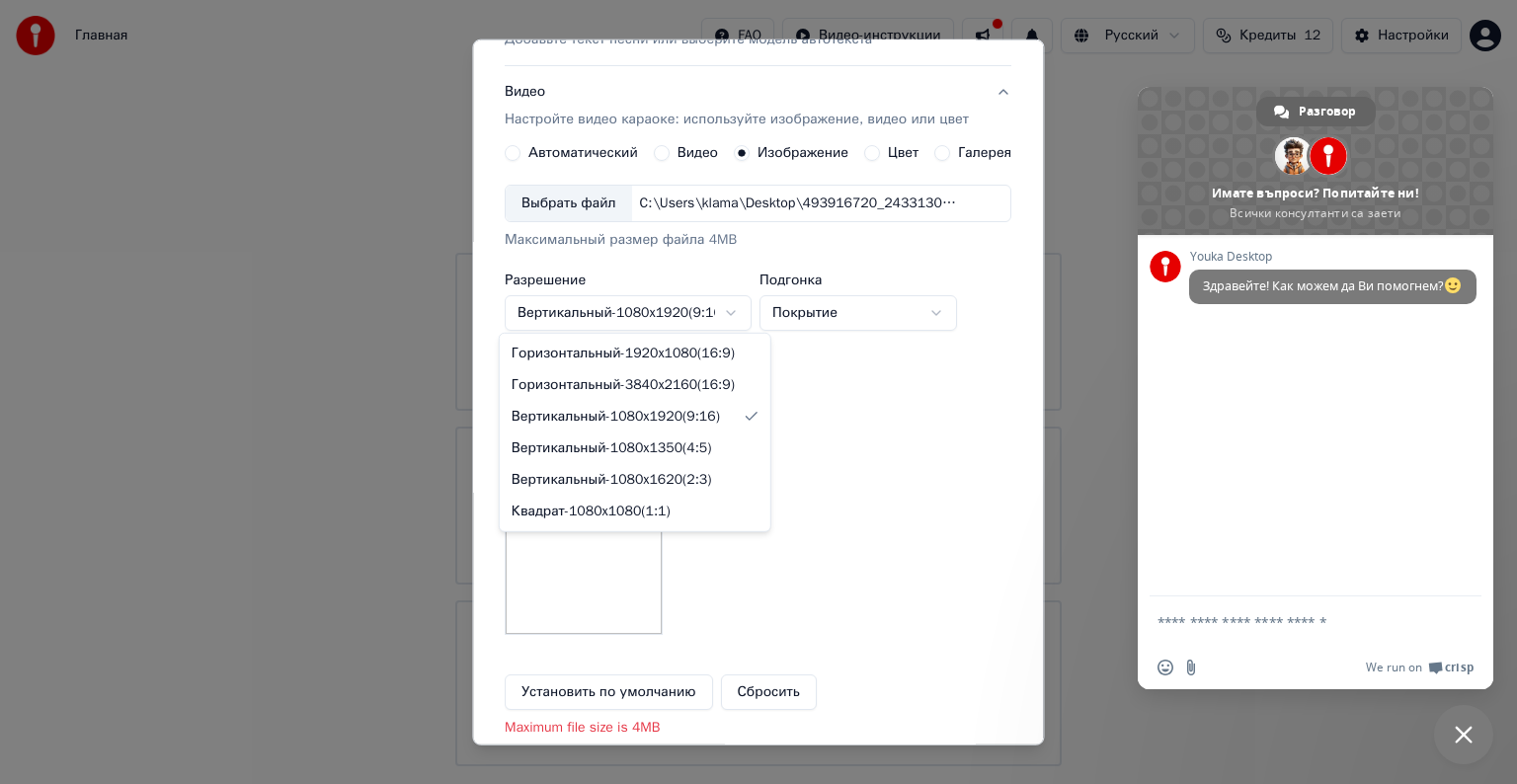 click on "Главная FAQ Видео-инструкции Русский Кредиты 12 Настройки Добро пожаловать в Youka Смотреть видео-инструкцию Библиотека Получите доступ и управляйте всеми караоке-треками, которые вы создали. Редактируйте, организуйте и совершенствуйте свои проекты. Создать караоке Создайте караоке из аудио- или видеофайлов (MP3, MP4 и других), или вставьте URL, чтобы мгновенно создать караоке-видео с синхронизированными текстами. Разговор Adam Имате въпроси? Попитайте ни! Всички консултанти са заети Мрежа офлайн. Повторно свързване... Youka Desktop Здравейте! Как можем да Ви помогнем?  x" at bounding box center [758, 383] 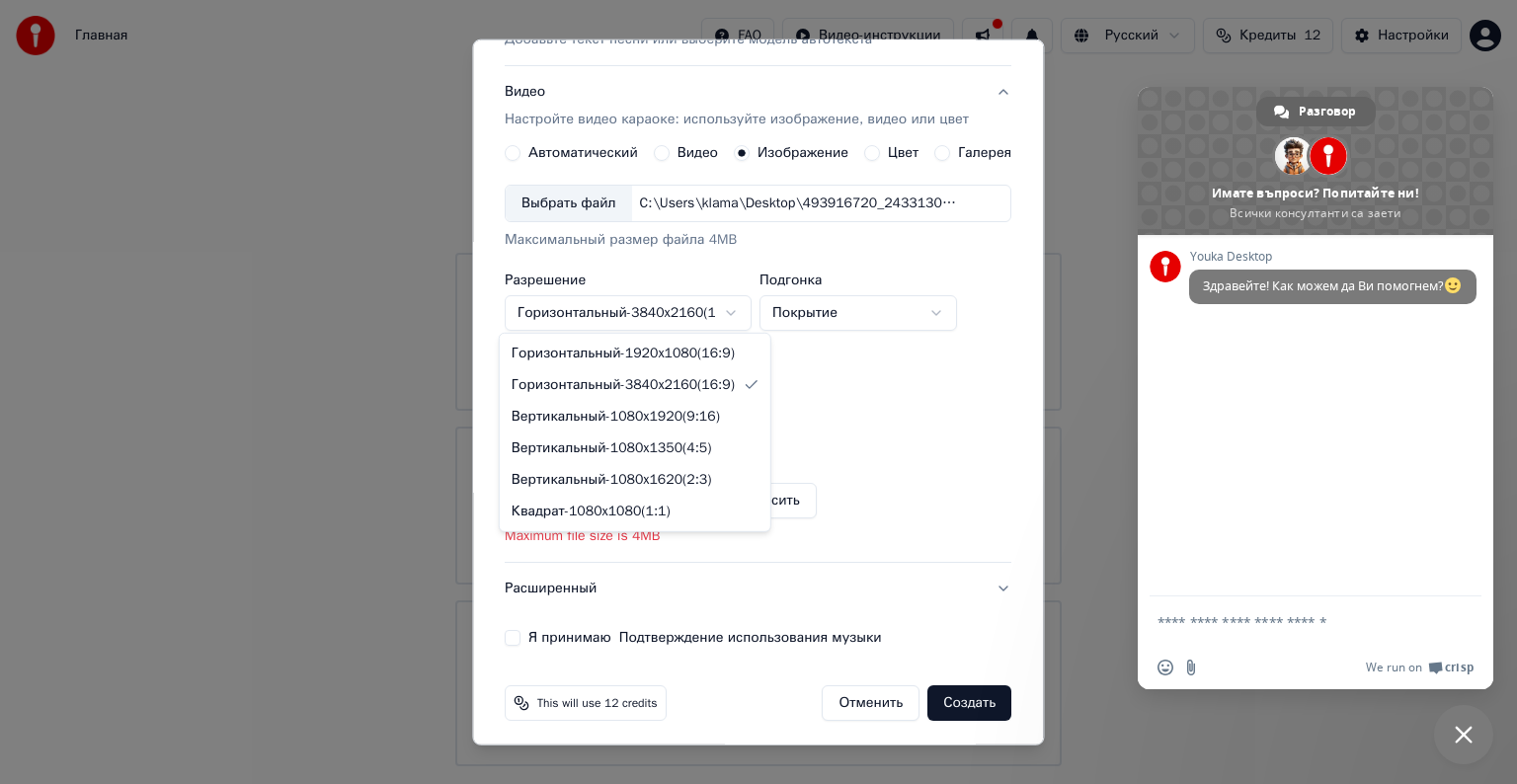 click on "Главная FAQ Видео-инструкции Русский Кредиты 12 Настройки Добро пожаловать в Youka Смотреть видео-инструкцию Библиотека Получите доступ и управляйте всеми караоке-треками, которые вы создали. Редактируйте, организуйте и совершенствуйте свои проекты. Создать караоке Создайте караоке из аудио- или видеофайлов (MP3, MP4 и других), или вставьте URL, чтобы мгновенно создать караоке-видео с синхронизированными текстами. Разговор Adam Имате въпроси? Попитайте ни! Всички консултанти са заети Мрежа офлайн. Повторно свързване... Youka Desktop Здравейте! Как можем да Ви помогнем?  x" at bounding box center (758, 383) 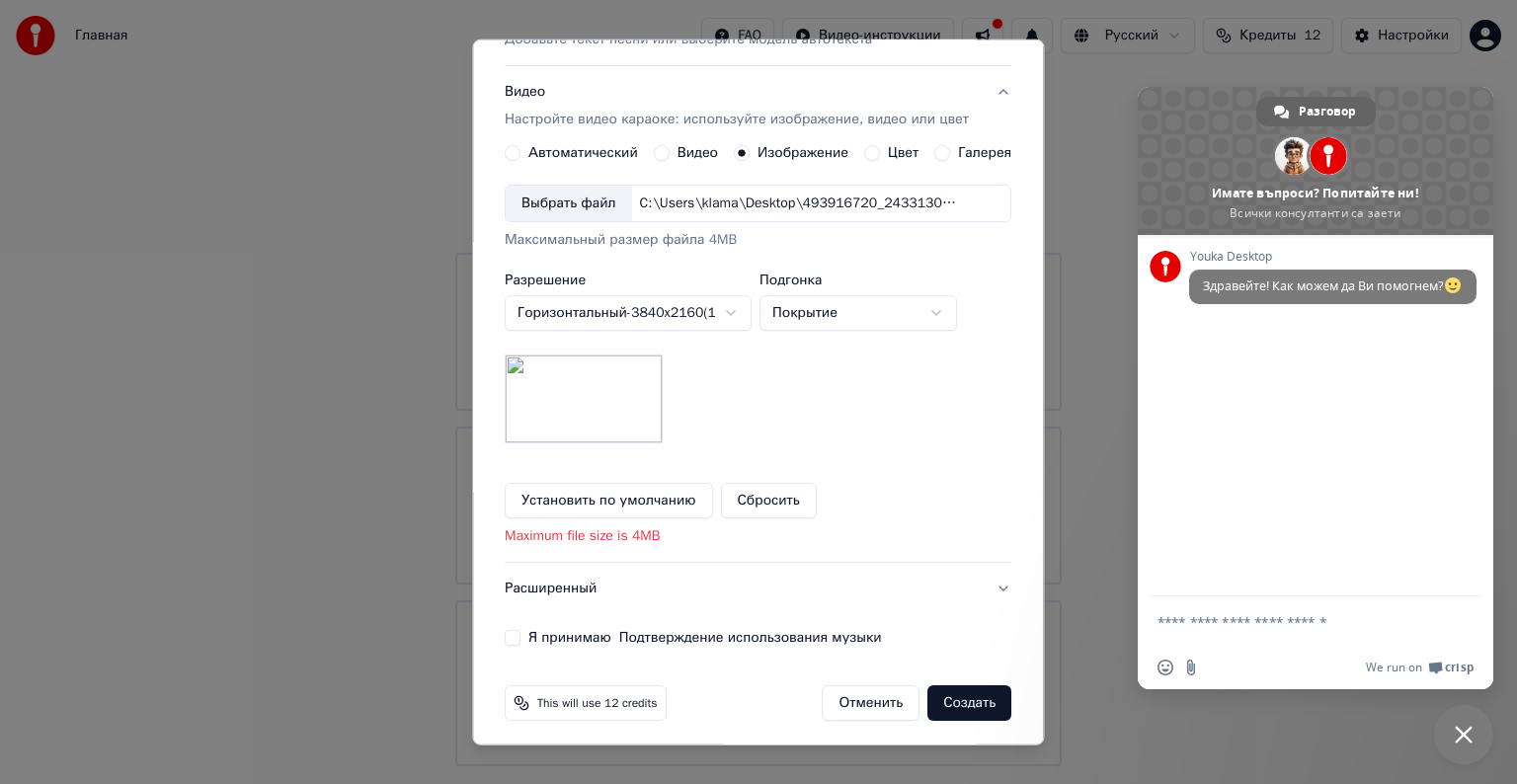 click on "Главная FAQ Видео-инструкции Русский Кредиты 12 Настройки Добро пожаловать в Youka Смотреть видео-инструкцию Библиотека Получите доступ и управляйте всеми караоке-треками, которые вы создали. Редактируйте, организуйте и совершенствуйте свои проекты. Создать караоке Создайте караоке из аудио- или видеофайлов (MP3, MP4 и других), или вставьте URL, чтобы мгновенно создать караоке-видео с синхронизированными текстами. Разговор Adam Имате въпроси? Попитайте ни! Всички консултанти са заети Мрежа офлайн. Повторно свързване... Youka Desktop Здравейте! Как можем да Ви помогнем?  x" at bounding box center (758, 383) 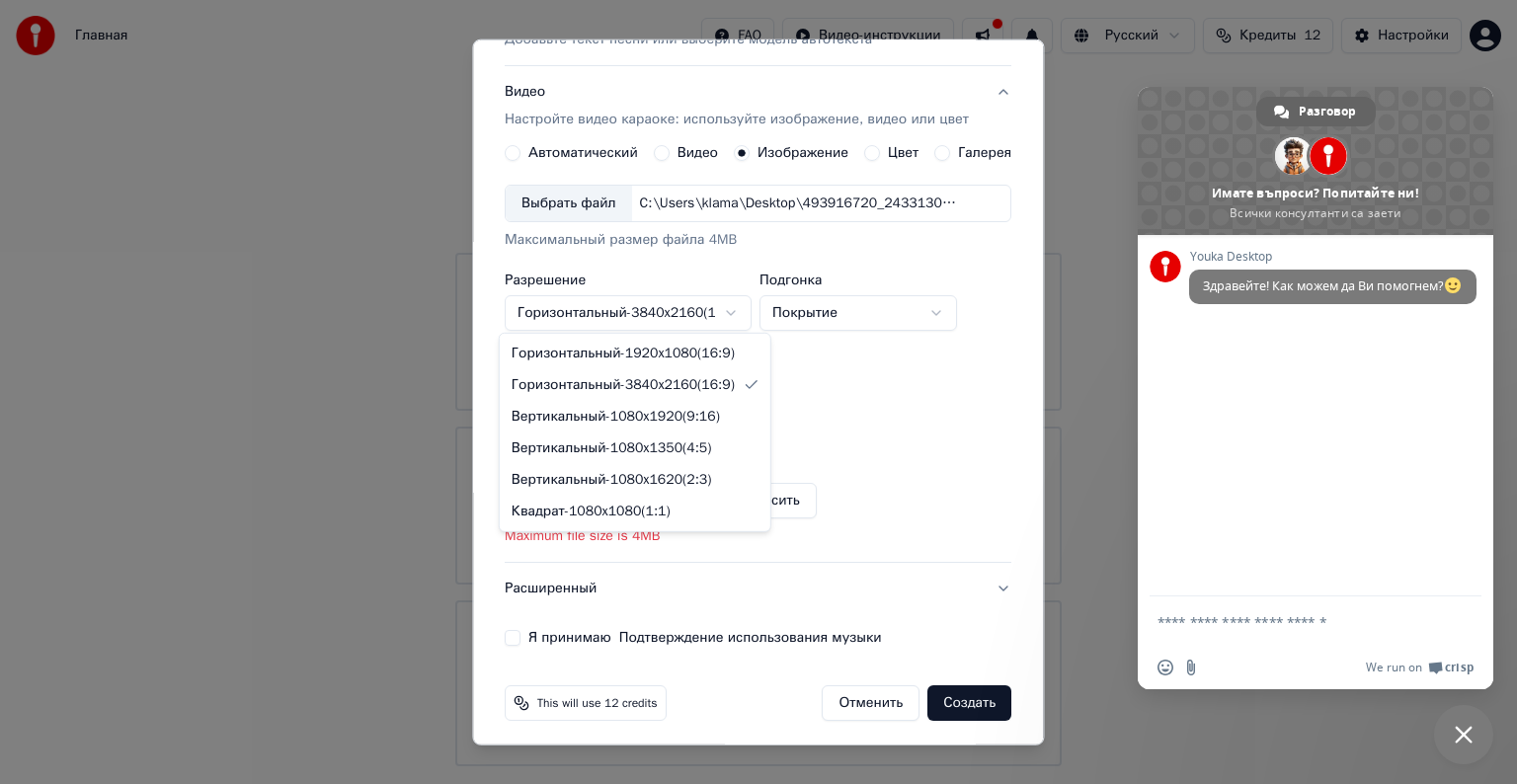 click on "Главная FAQ Видео-инструкции Русский Кредиты 12 Настройки Добро пожаловать в Youka Смотреть видео-инструкцию Библиотека Получите доступ и управляйте всеми караоке-треками, которые вы создали. Редактируйте, организуйте и совершенствуйте свои проекты. Создать караоке Создайте караоке из аудио- или видеофайлов (MP3, MP4 и других), или вставьте URL, чтобы мгновенно создать караоке-видео с синхронизированными текстами. Разговор Adam Имате въпроси? Попитайте ни! Всички консултанти са заети Мрежа офлайн. Повторно свързване... Youka Desktop Здравейте! Как можем да Ви помогнем?  x" at bounding box center [758, 383] 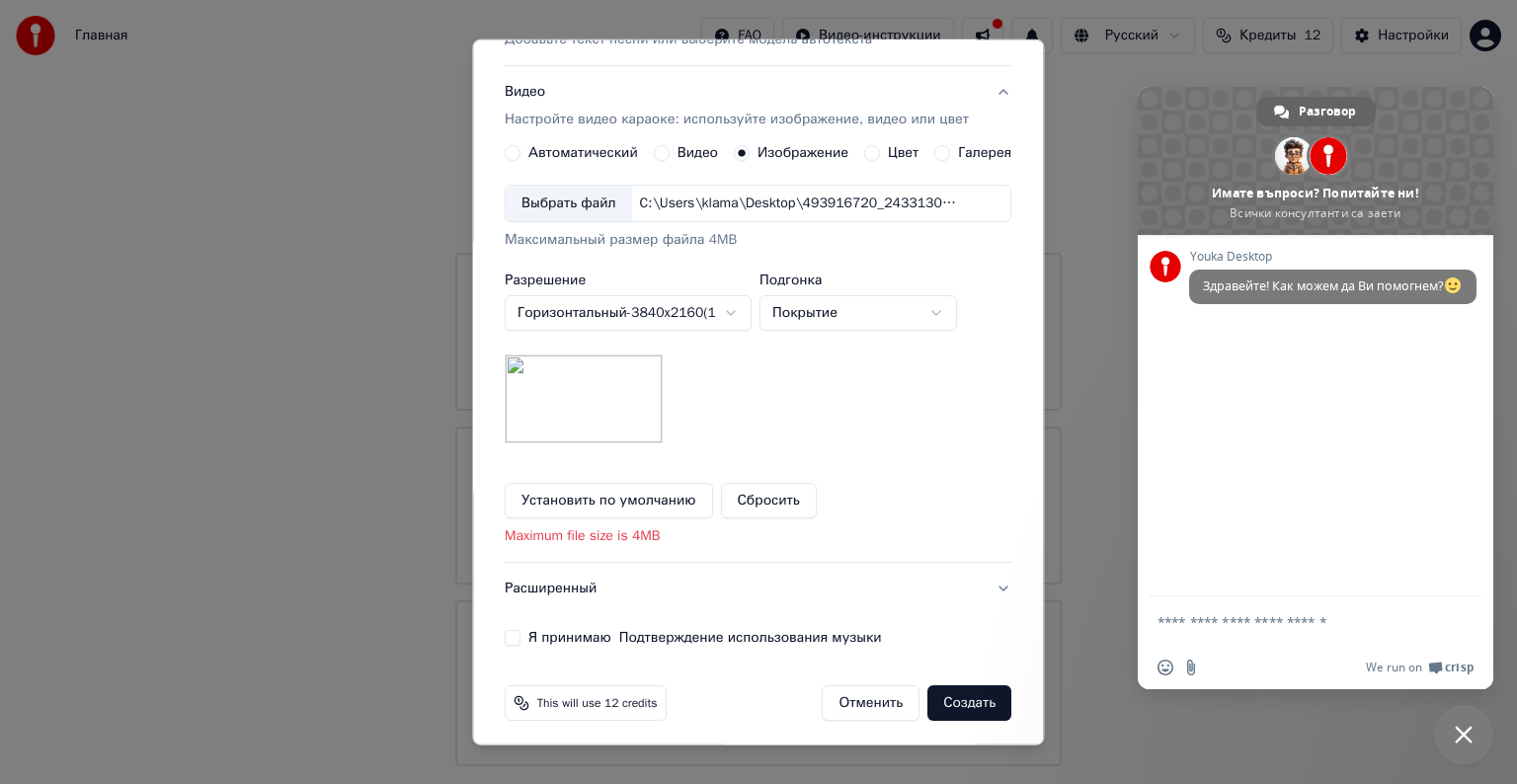 click on "Выбрать файл" at bounding box center (569, 203) 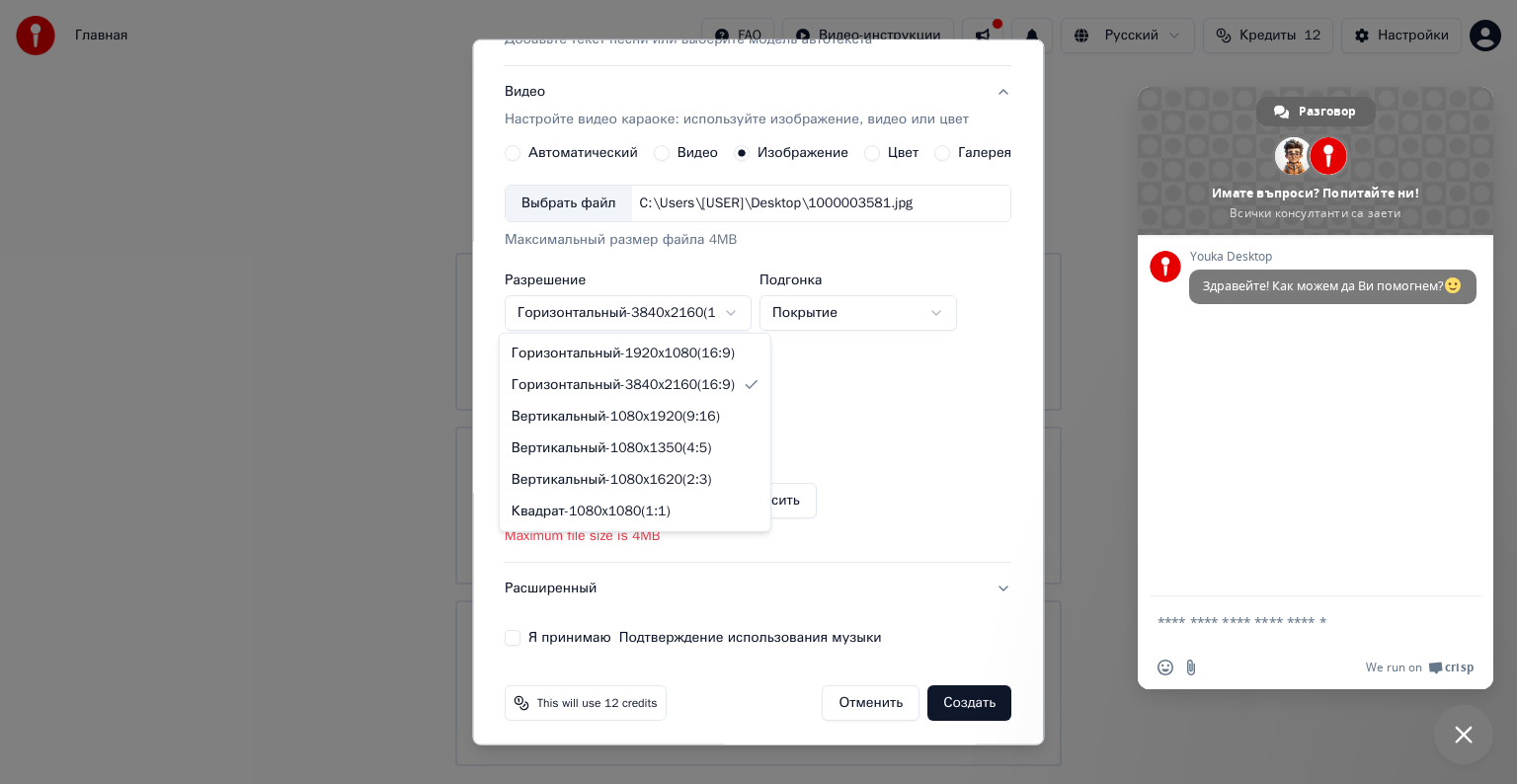 click on "Главная FAQ Видео-инструкции Русский Кредиты 12 Настройки Добро пожаловать в Youka Смотреть видео-инструкцию Библиотека Получите доступ и управляйте всеми караоке-треками, которые вы создали. Редактируйте, организуйте и совершенствуйте свои проекты. Создать караоке Создайте караоке из аудио- или видеофайлов (MP3, MP4 и других), или вставьте URL, чтобы мгновенно создать караоке-видео с синхронизированными текстами. Разговор Adam Имате въпроси? Попитайте ни! Всички консултанти са заети Мрежа офлайн. Повторно свързване... Youka Desktop Здравейте! Как можем да Ви помогнем?  x" at bounding box center (758, 383) 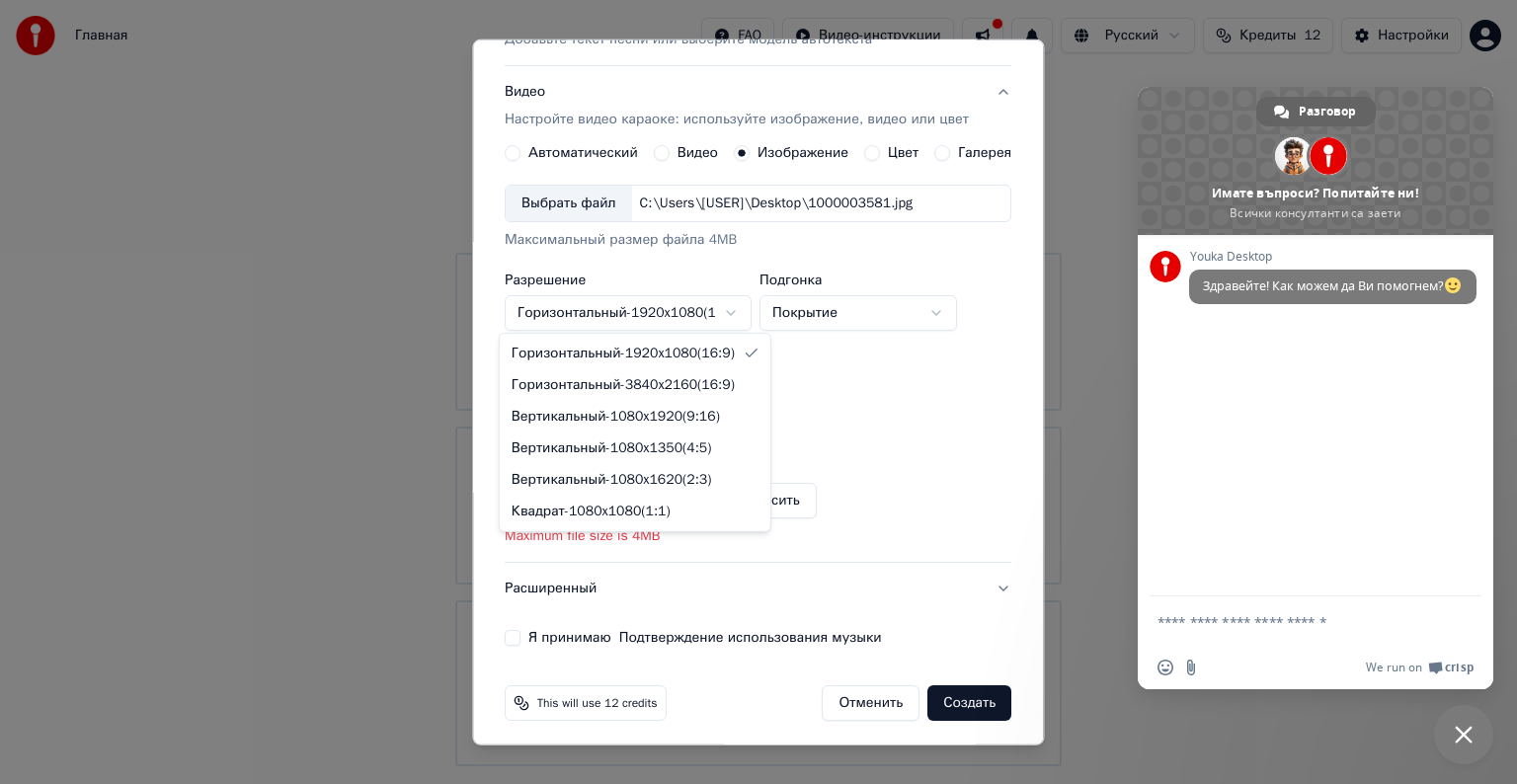 click on "Главная FAQ Видео-инструкции Русский Кредиты 12 Настройки Добро пожаловать в Youka Смотреть видео-инструкцию Библиотека Получите доступ и управляйте всеми караоке-треками, которые вы создали. Редактируйте, организуйте и совершенствуйте свои проекты. Создать караоке Создайте караоке из аудио- или видеофайлов (MP3, MP4 и других), или вставьте URL, чтобы мгновенно создать караоке-видео с синхронизированными текстами. Разговор Adam Имате въпроси? Попитайте ни! Всички консултанти са заети Мрежа офлайн. Повторно свързване... Youka Desktop Здравейте! Как можем да Ви помогнем?  x" at bounding box center [758, 383] 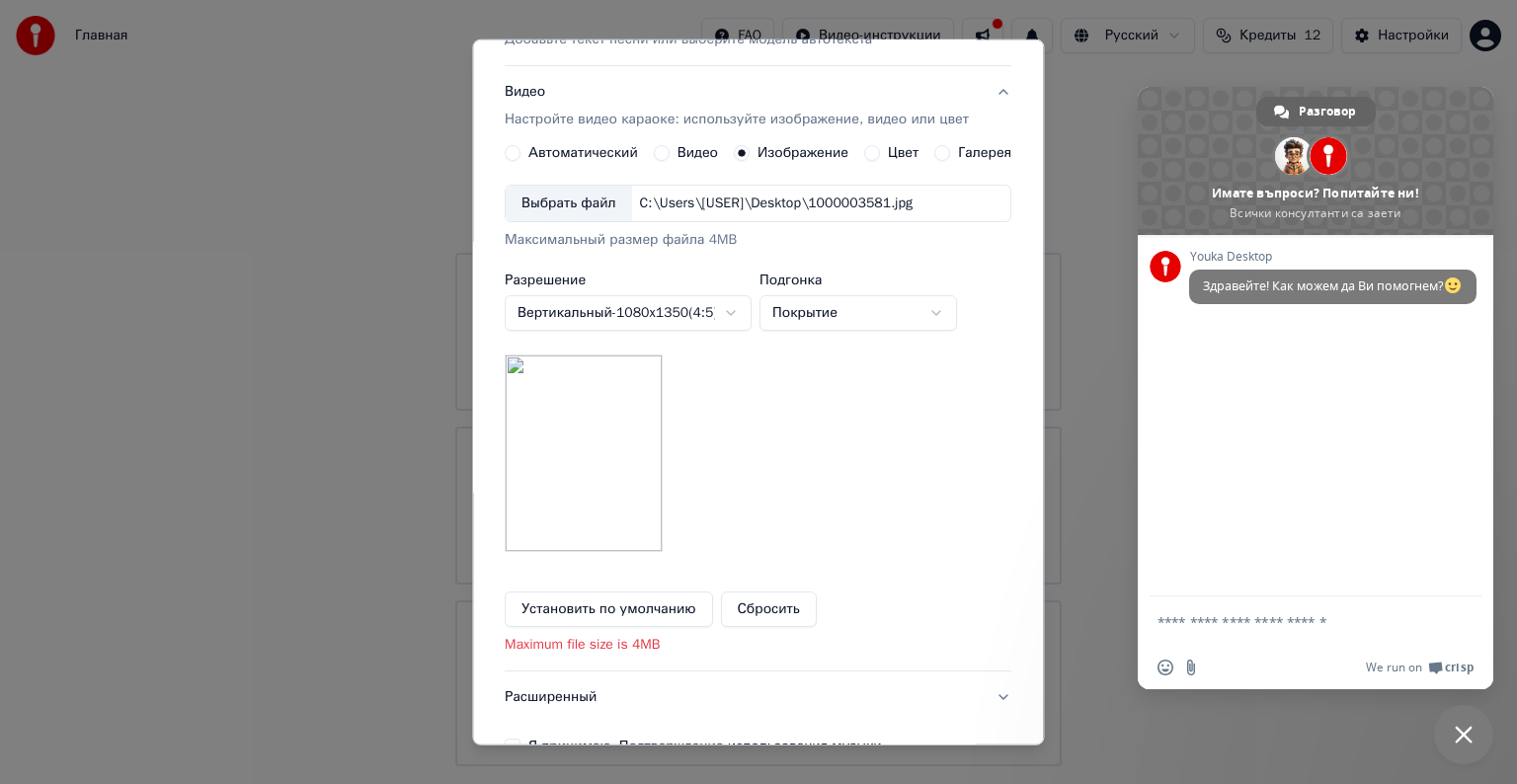 click on "Главная FAQ Видео-инструкции Русский Кредиты 12 Настройки Добро пожаловать в Youka Смотреть видео-инструкцию Библиотека Получите доступ и управляйте всеми караоке-треками, которые вы создали. Редактируйте, организуйте и совершенствуйте свои проекты. Создать караоке Создайте караоке из аудио- или видеофайлов (MP3, MP4 и других), или вставьте URL, чтобы мгновенно создать караоке-видео с синхронизированными текстами. Разговор Adam Имате въпроси? Попитайте ни! Всички консултанти са заети Мрежа офлайн. Повторно свързване... Youka Desktop Здравейте! Как можем да Ви помогнем?  x" at bounding box center (758, 383) 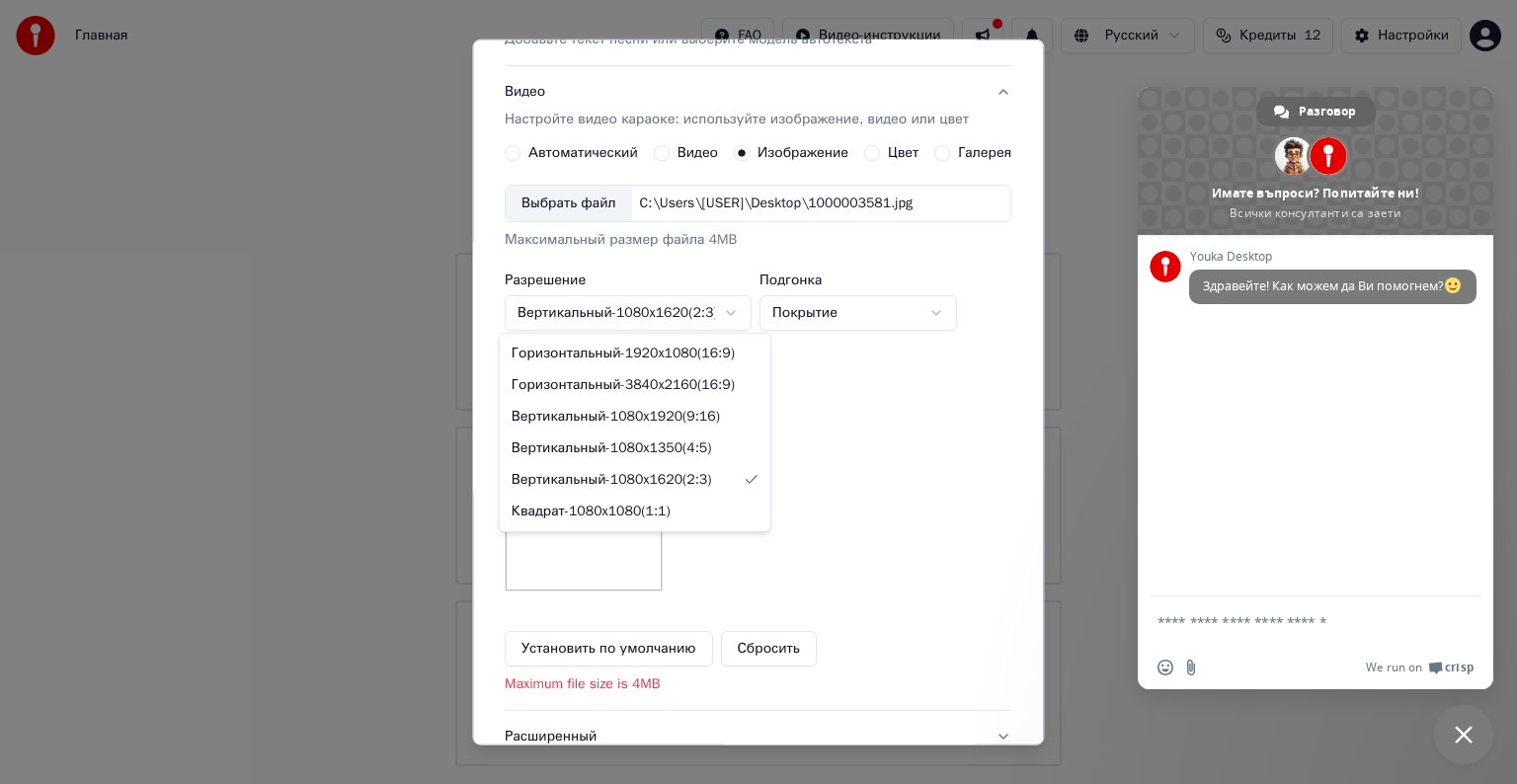 click on "Главная FAQ Видео-инструкции Русский Кредиты 12 Настройки Добро пожаловать в Youka Смотреть видео-инструкцию Библиотека Получите доступ и управляйте всеми караоке-треками, которые вы создали. Редактируйте, организуйте и совершенствуйте свои проекты. Создать караоке Создайте караоке из аудио- или видеофайлов (MP3, MP4 и других), или вставьте URL, чтобы мгновенно создать караоке-видео с синхронизированными текстами. Разговор Adam Имате въпроси? Попитайте ни! Всички консултанти са заети Мрежа офлайн. Повторно свързване... Youka Desktop Здравейте! Как можем да Ви помогнем?  x" at bounding box center [758, 383] 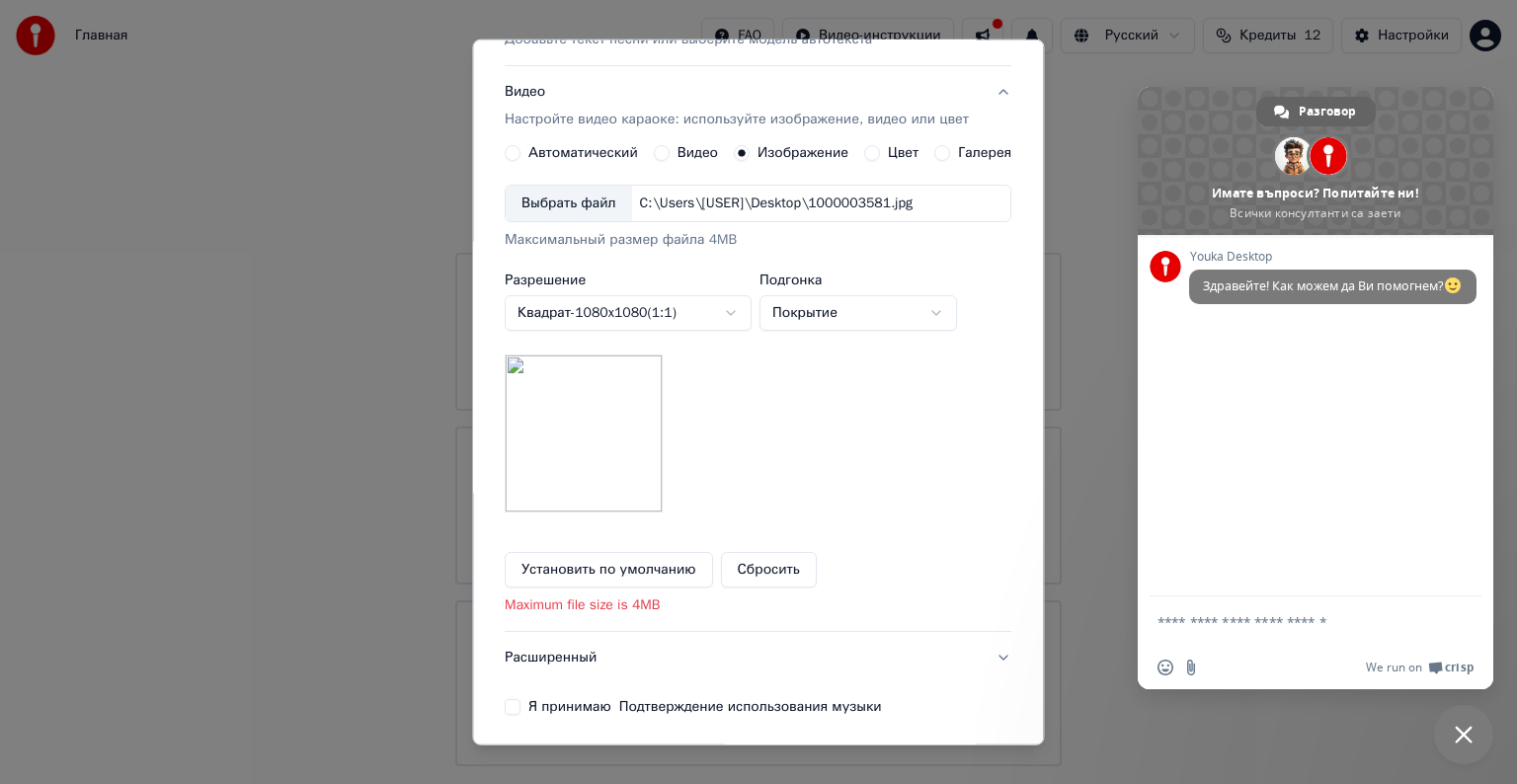 click on "Главная FAQ Видео-инструкции Русский Кредиты 12 Настройки Добро пожаловать в Youka Смотреть видео-инструкцию Библиотека Получите доступ и управляйте всеми караоке-треками, которые вы создали. Редактируйте, организуйте и совершенствуйте свои проекты. Создать караоке Создайте караоке из аудио- или видеофайлов (MP3, MP4 и других), или вставьте URL, чтобы мгновенно создать караоке-видео с синхронизированными текстами. Разговор Adam Имате въпроси? Попитайте ни! Всички консултанти са заети Мрежа офлайн. Повторно свързване... Youka Desktop Здравейте! Как можем да Ви помогнем?  x" at bounding box center [758, 383] 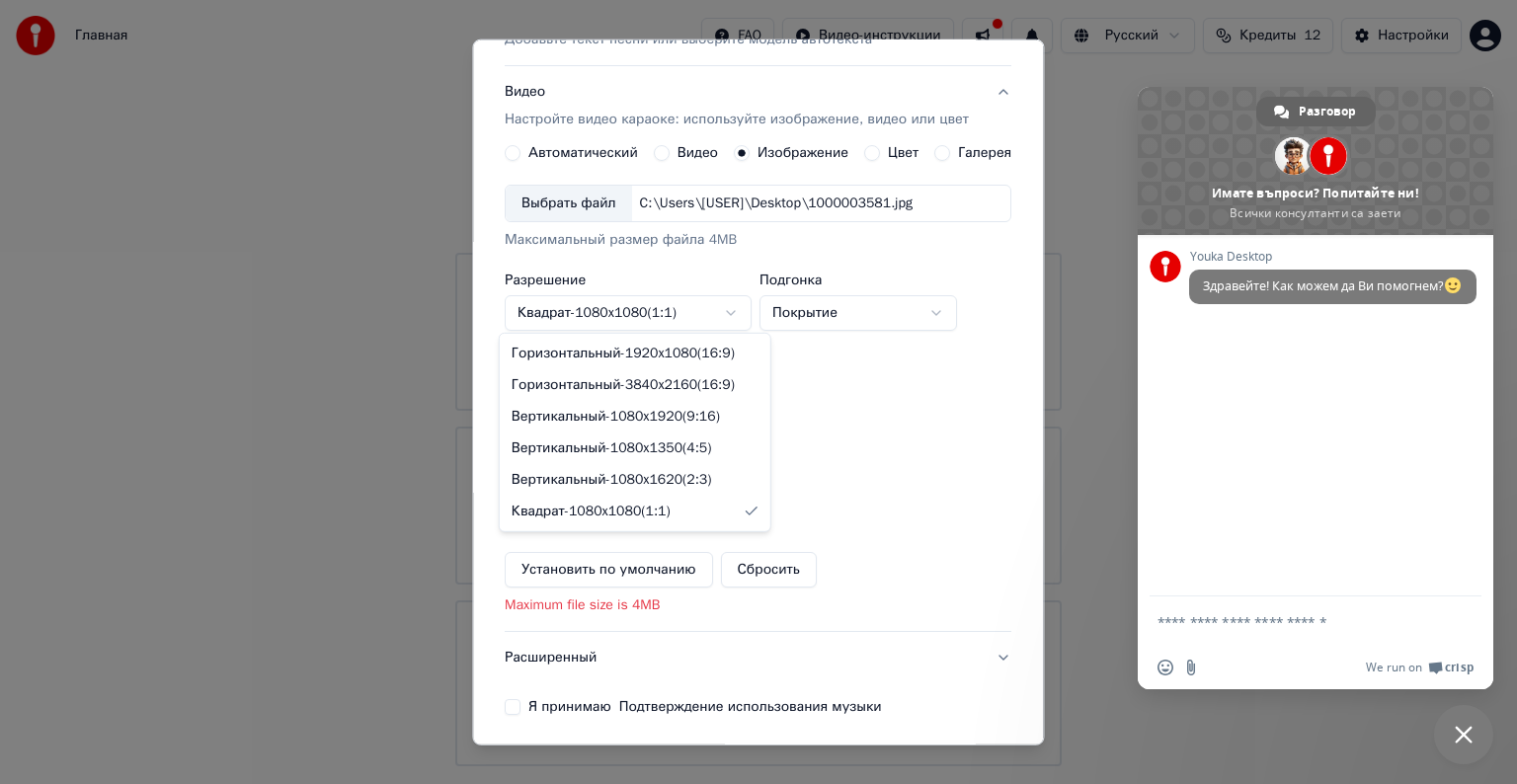 select on "*********" 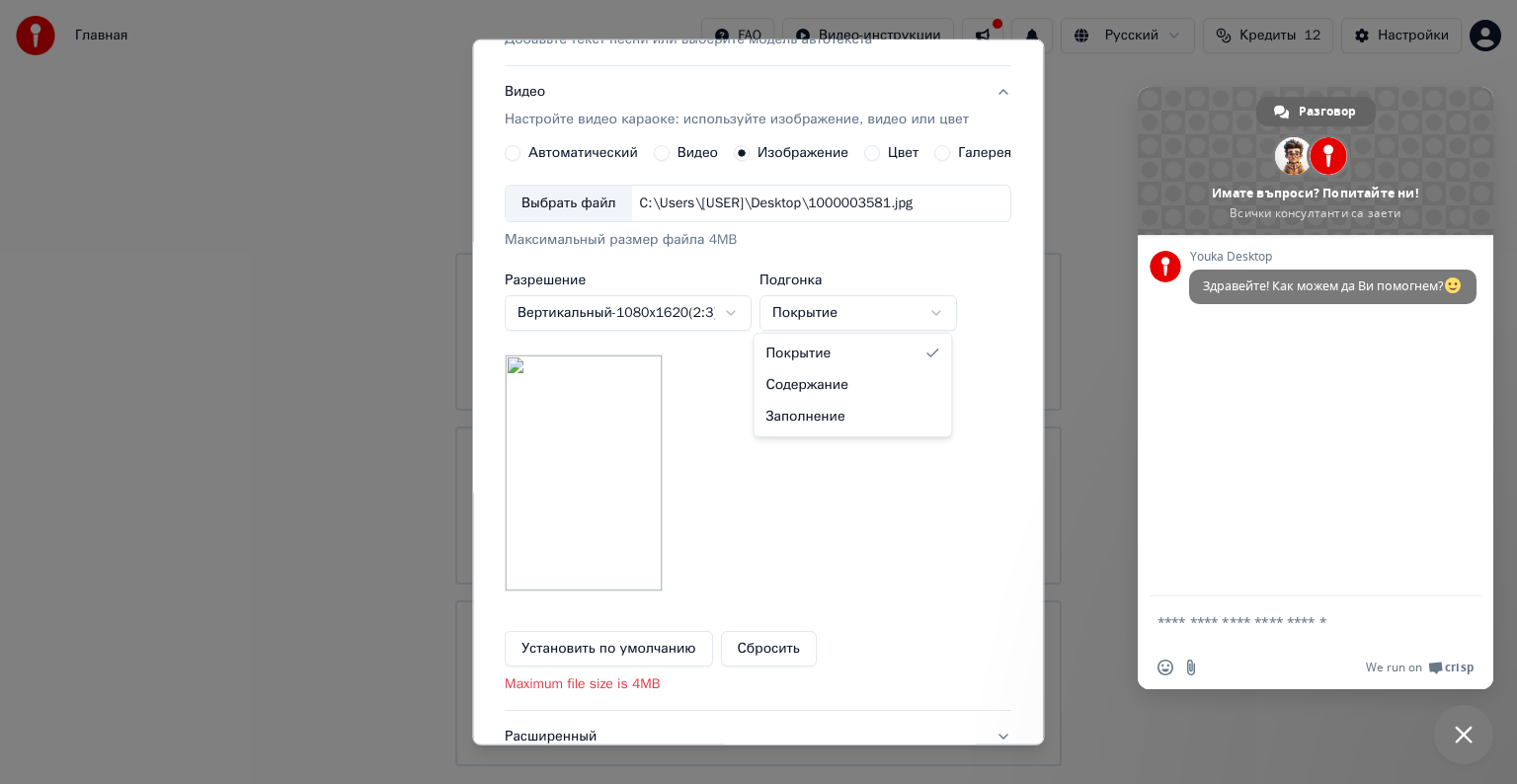 click on "Главная FAQ Видео-инструкции Русский Кредиты 12 Настройки Добро пожаловать в Youka Смотреть видео-инструкцию Библиотека Получите доступ и управляйте всеми караоке-треками, которые вы создали. Редактируйте, организуйте и совершенствуйте свои проекты. Создать караоке Создайте караоке из аудио- или видеофайлов (MP3, MP4 и других), или вставьте URL, чтобы мгновенно создать караоке-видео с синхронизированными текстами. Разговор Adam Имате въпроси? Попитайте ни! Всички консултанти са заети Мрежа офлайн. Повторно свързване... Youka Desktop Здравейте! Как можем да Ви помогнем?  x" at bounding box center [758, 383] 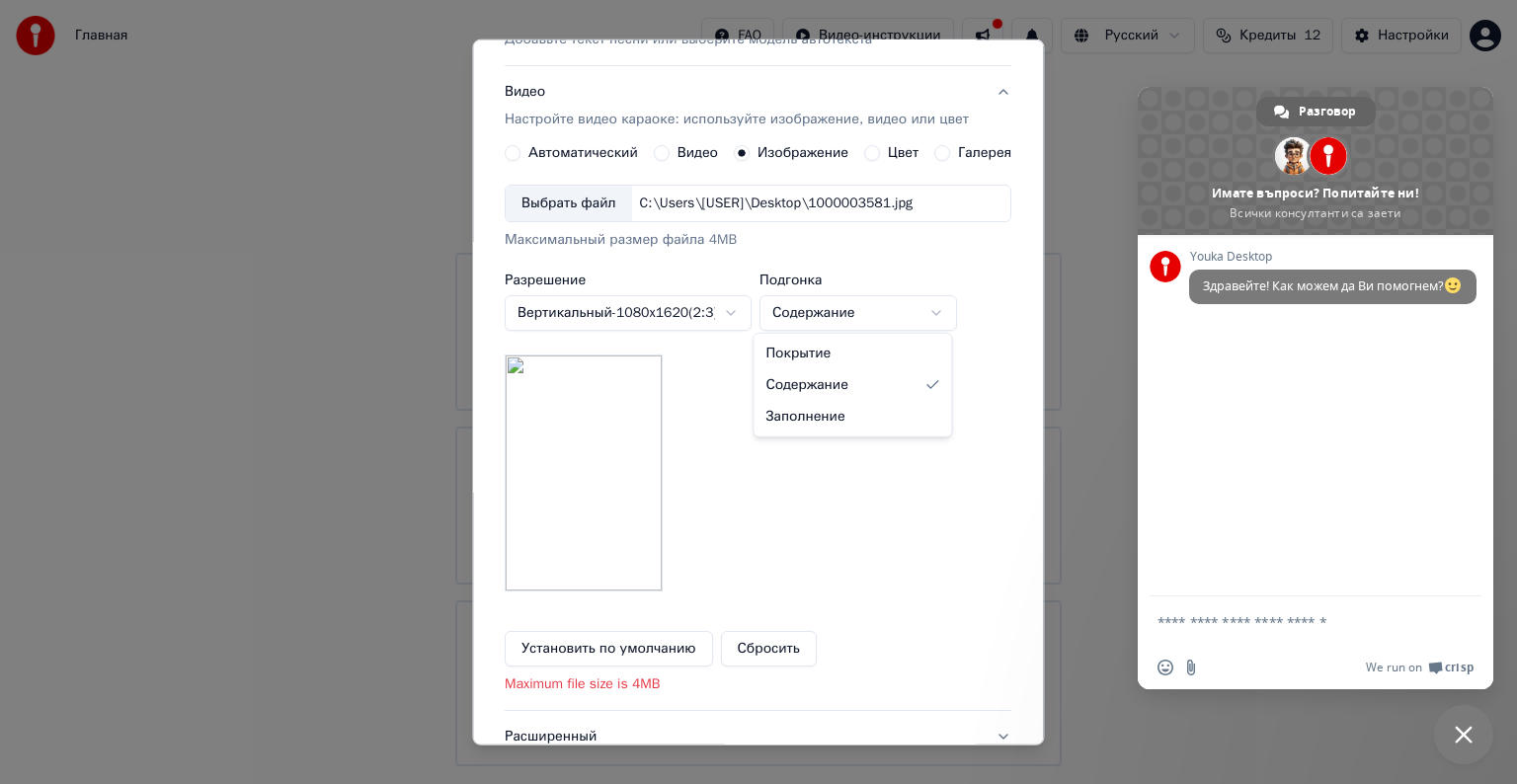 click on "Главная FAQ Видео-инструкции Русский Кредиты 12 Настройки Добро пожаловать в Youka Смотреть видео-инструкцию Библиотека Получите доступ и управляйте всеми караоке-треками, которые вы создали. Редактируйте, организуйте и совершенствуйте свои проекты. Создать караоке Создайте караоке из аудио- или видеофайлов (MP3, MP4 и других), или вставьте URL, чтобы мгновенно создать караоке-видео с синхронизированными текстами. Разговор Adam Имате въпроси? Попитайте ни! Всички консултанти са заети Мрежа офлайн. Повторно свързване... Youka Desktop Здравейте! Как можем да Ви помогнем?  x" at bounding box center (758, 383) 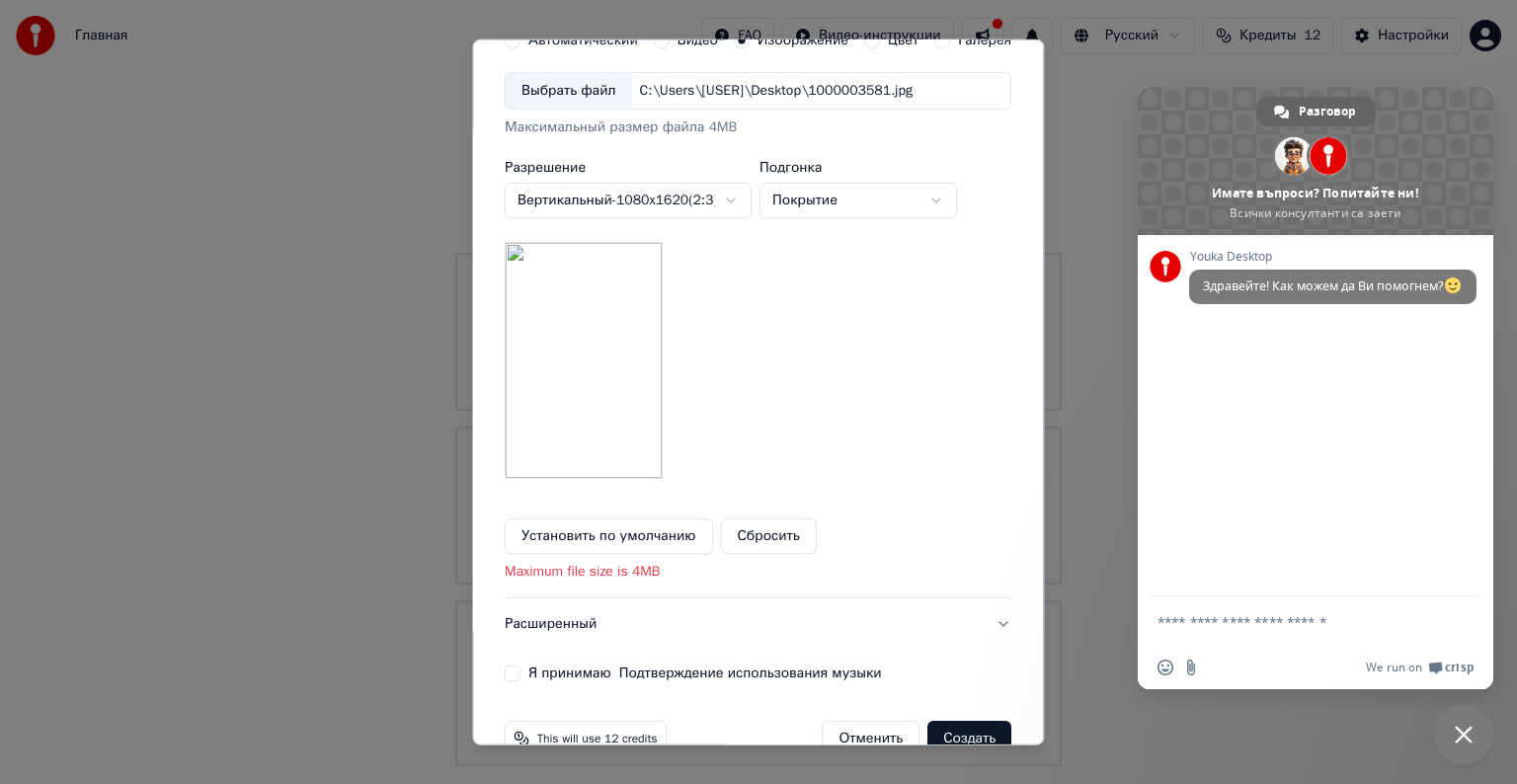 scroll, scrollTop: 455, scrollLeft: 0, axis: vertical 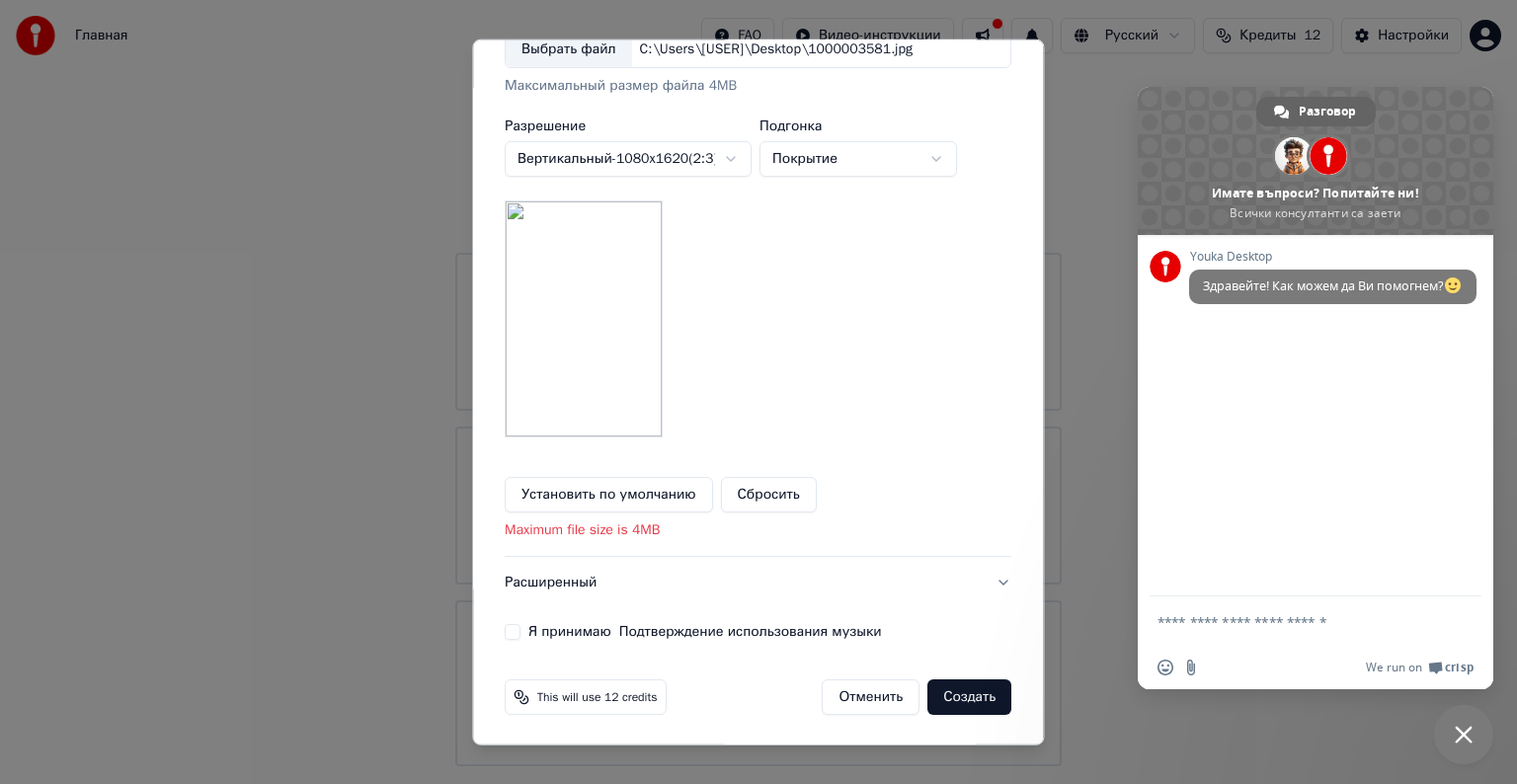 click on "Я принимаю   Подтверждение использования музыки" at bounding box center [513, 632] 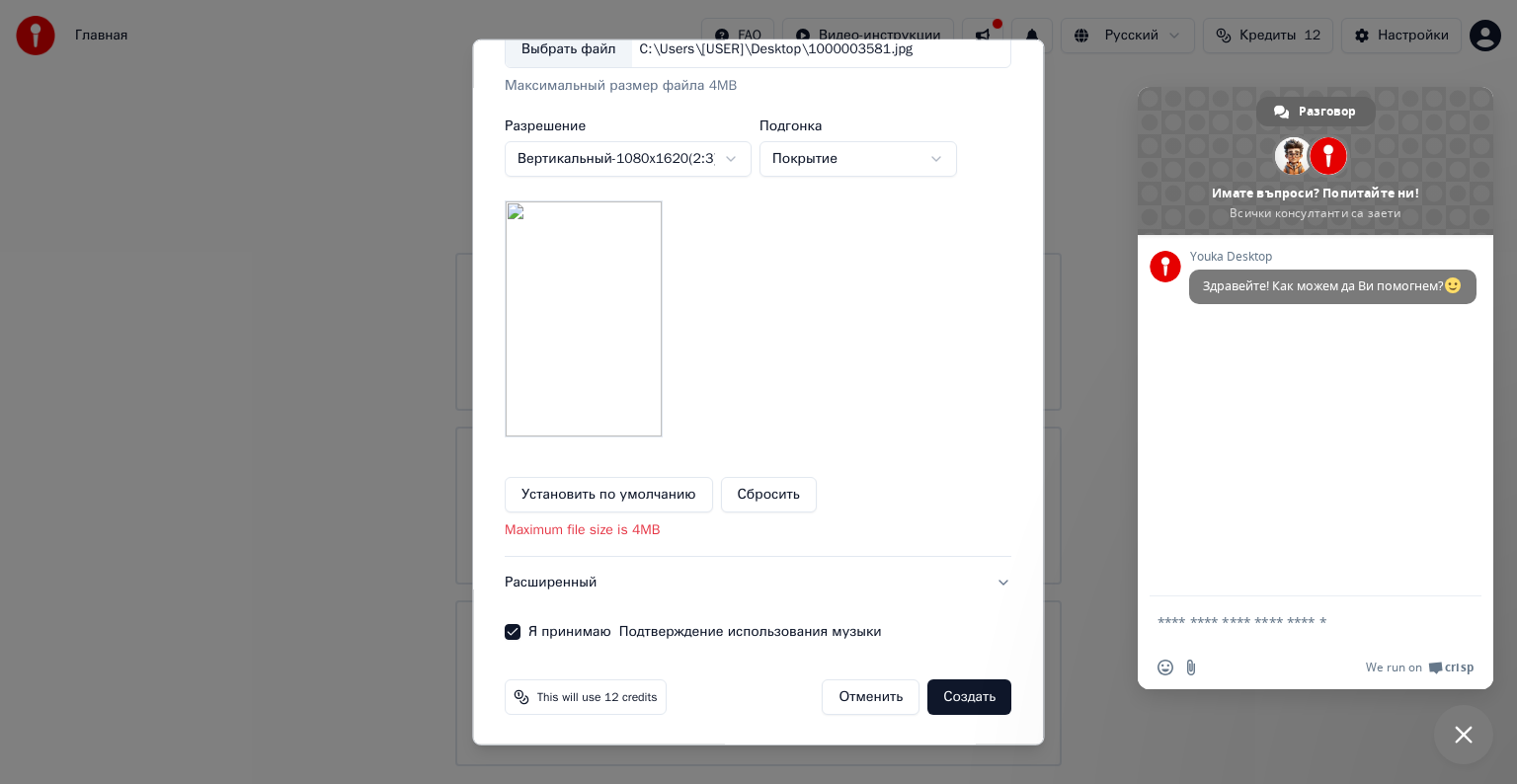 click on "Создать" at bounding box center (970, 697) 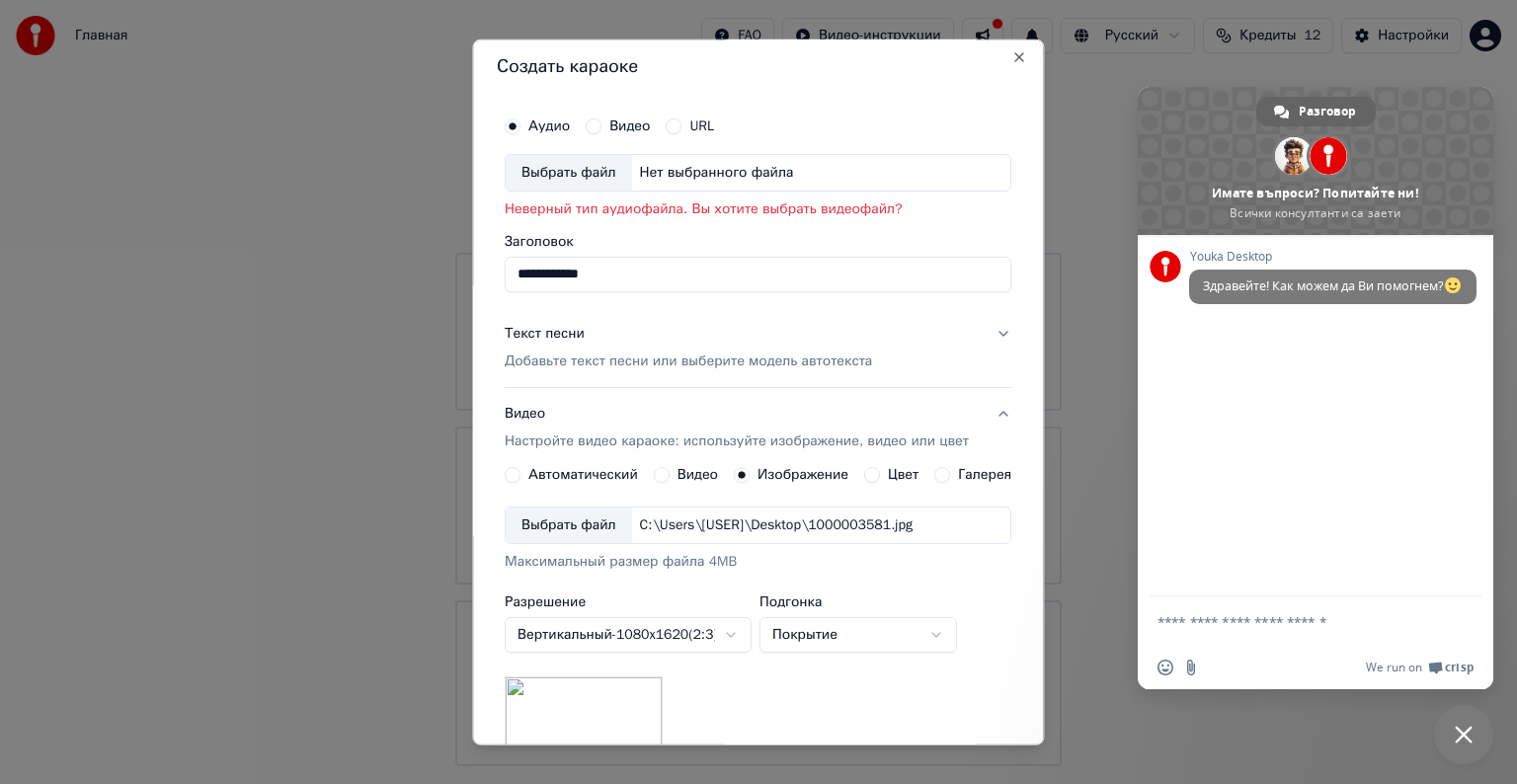 scroll, scrollTop: 0, scrollLeft: 0, axis: both 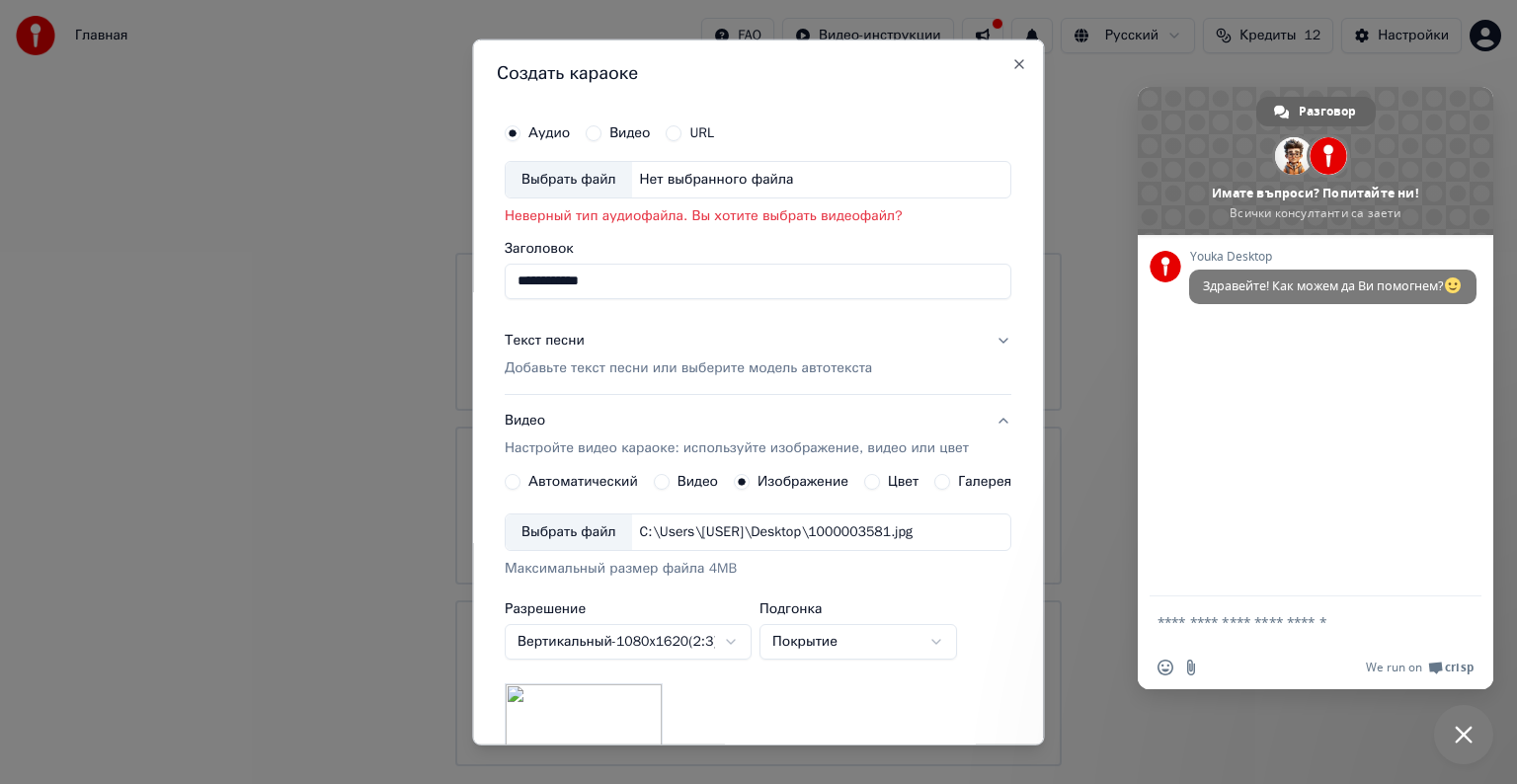 click on "Выбрать файл" at bounding box center [569, 180] 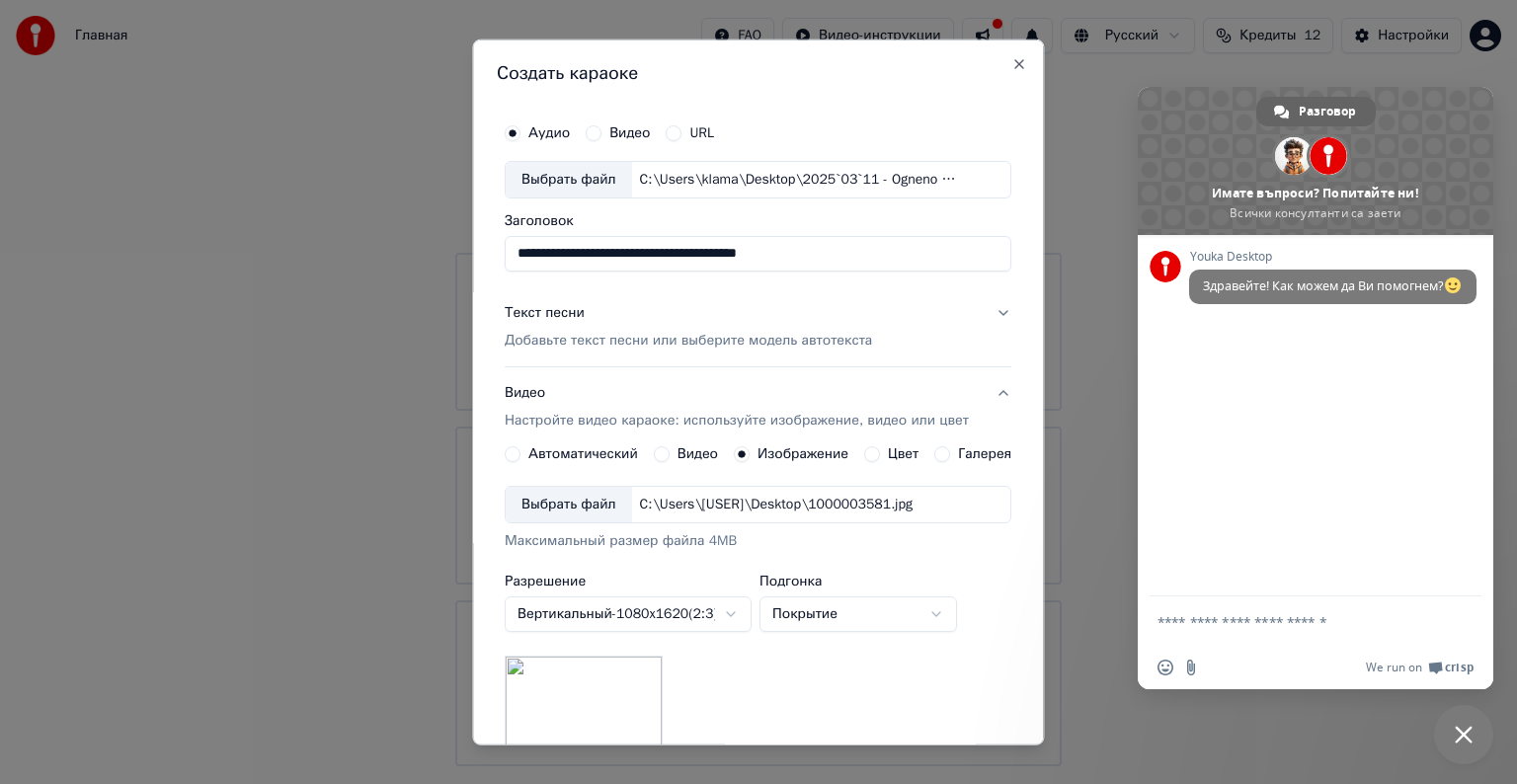 click on "C:\Users\klama\Desktop\2025`03`11 - Ogneno Sarce - Instrumental (1).wav" at bounding box center [800, 180] 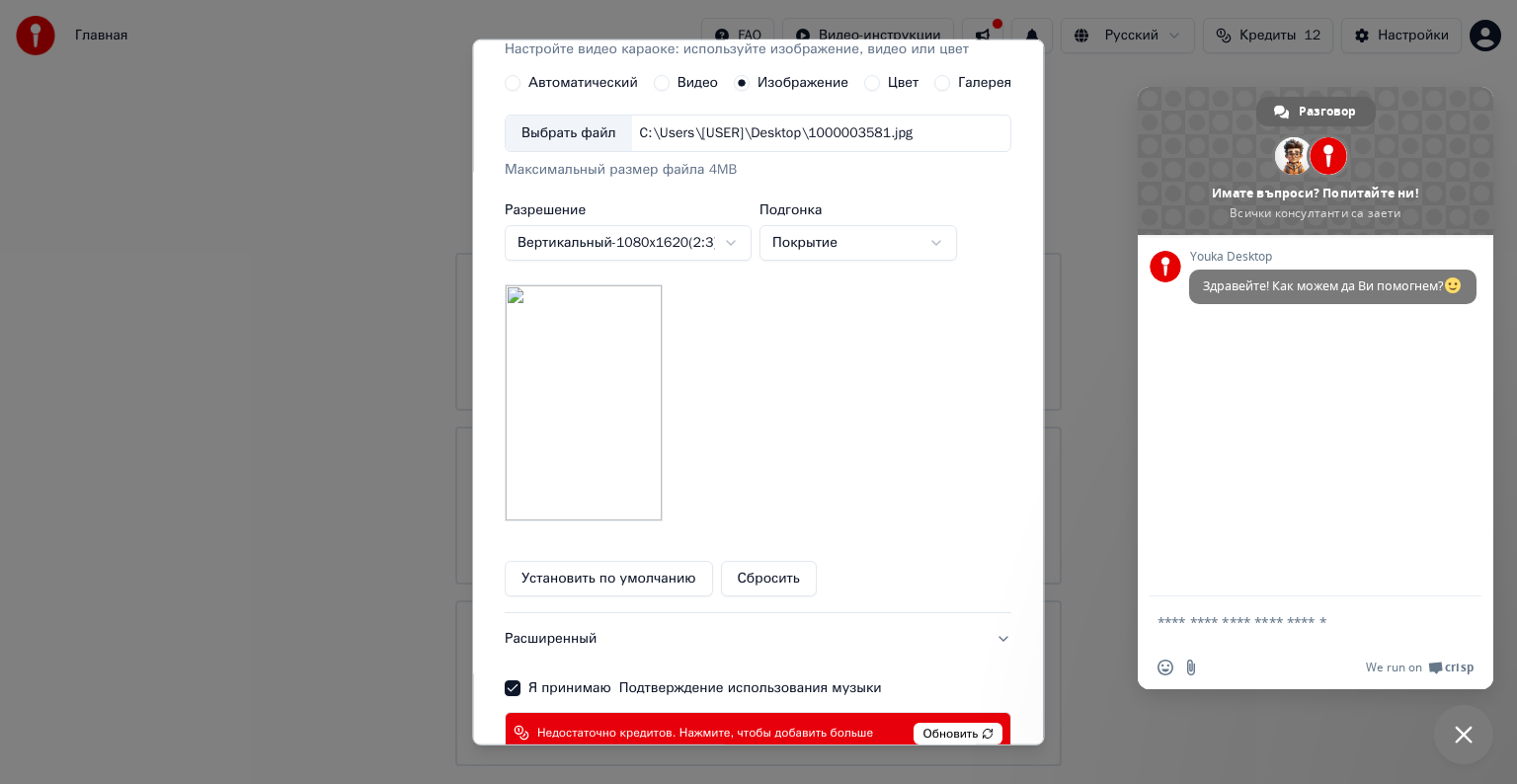 scroll, scrollTop: 486, scrollLeft: 0, axis: vertical 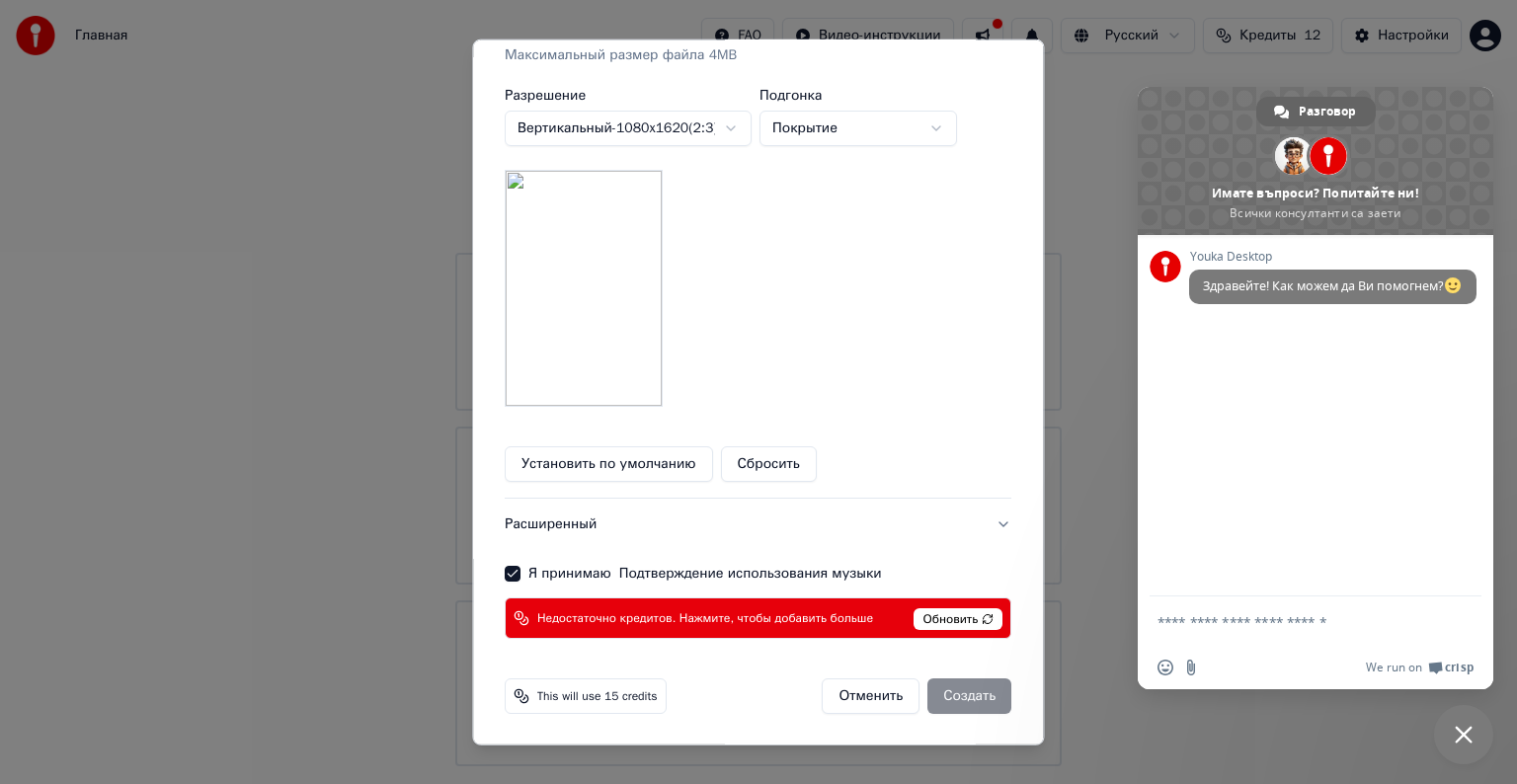 type on "**********" 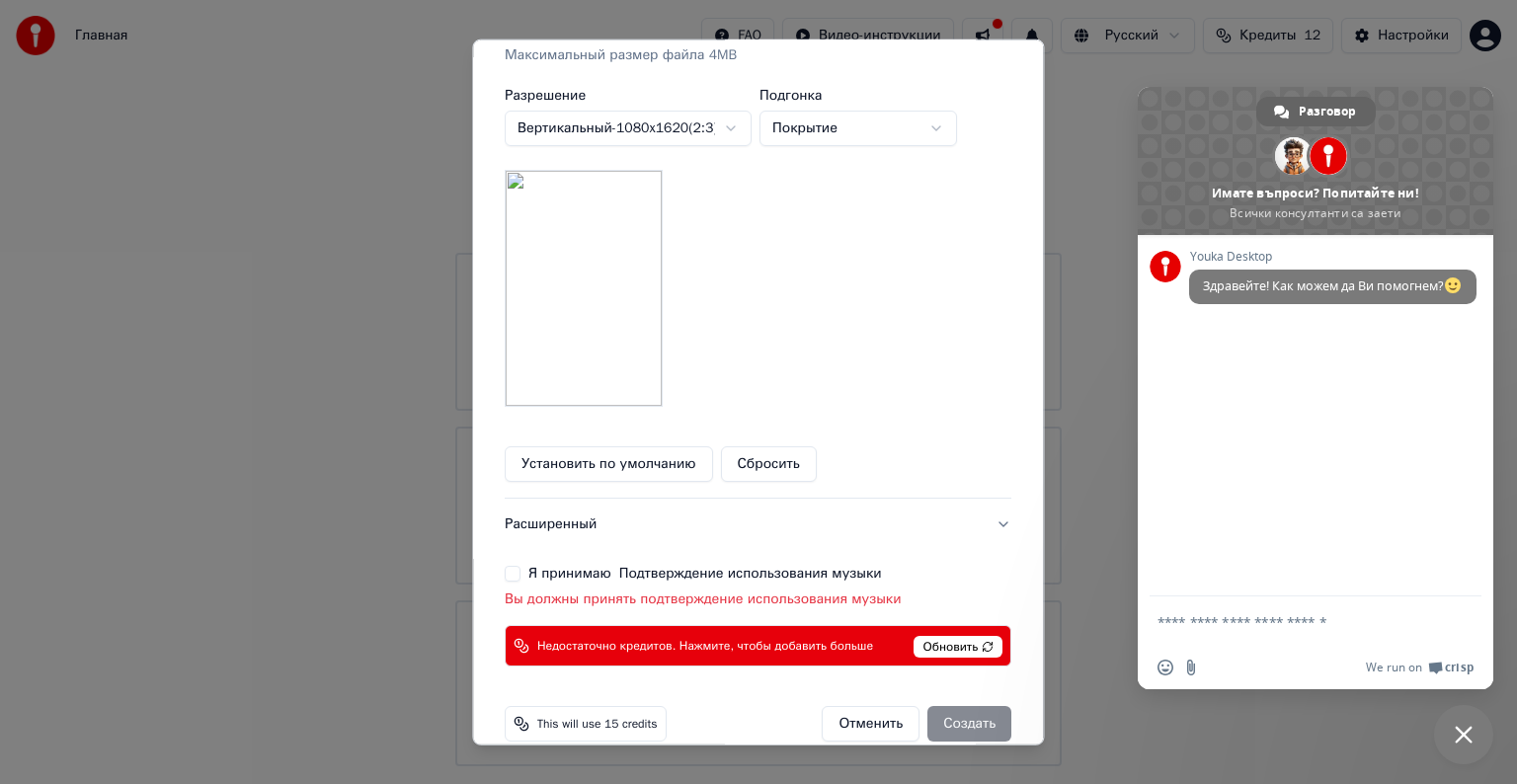 click on "Я принимаю   Подтверждение использования музыки" at bounding box center (513, 574) 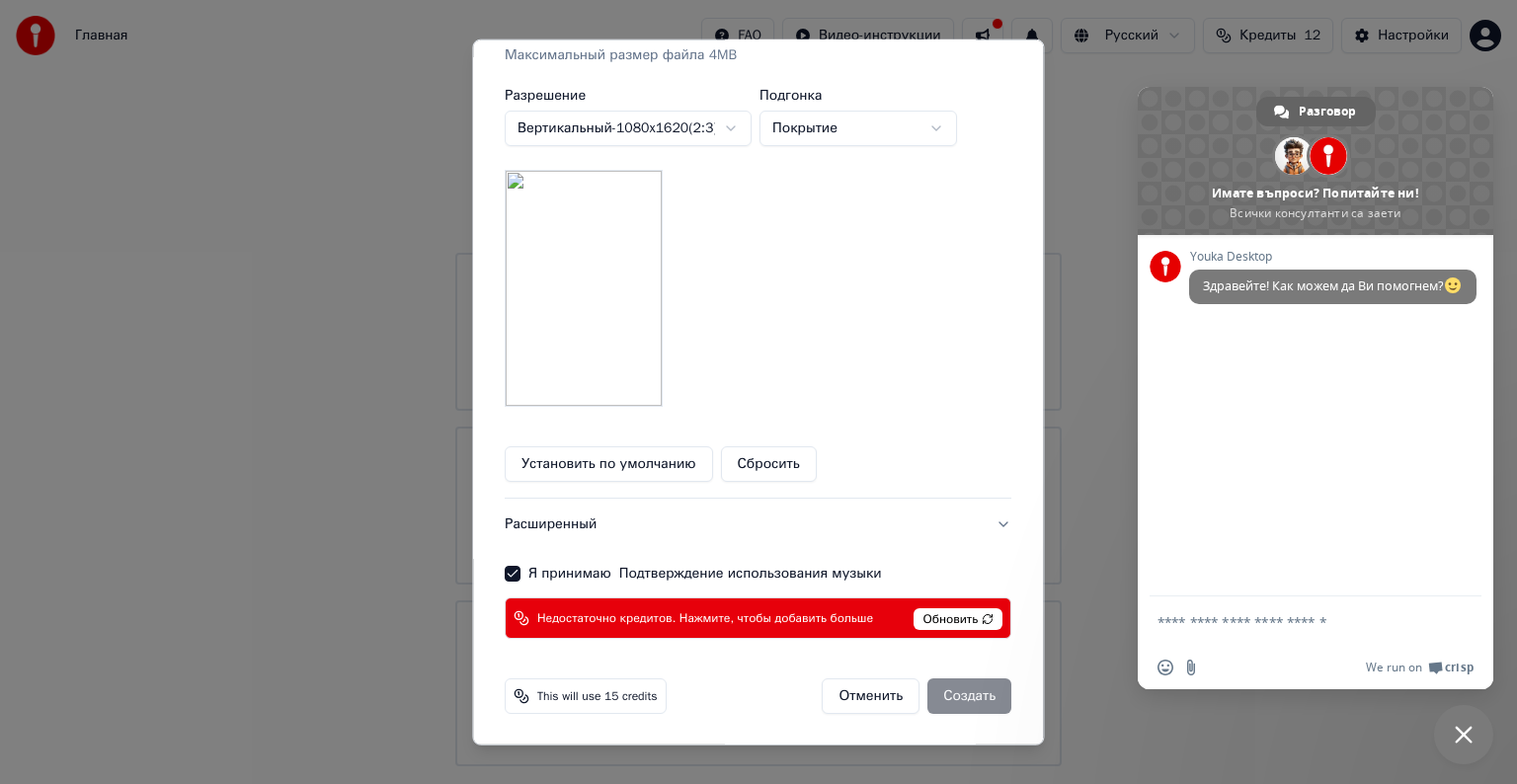 click on "Отменить Создать" at bounding box center [918, 696] 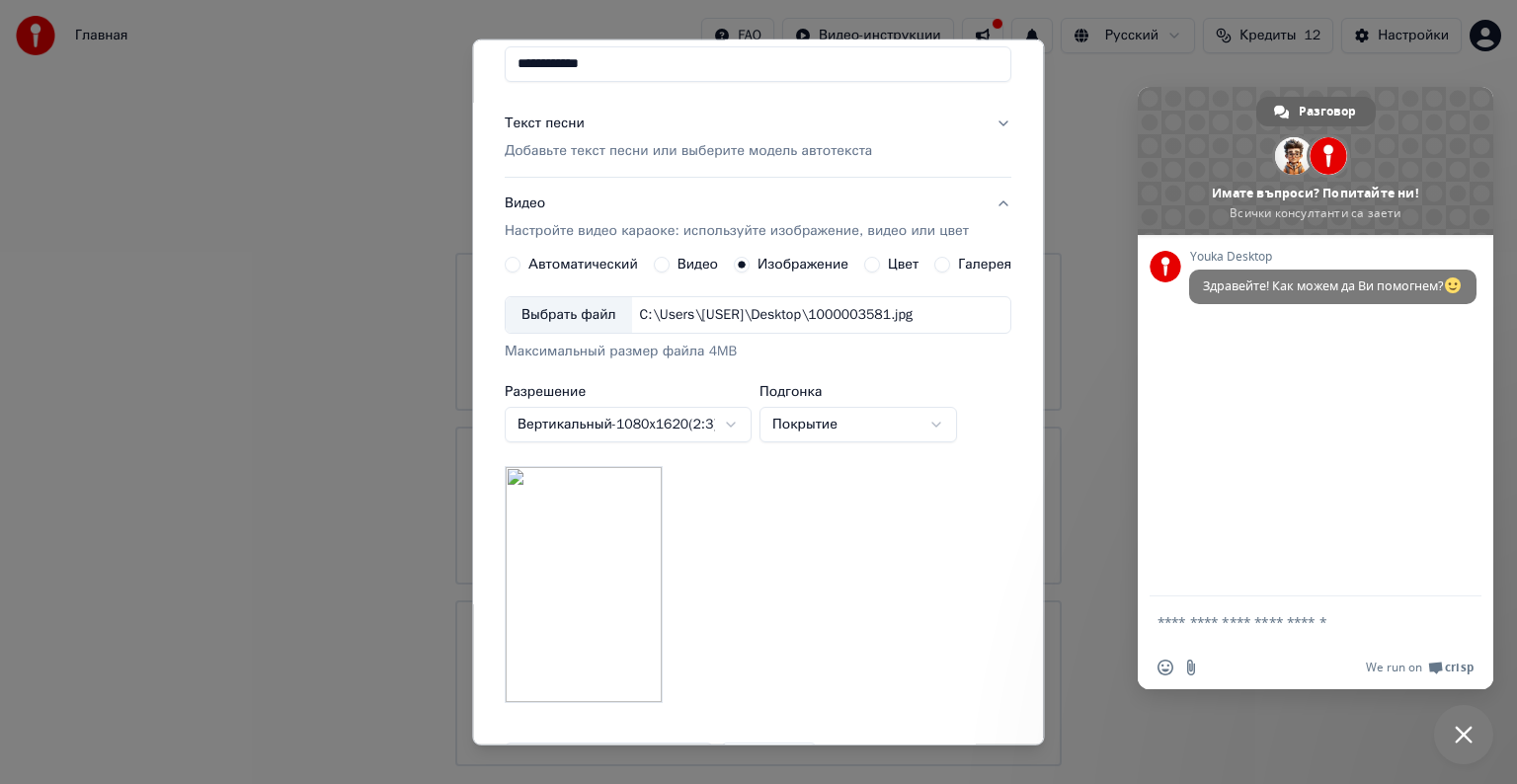 scroll, scrollTop: 486, scrollLeft: 0, axis: vertical 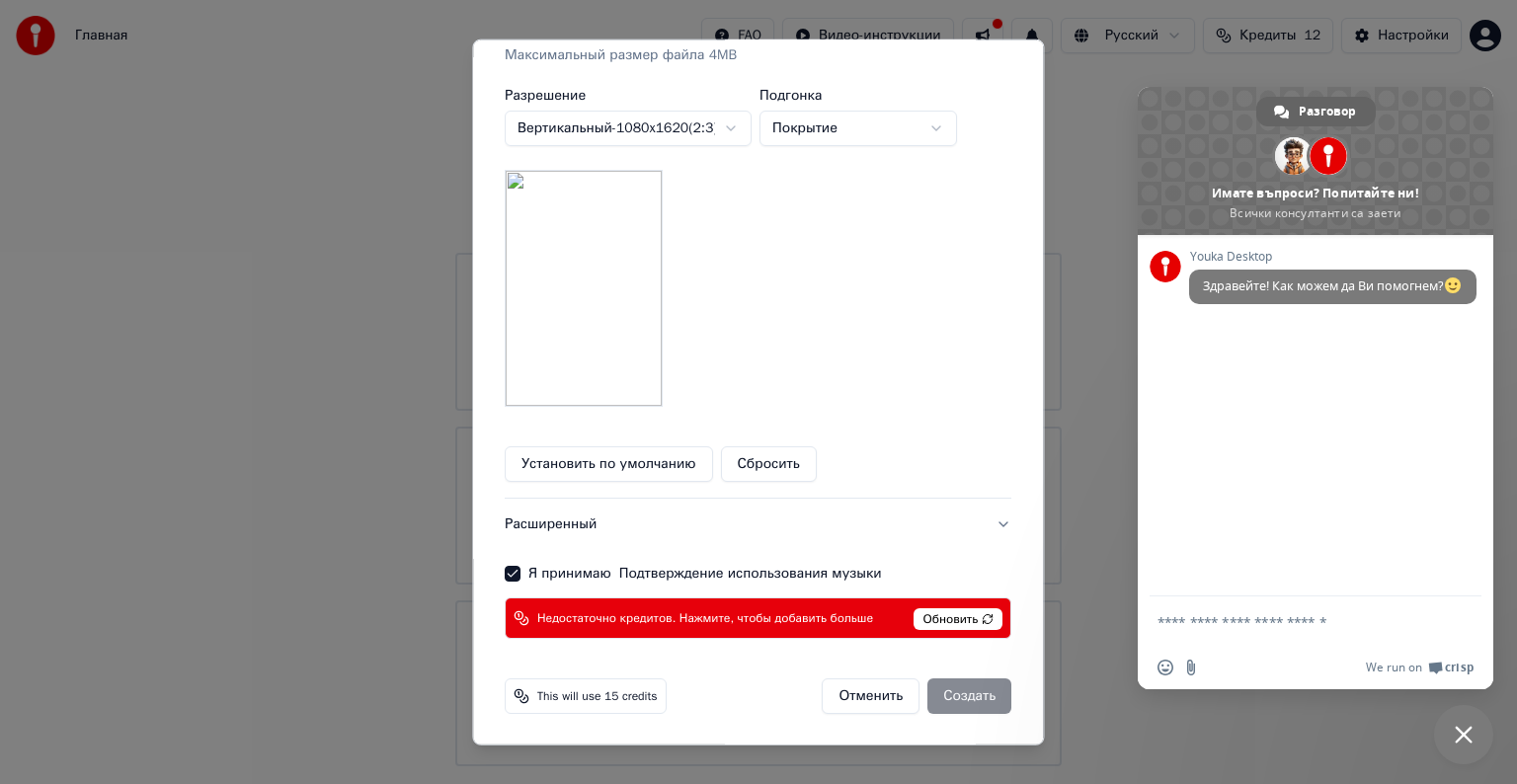 click on "Обновить" at bounding box center [959, 619] 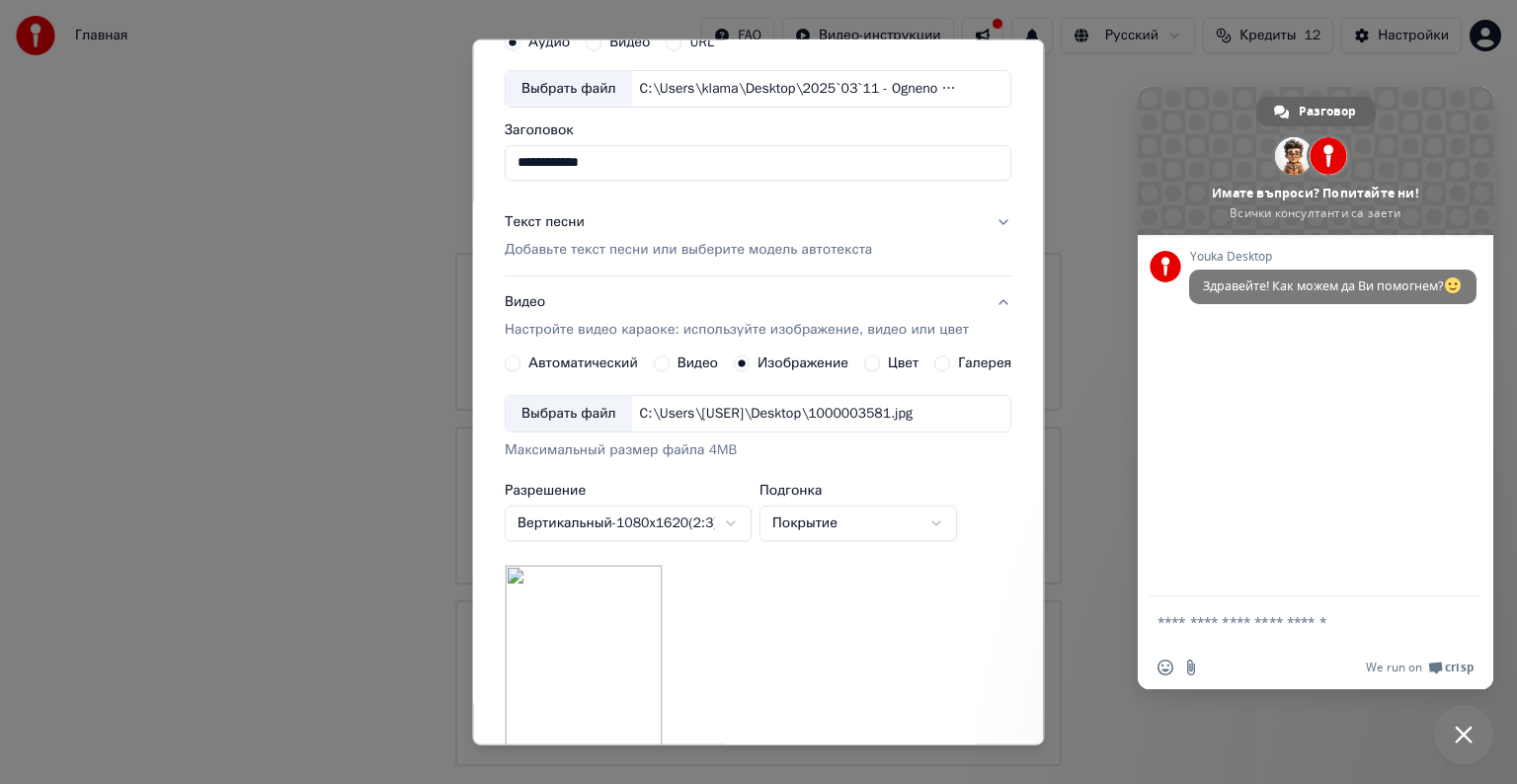 click on "Добавьте текст песни или выберите модель автотекста" at bounding box center (688, 250) 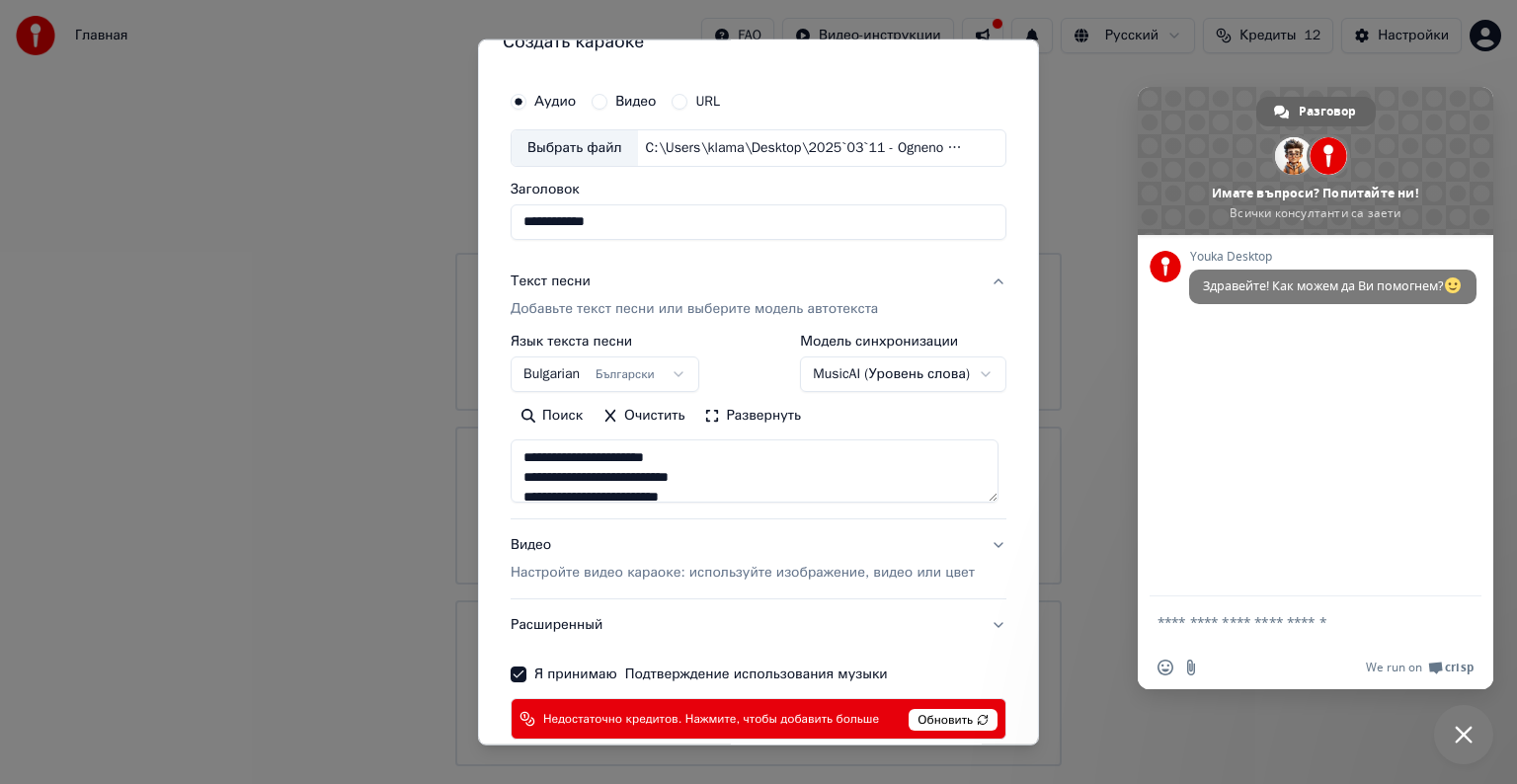 scroll, scrollTop: 0, scrollLeft: 0, axis: both 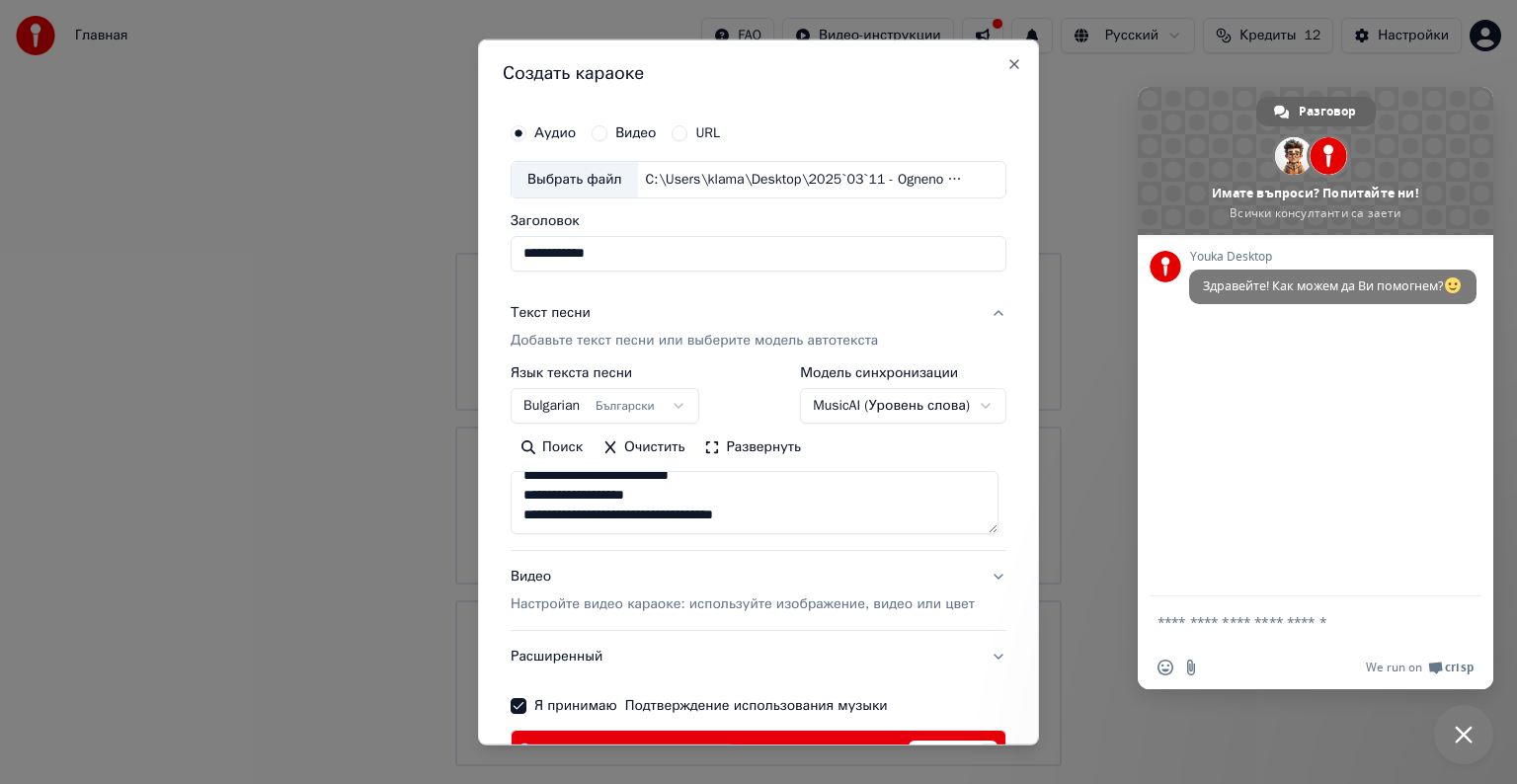 drag, startPoint x: 518, startPoint y: 487, endPoint x: 741, endPoint y: 608, distance: 253.7124 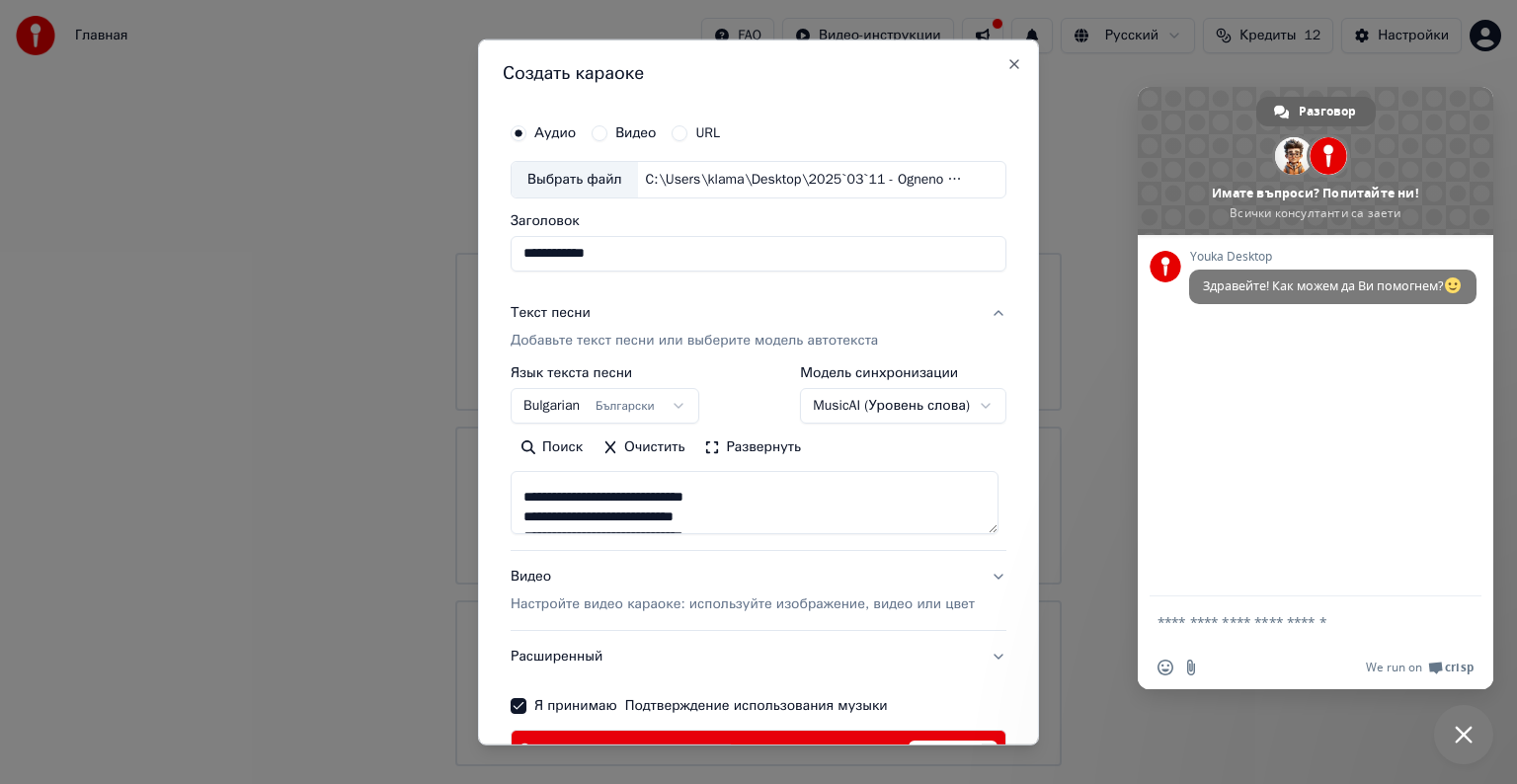 scroll, scrollTop: 0, scrollLeft: 0, axis: both 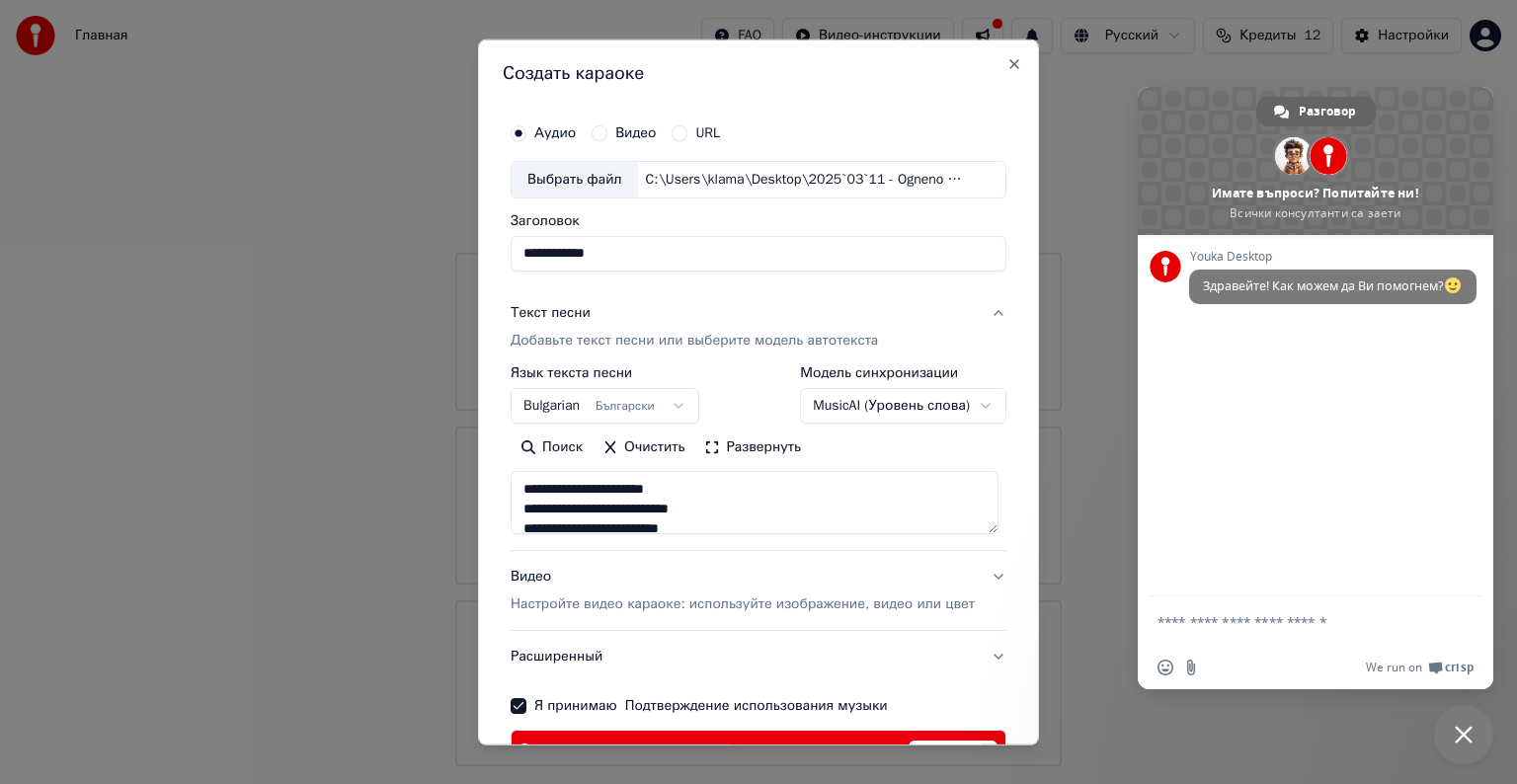 click on "**********" at bounding box center [755, 503] 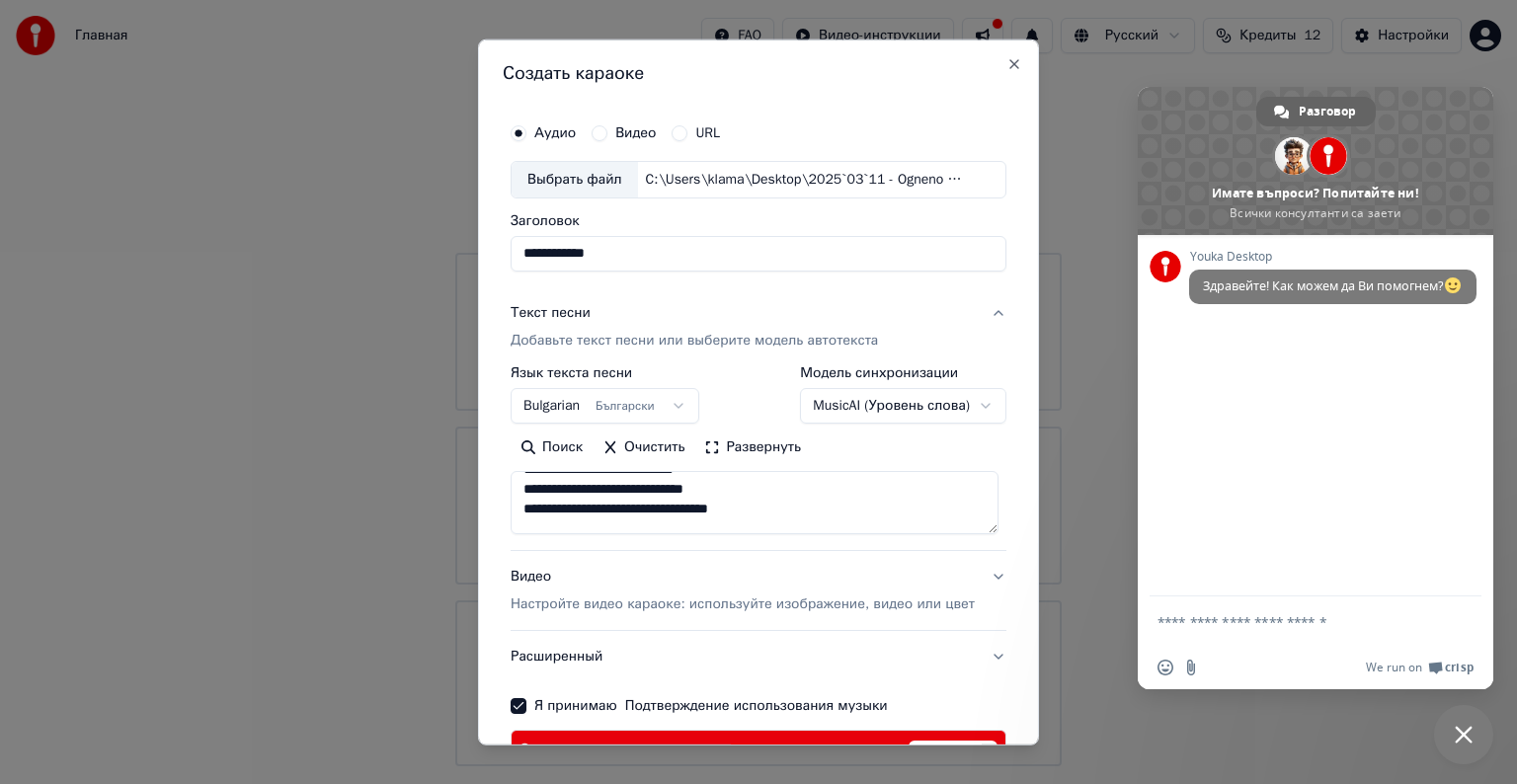 scroll, scrollTop: 782, scrollLeft: 0, axis: vertical 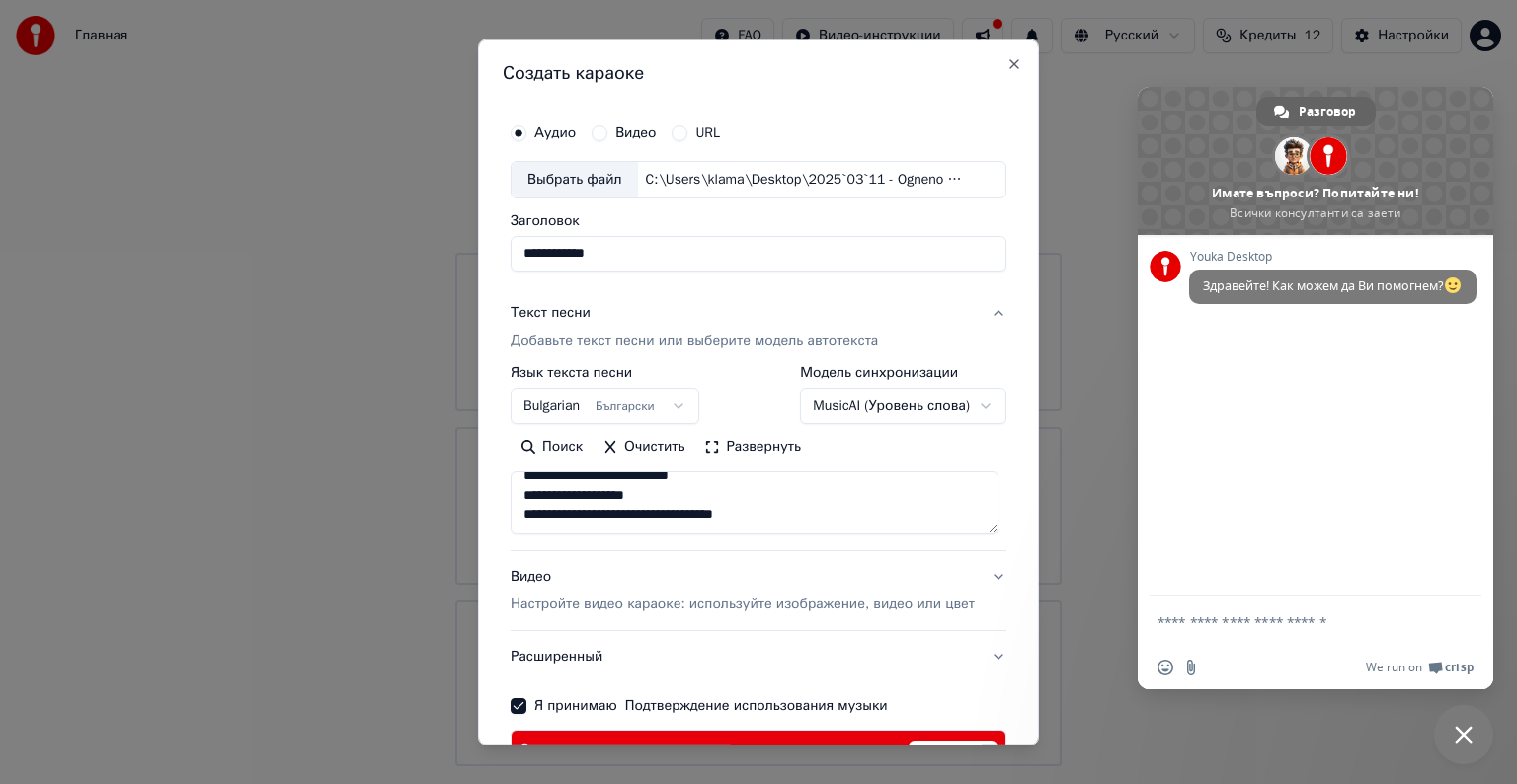 drag, startPoint x: 518, startPoint y: 478, endPoint x: 810, endPoint y: 591, distance: 313.10222 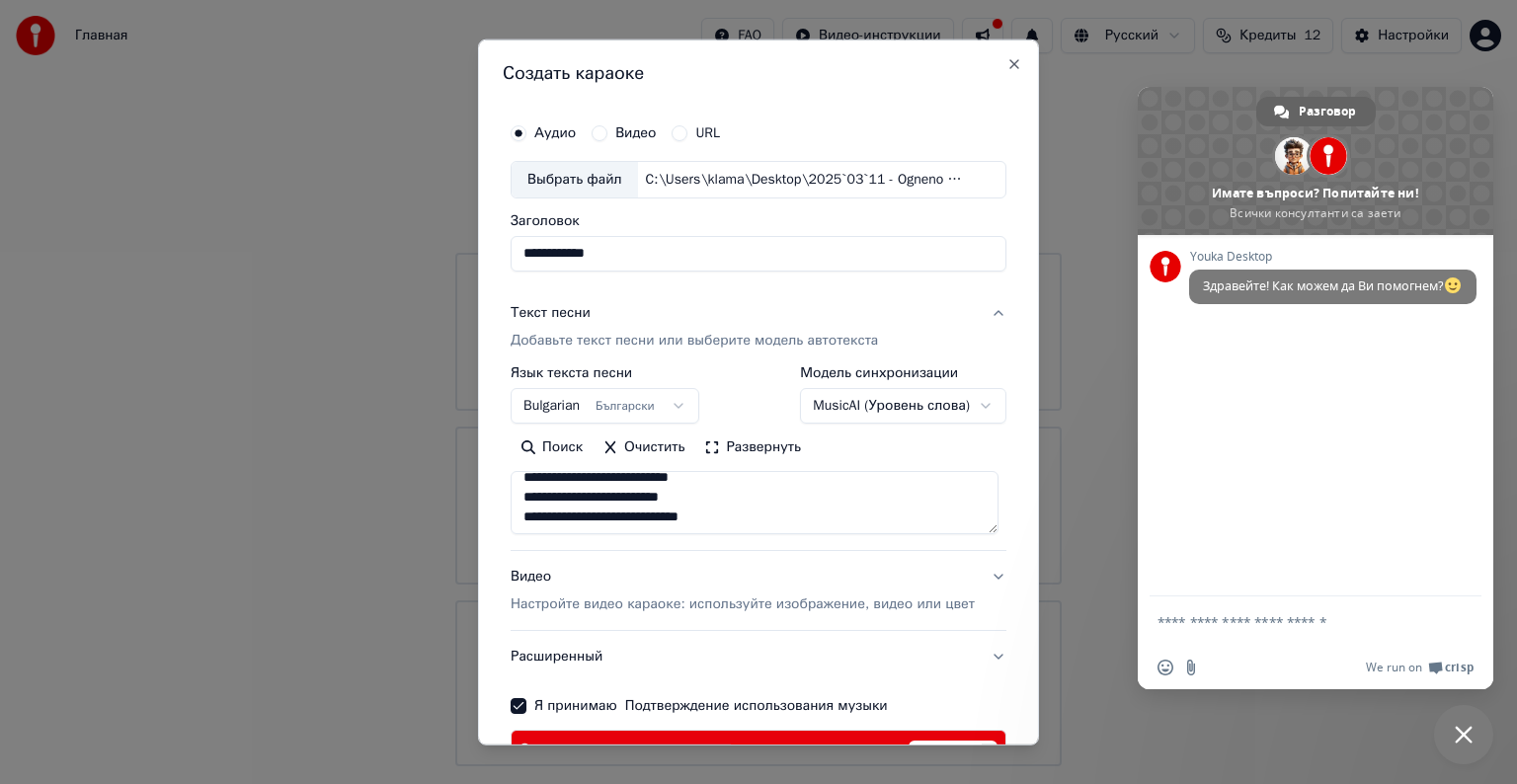 scroll, scrollTop: 0, scrollLeft: 0, axis: both 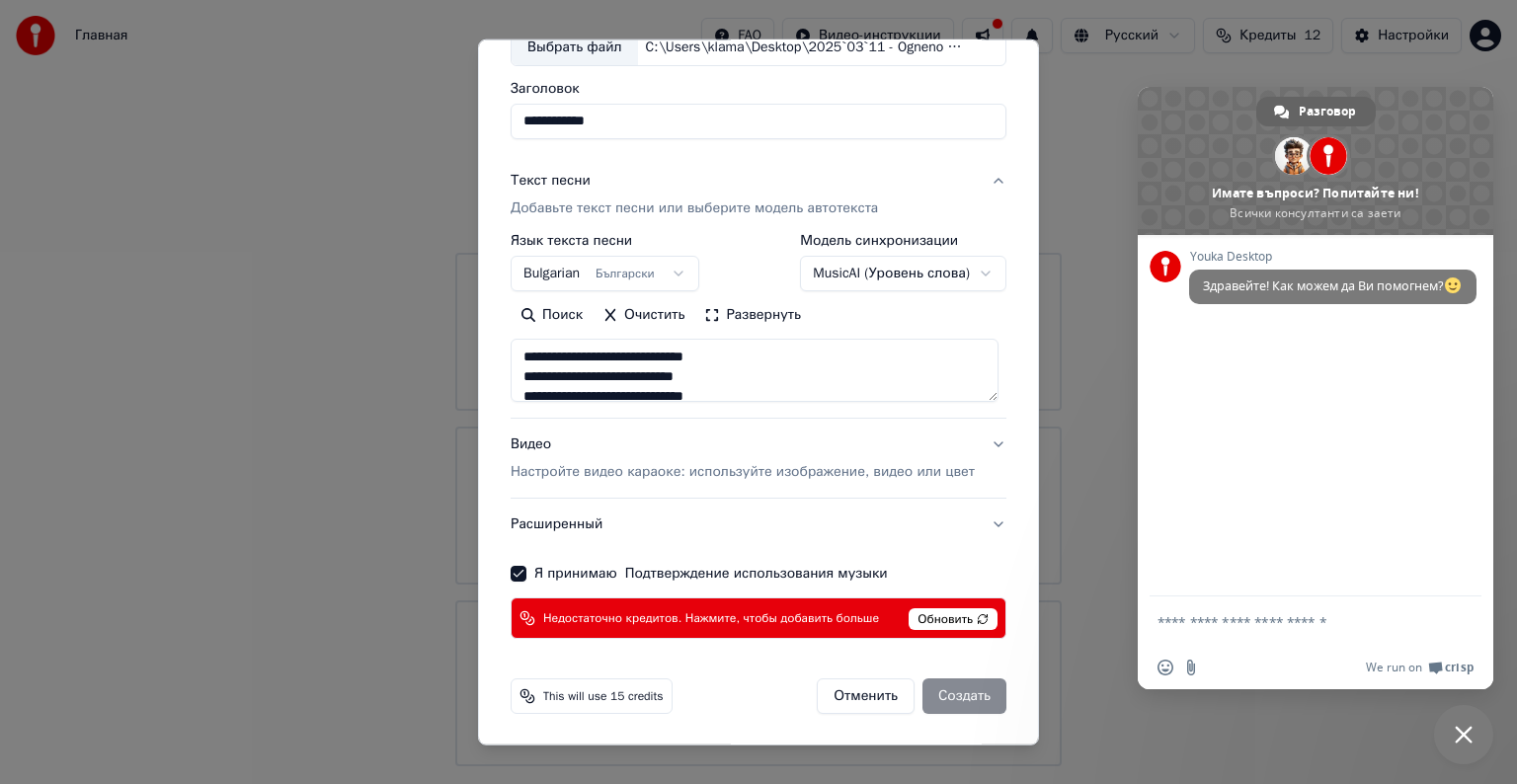 click on "Настройте видео караоке: используйте изображение, видео или цвет" at bounding box center (743, 472) 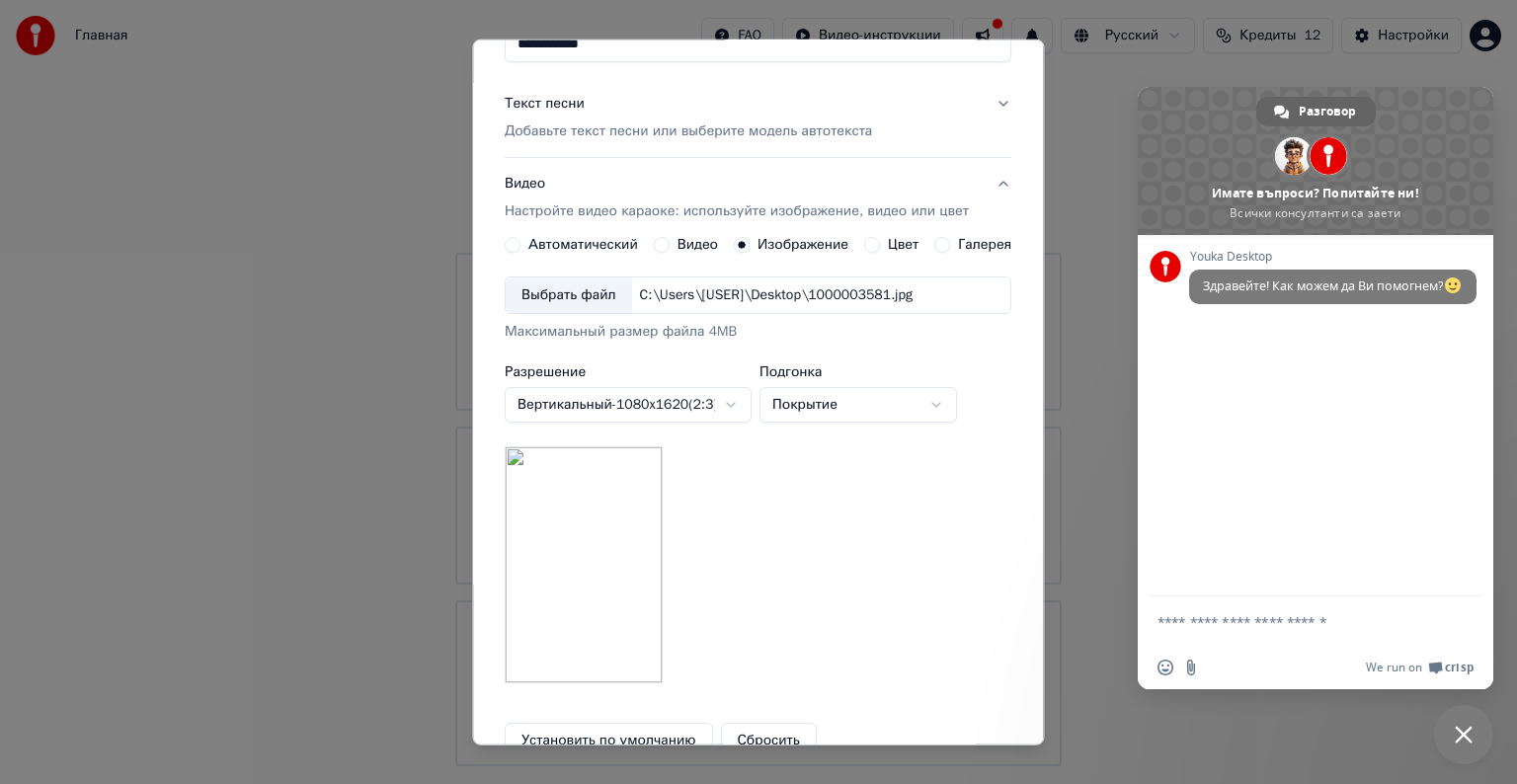 scroll, scrollTop: 330, scrollLeft: 0, axis: vertical 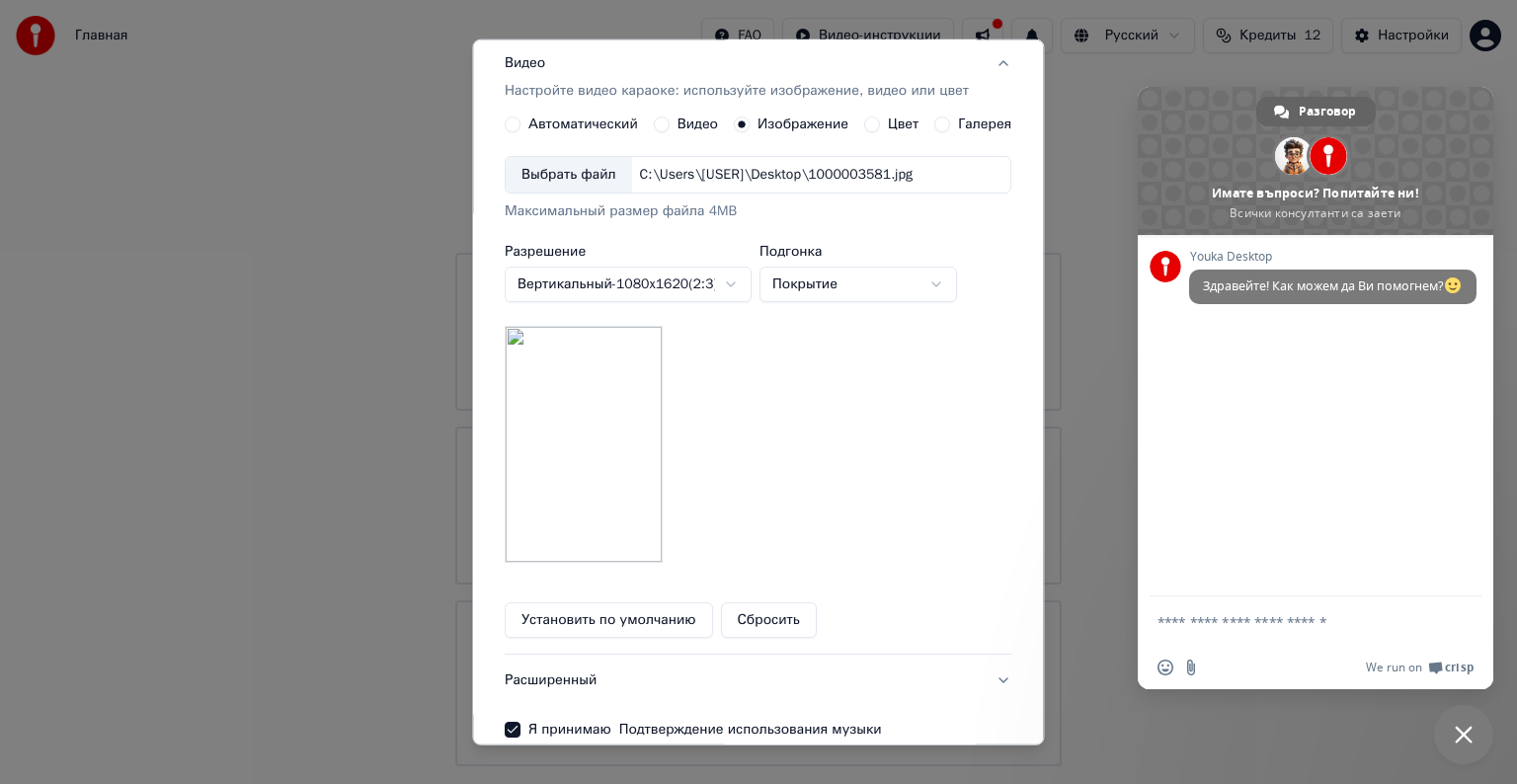 click on "Выбрать файл" at bounding box center [569, 175] 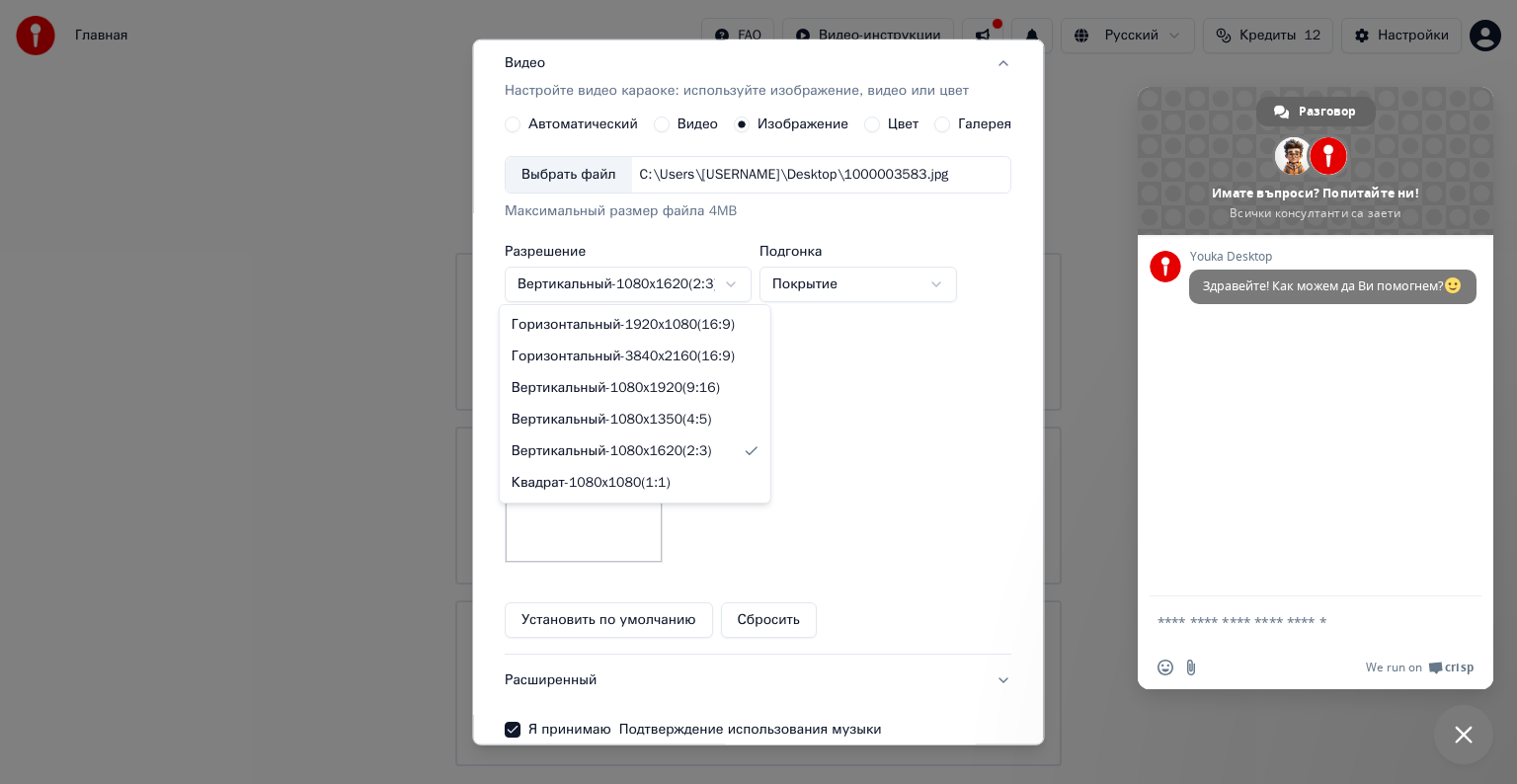 click on "Главная FAQ Видео-инструкции Русский Кредиты 12 Настройки Добро пожаловать в Youka Смотреть видео-инструкцию Библиотека Получите доступ и управляйте всеми караоке-треками, которые вы создали. Редактируйте, организуйте и совершенствуйте свои проекты. Создать караоке Создайте караоке из аудио- или видеофайлов (MP3, MP4 и других), или вставьте URL, чтобы мгновенно создать караоке-видео с синхронизированными текстами. Разговор Adam Имате въпроси? Попитайте ни! Всички консултанти са заети Мрежа офлайн. Повторно свързване... Youka Desktop Здравейте! Как можем да Ви помогнем?  x" at bounding box center (758, 383) 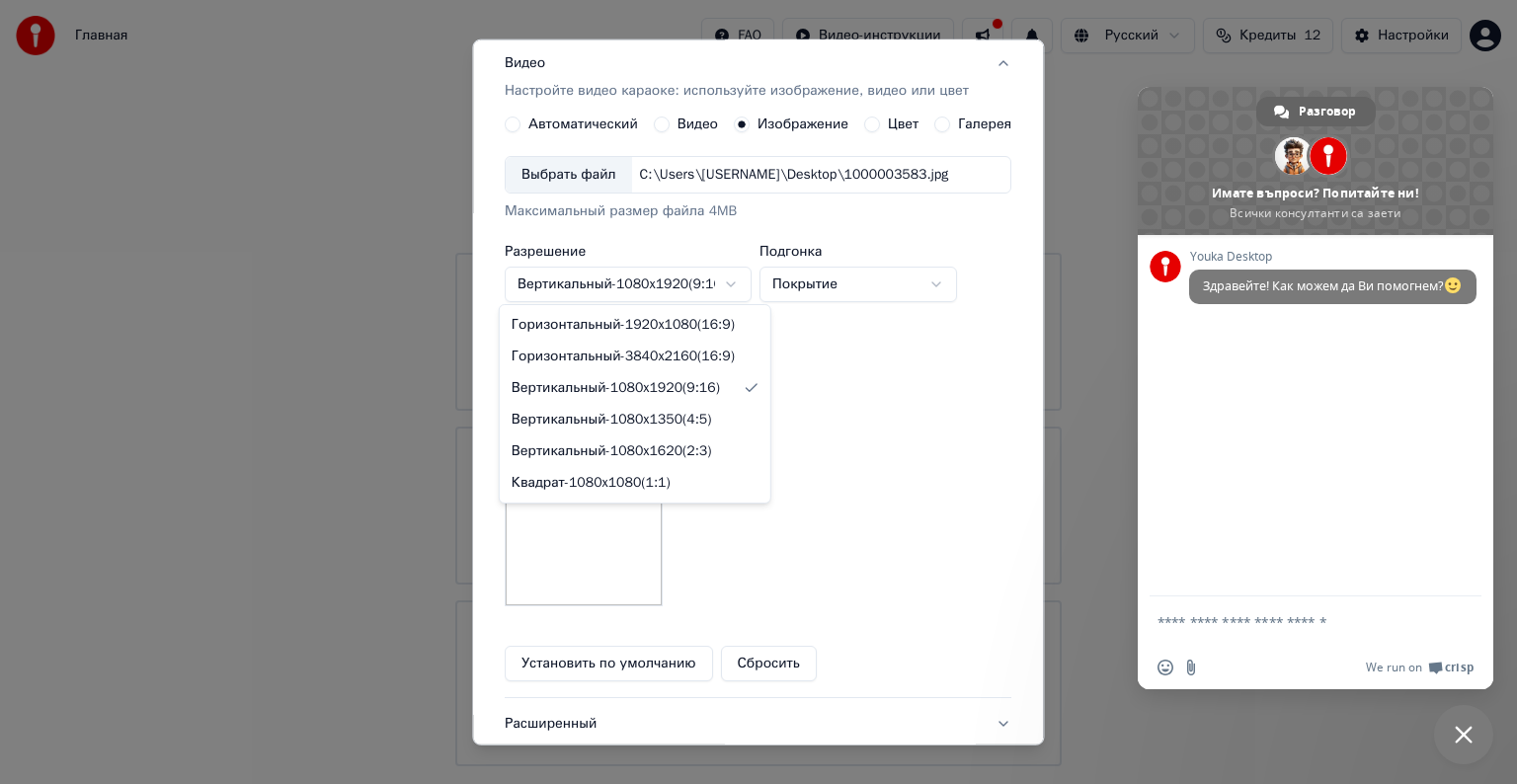 click on "Главная FAQ Видео-инструкции Русский Кредиты 12 Настройки Добро пожаловать в Youka Смотреть видео-инструкцию Библиотека Получите доступ и управляйте всеми караоке-треками, которые вы создали. Редактируйте, организуйте и совершенствуйте свои проекты. Создать караоке Создайте караоке из аудио- или видеофайлов (MP3, MP4 и других), или вставьте URL, чтобы мгновенно создать караоке-видео с синхронизированными текстами. Разговор Adam Имате въпроси? Попитайте ни! Всички консултанти са заети Мрежа офлайн. Повторно свързване... Youka Desktop Здравейте! Как можем да Ви помогнем?  x" at bounding box center [758, 383] 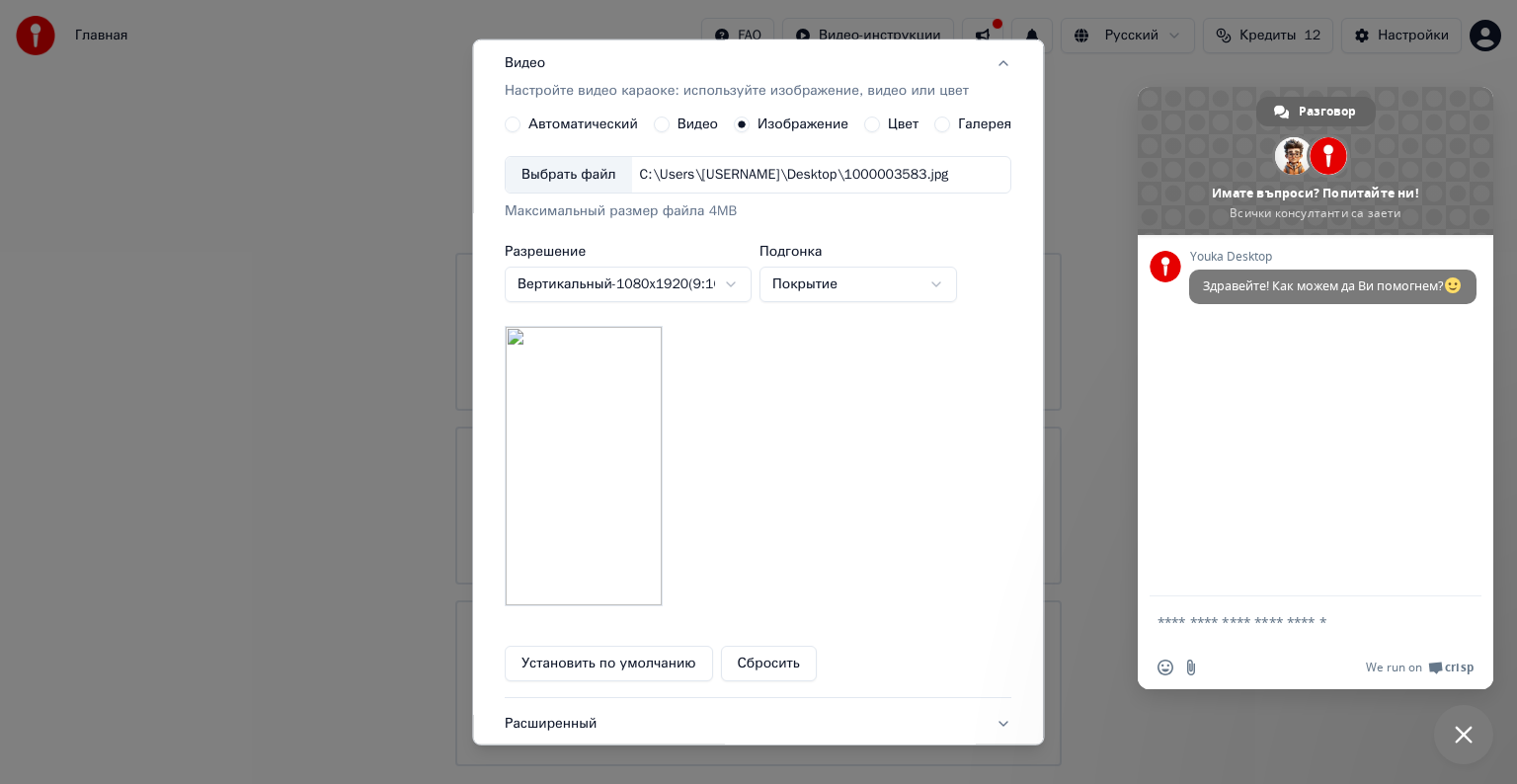 click on "Выбрать файл" at bounding box center [569, 175] 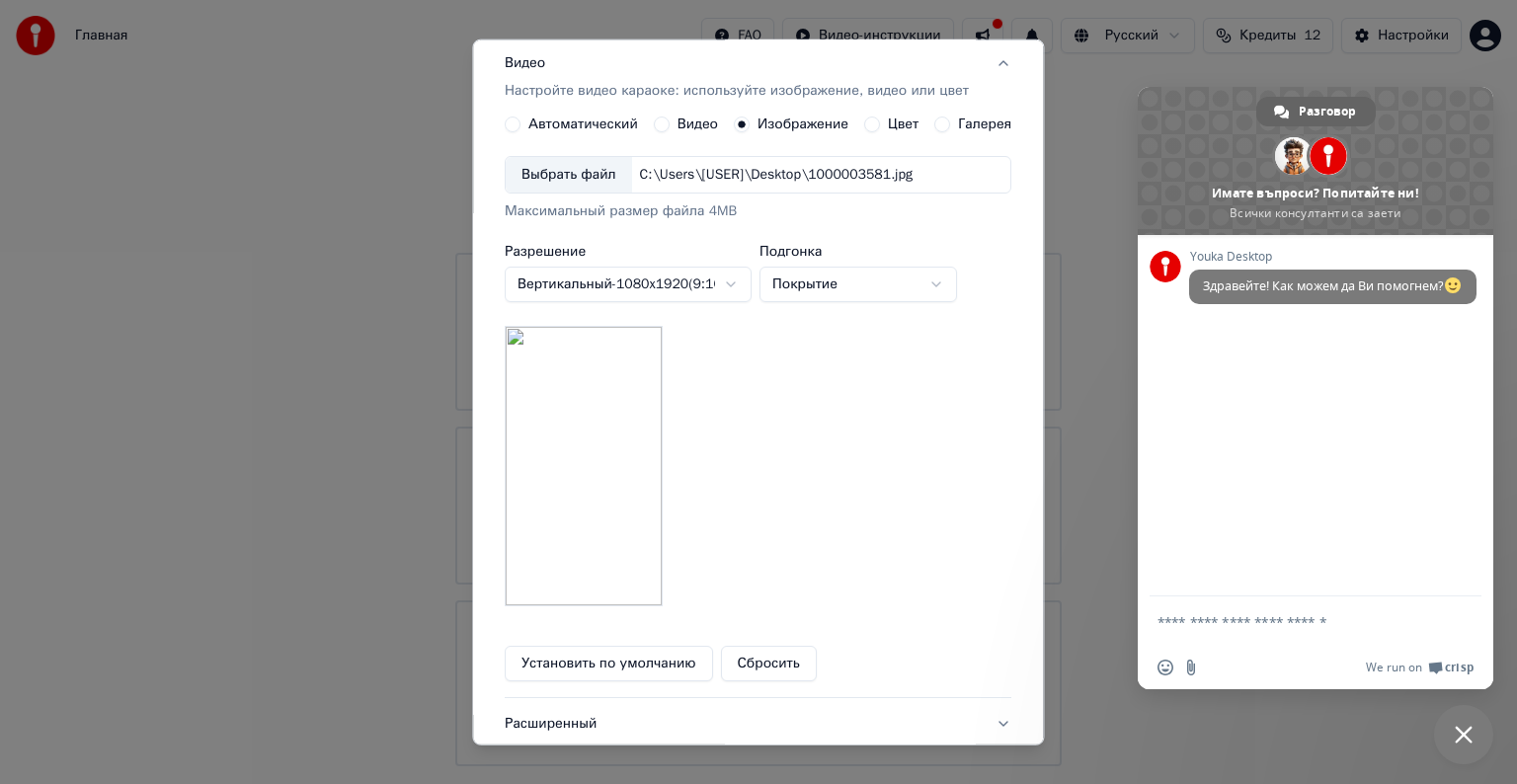 click on "Главная FAQ Видео-инструкции Русский Кредиты 12 Настройки Добро пожаловать в Youka Смотреть видео-инструкцию Библиотека Получите доступ и управляйте всеми караоке-треками, которые вы создали. Редактируйте, организуйте и совершенствуйте свои проекты. Создать караоке Создайте караоке из аудио- или видеофайлов (MP3, MP4 и других), или вставьте URL, чтобы мгновенно создать караоке-видео с синхронизированными текстами. Разговор Adam Имате въпроси? Попитайте ни! Всички консултанти са заети Мрежа офлайн. Повторно свързване... Youka Desktop Здравейте! Как можем да Ви помогнем?  x" at bounding box center (758, 383) 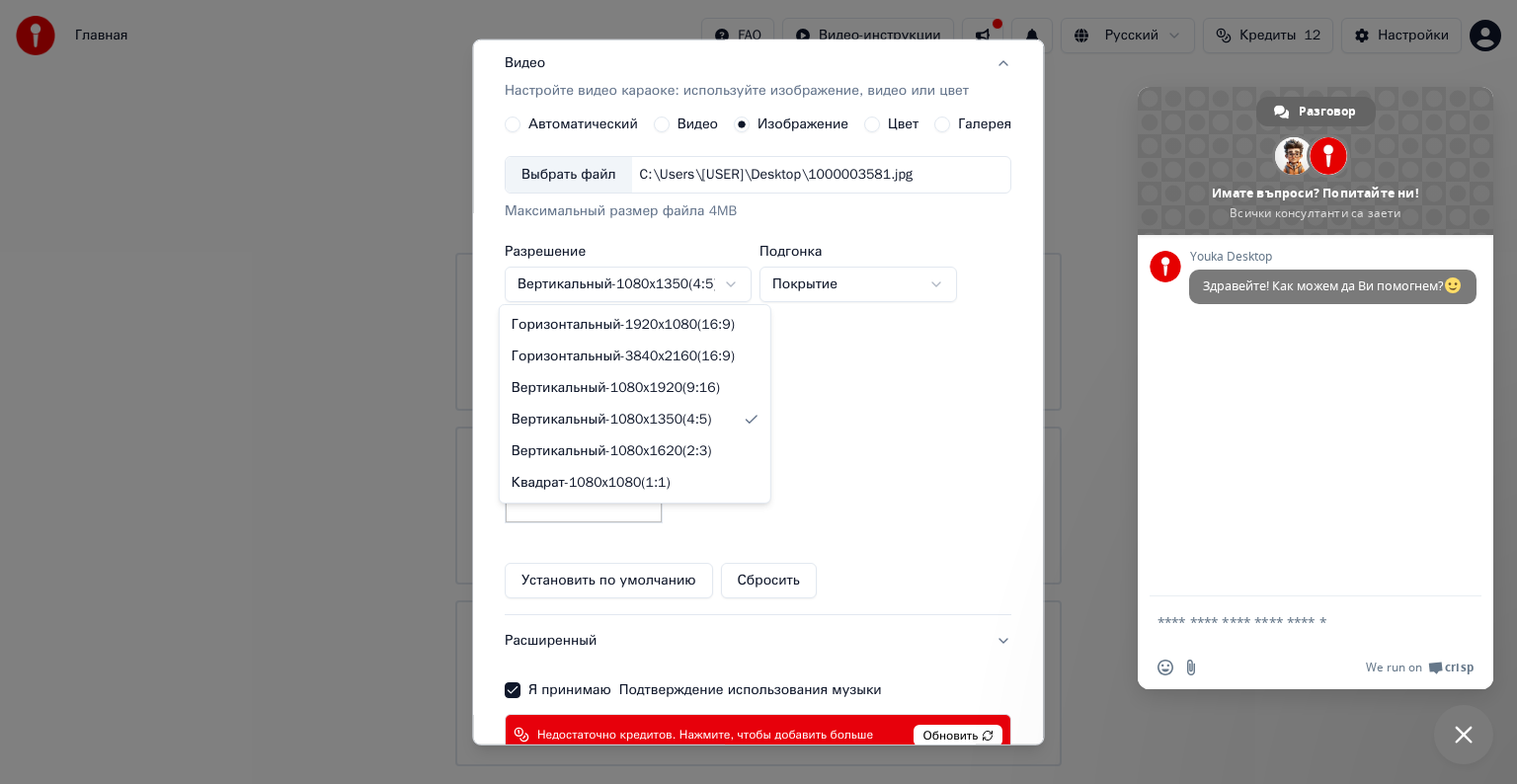 click on "Главная FAQ Видео-инструкции Русский Кредиты 12 Настройки Добро пожаловать в Youka Смотреть видео-инструкцию Библиотека Получите доступ и управляйте всеми караоке-треками, которые вы создали. Редактируйте, организуйте и совершенствуйте свои проекты. Создать караоке Создайте караоке из аудио- или видеофайлов (MP3, MP4 и других), или вставьте URL, чтобы мгновенно создать караоке-видео с синхронизированными текстами. Разговор Adam Имате въпроси? Попитайте ни! Всички консултанти са заети Мрежа офлайн. Повторно свързване... Youka Desktop Здравейте! Как можем да Ви помогнем?  x" at bounding box center [758, 383] 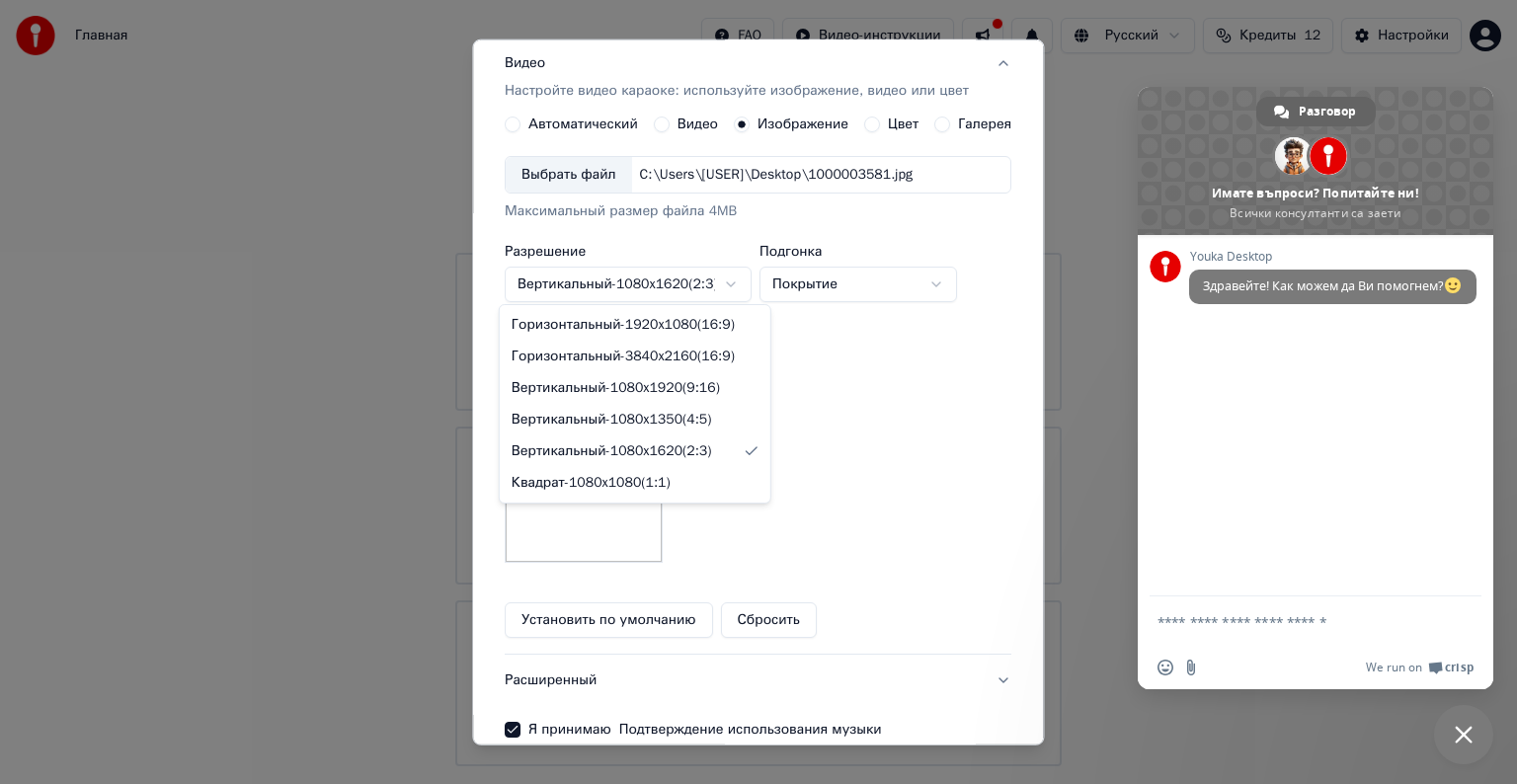click on "Главная FAQ Видео-инструкции Русский Кредиты 12 Настройки Добро пожаловать в Youka Смотреть видео-инструкцию Библиотека Получите доступ и управляйте всеми караоке-треками, которые вы создали. Редактируйте, организуйте и совершенствуйте свои проекты. Создать караоке Создайте караоке из аудио- или видеофайлов (MP3, MP4 и других), или вставьте URL, чтобы мгновенно создать караоке-видео с синхронизированными текстами. Разговор Adam Имате въпроси? Попитайте ни! Всички консултанти са заети Мрежа офлайн. Повторно свързване... Youka Desktop Здравейте! Как можем да Ви помогнем?  x" at bounding box center [758, 383] 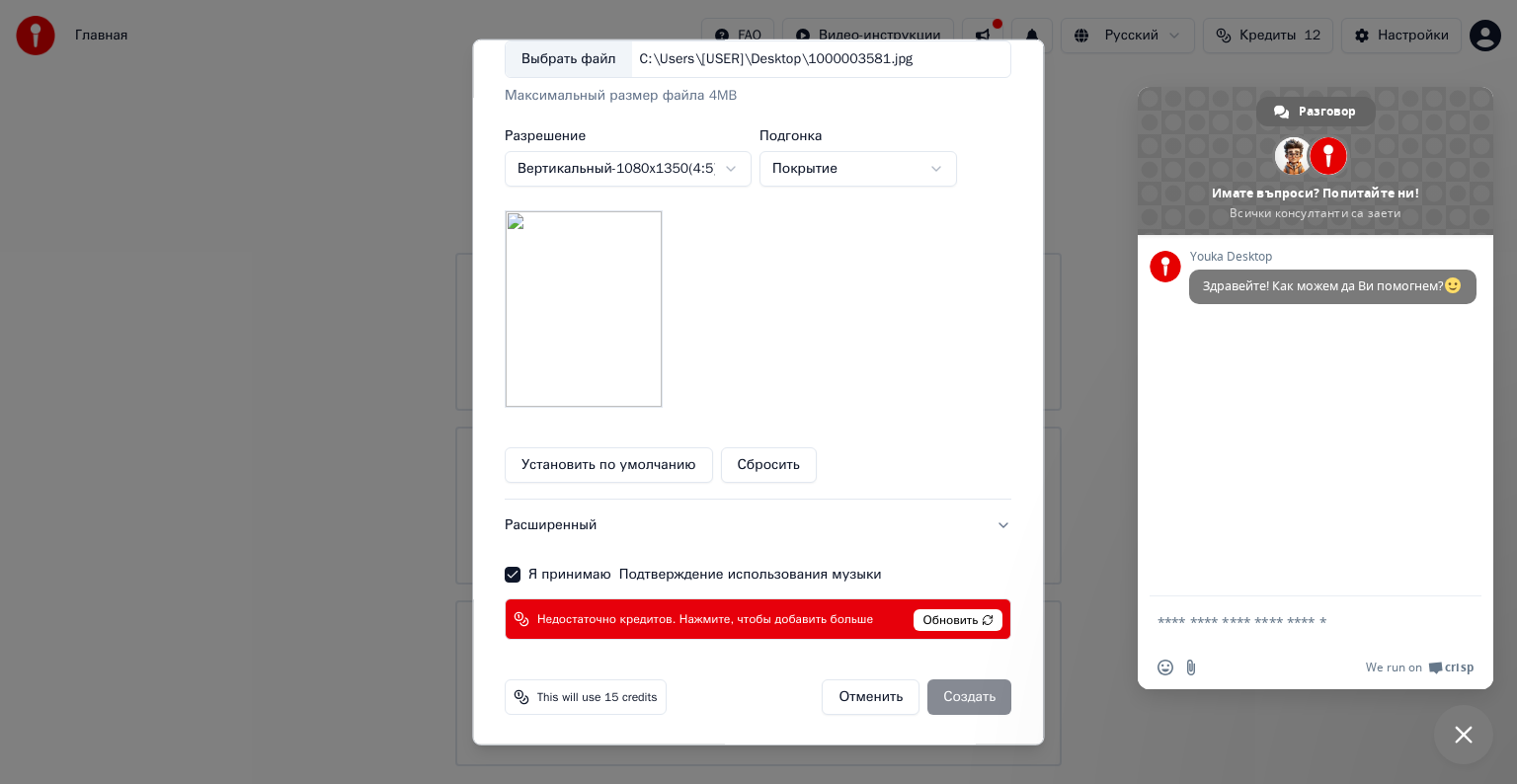 scroll, scrollTop: 446, scrollLeft: 0, axis: vertical 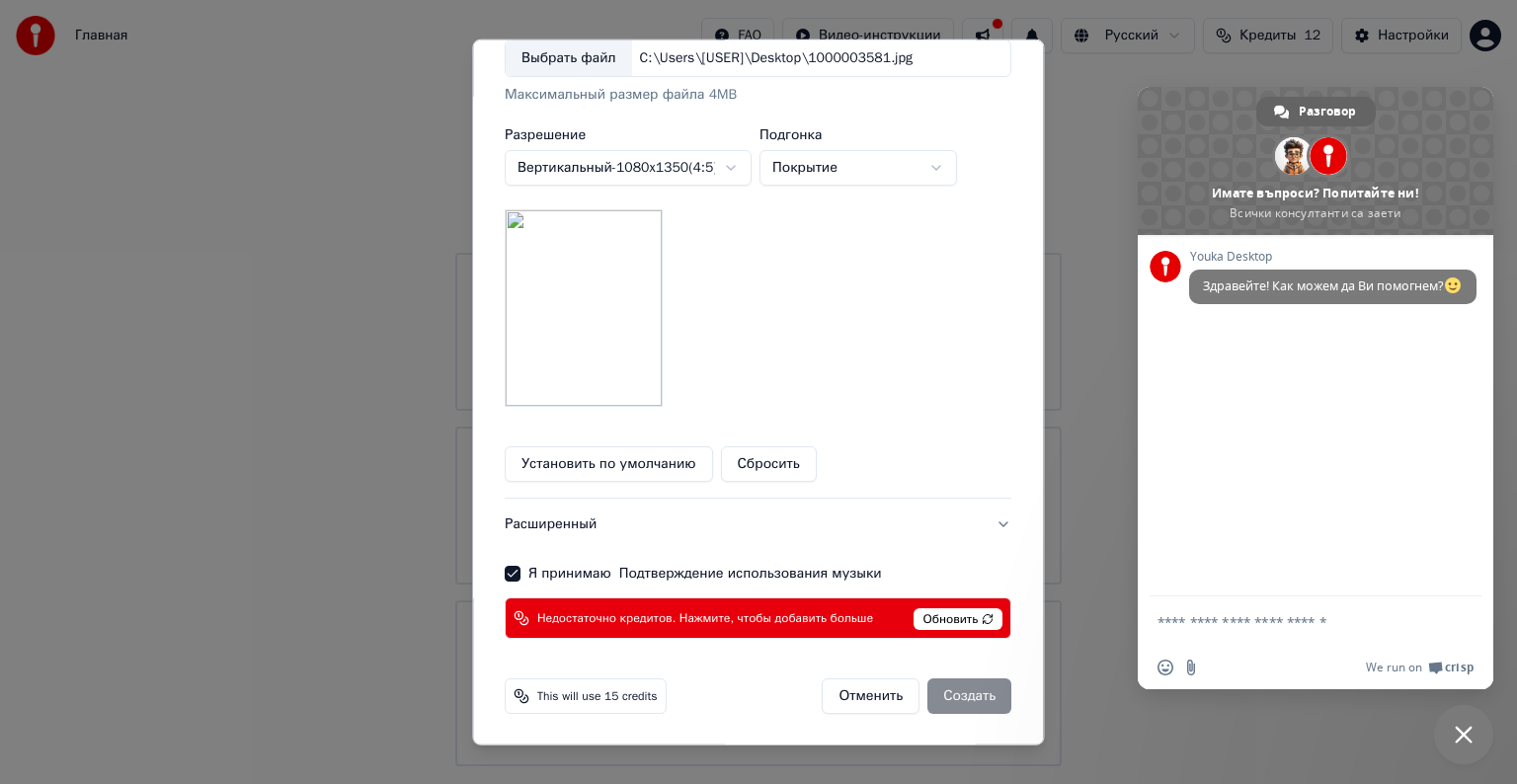 click on "Обновить" at bounding box center (959, 619) 